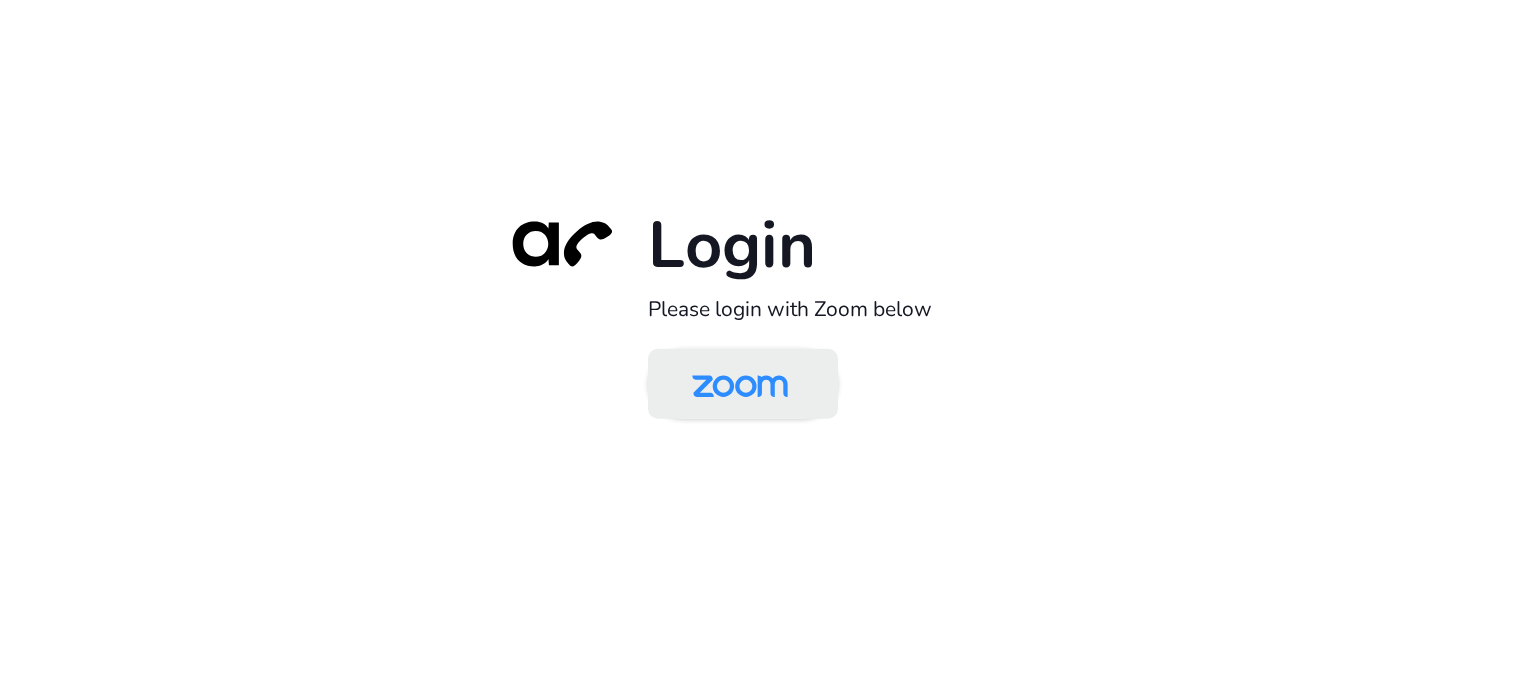 scroll, scrollTop: 0, scrollLeft: 0, axis: both 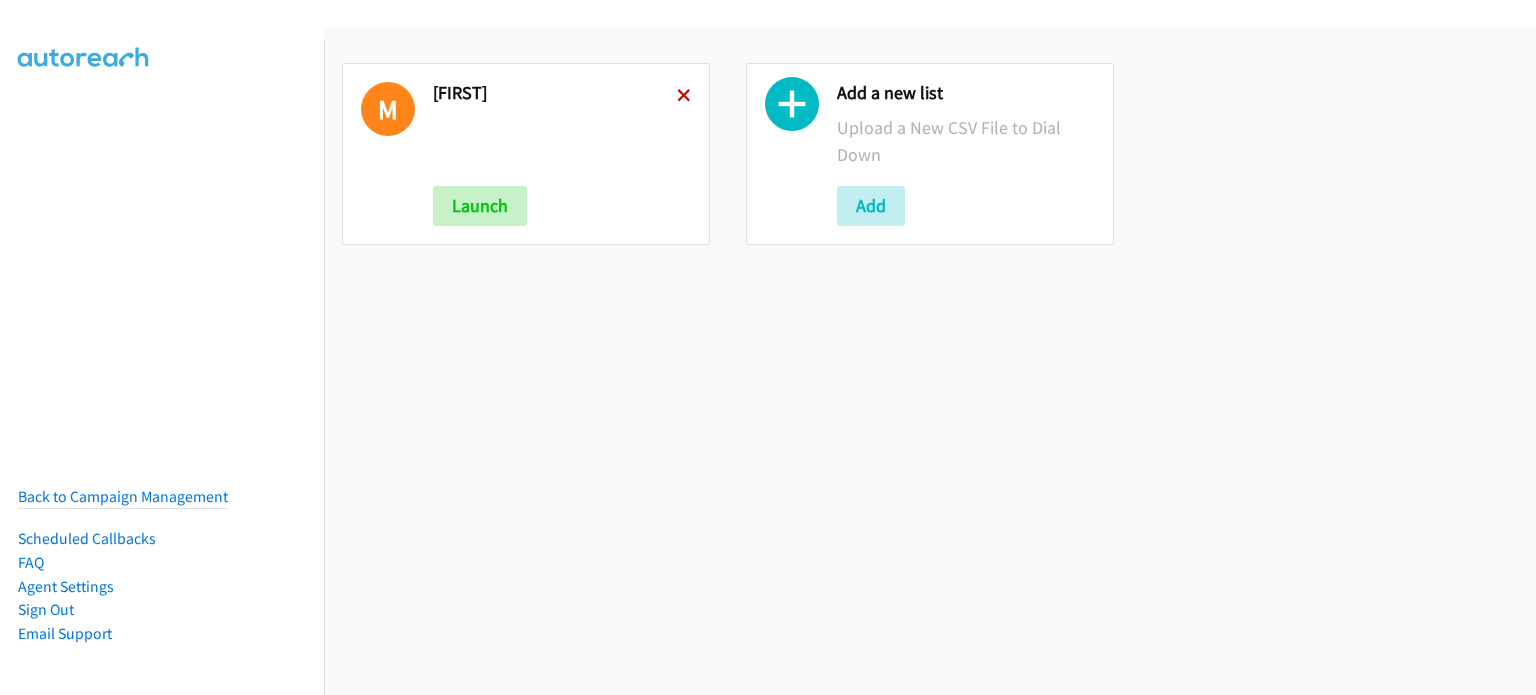 click at bounding box center (684, 97) 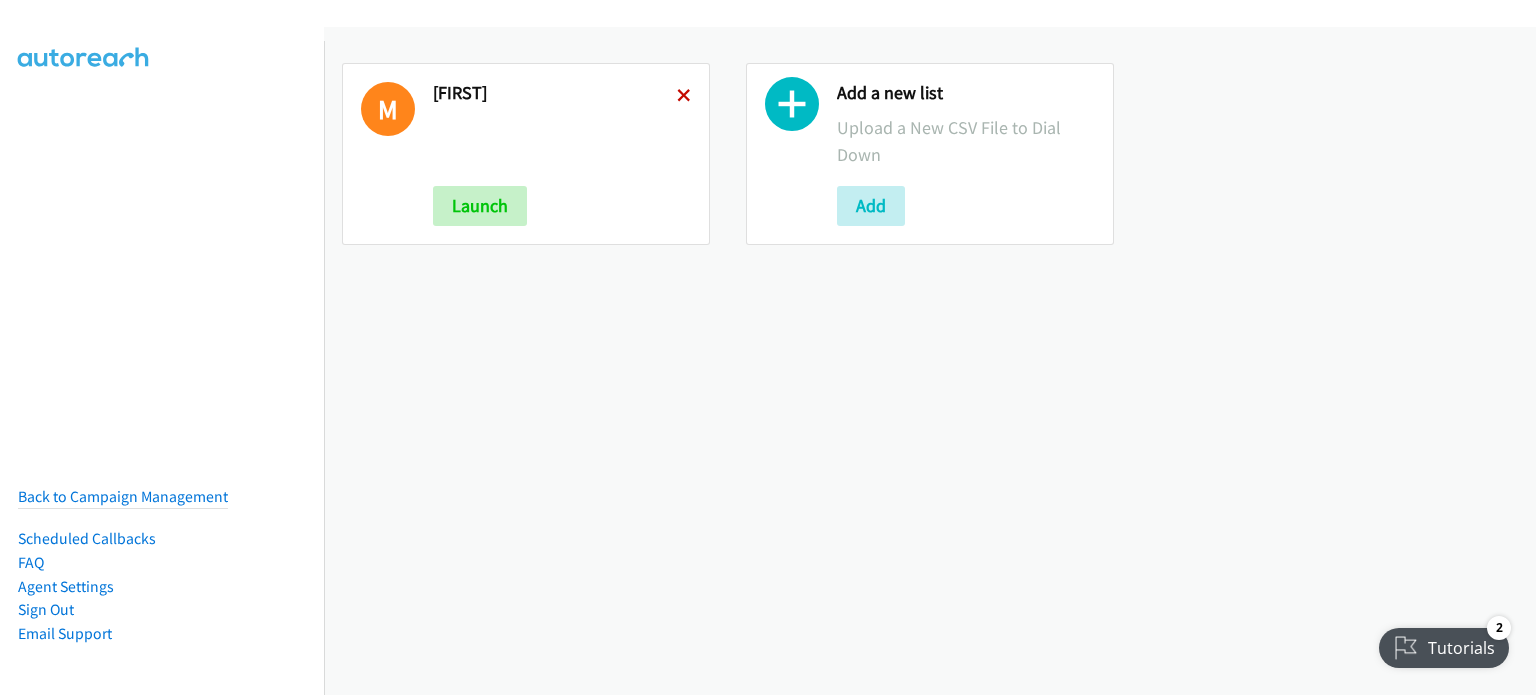 scroll, scrollTop: 0, scrollLeft: 0, axis: both 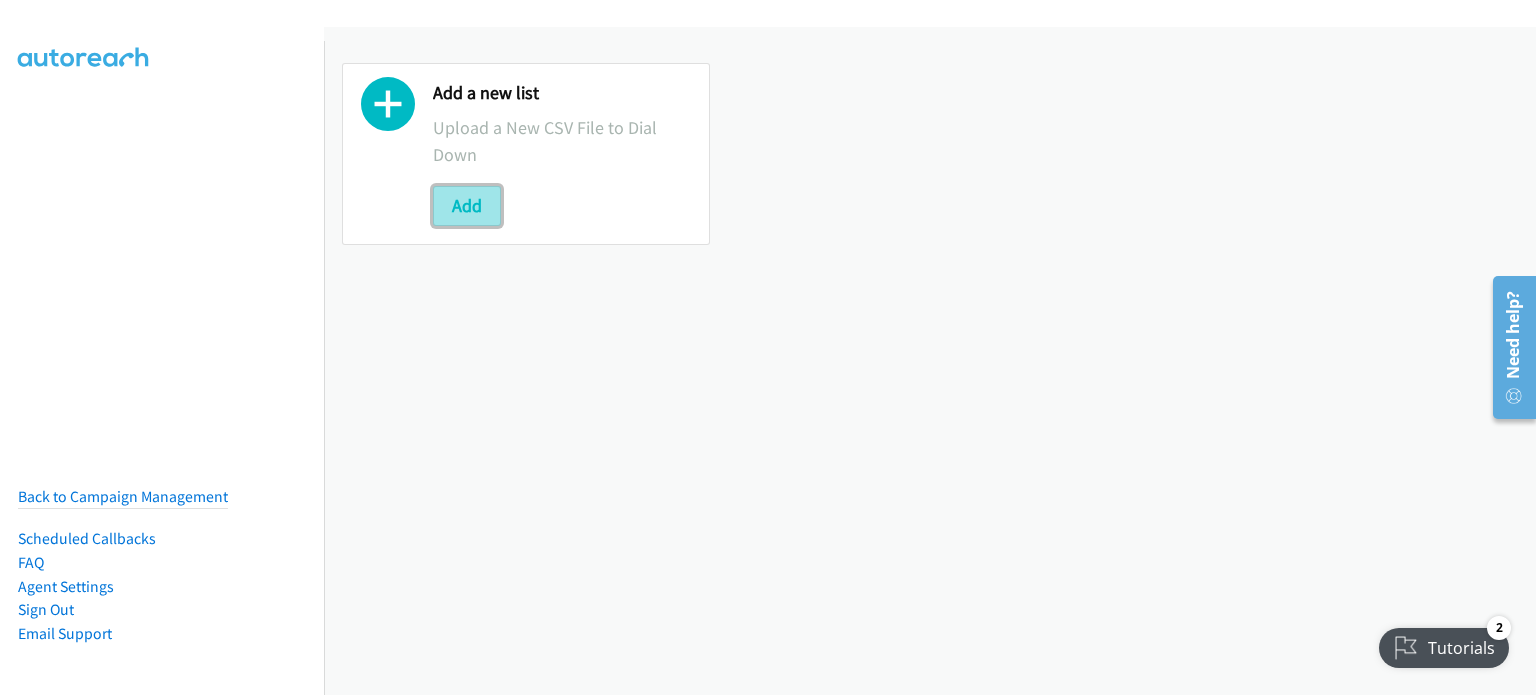 click on "Add" at bounding box center (467, 206) 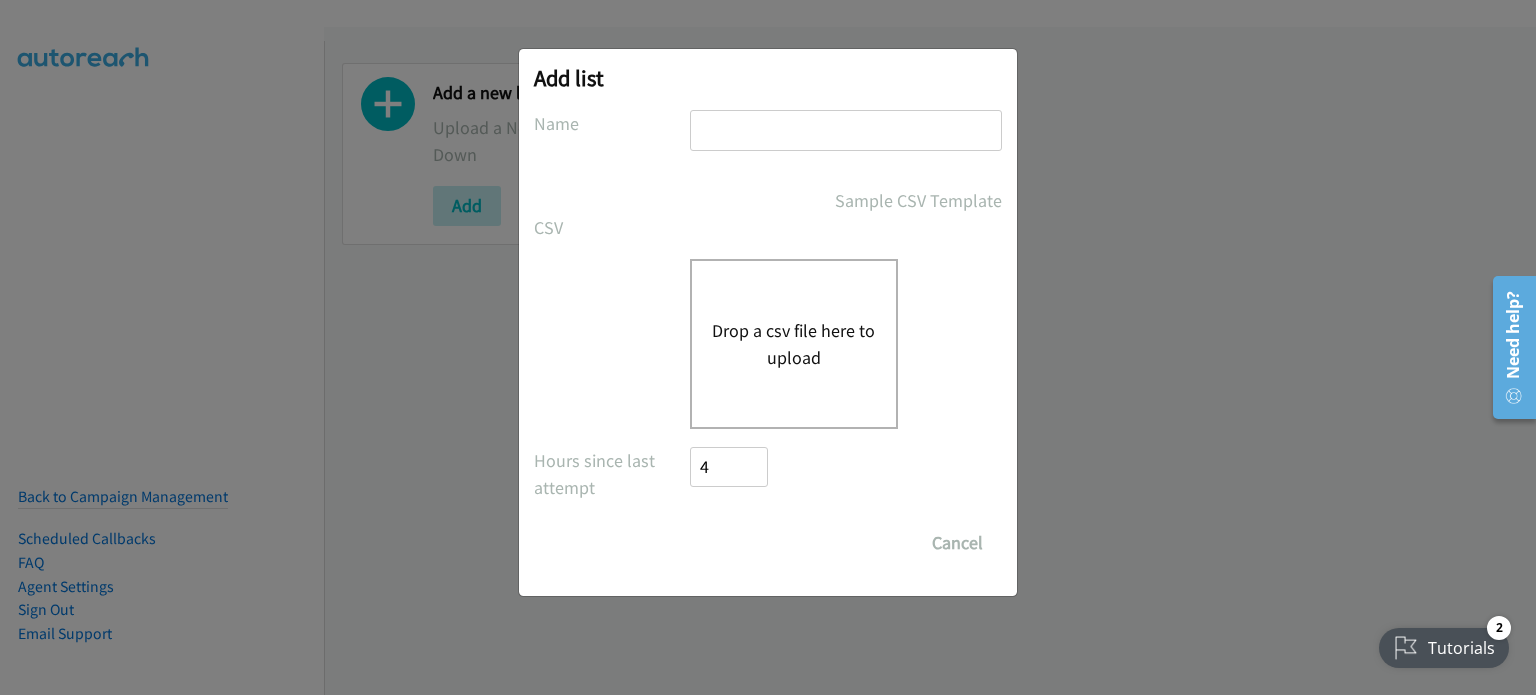 click at bounding box center (846, 130) 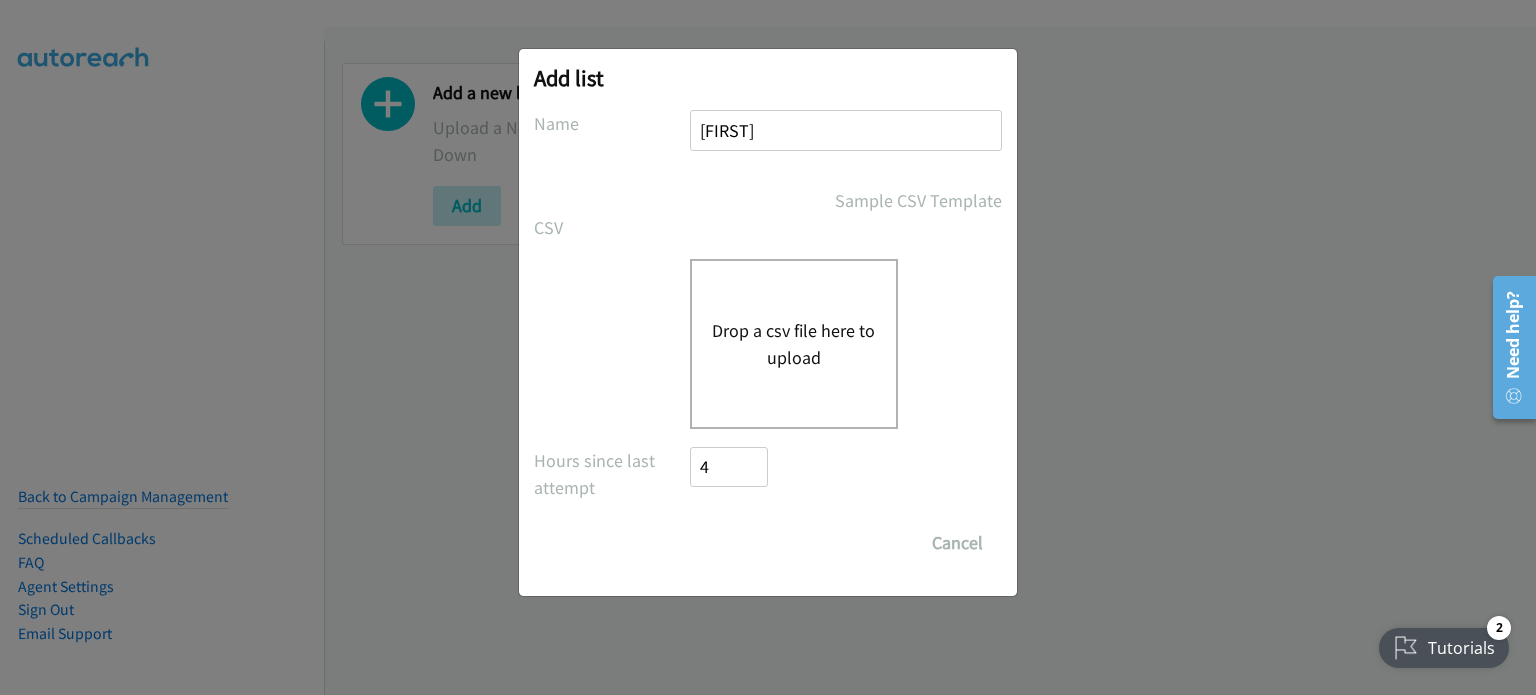 click on "Drop a csv file here to upload" at bounding box center (794, 344) 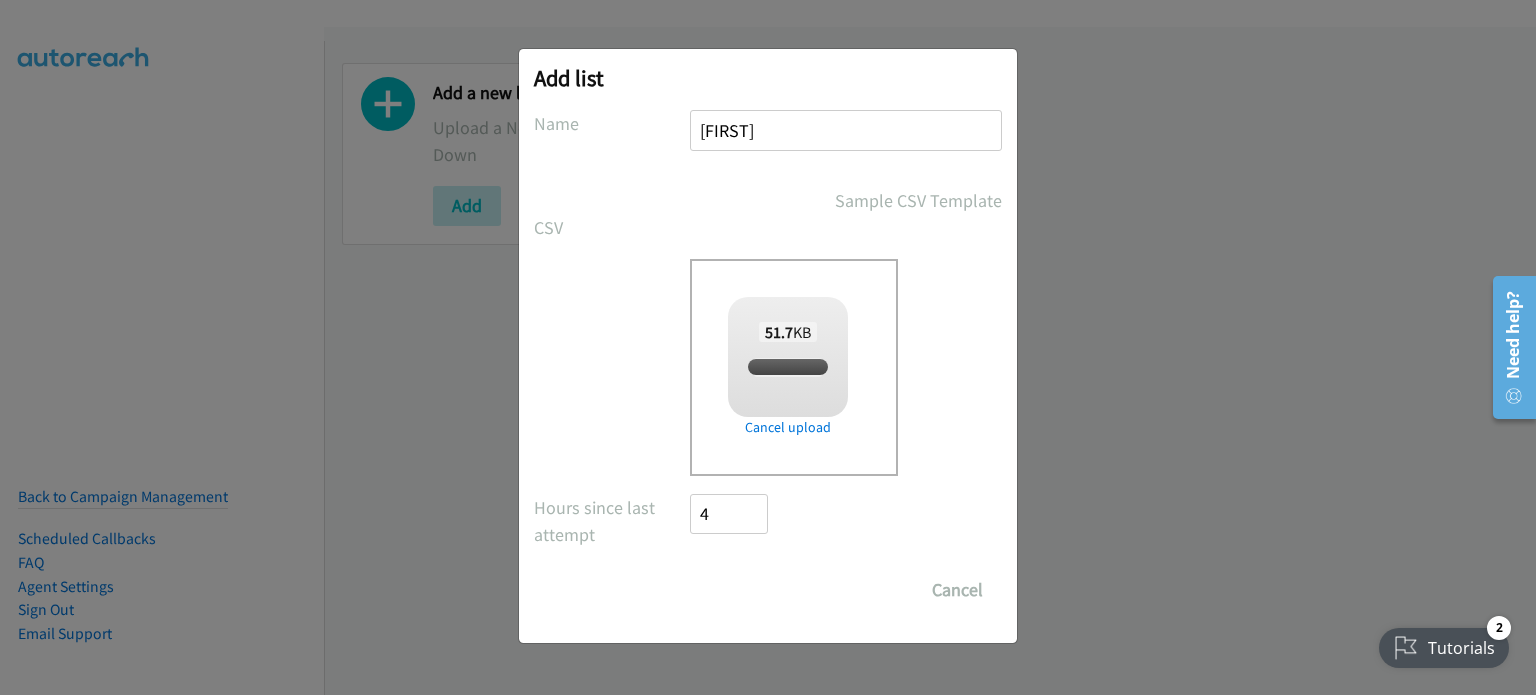 checkbox on "true" 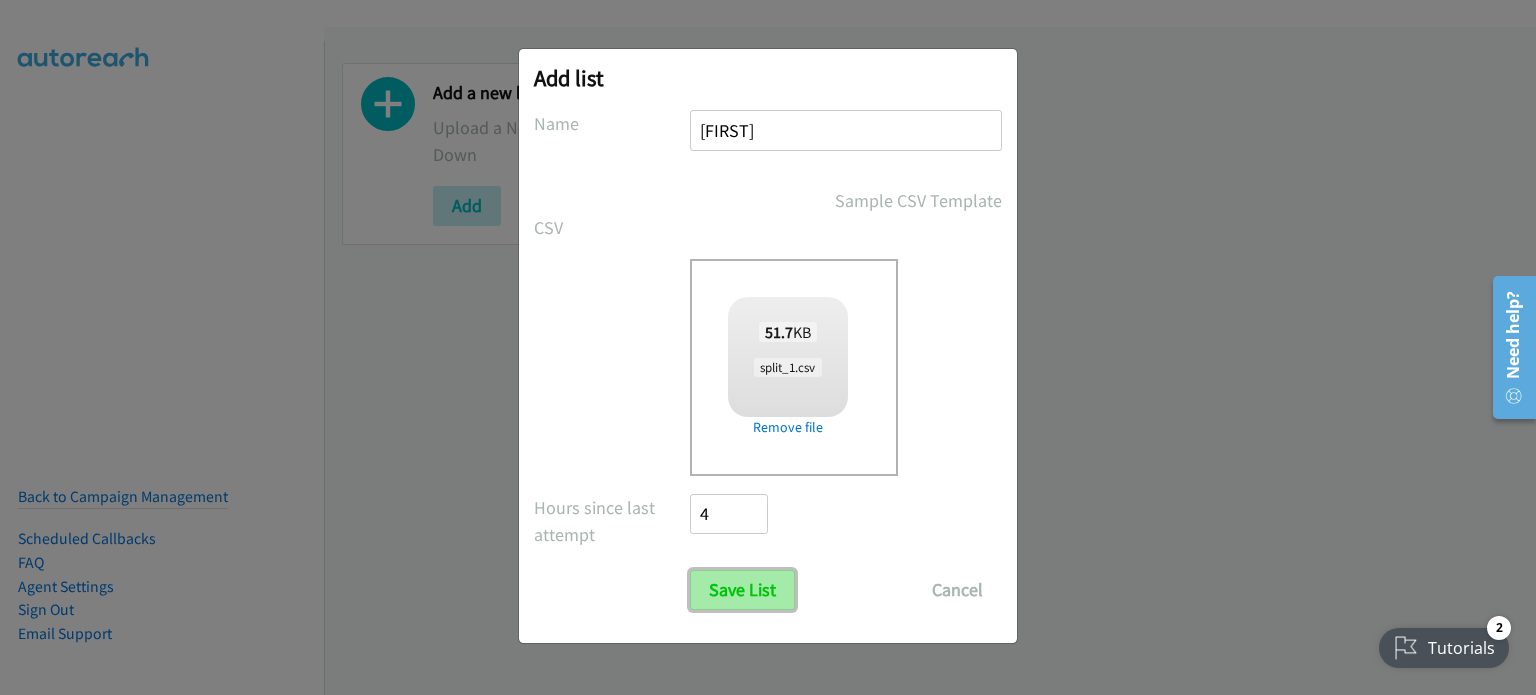 click on "Save List" at bounding box center [742, 590] 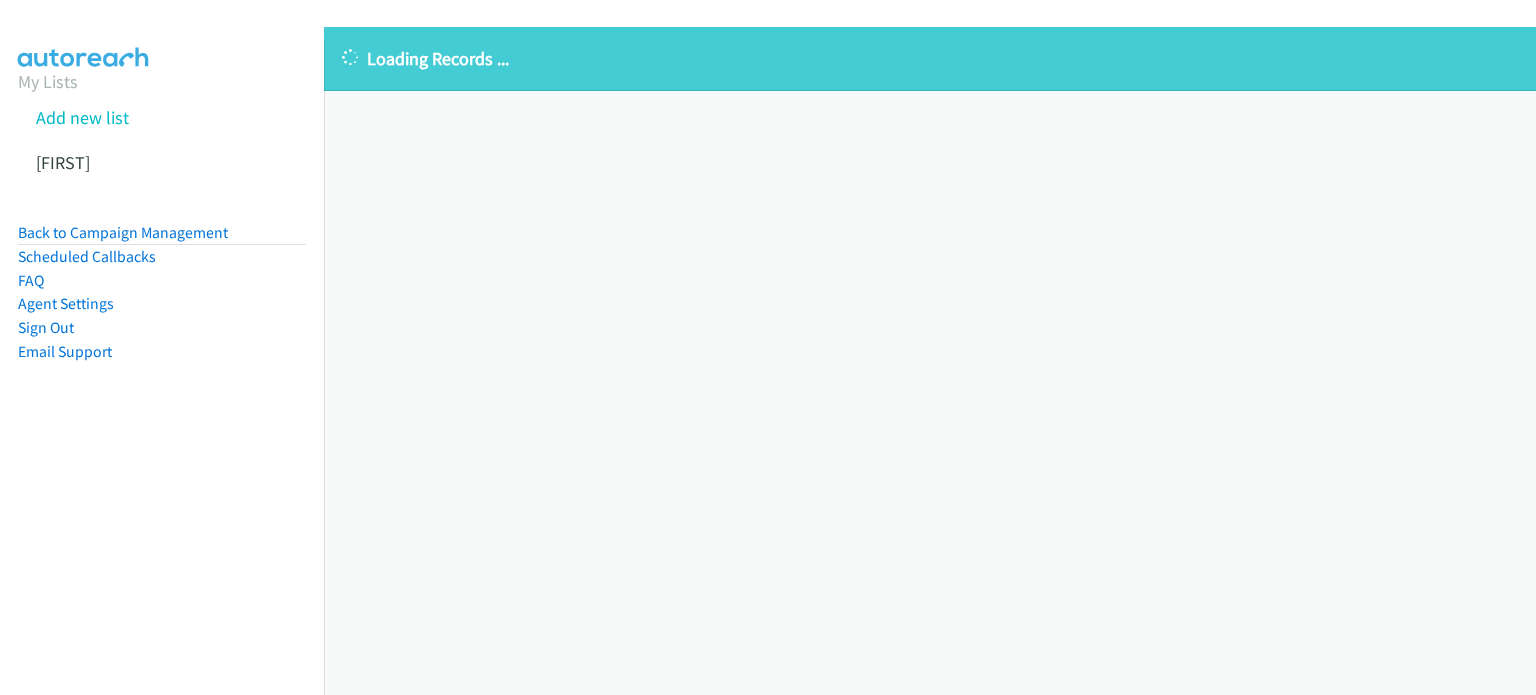 scroll, scrollTop: 0, scrollLeft: 0, axis: both 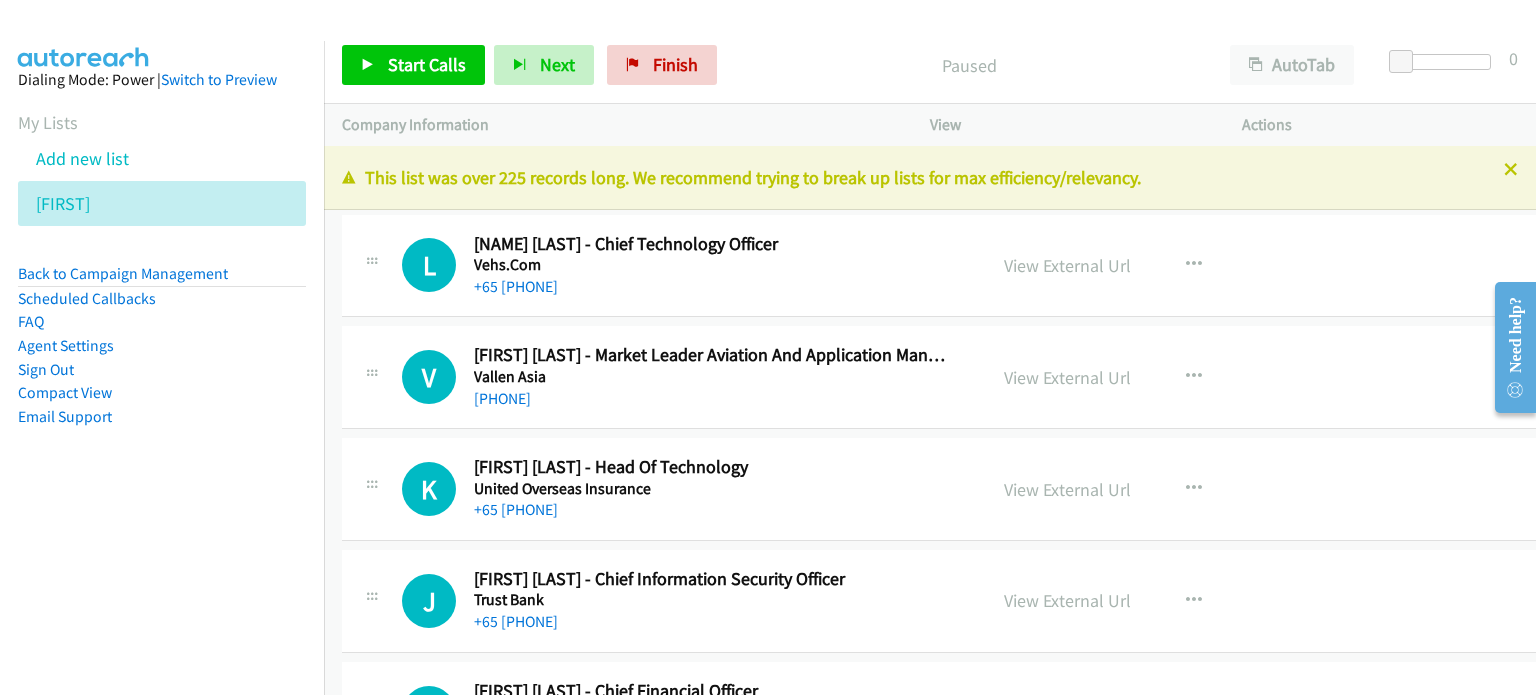 drag, startPoint x: 332, startPoint y: 323, endPoint x: 1249, endPoint y: 122, distance: 938.77045 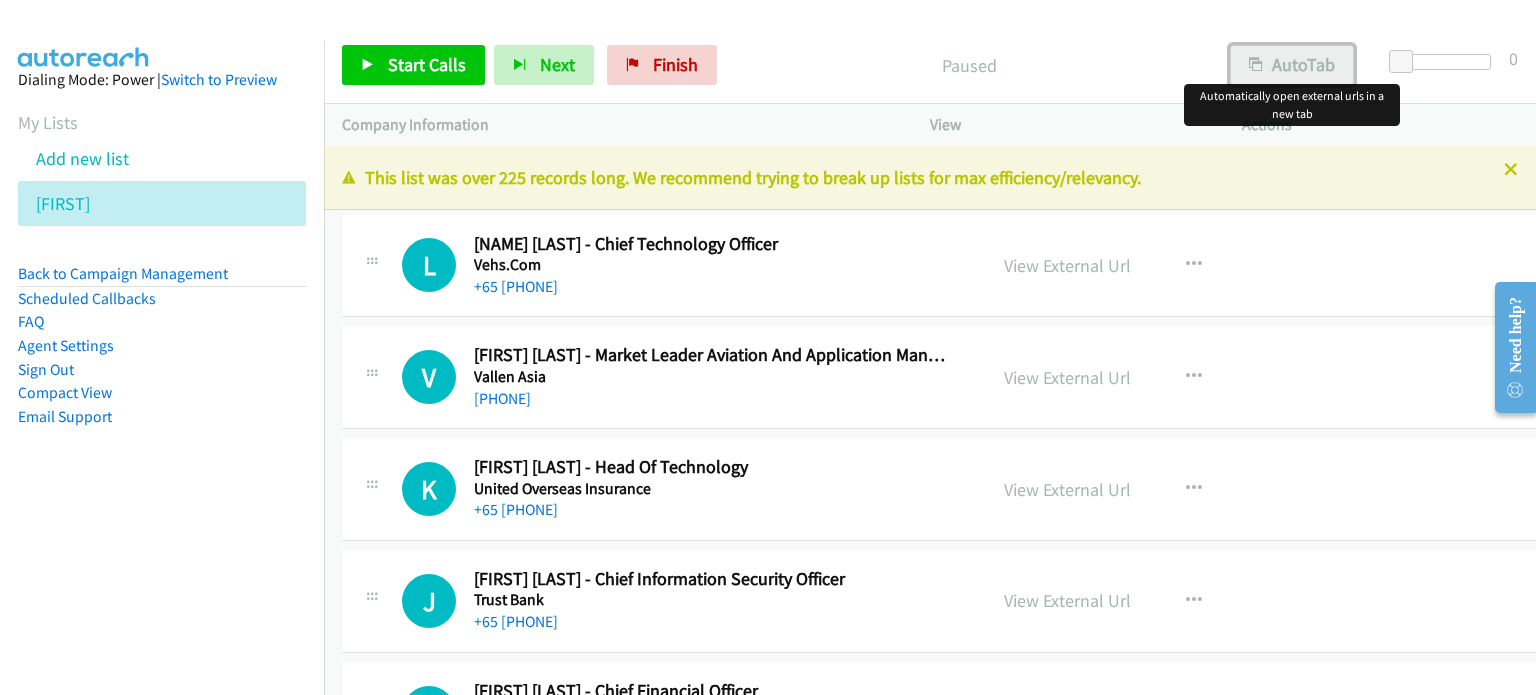 click on "AutoTab" at bounding box center (1292, 65) 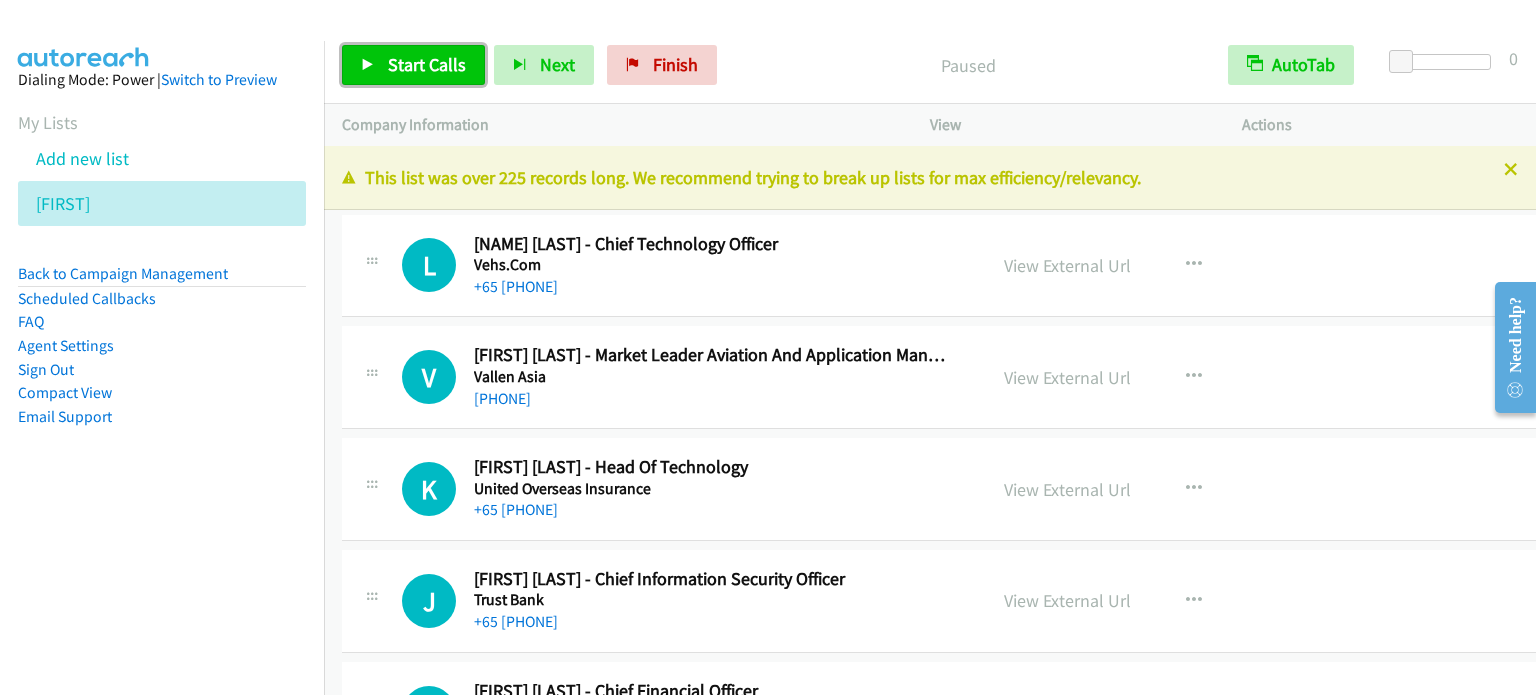 click on "Start Calls" at bounding box center (427, 64) 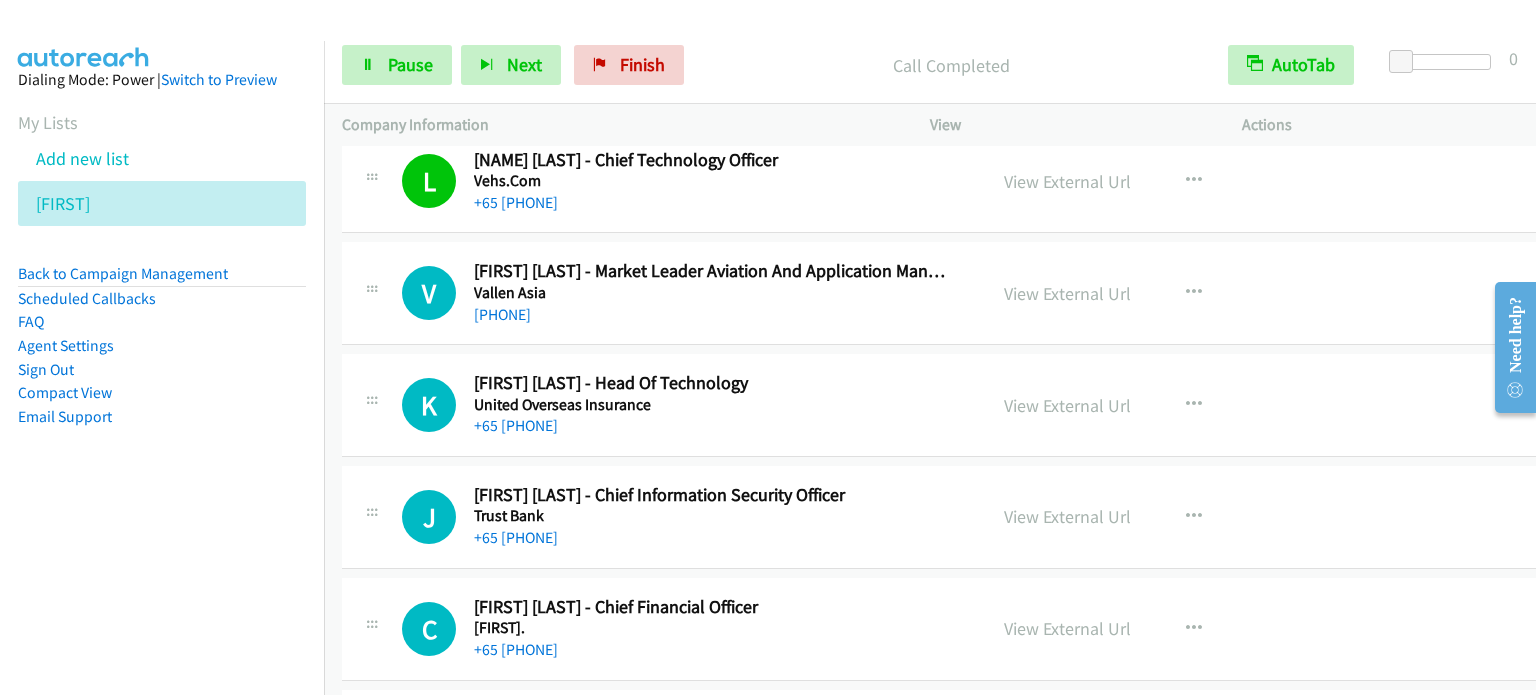 scroll, scrollTop: 200, scrollLeft: 0, axis: vertical 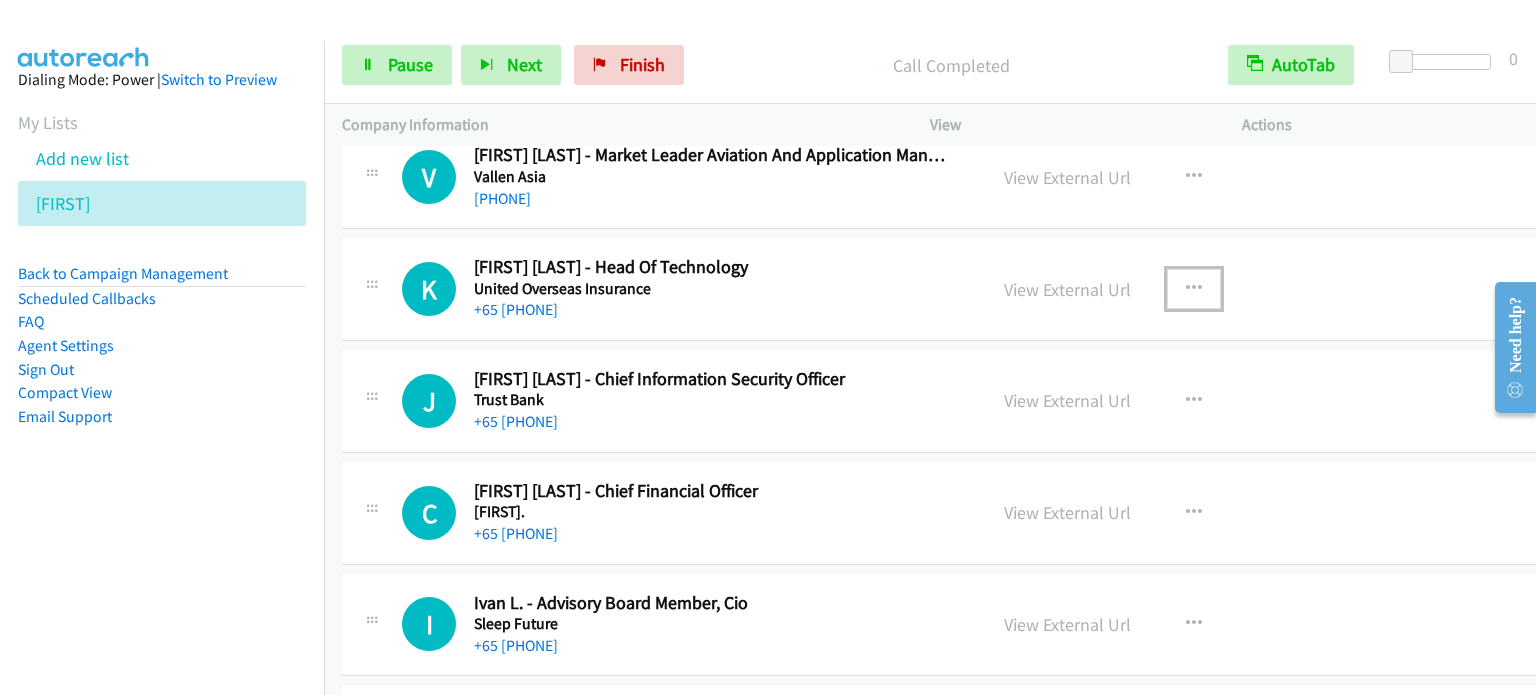 click at bounding box center [1194, 289] 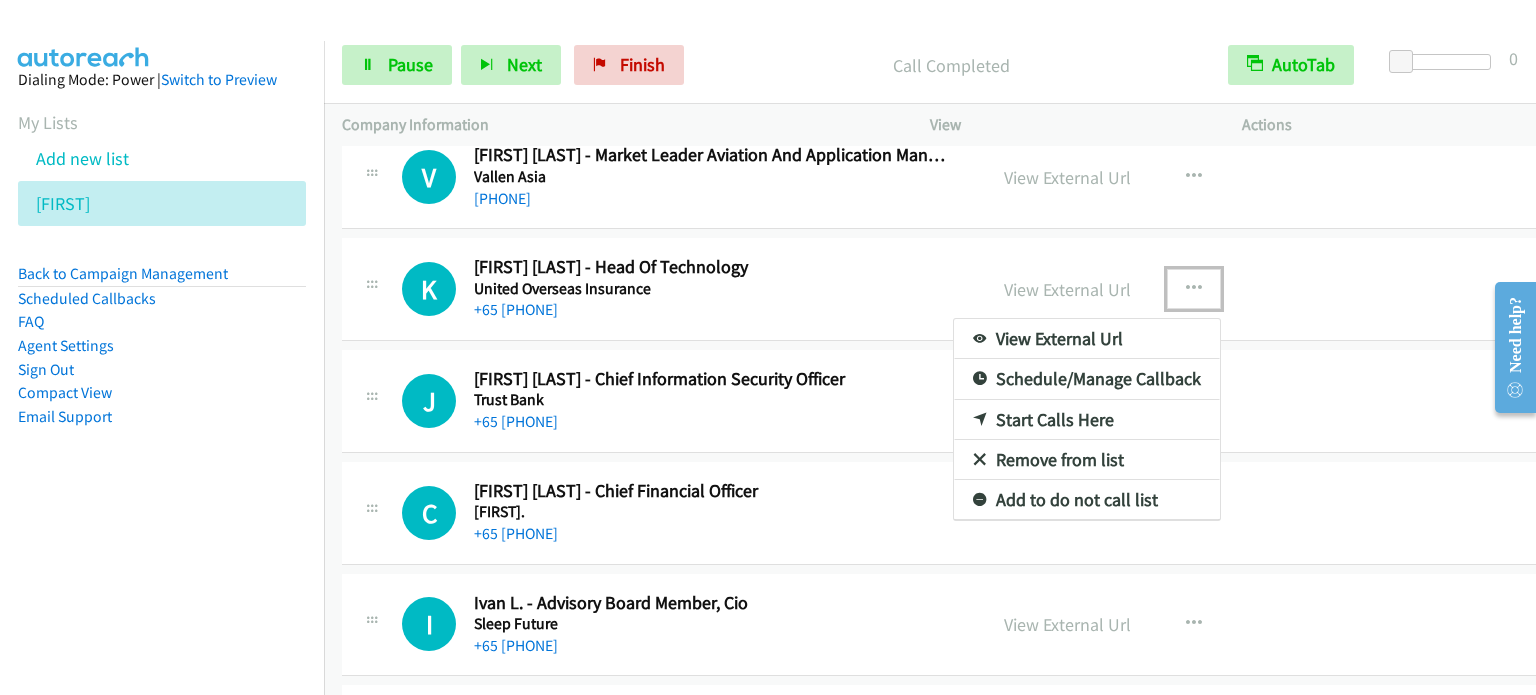 click on "Start Calls Here" at bounding box center (1087, 420) 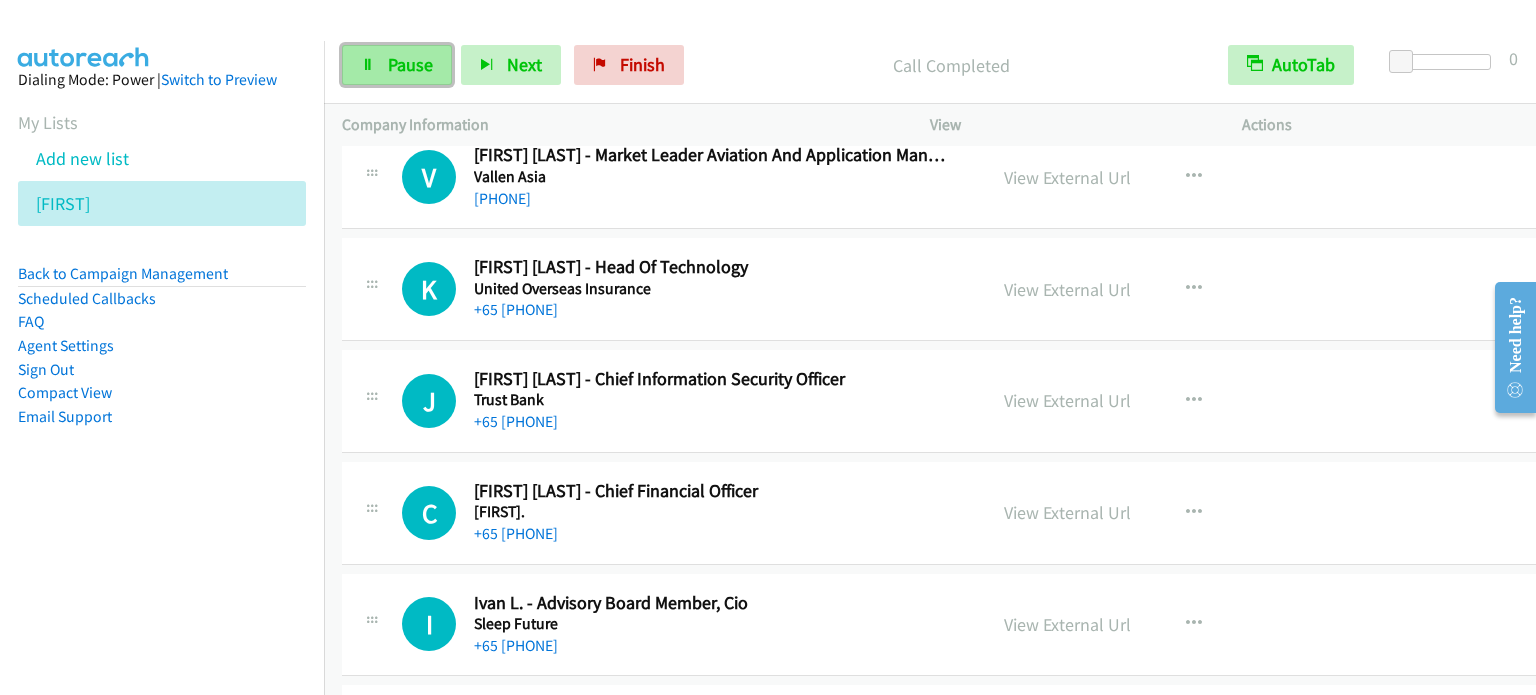 click on "Pause" at bounding box center (410, 64) 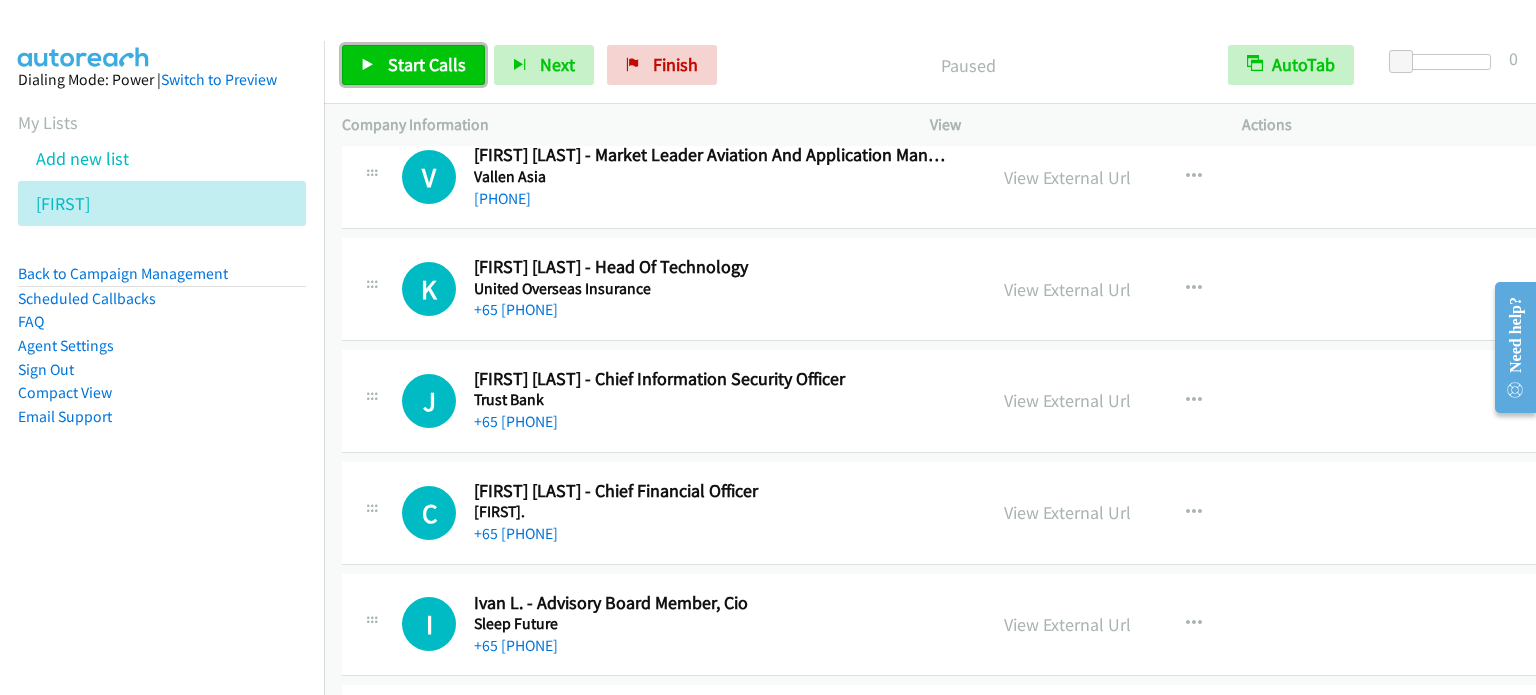 click on "Start Calls" at bounding box center [427, 64] 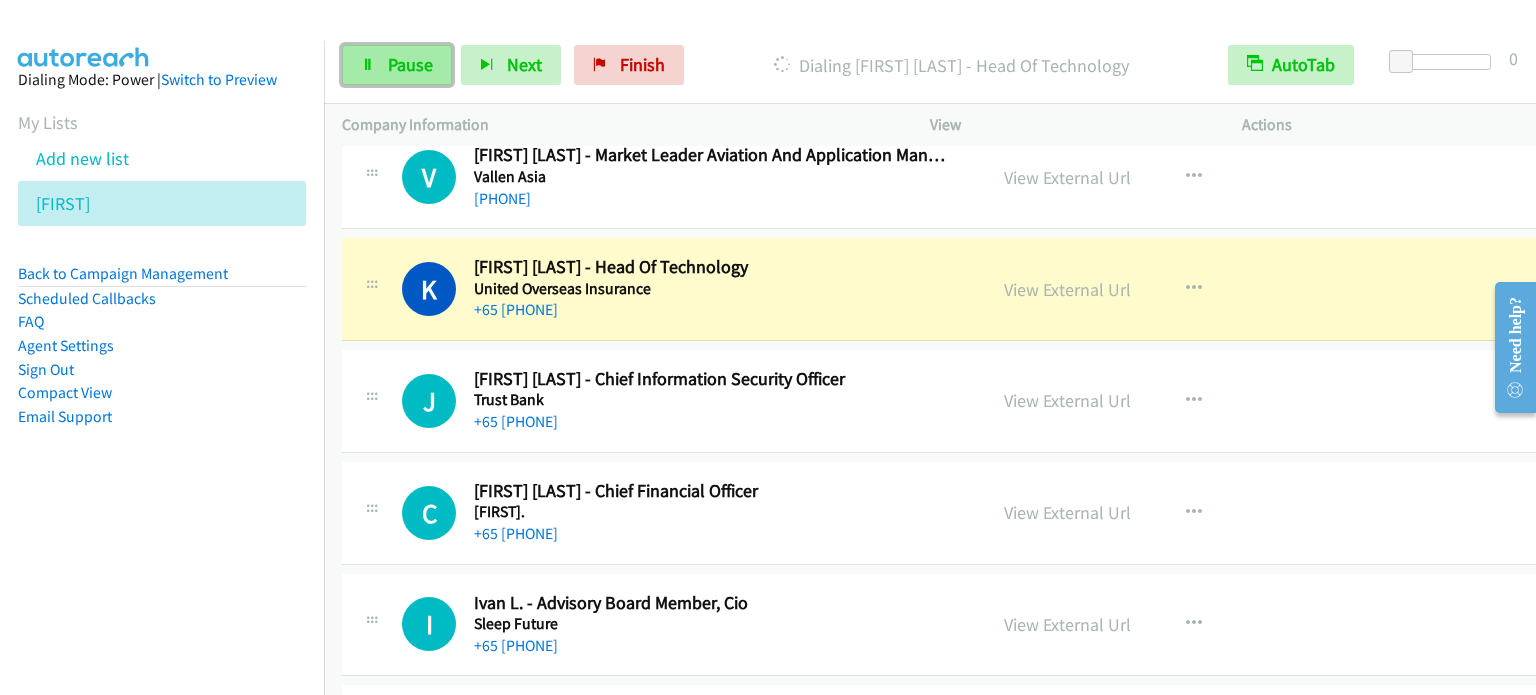 click at bounding box center (368, 66) 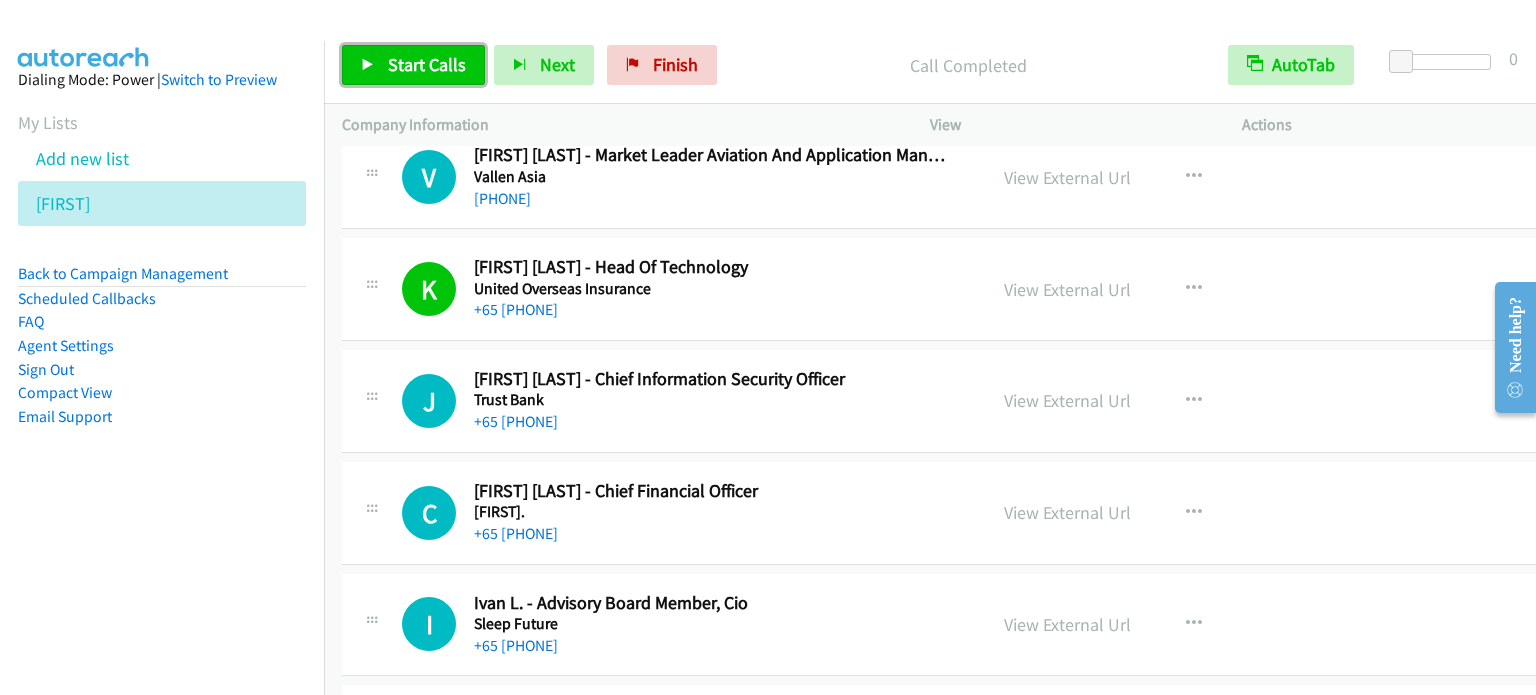 click on "Start Calls" at bounding box center [427, 64] 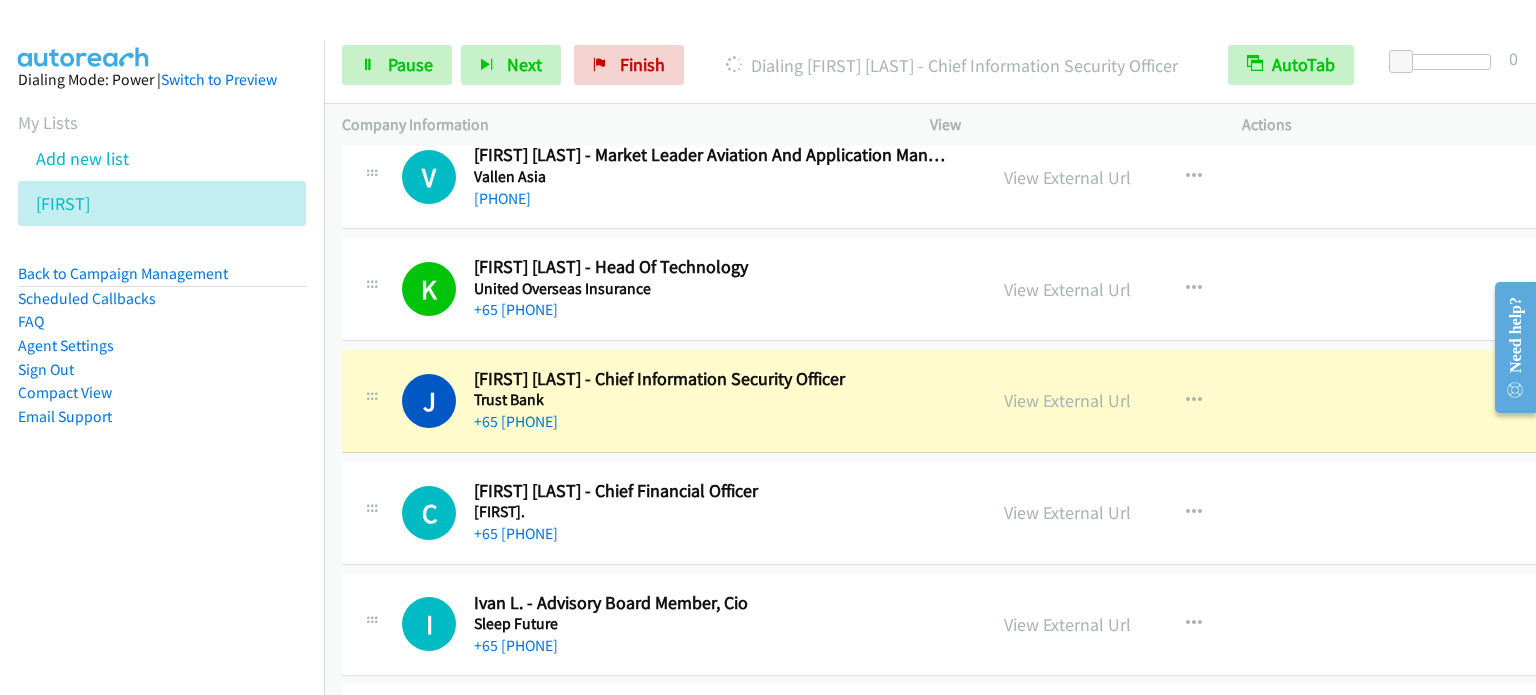 scroll, scrollTop: 300, scrollLeft: 0, axis: vertical 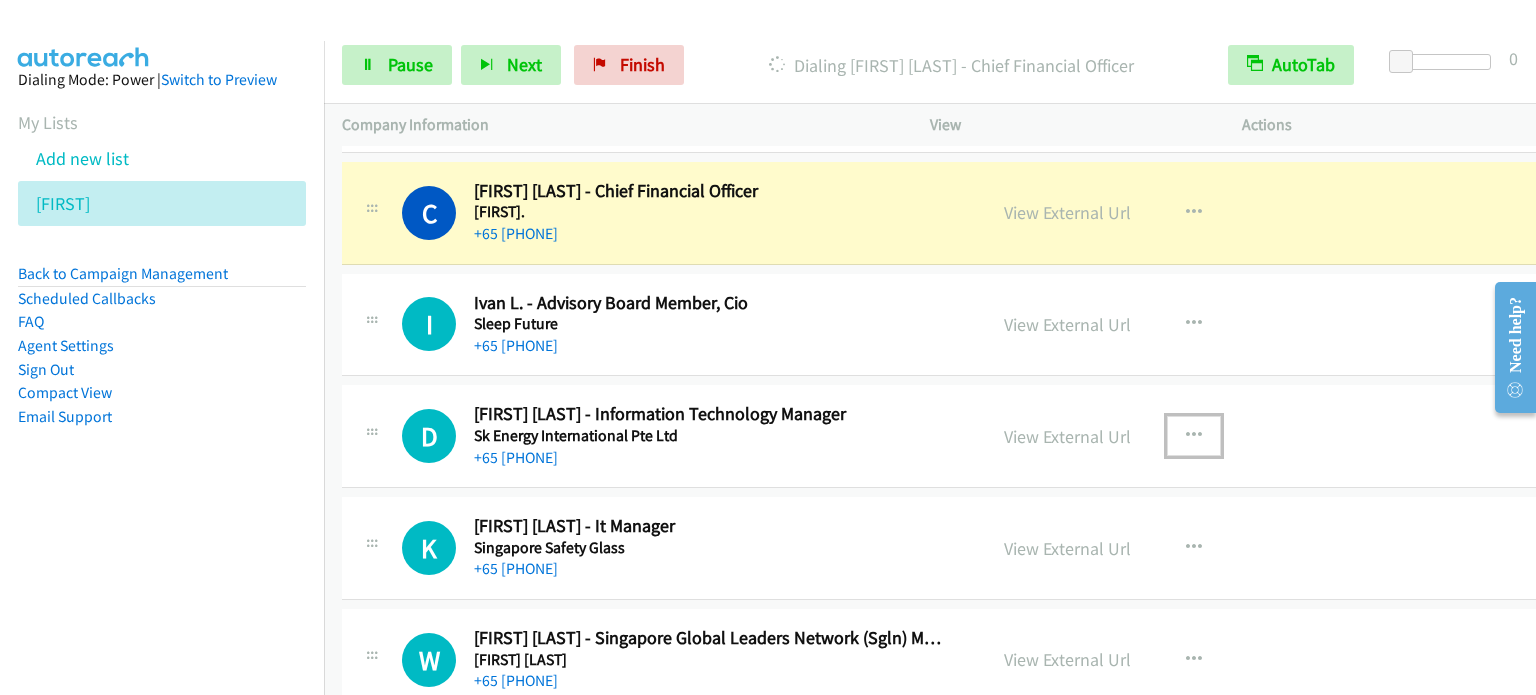 click at bounding box center [1194, 436] 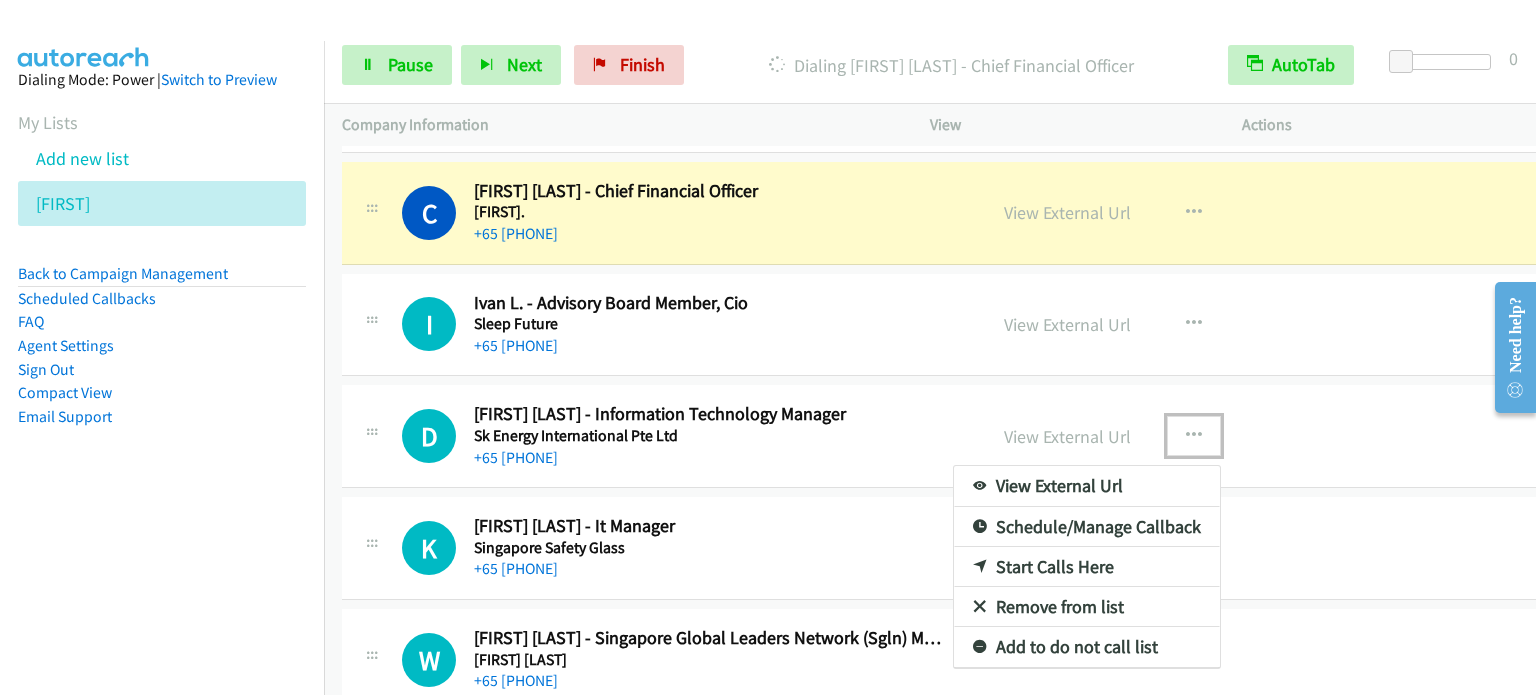 click on "Start Calls Here" at bounding box center [1087, 567] 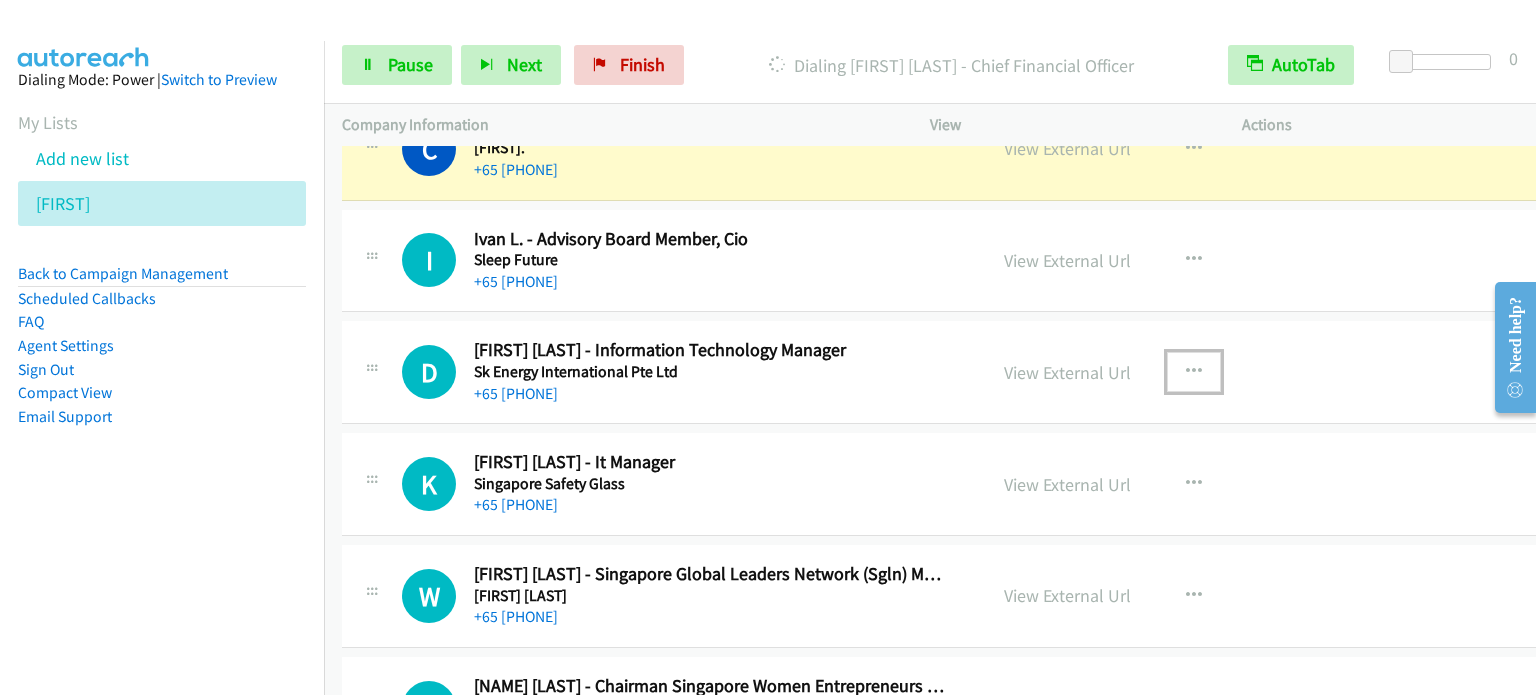 scroll, scrollTop: 600, scrollLeft: 0, axis: vertical 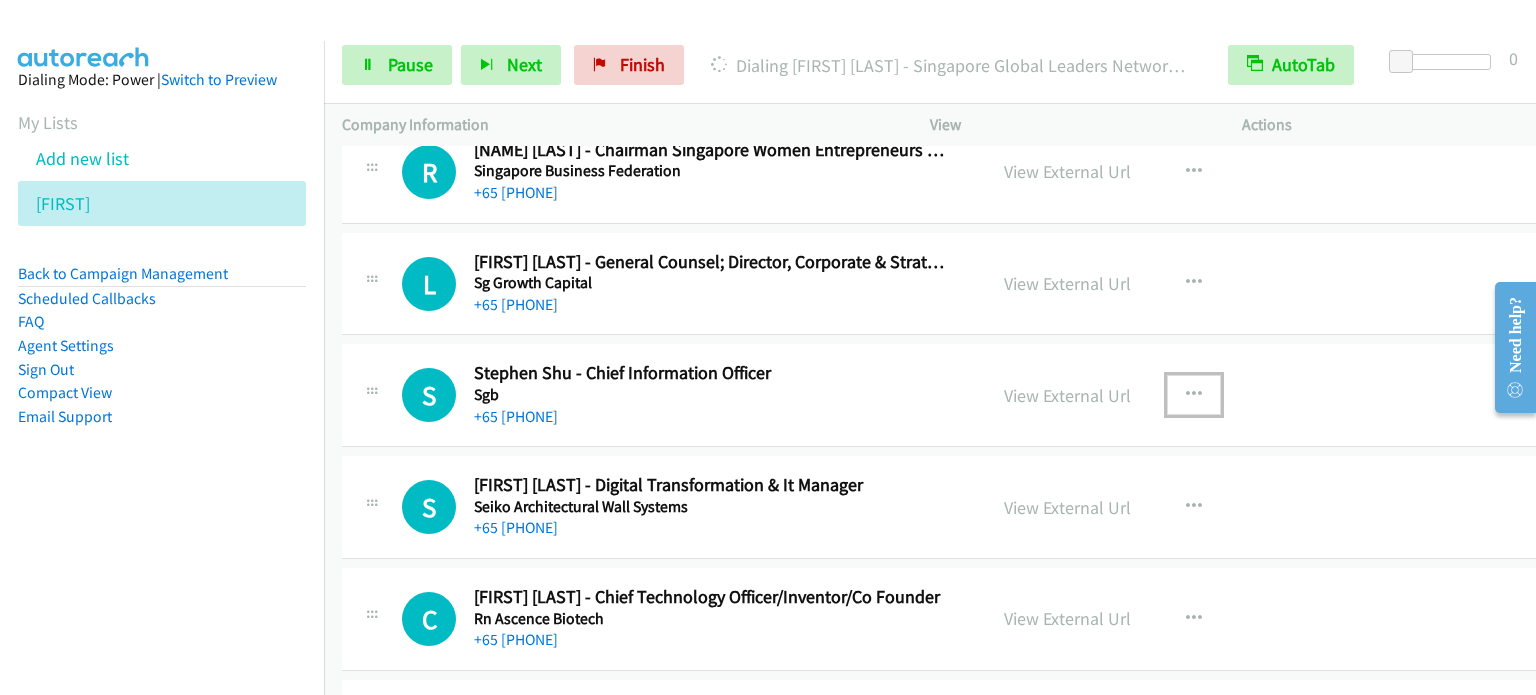 click at bounding box center (1194, 395) 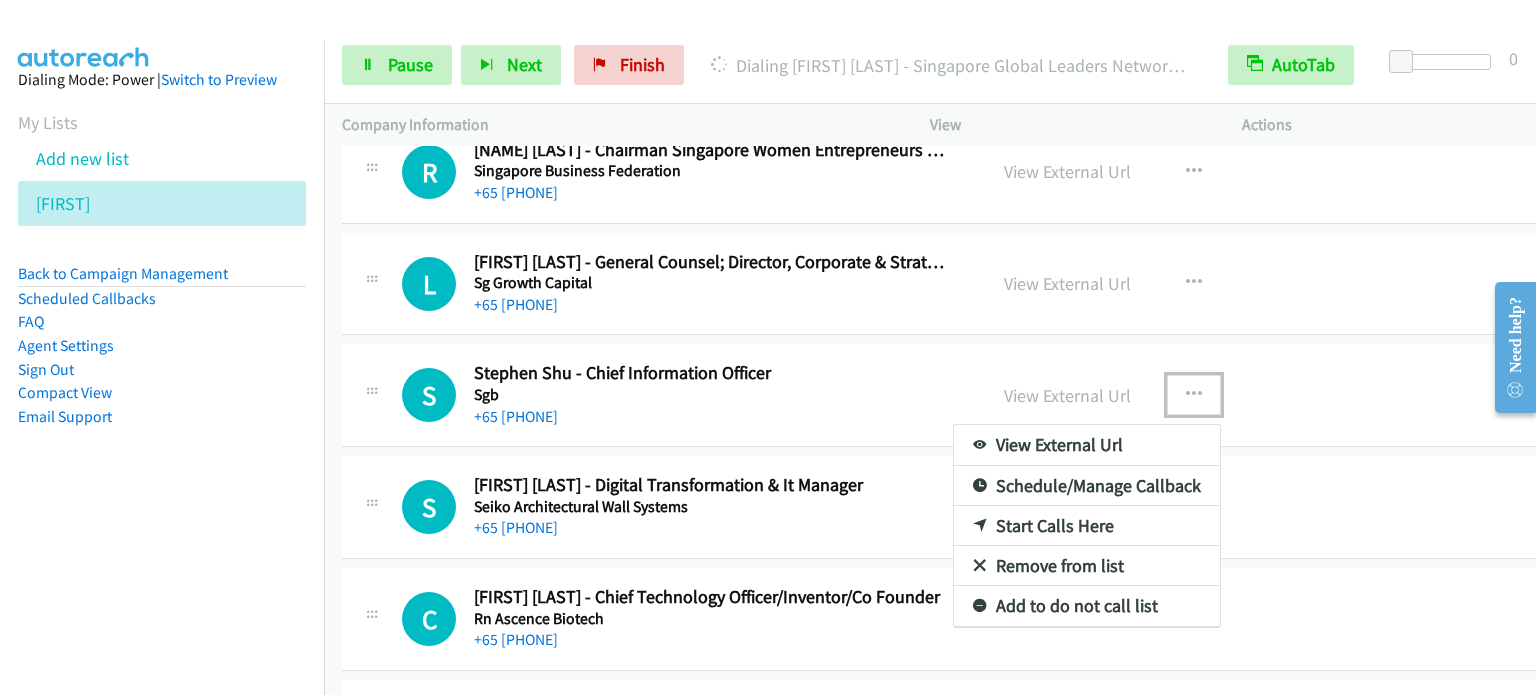 click on "Start Calls Here" at bounding box center [1087, 526] 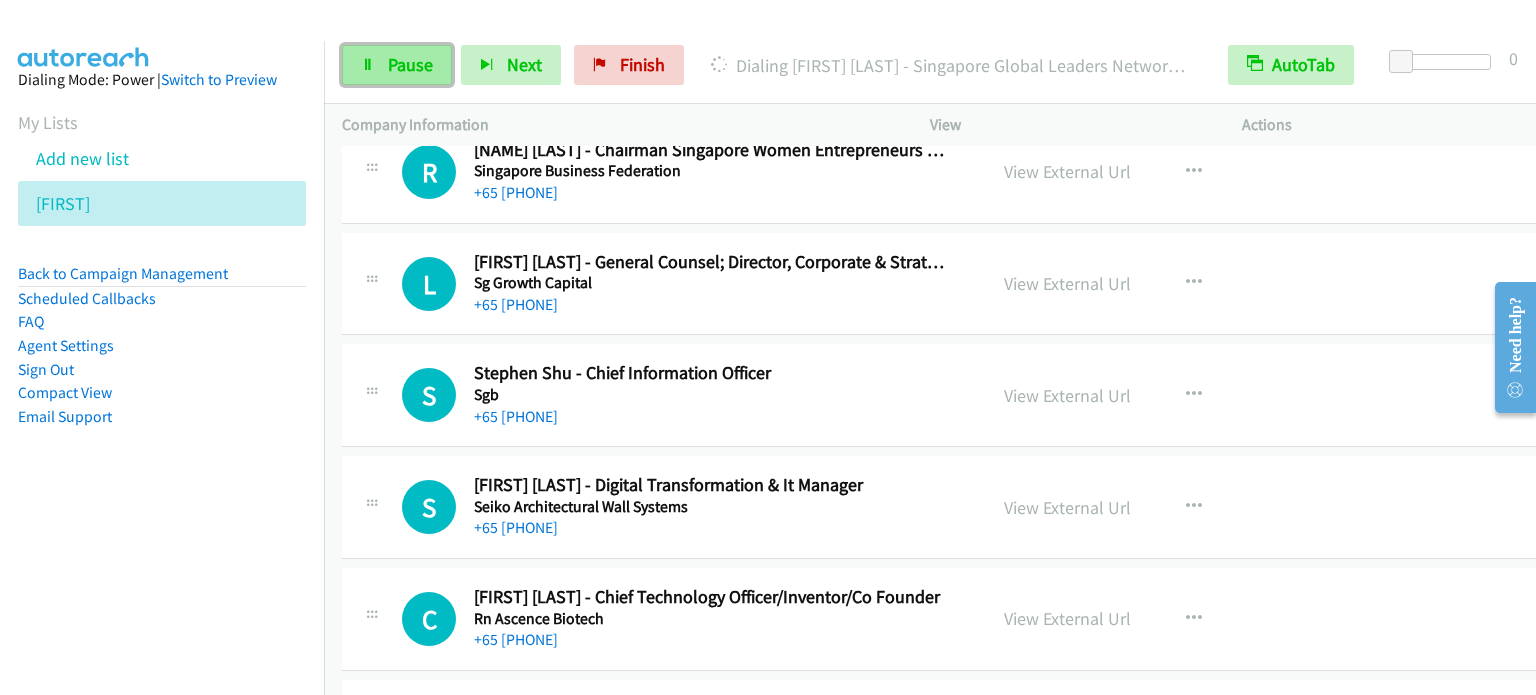 click on "Pause" at bounding box center (397, 65) 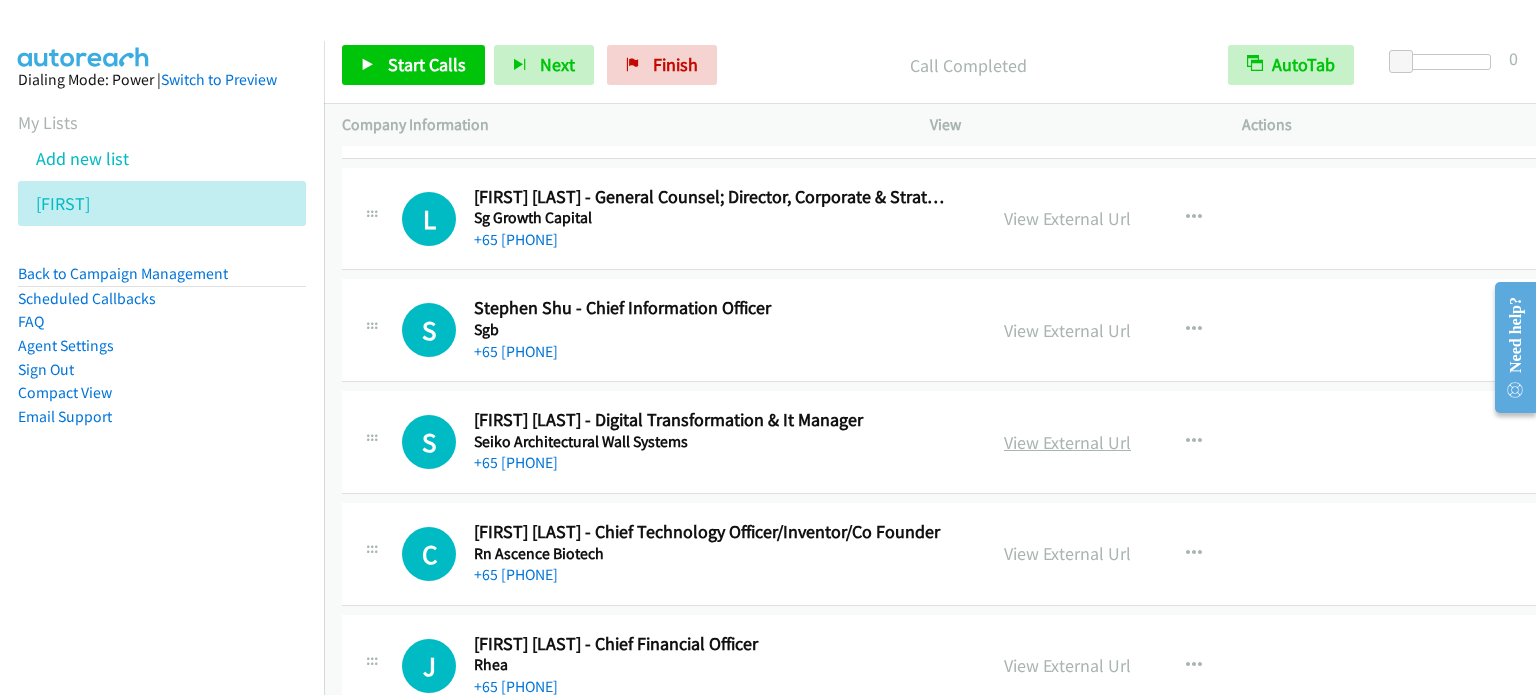 scroll, scrollTop: 1200, scrollLeft: 0, axis: vertical 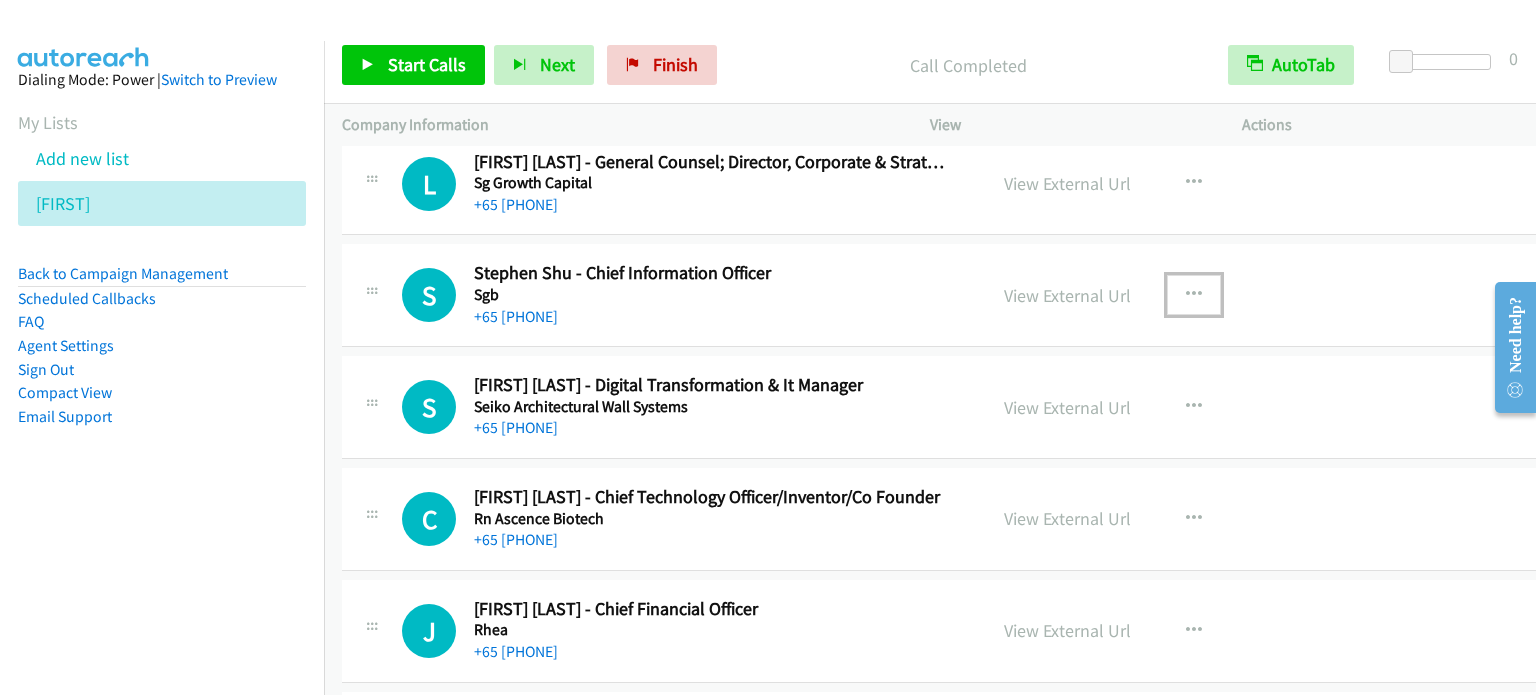 click at bounding box center [1194, 295] 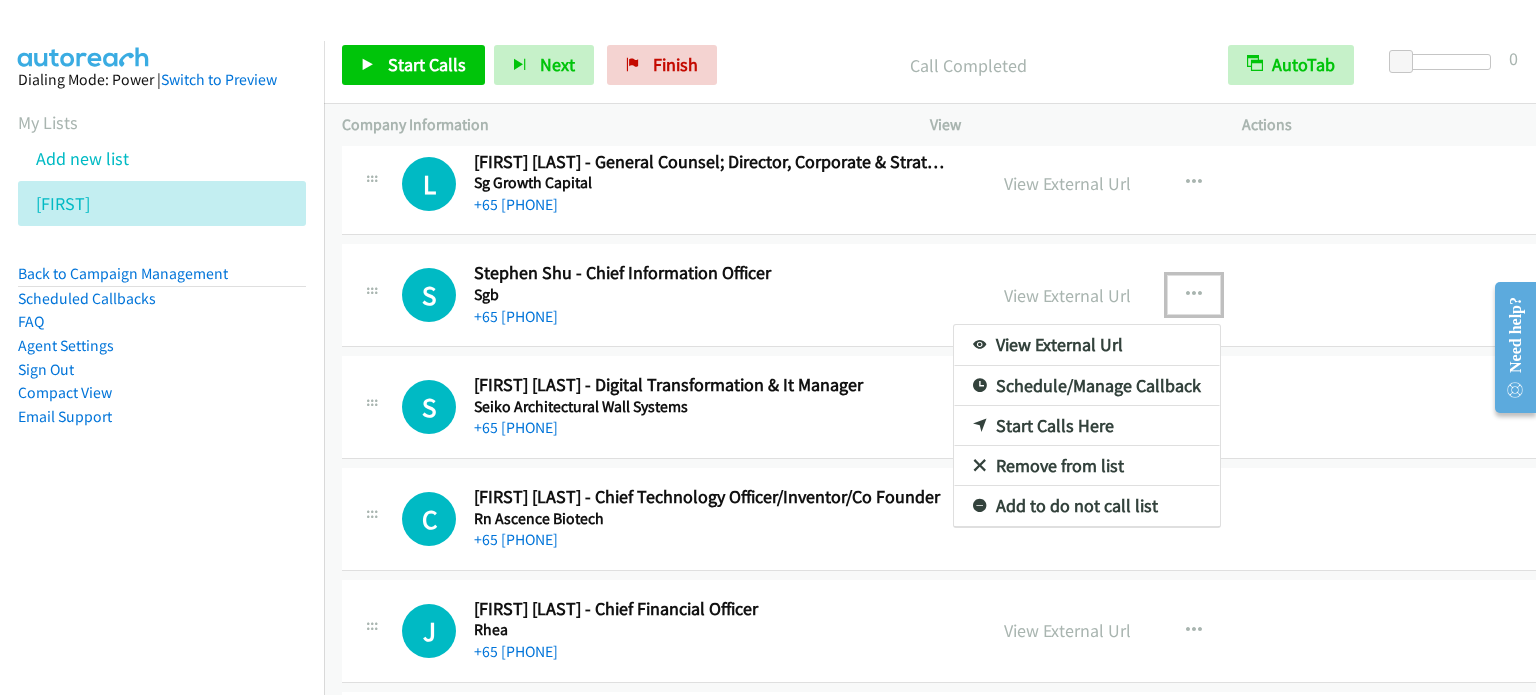 click on "Start Calls Here" at bounding box center (1087, 426) 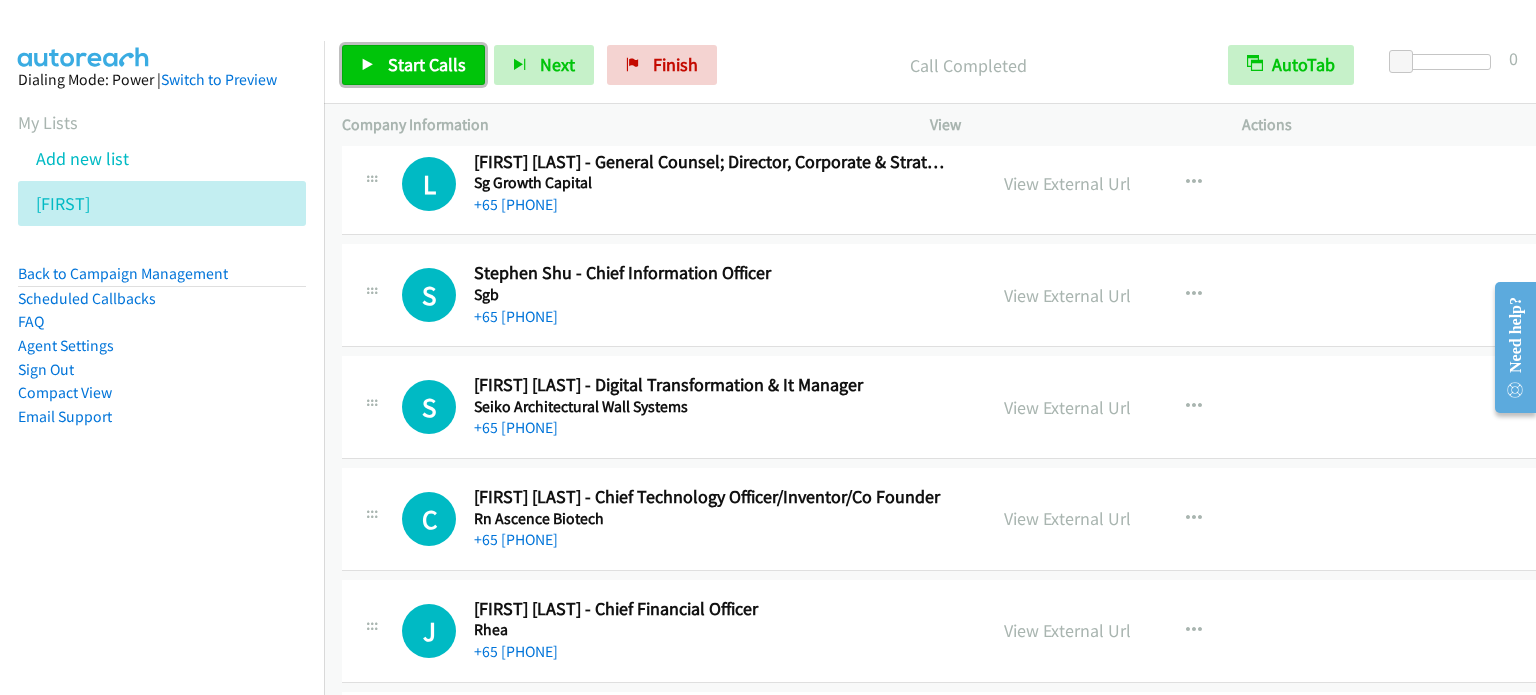 click on "Start Calls" at bounding box center [413, 65] 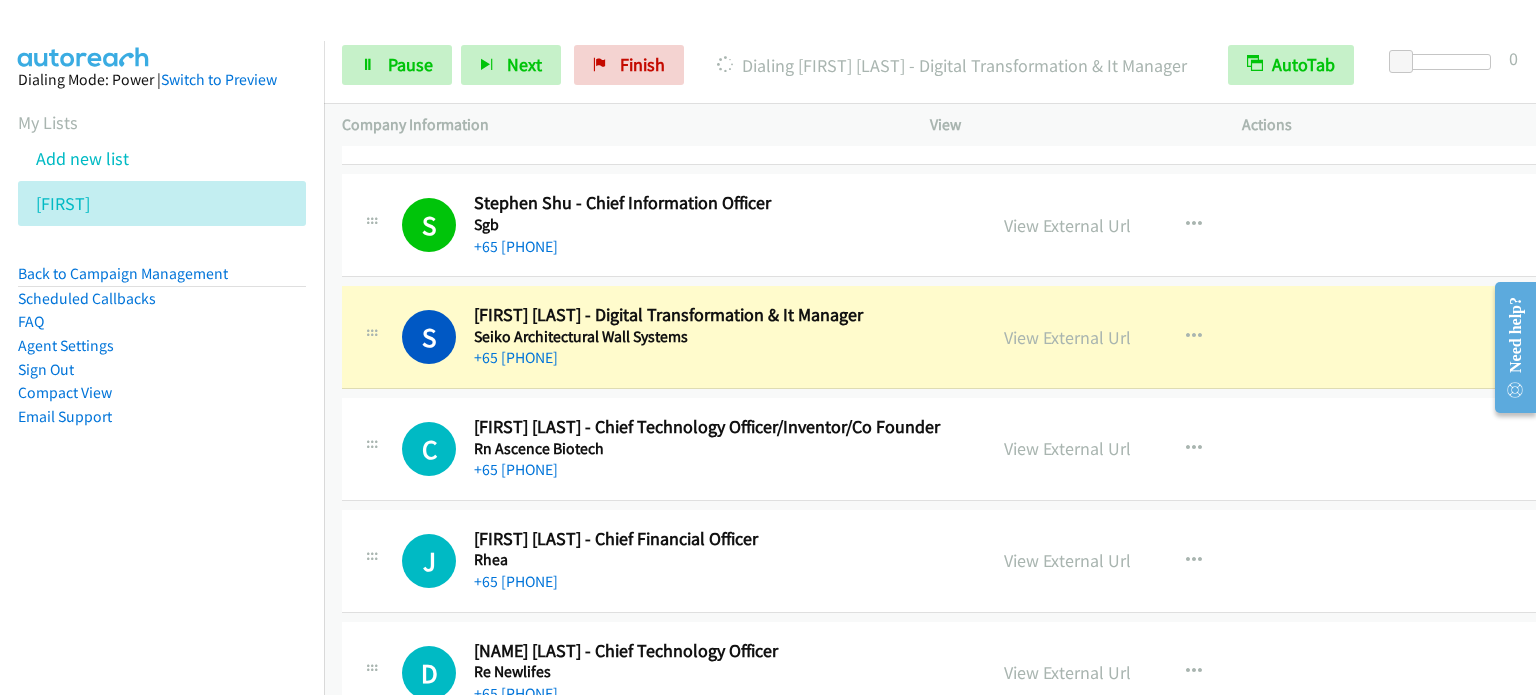 scroll, scrollTop: 1300, scrollLeft: 0, axis: vertical 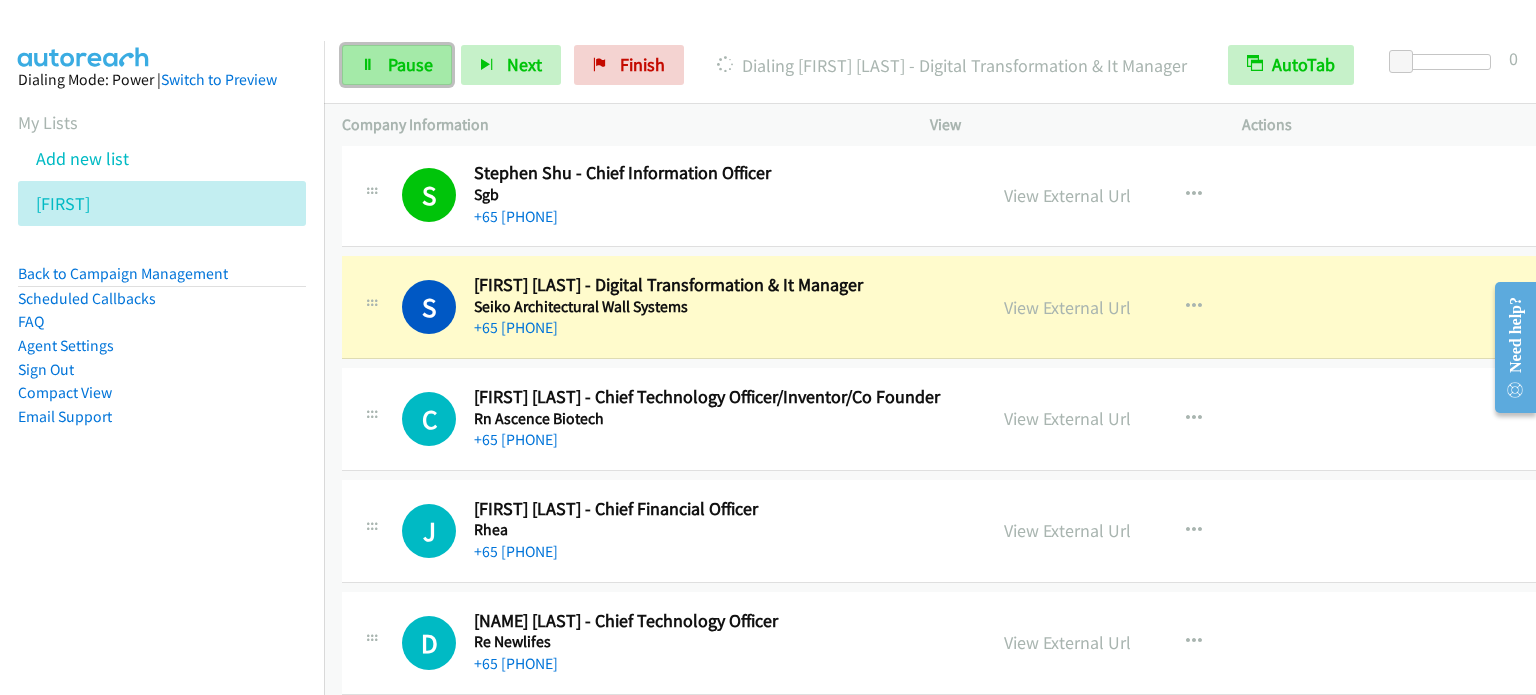 click on "Pause" at bounding box center (397, 65) 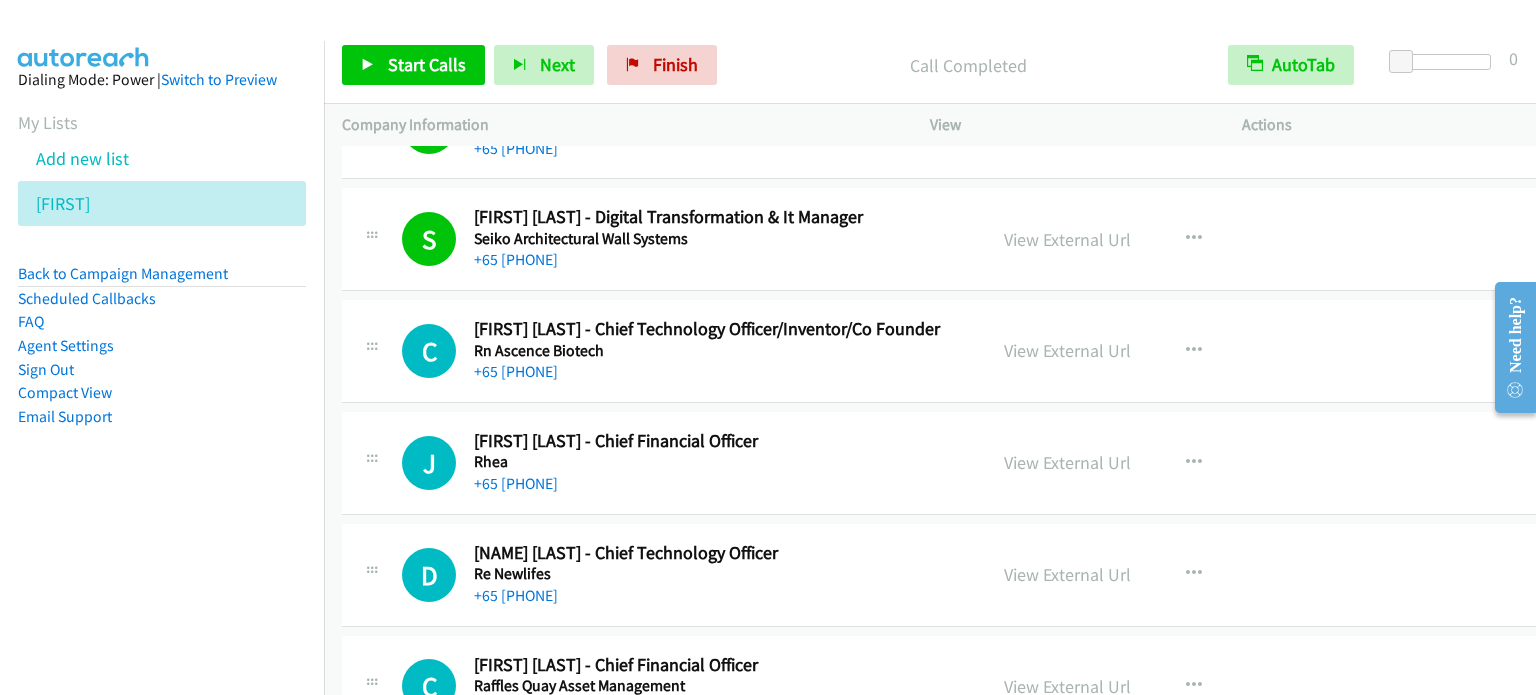 scroll, scrollTop: 1400, scrollLeft: 0, axis: vertical 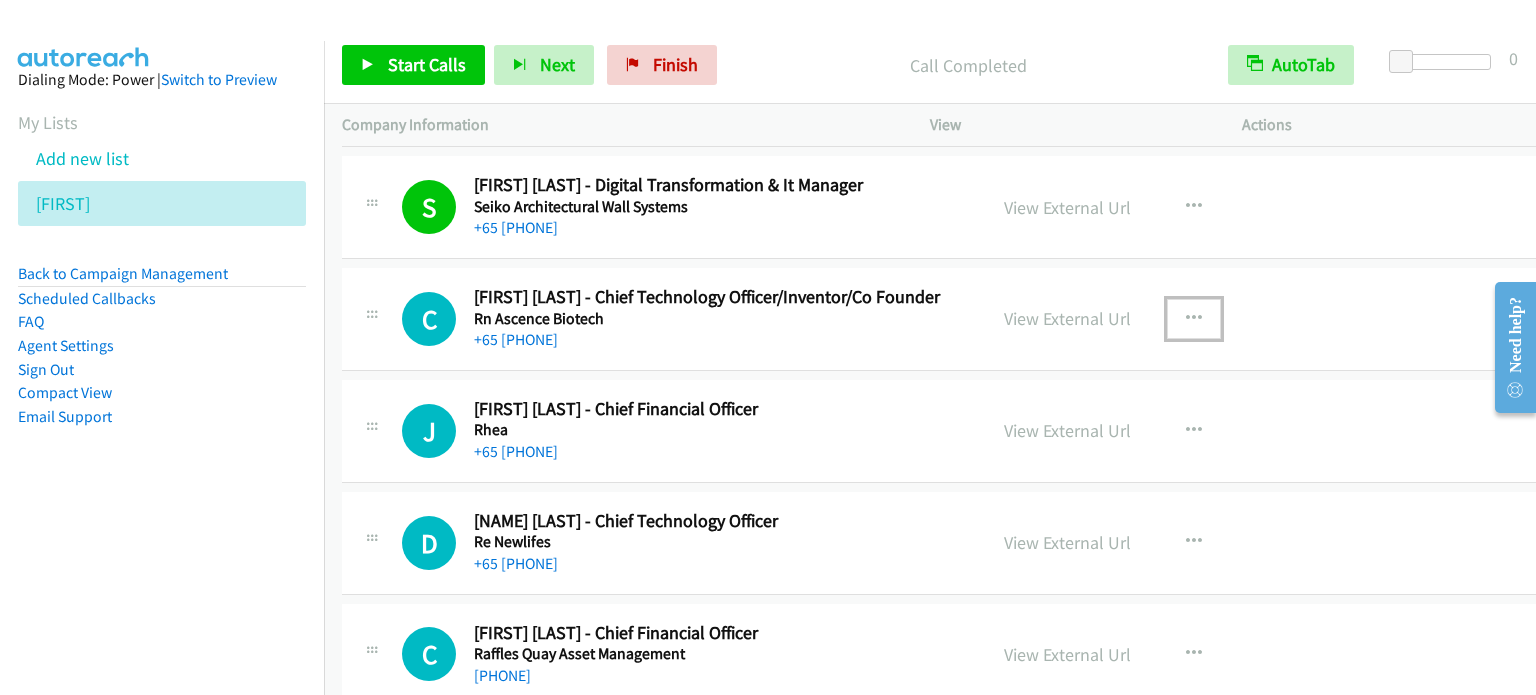 click at bounding box center [1194, 319] 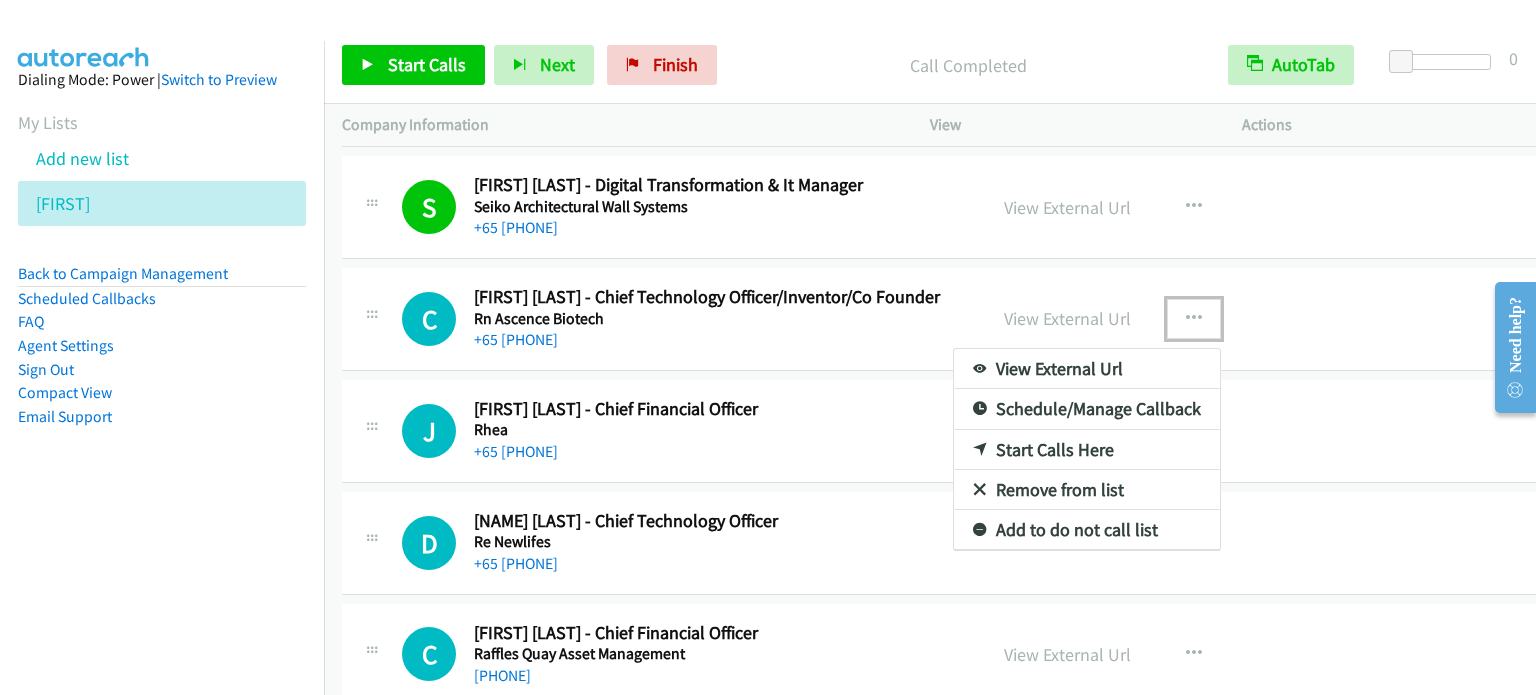 click on "Start Calls Here" at bounding box center [1087, 450] 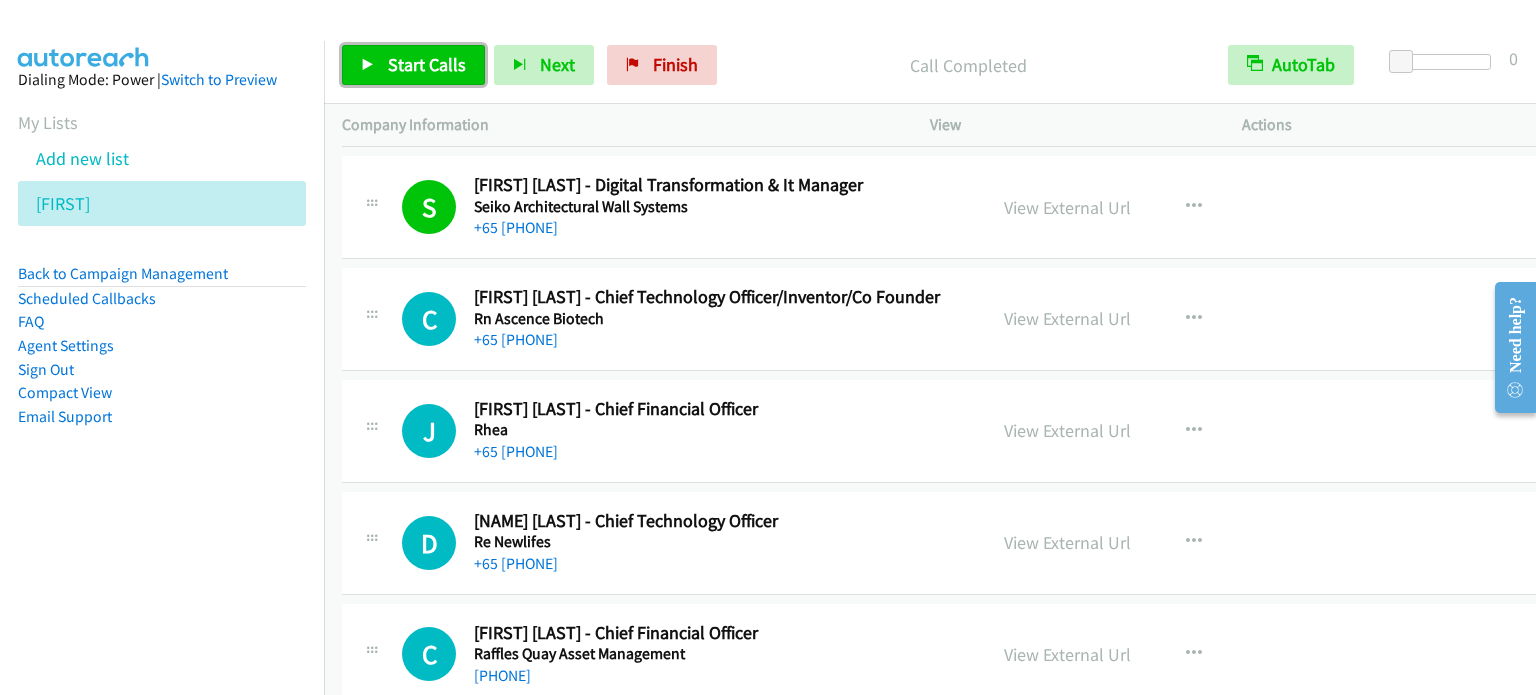 click on "Start Calls" at bounding box center (427, 64) 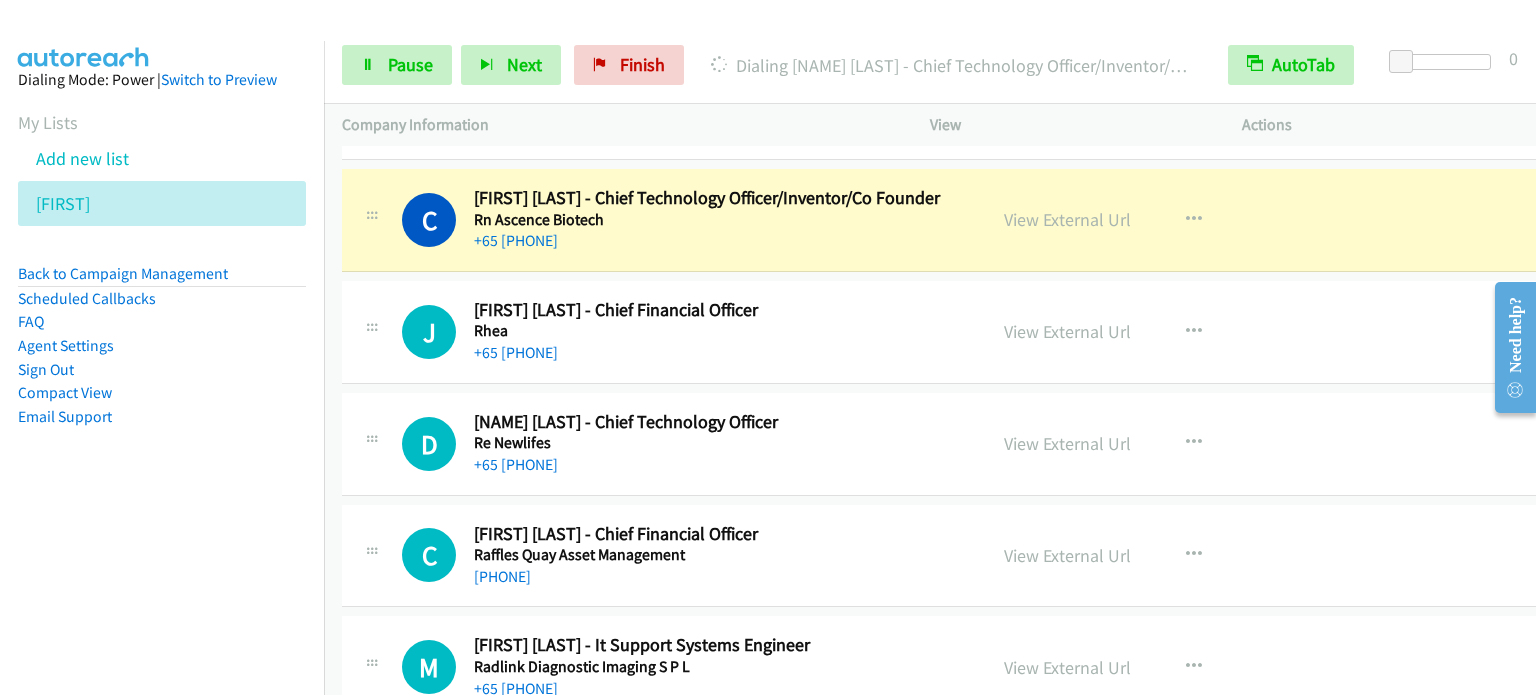 scroll, scrollTop: 1500, scrollLeft: 0, axis: vertical 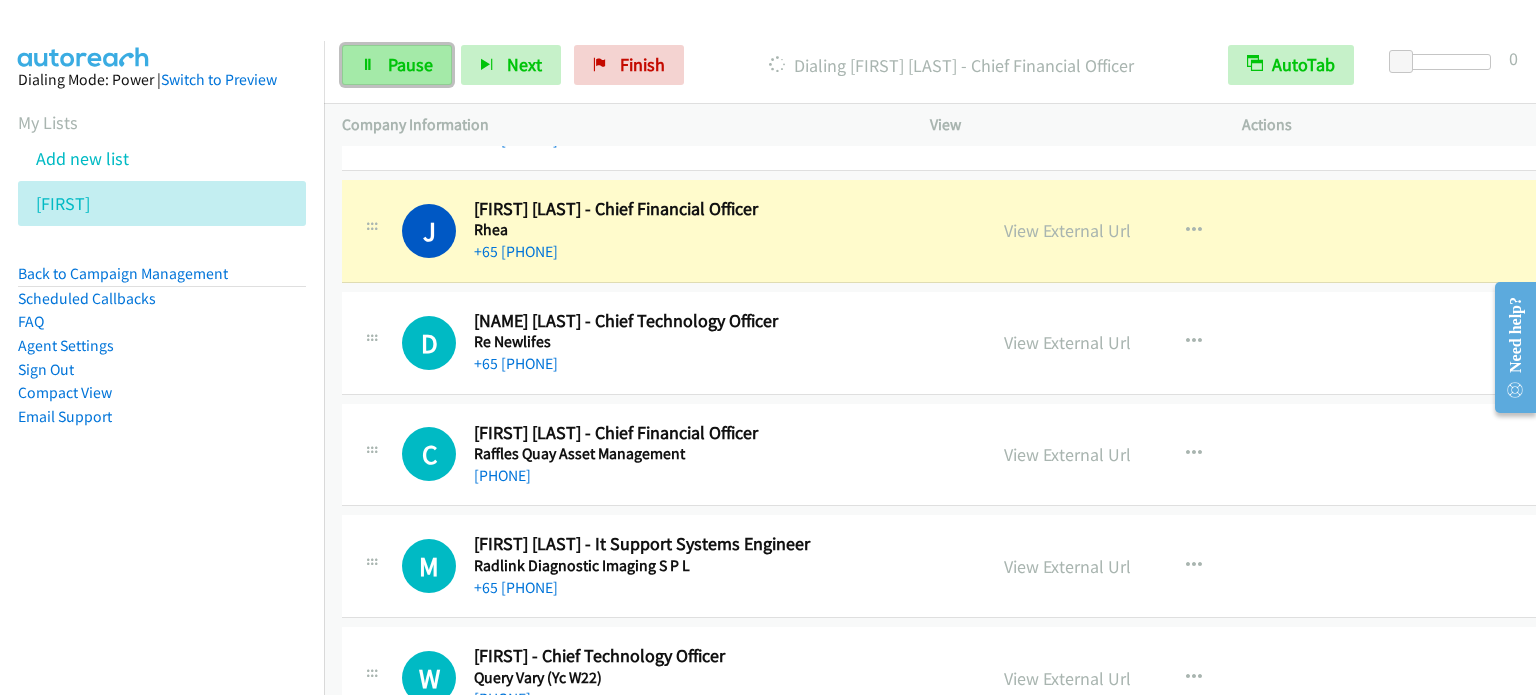 click at bounding box center [368, 66] 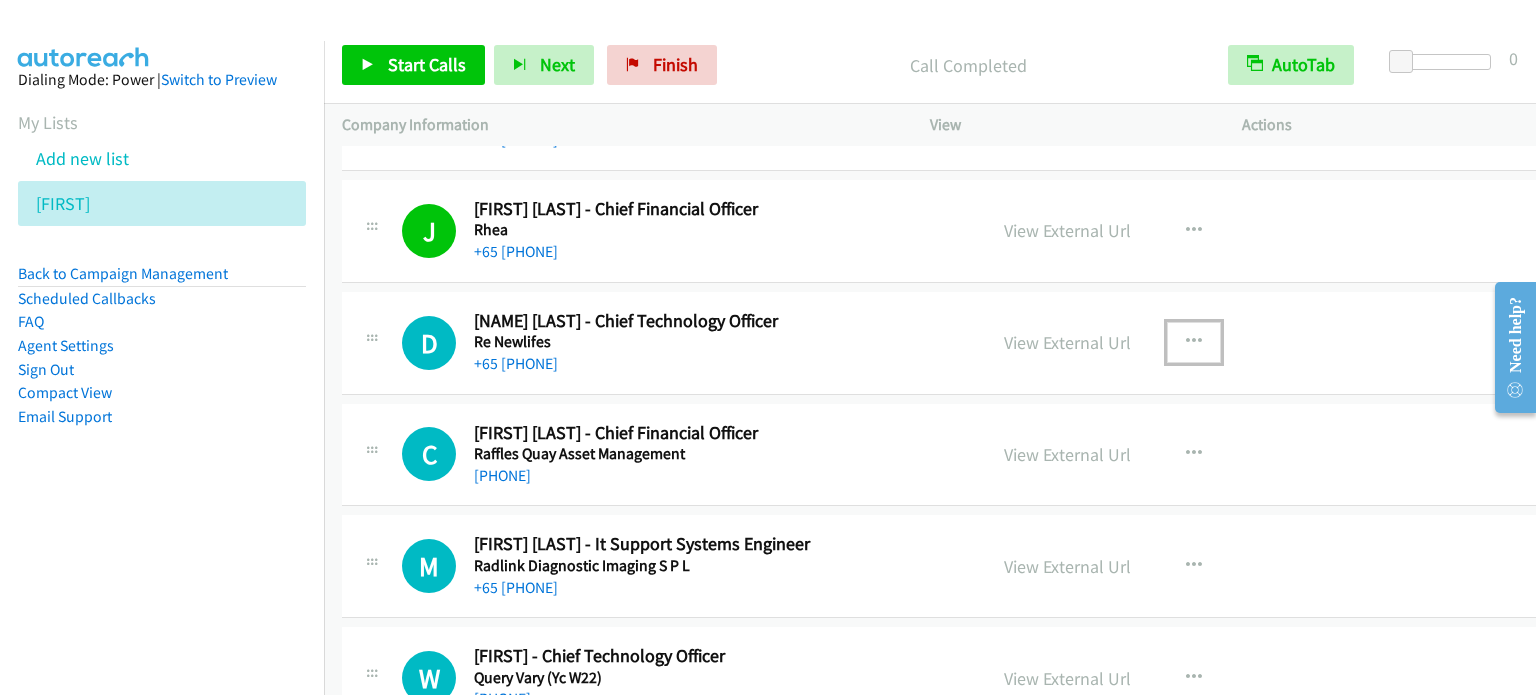 click at bounding box center [1194, 342] 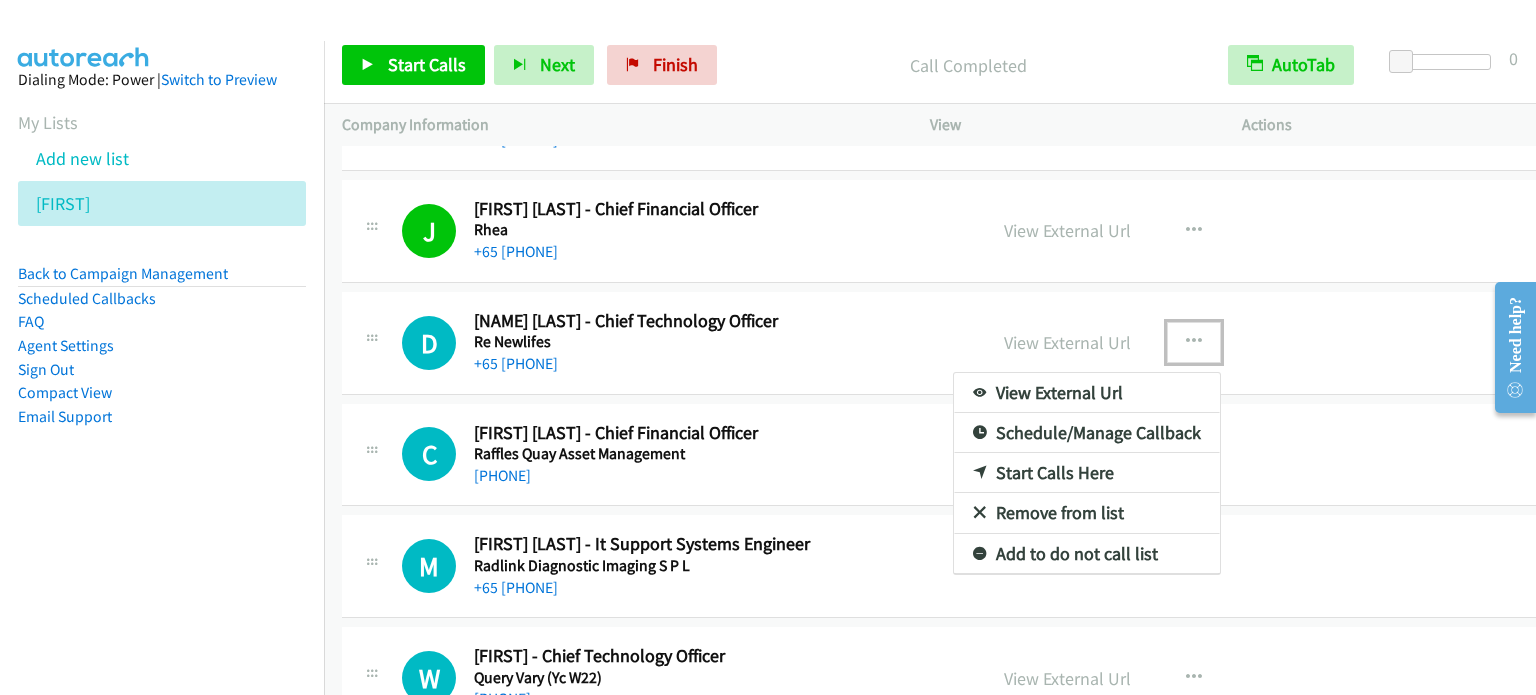 click on "Start Calls Here" at bounding box center [1087, 473] 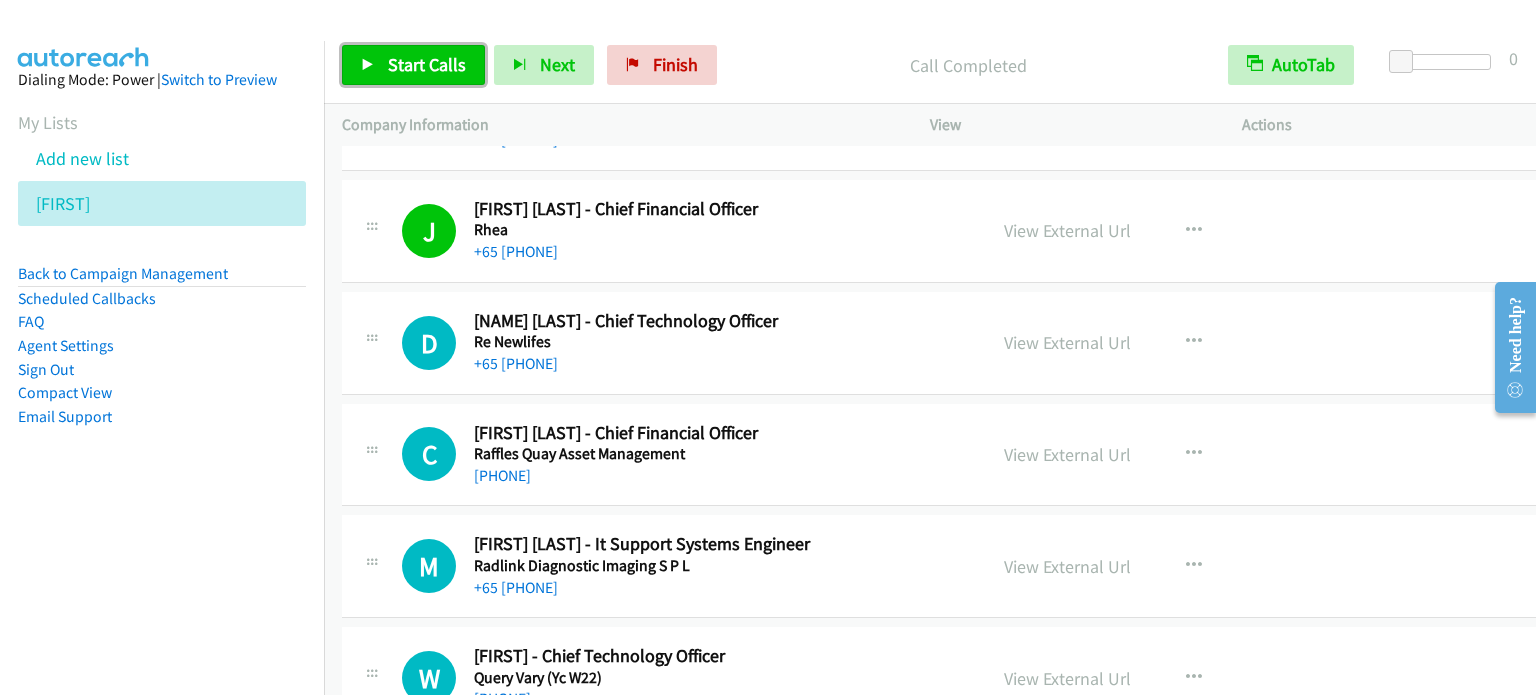click on "Start Calls" at bounding box center [413, 65] 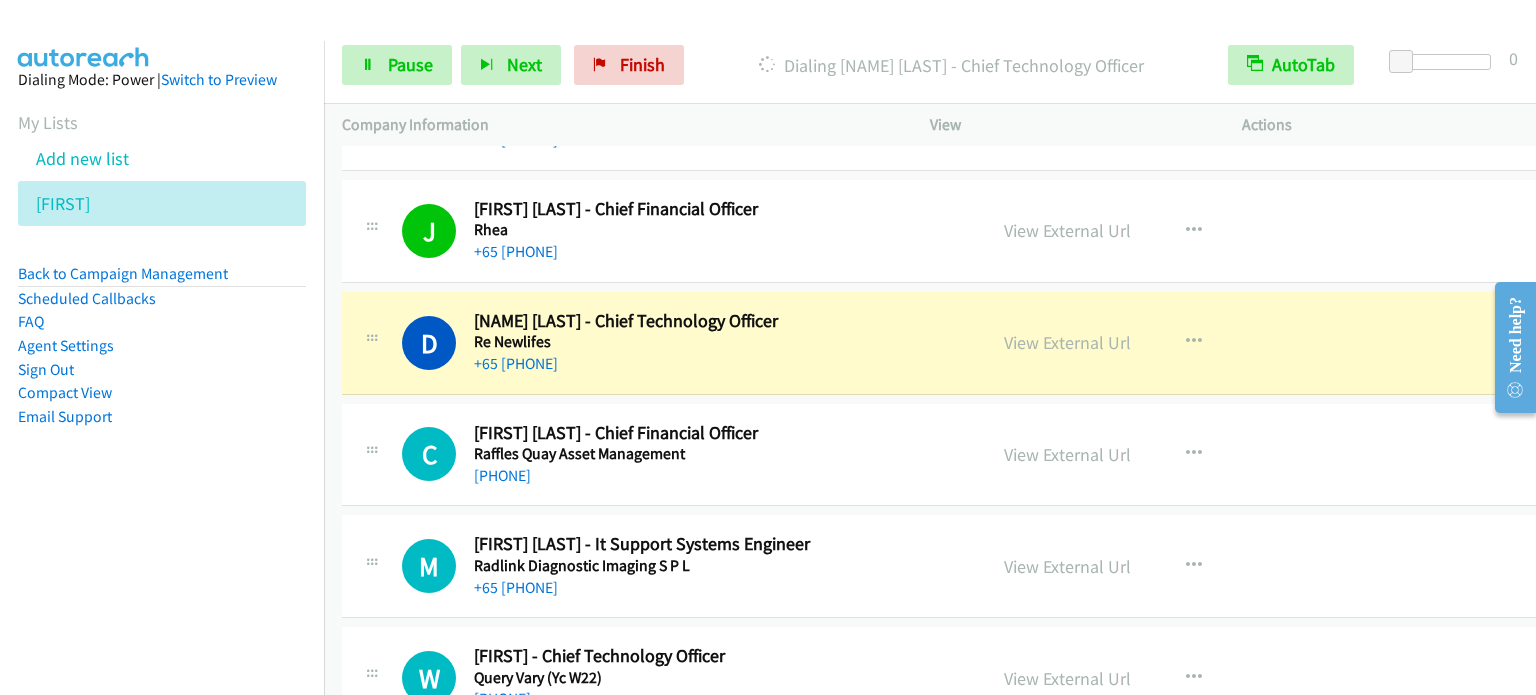 scroll, scrollTop: 1700, scrollLeft: 0, axis: vertical 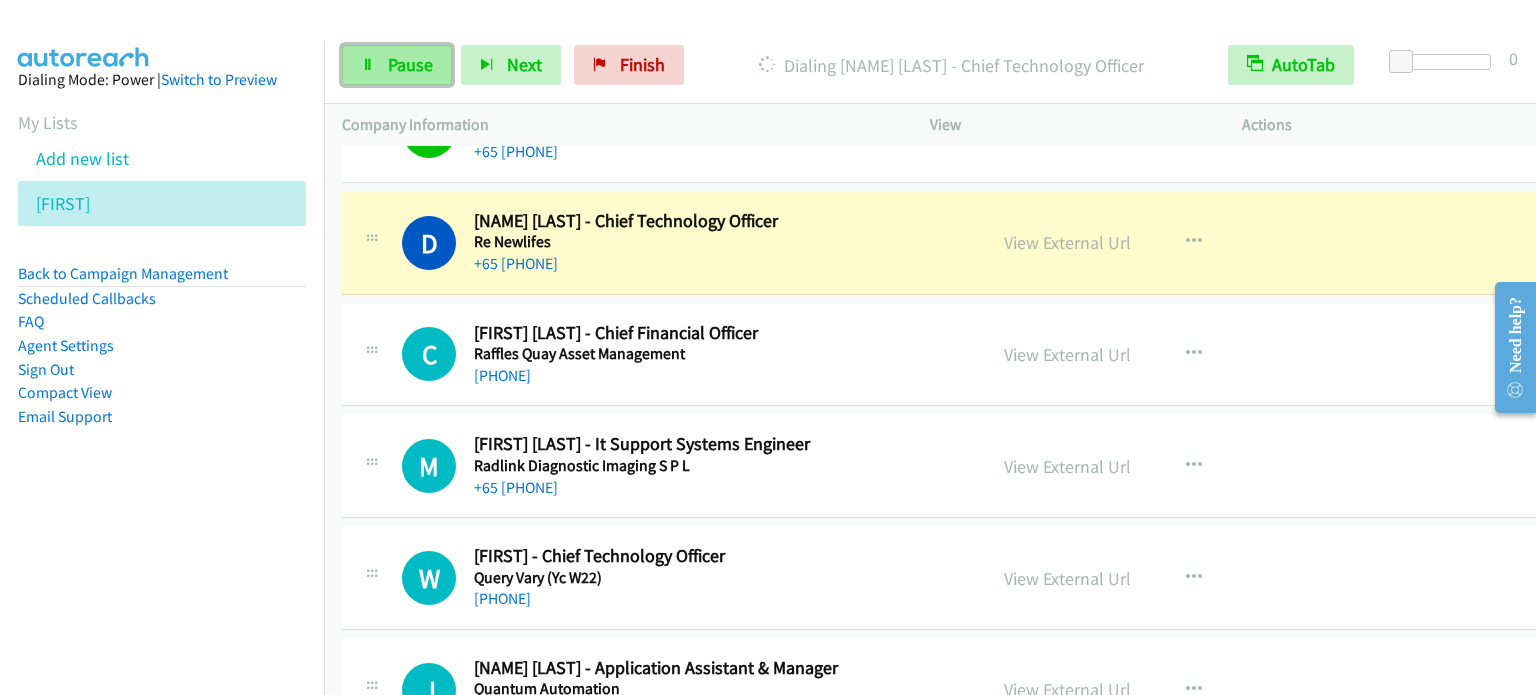 click on "Pause" at bounding box center (410, 64) 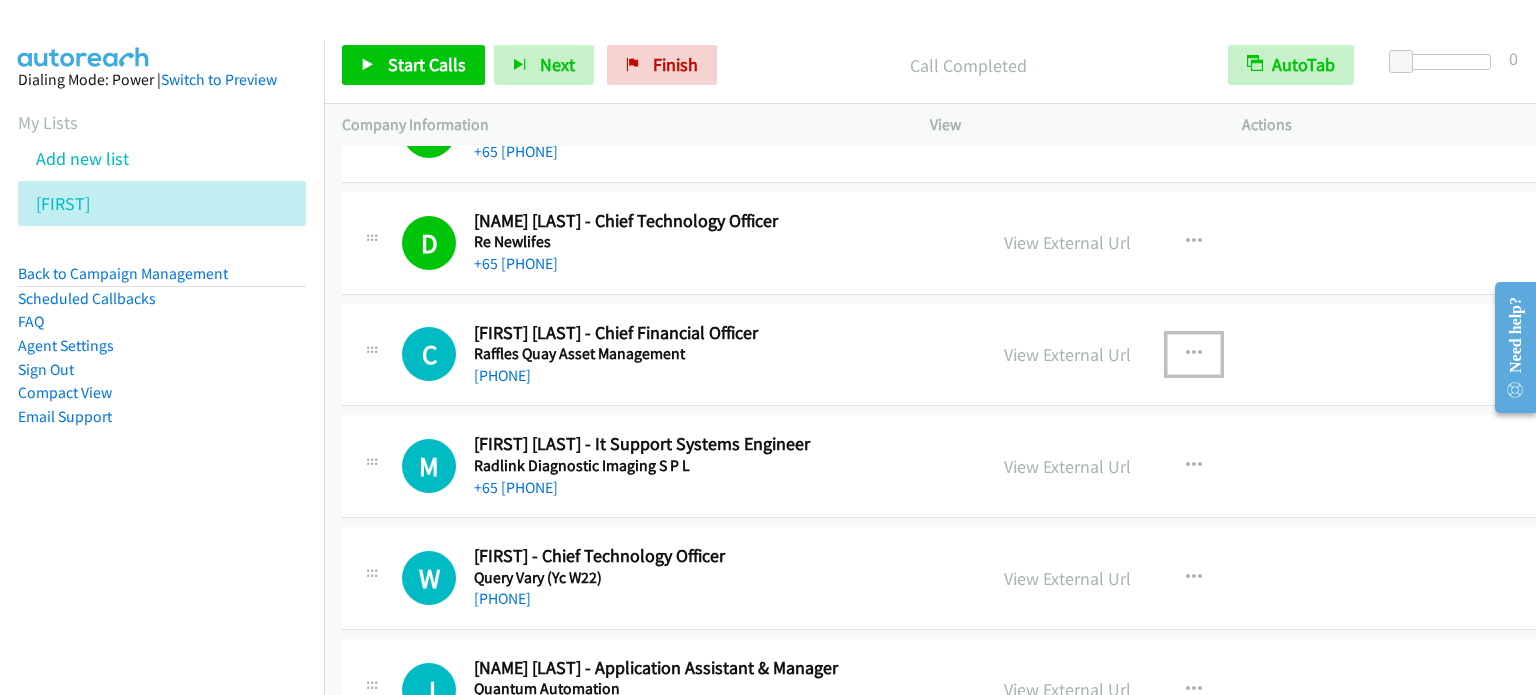 click at bounding box center [1194, 354] 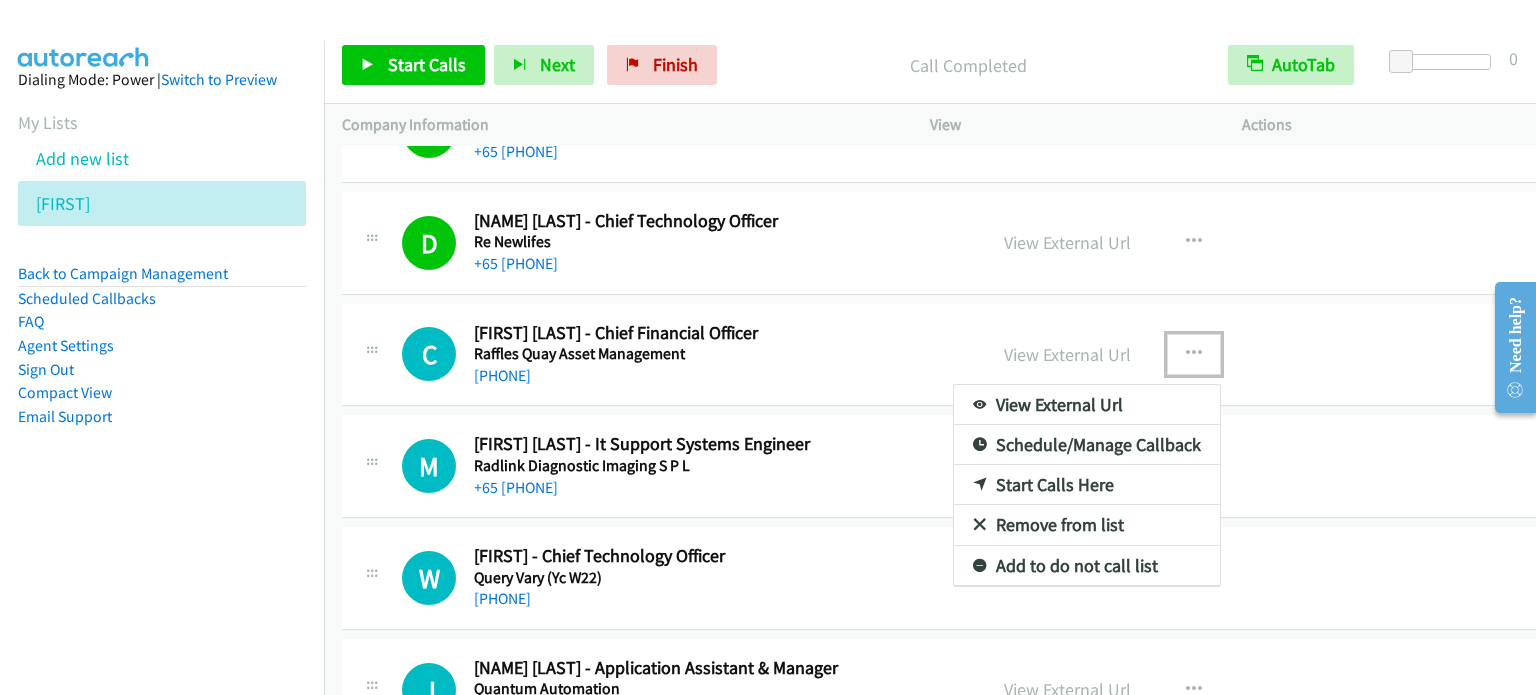 click on "Start Calls Here" at bounding box center (1087, 485) 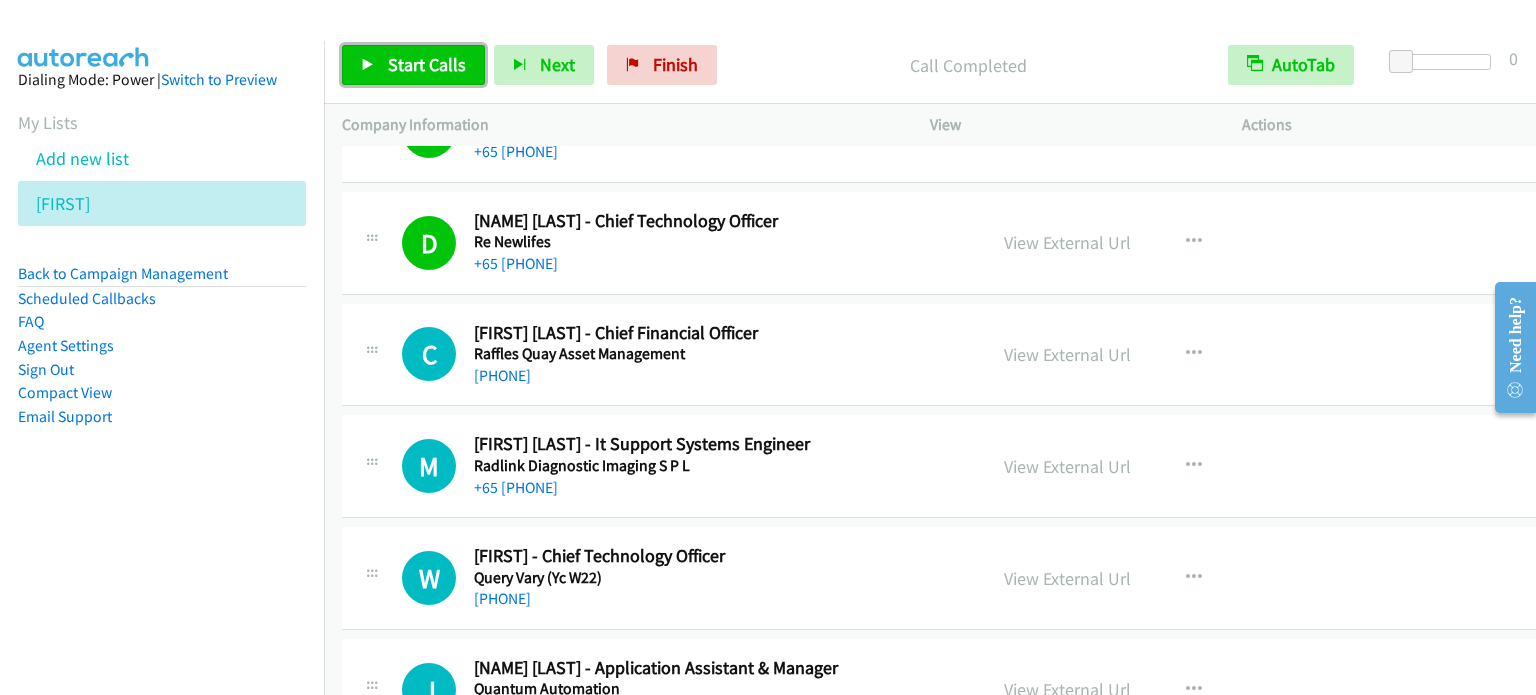 click on "Start Calls" at bounding box center [427, 64] 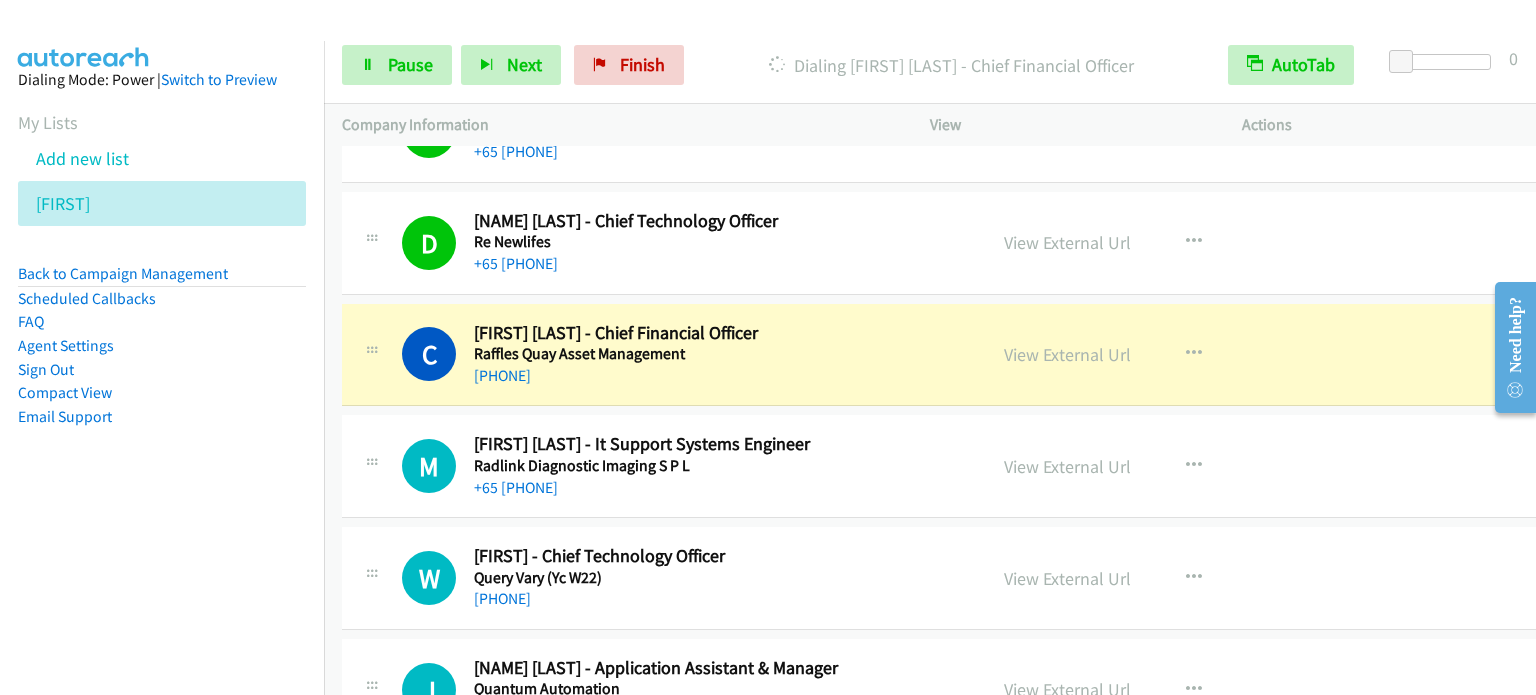 scroll, scrollTop: 1800, scrollLeft: 0, axis: vertical 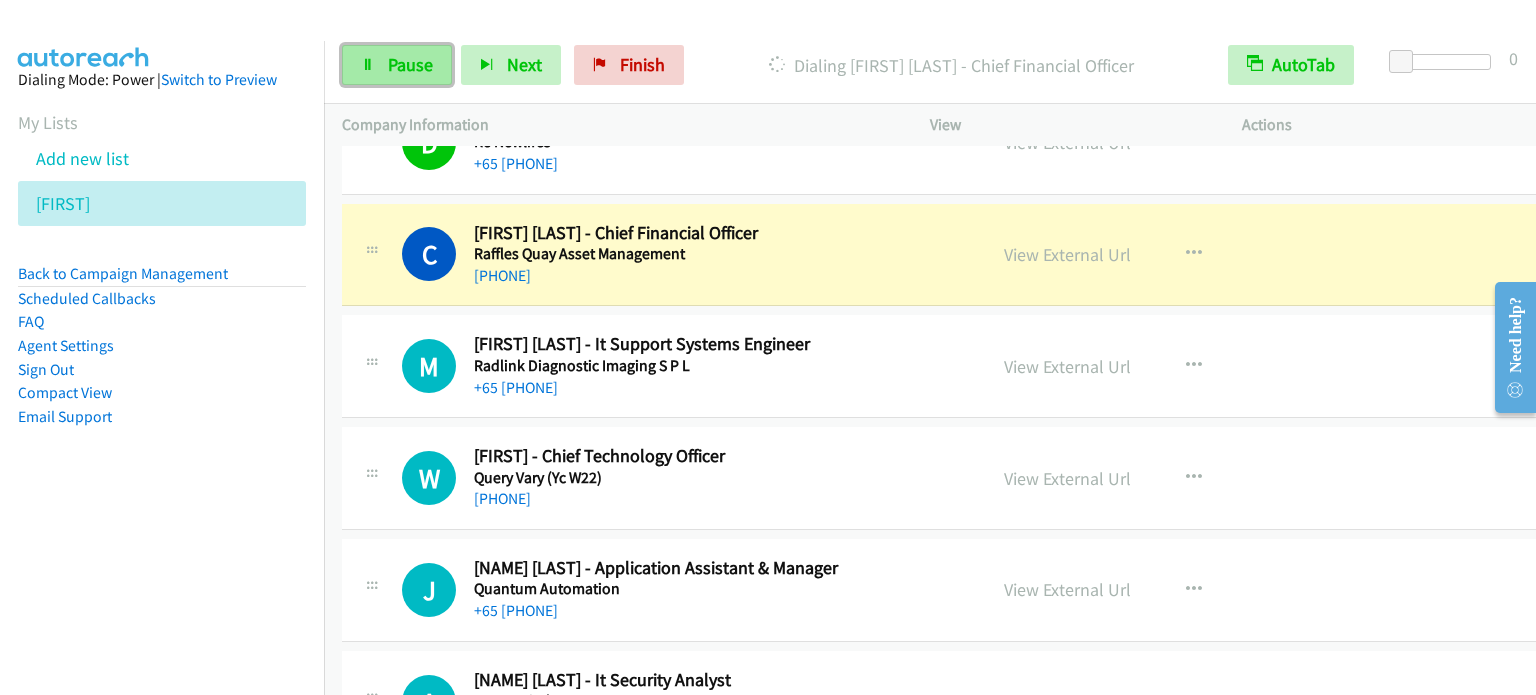 click at bounding box center (368, 66) 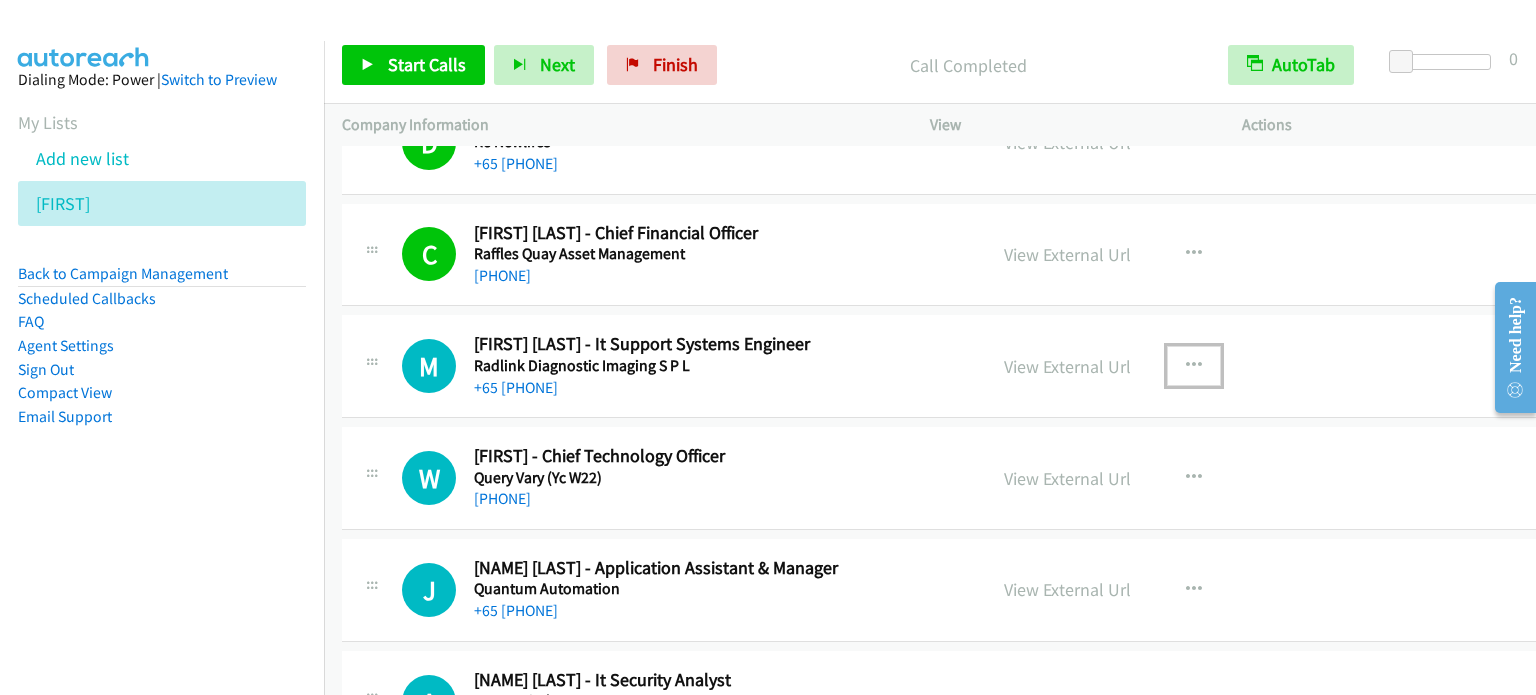 click at bounding box center [1194, 366] 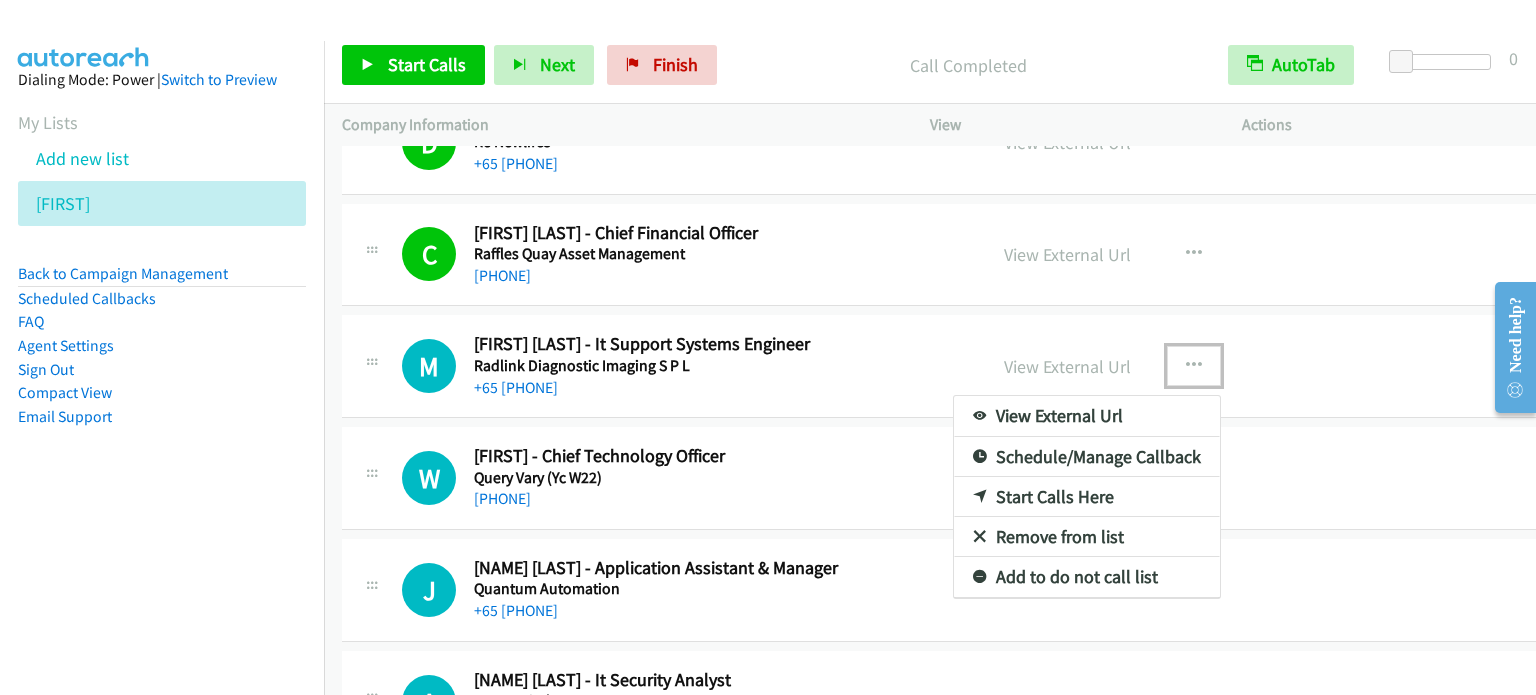 click on "Start Calls Here" at bounding box center [1087, 497] 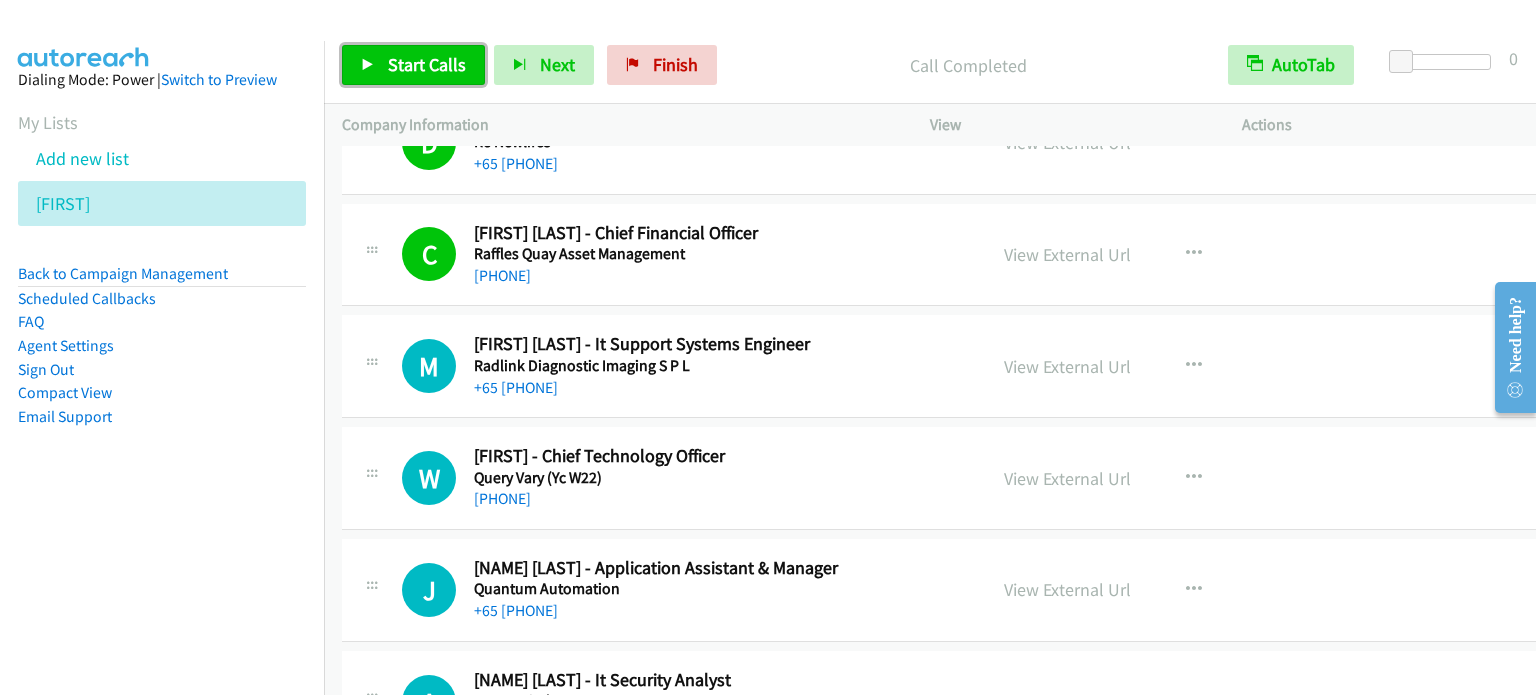 click on "Start Calls" at bounding box center (427, 64) 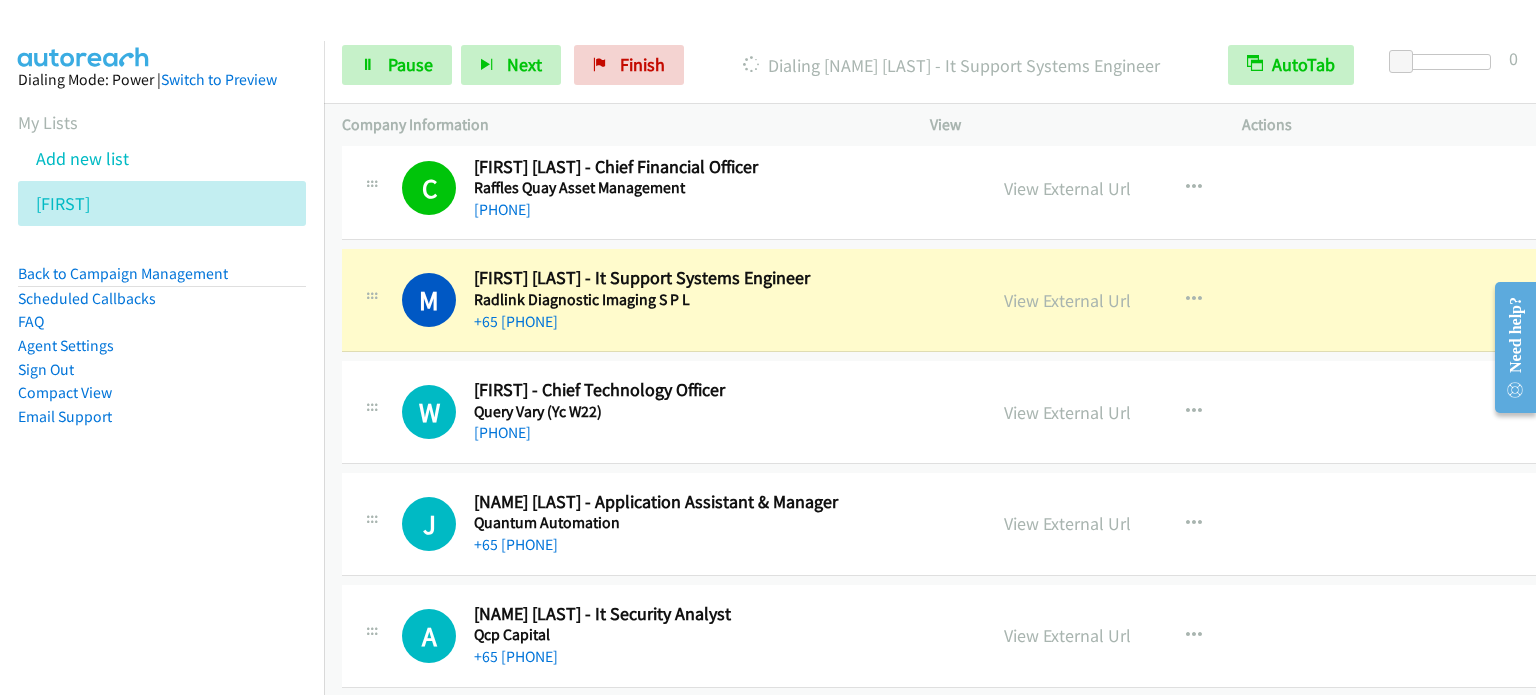 scroll, scrollTop: 1900, scrollLeft: 0, axis: vertical 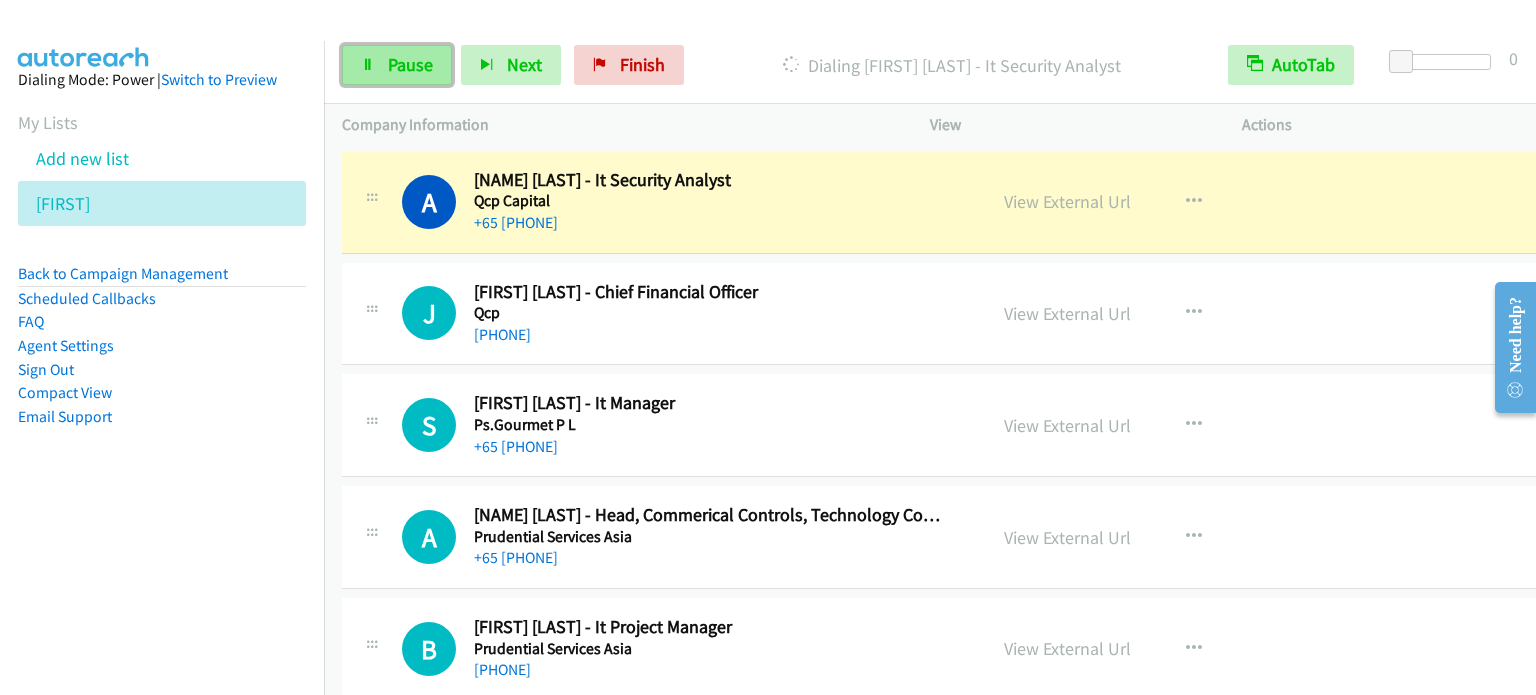 click at bounding box center [368, 66] 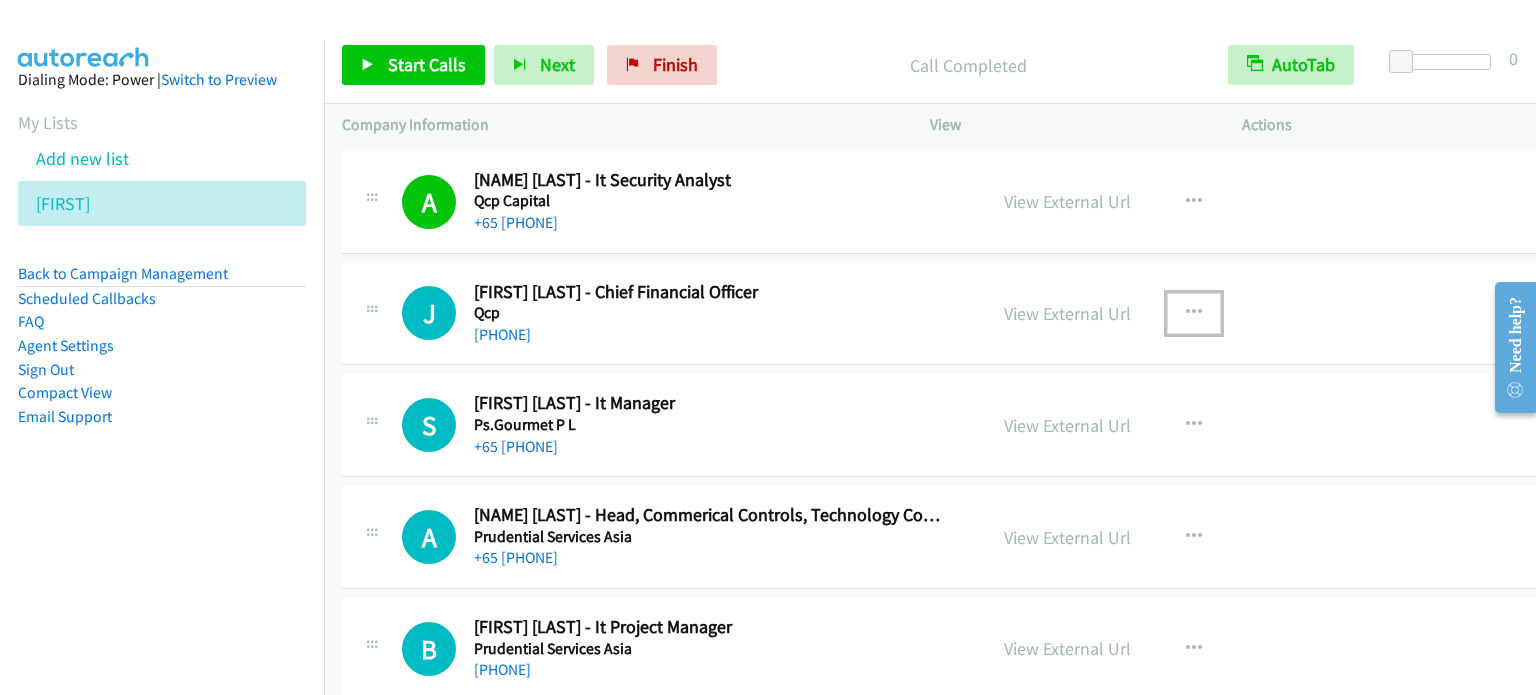 click at bounding box center [1194, 313] 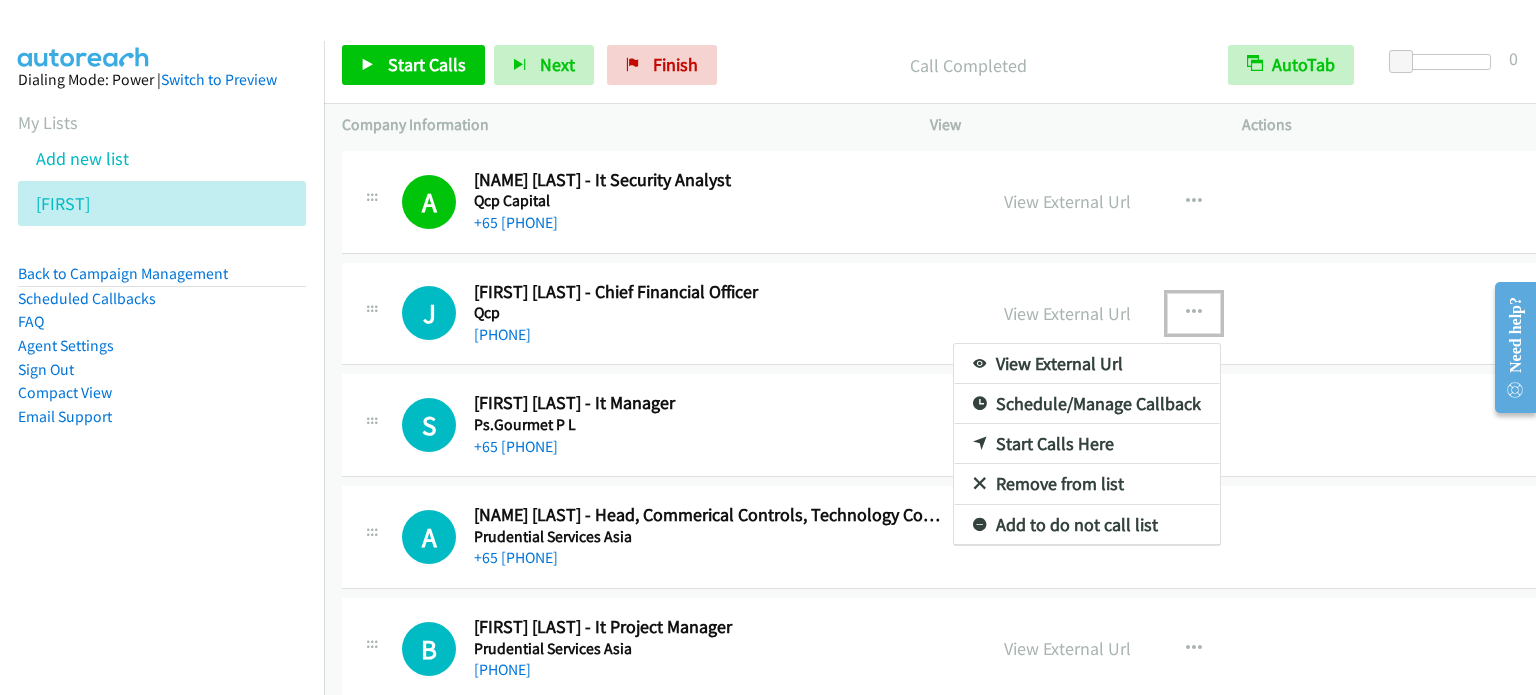 click on "Start Calls Here" at bounding box center (1087, 444) 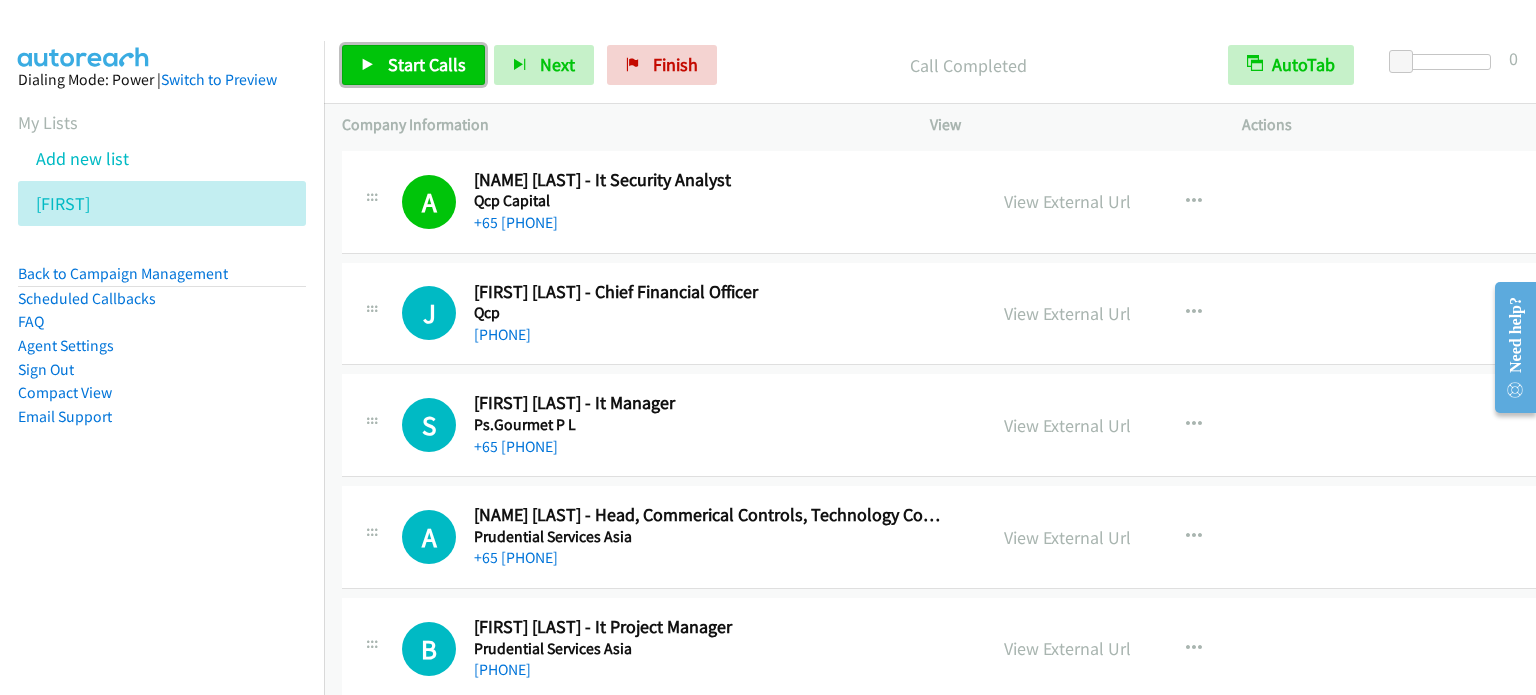 click on "Start Calls" at bounding box center [413, 65] 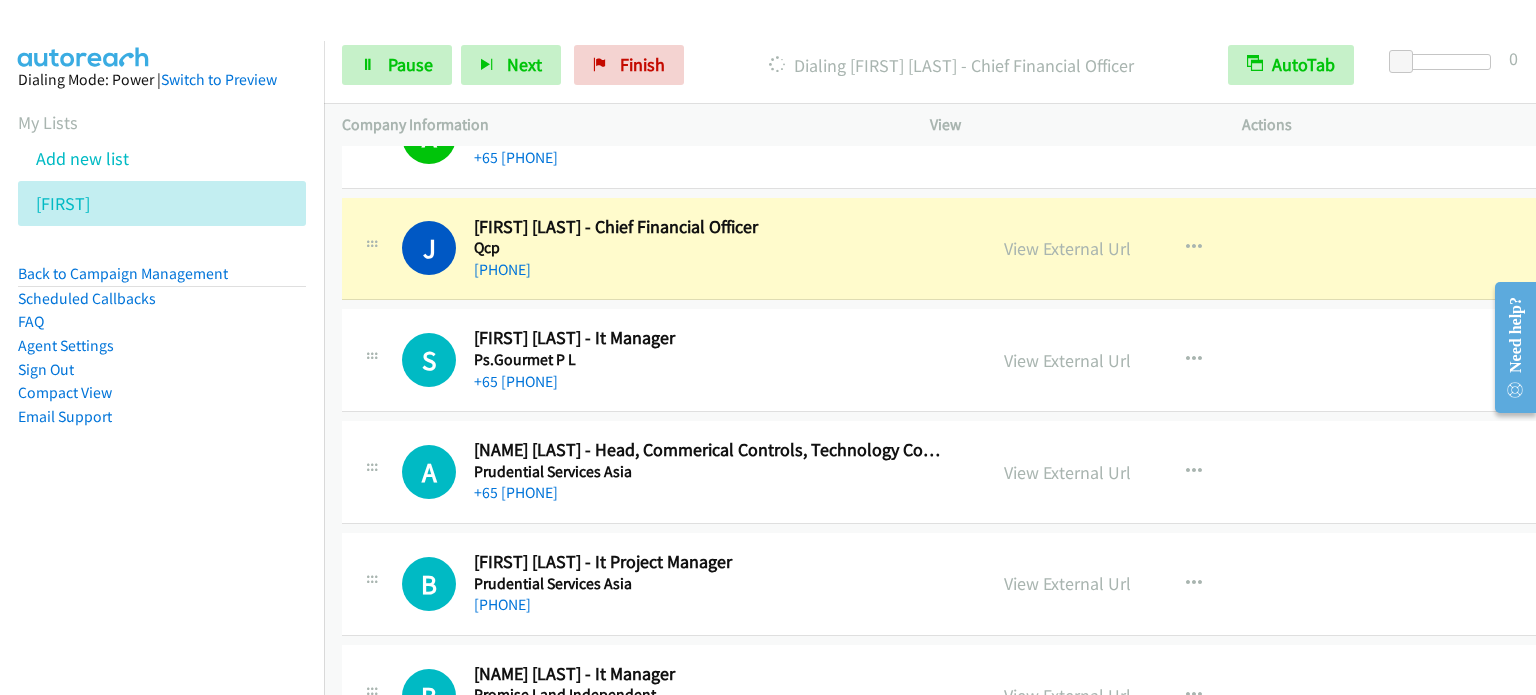 scroll, scrollTop: 2400, scrollLeft: 0, axis: vertical 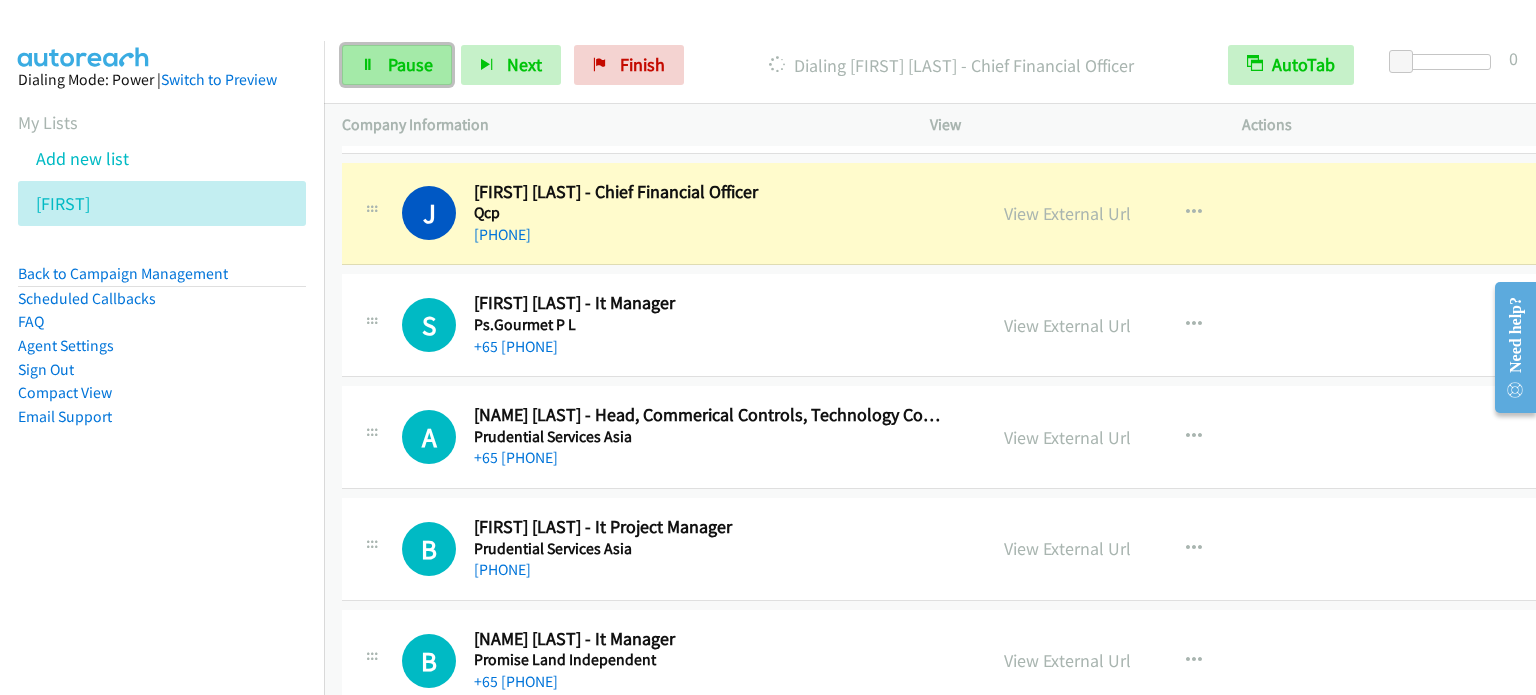 click on "Pause" at bounding box center [410, 64] 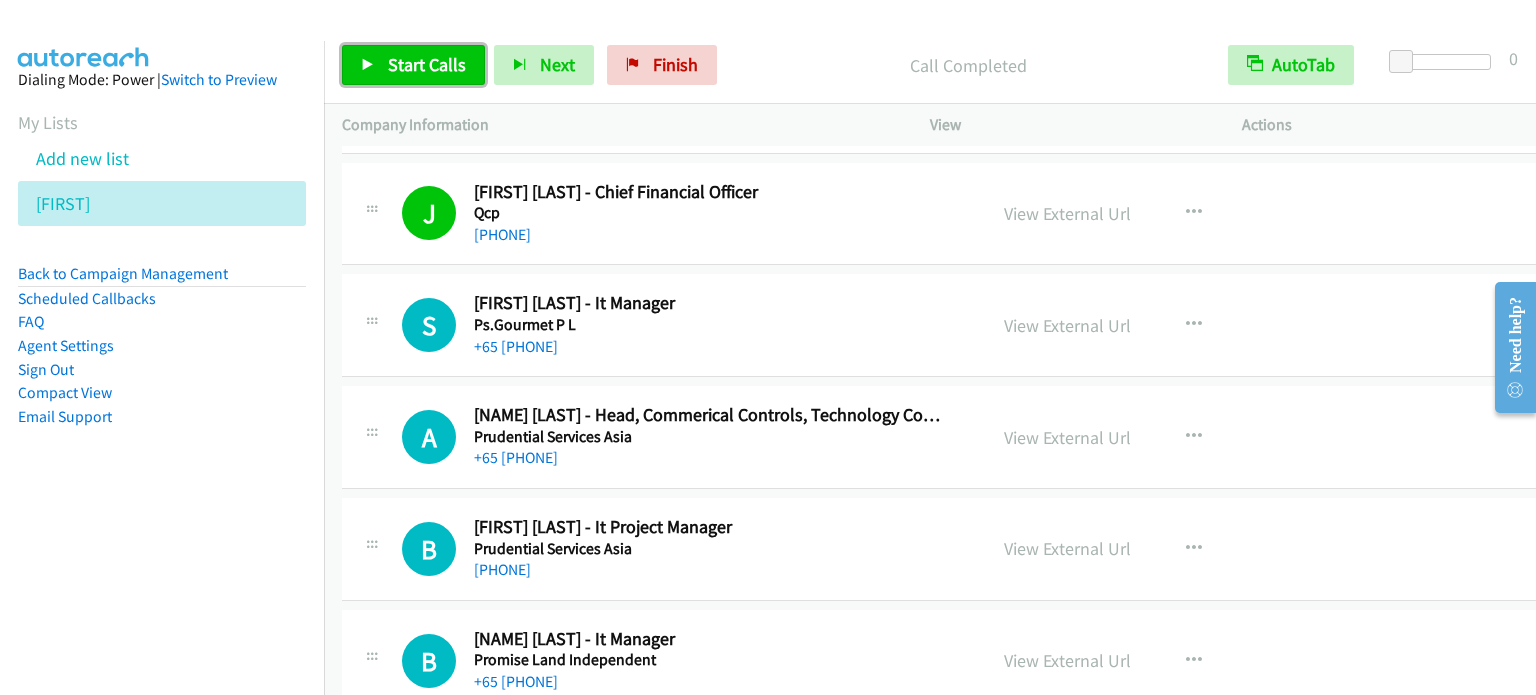 click on "Start Calls" at bounding box center [427, 64] 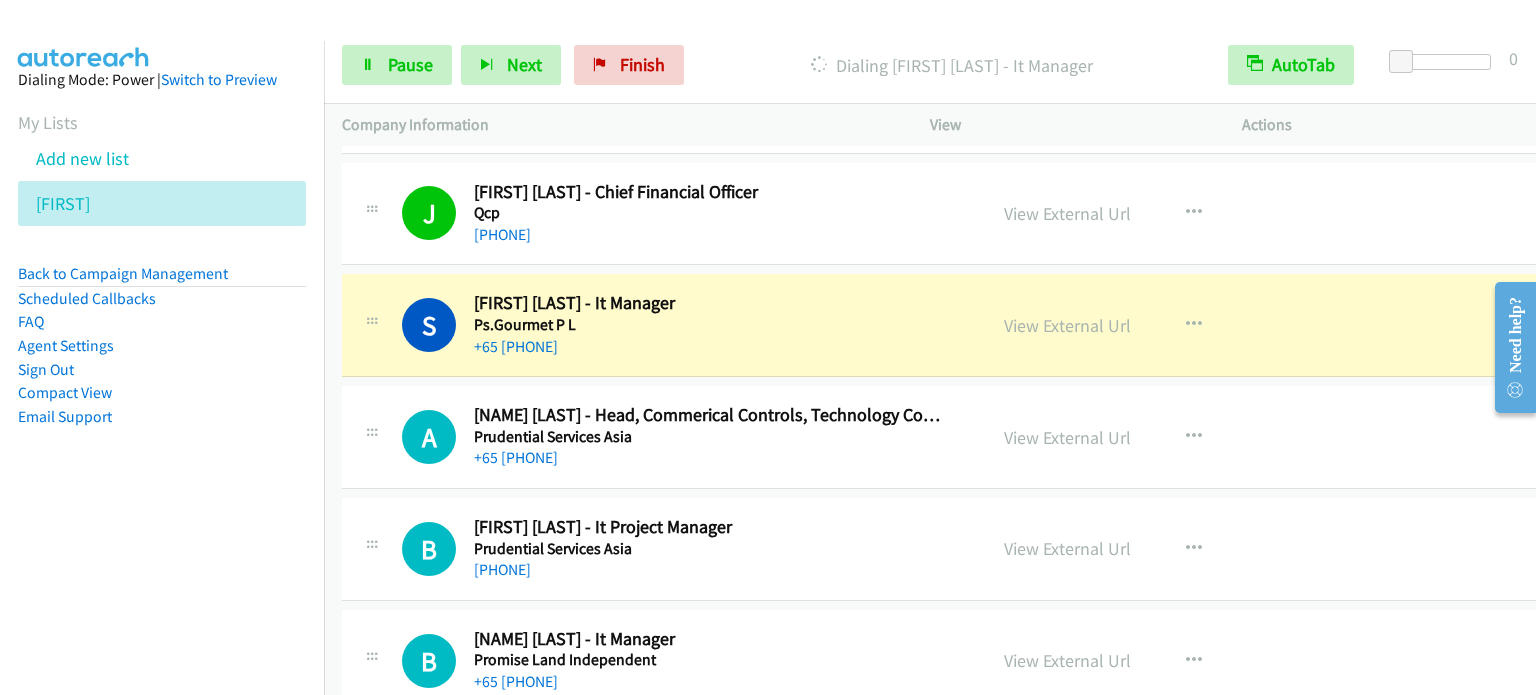 drag, startPoint x: 332, startPoint y: 271, endPoint x: 1096, endPoint y: 686, distance: 869.4372 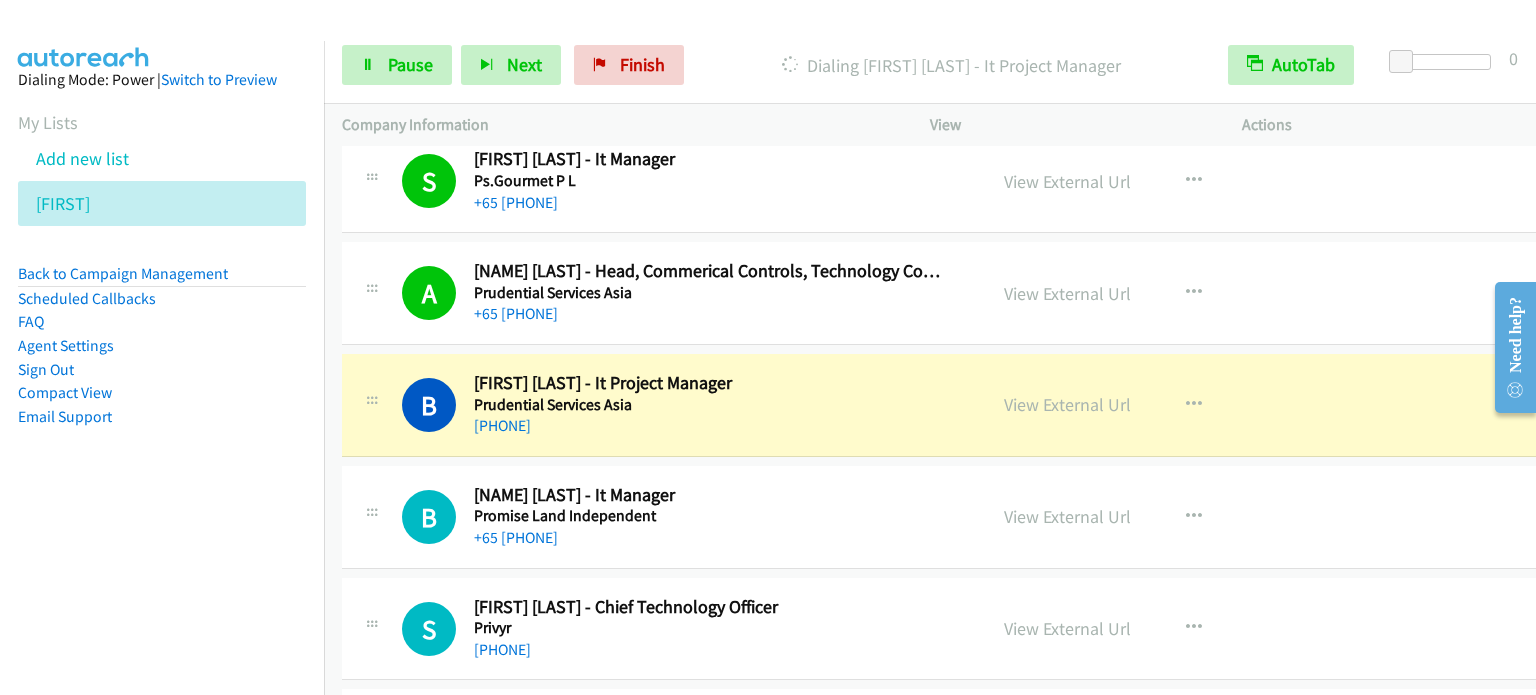 scroll, scrollTop: 2600, scrollLeft: 0, axis: vertical 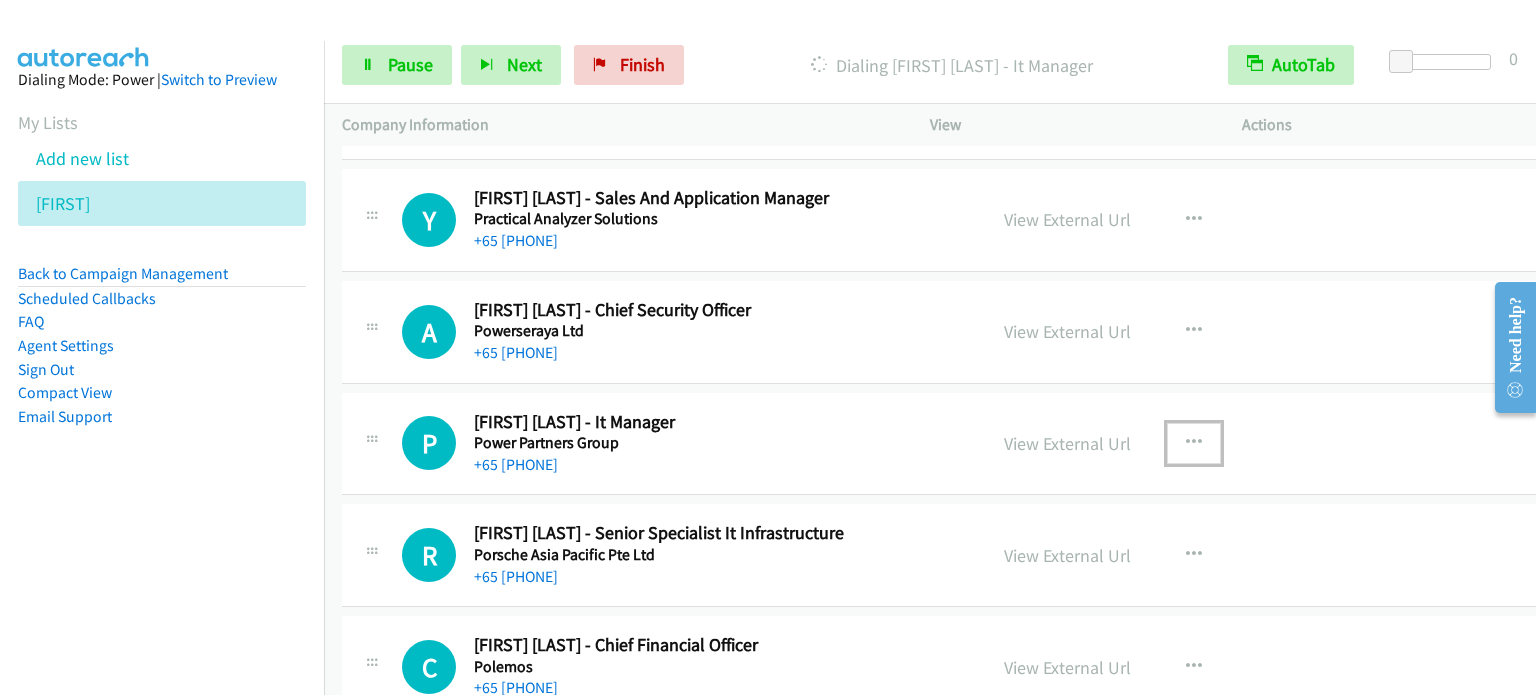 click at bounding box center [1194, 443] 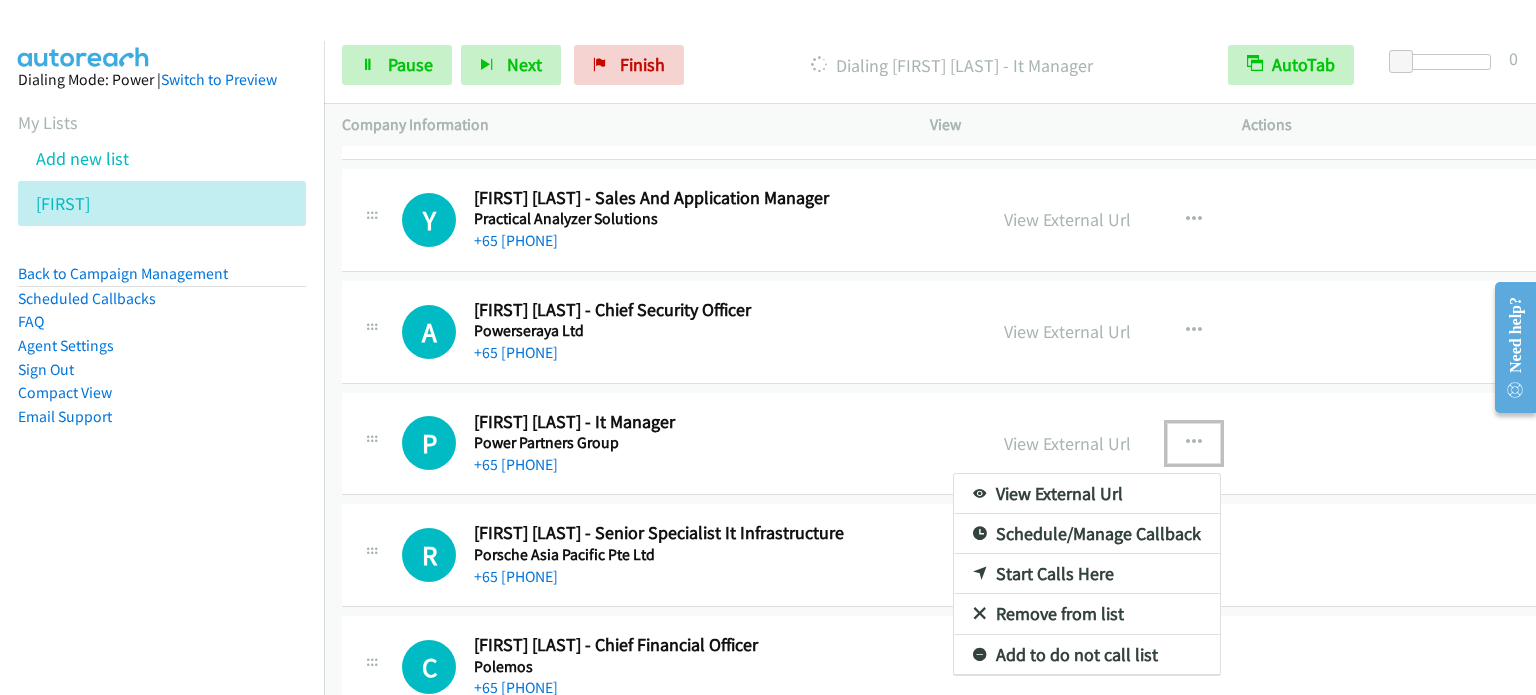 click on "Start Calls Here" at bounding box center [1087, 574] 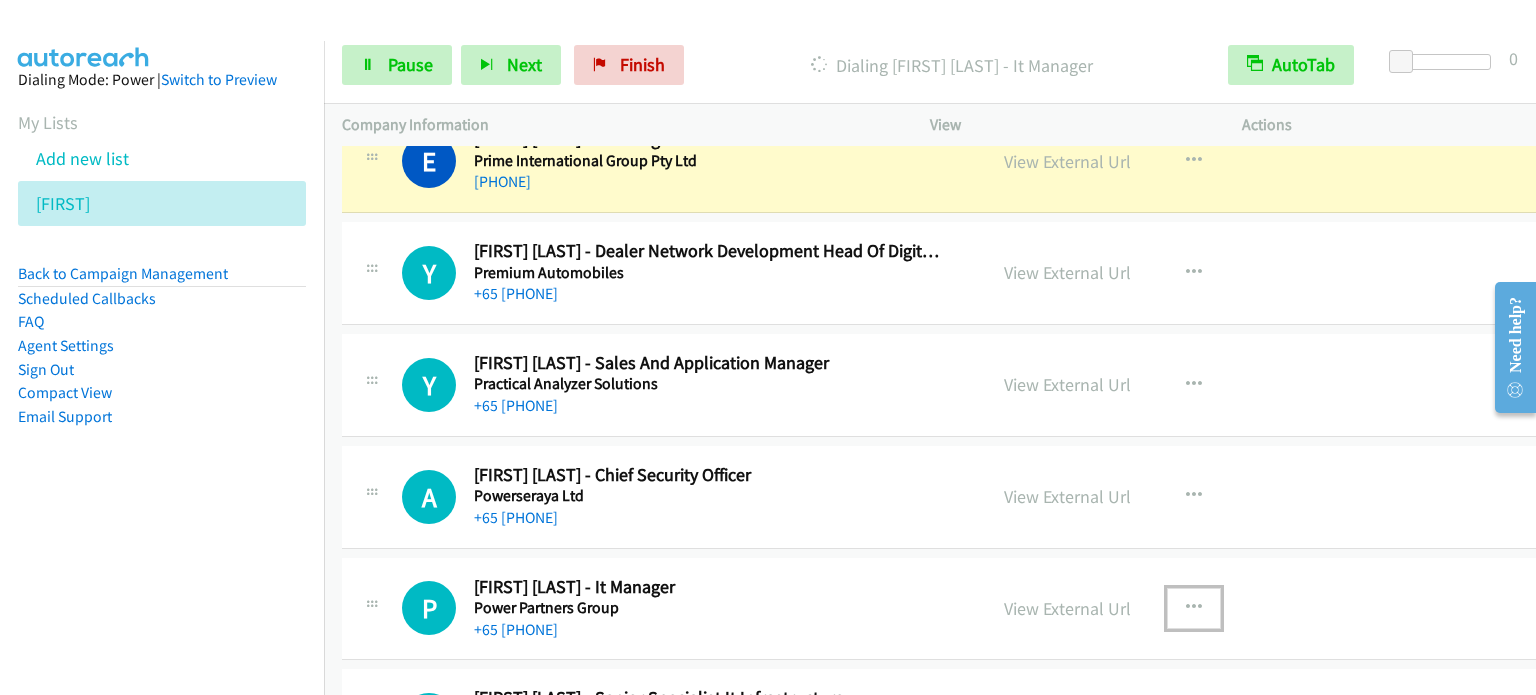 scroll, scrollTop: 3200, scrollLeft: 0, axis: vertical 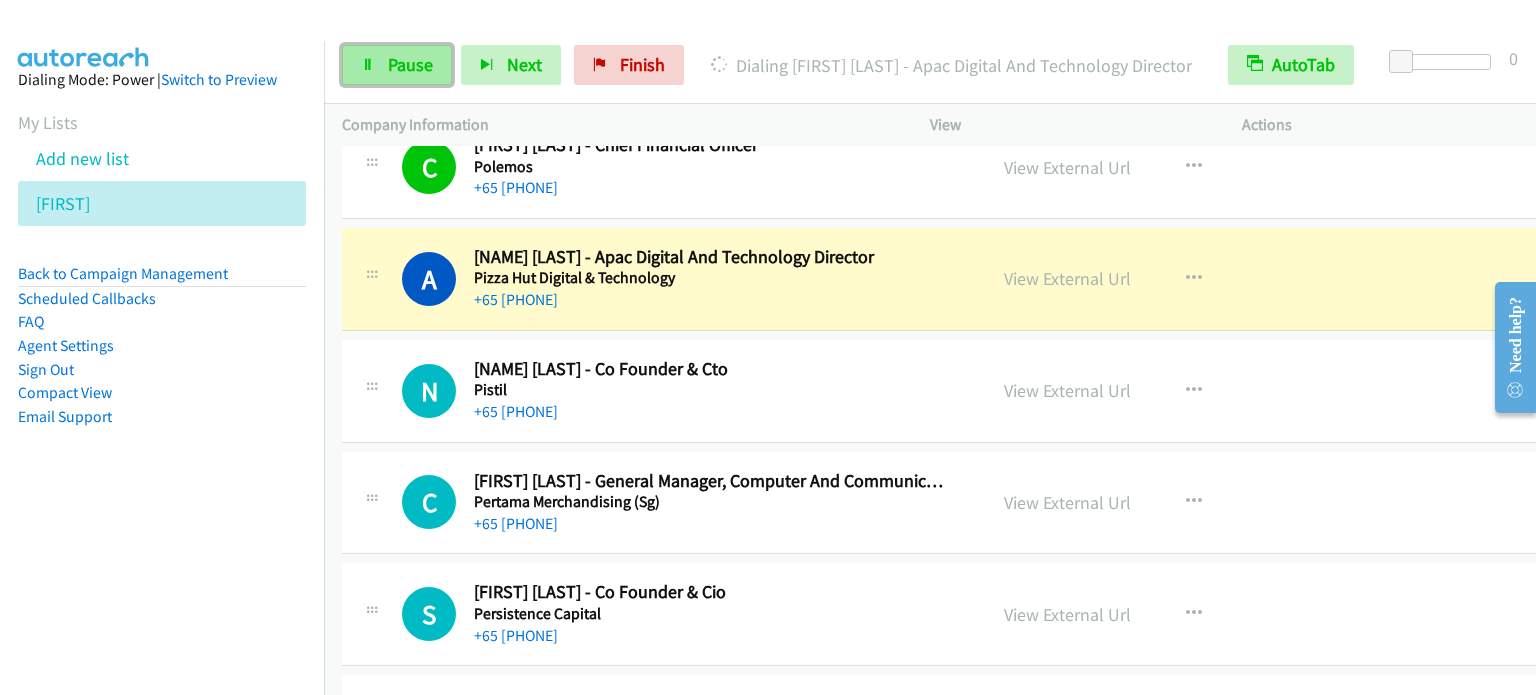 click on "Pause" at bounding box center (410, 64) 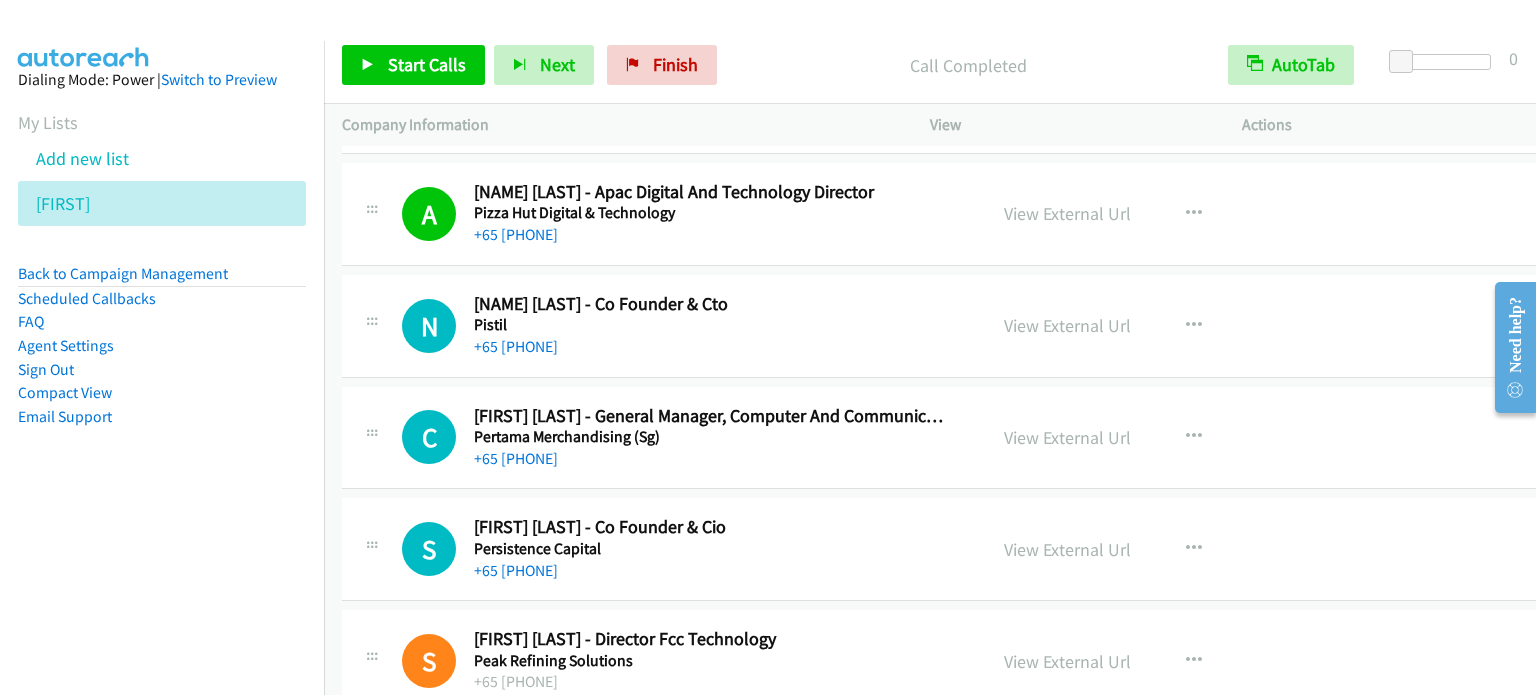 scroll, scrollTop: 4000, scrollLeft: 0, axis: vertical 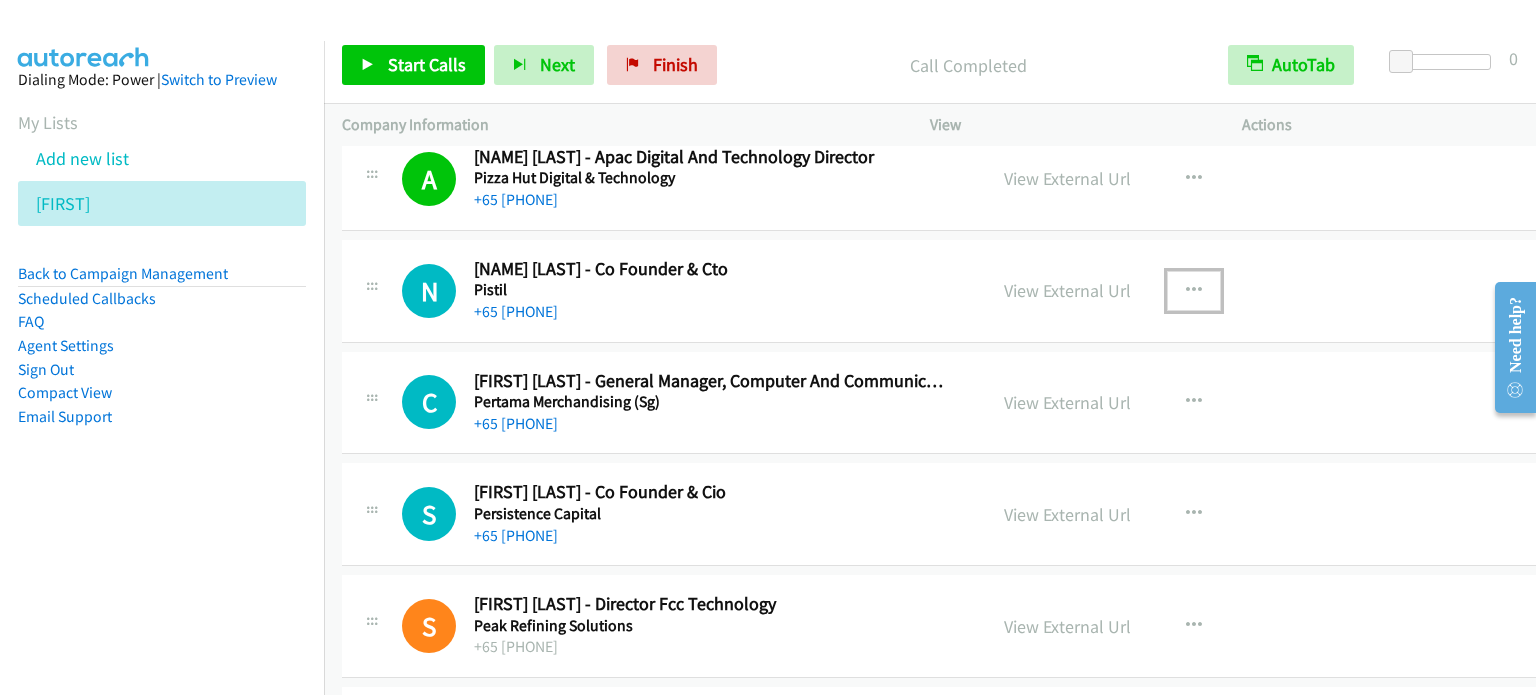 click at bounding box center [1194, 291] 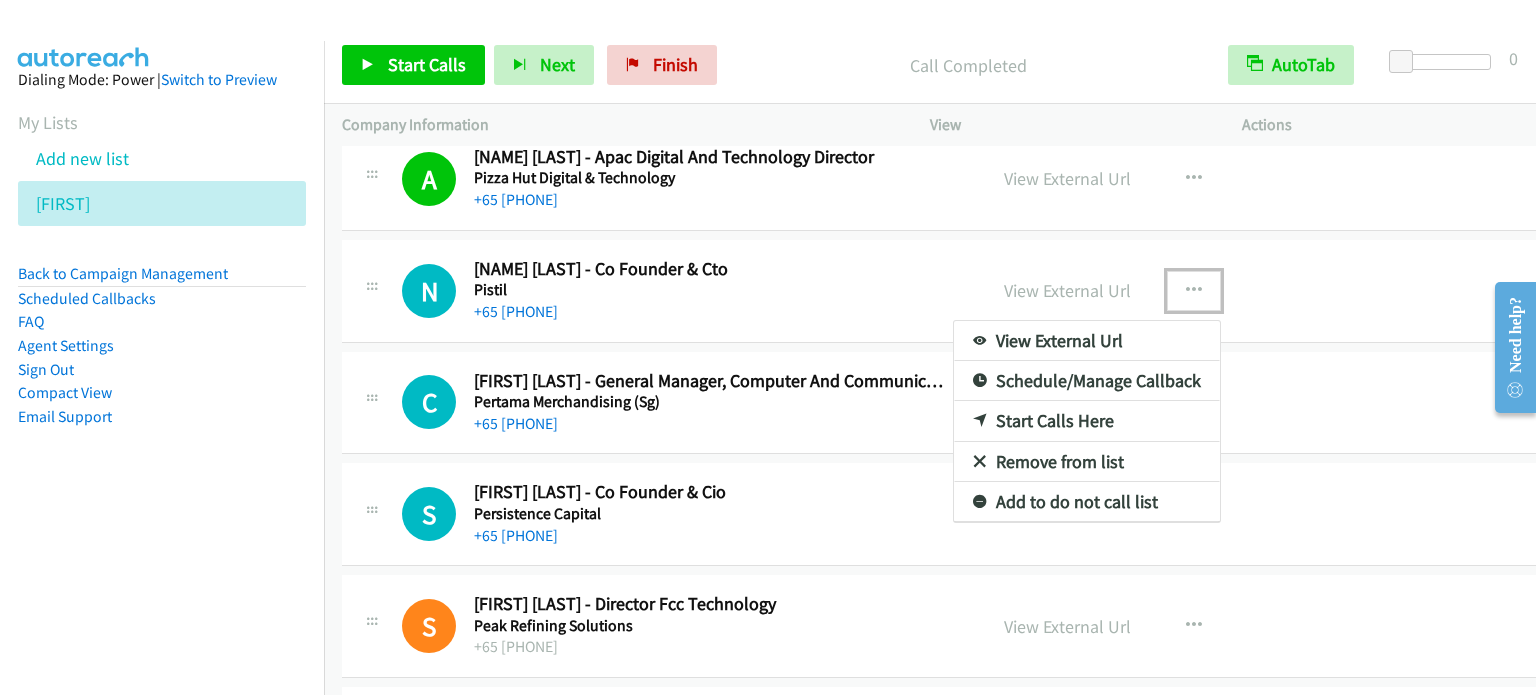 click on "Start Calls Here" at bounding box center (1087, 421) 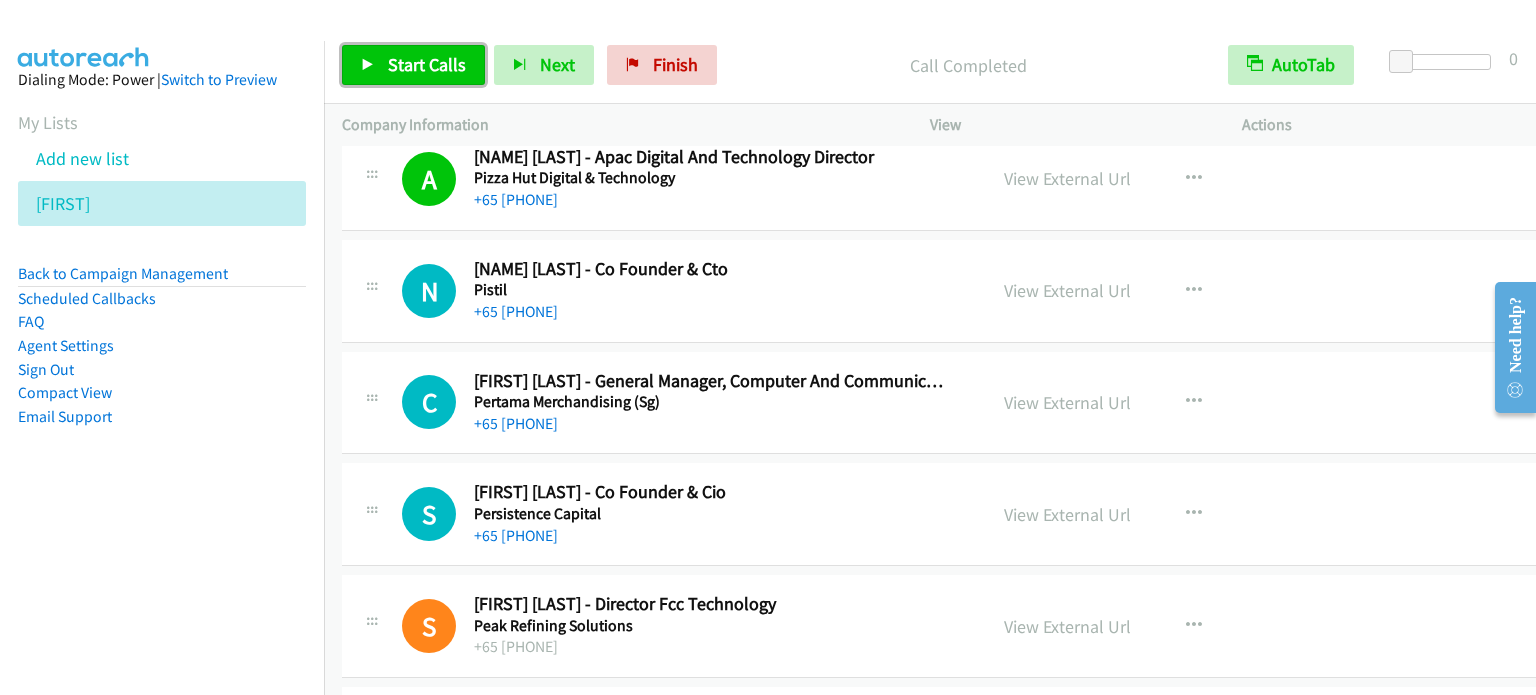 click on "Start Calls" at bounding box center [427, 64] 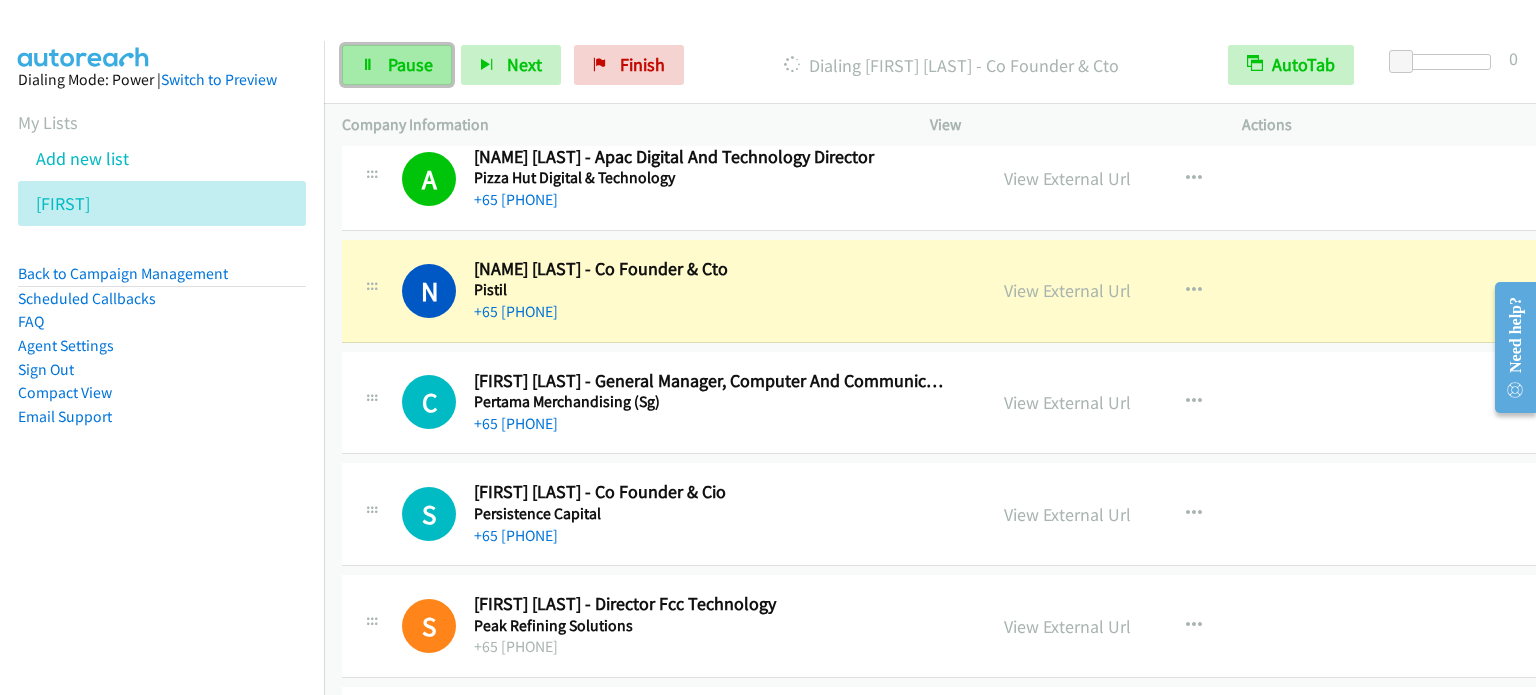 click on "Pause" at bounding box center (410, 64) 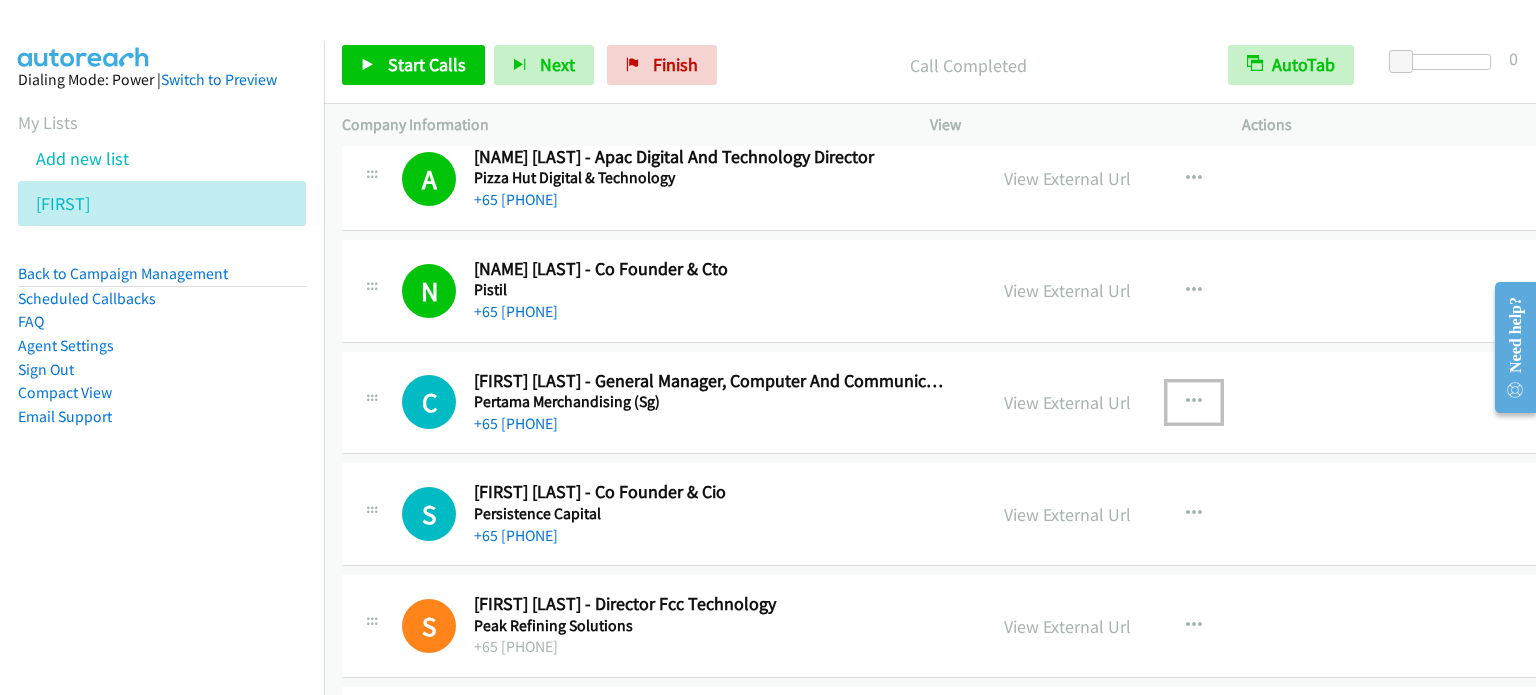 click at bounding box center (1194, 402) 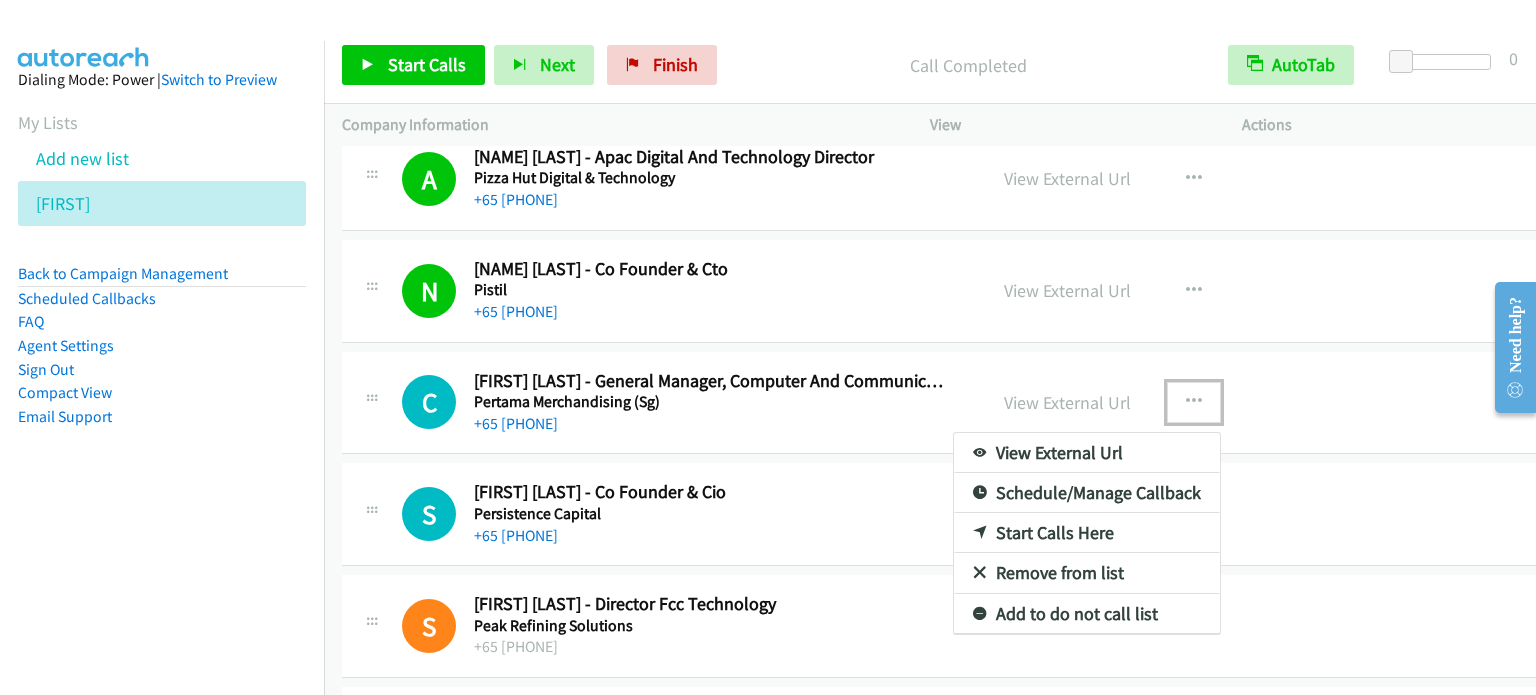 click on "Start Calls Here" at bounding box center (1087, 533) 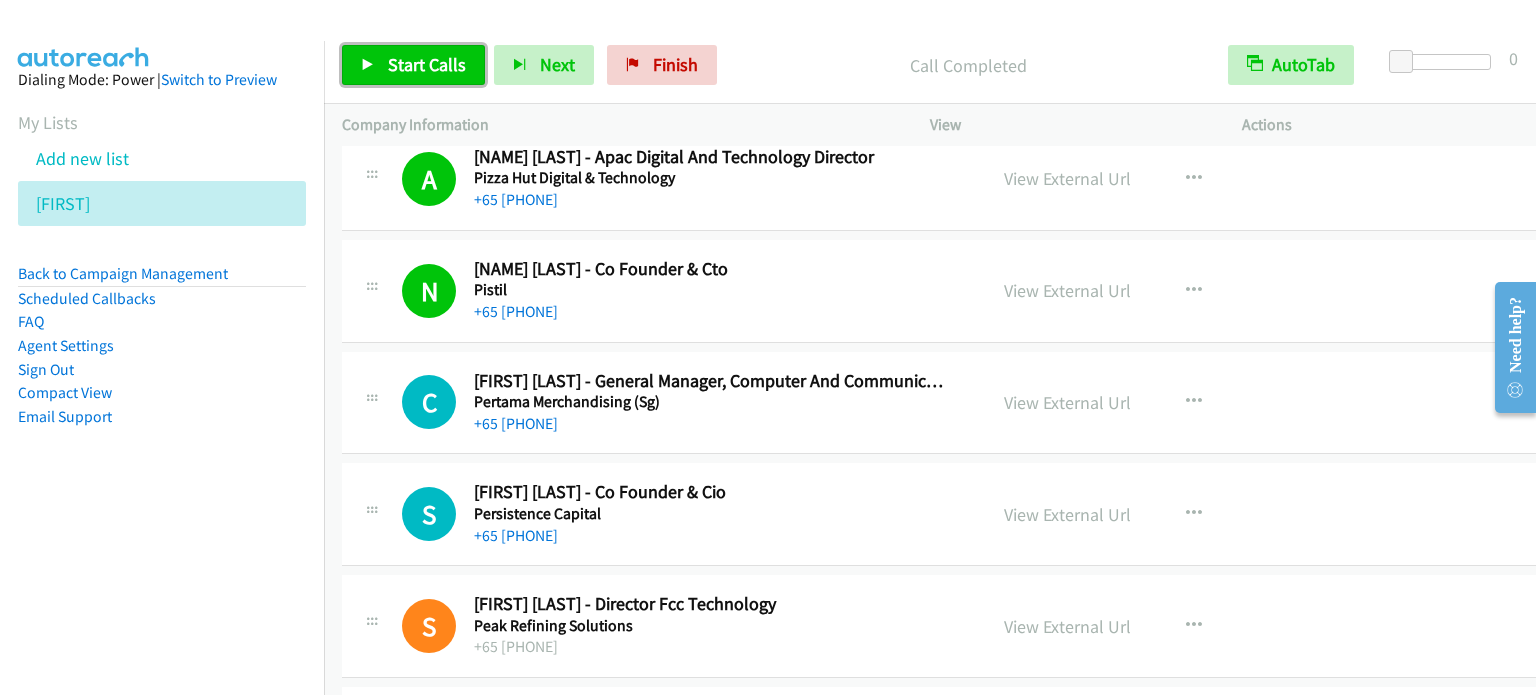 click on "Start Calls" at bounding box center [427, 64] 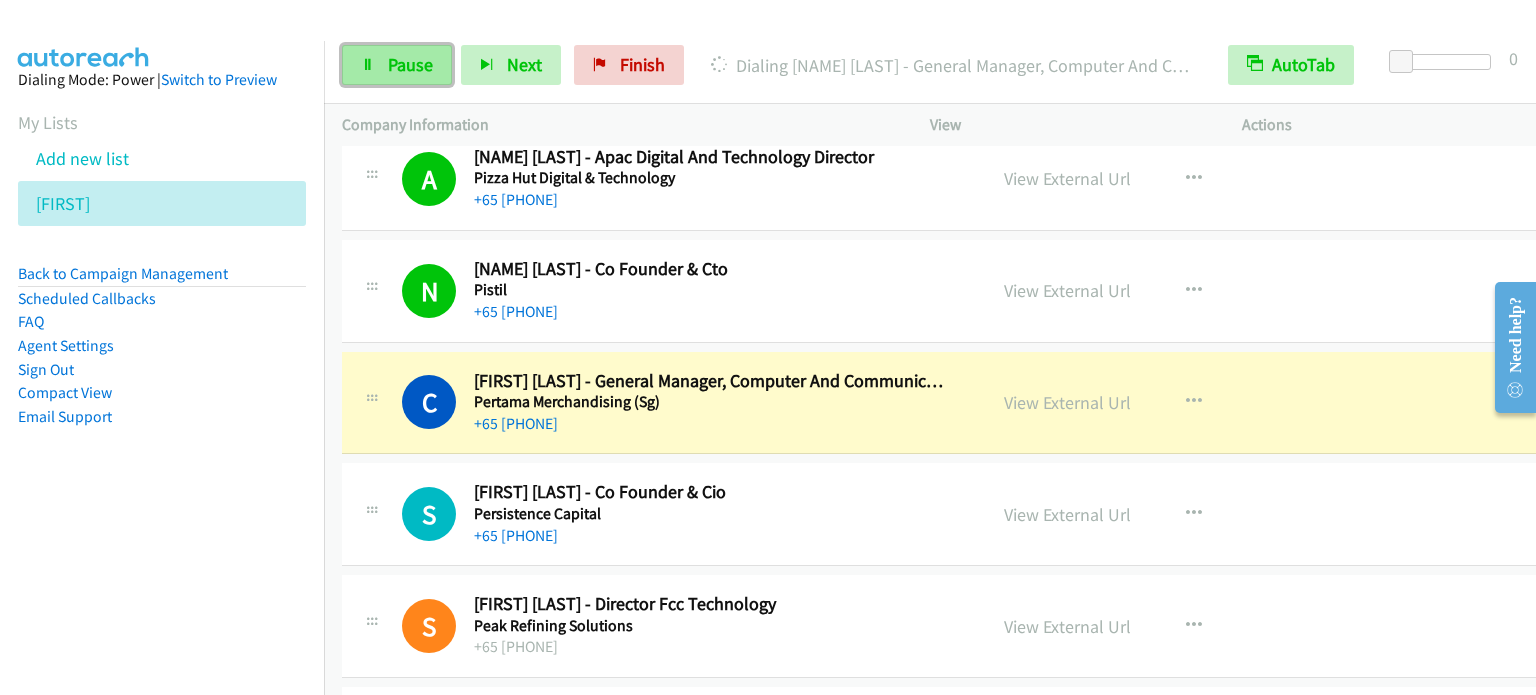 click on "Pause" at bounding box center [410, 64] 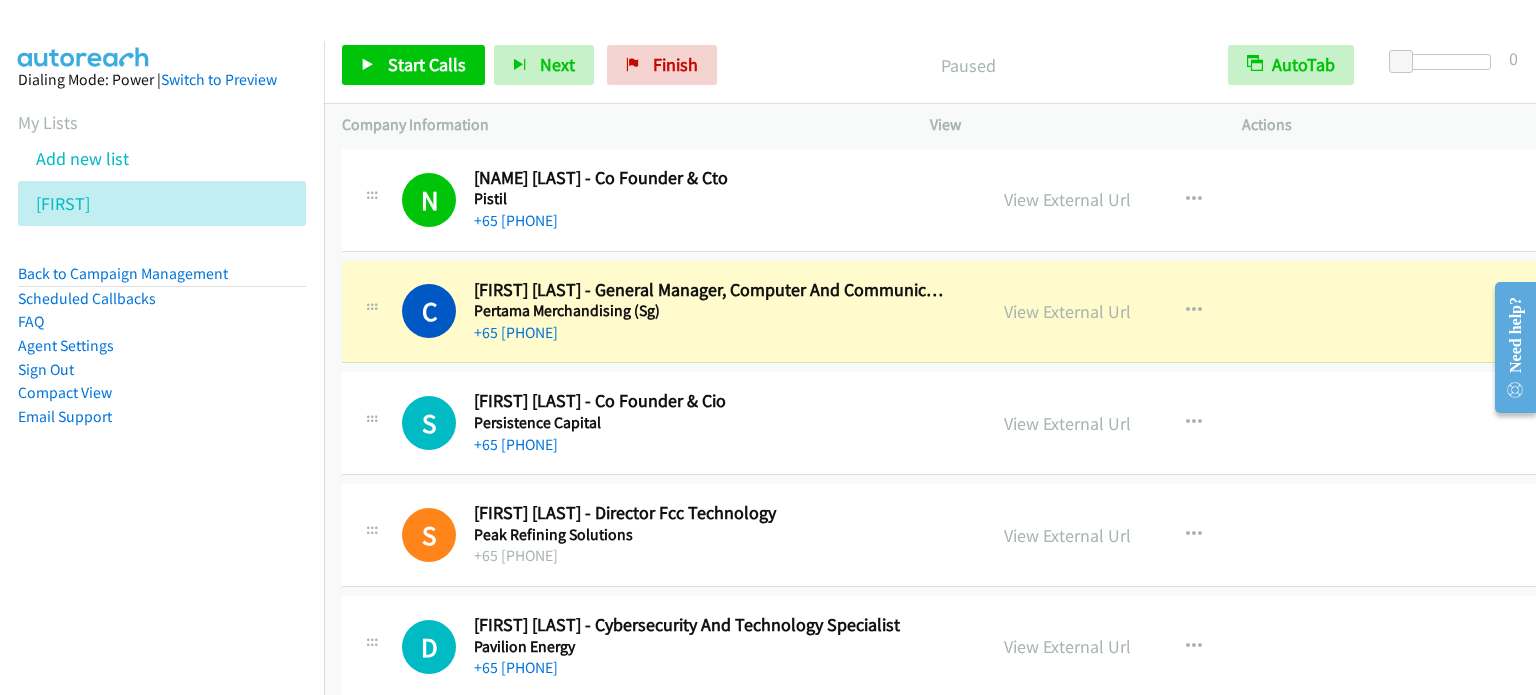 scroll, scrollTop: 4200, scrollLeft: 0, axis: vertical 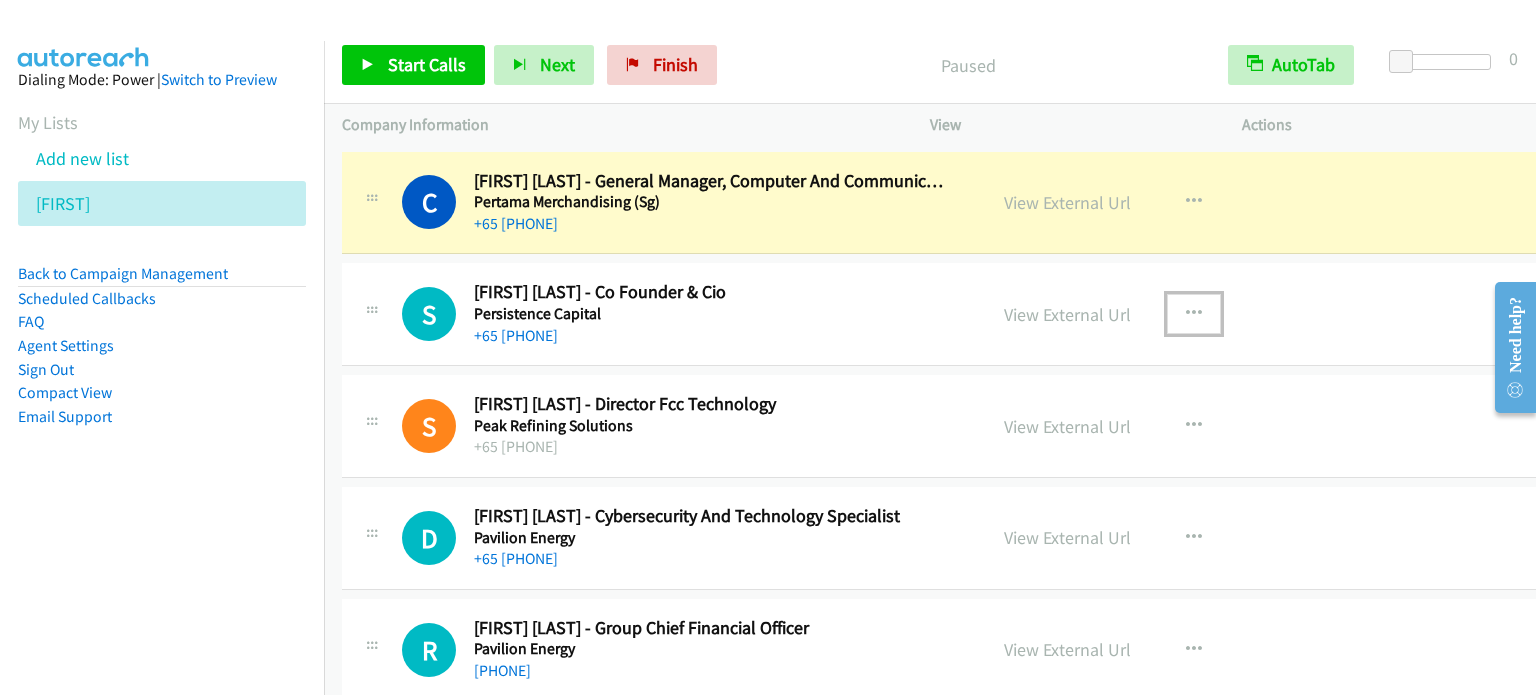 click at bounding box center (1194, 314) 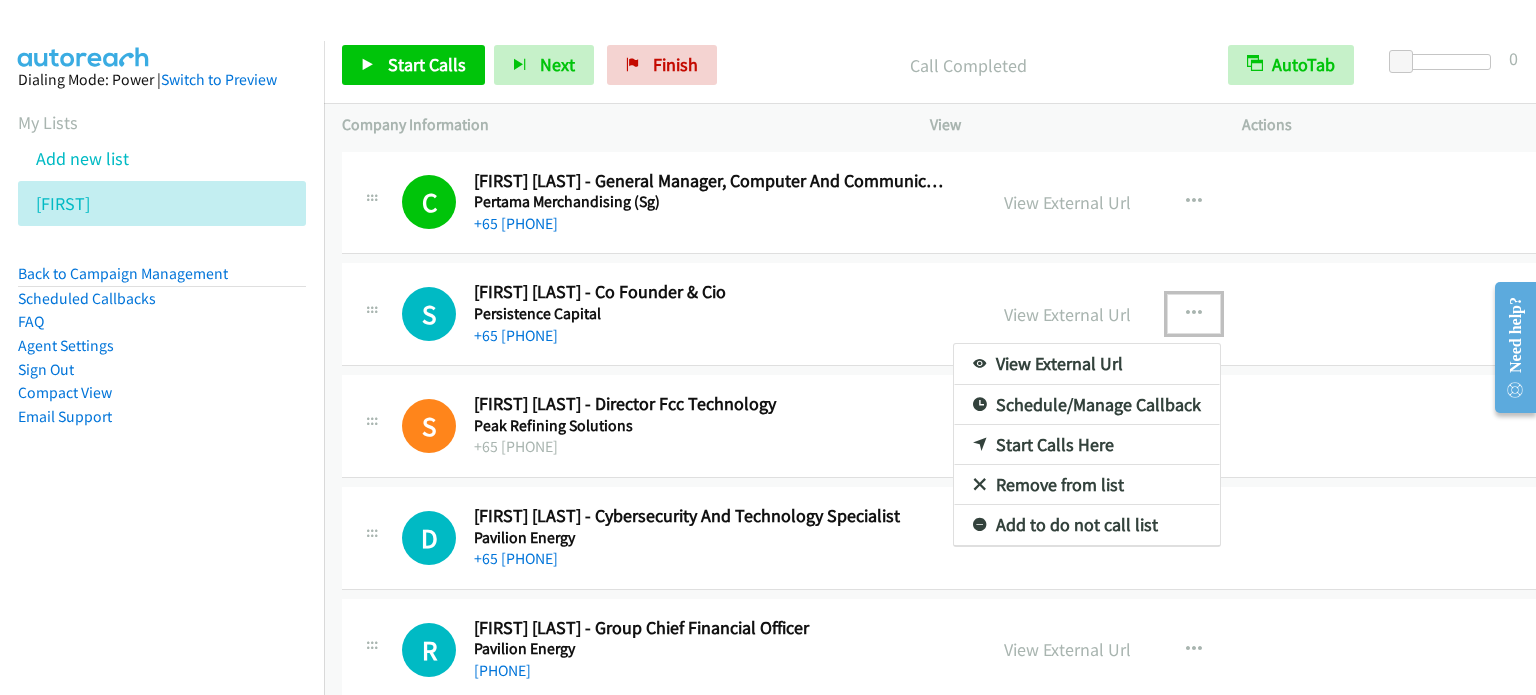 click on "Start Calls Here" at bounding box center [1087, 445] 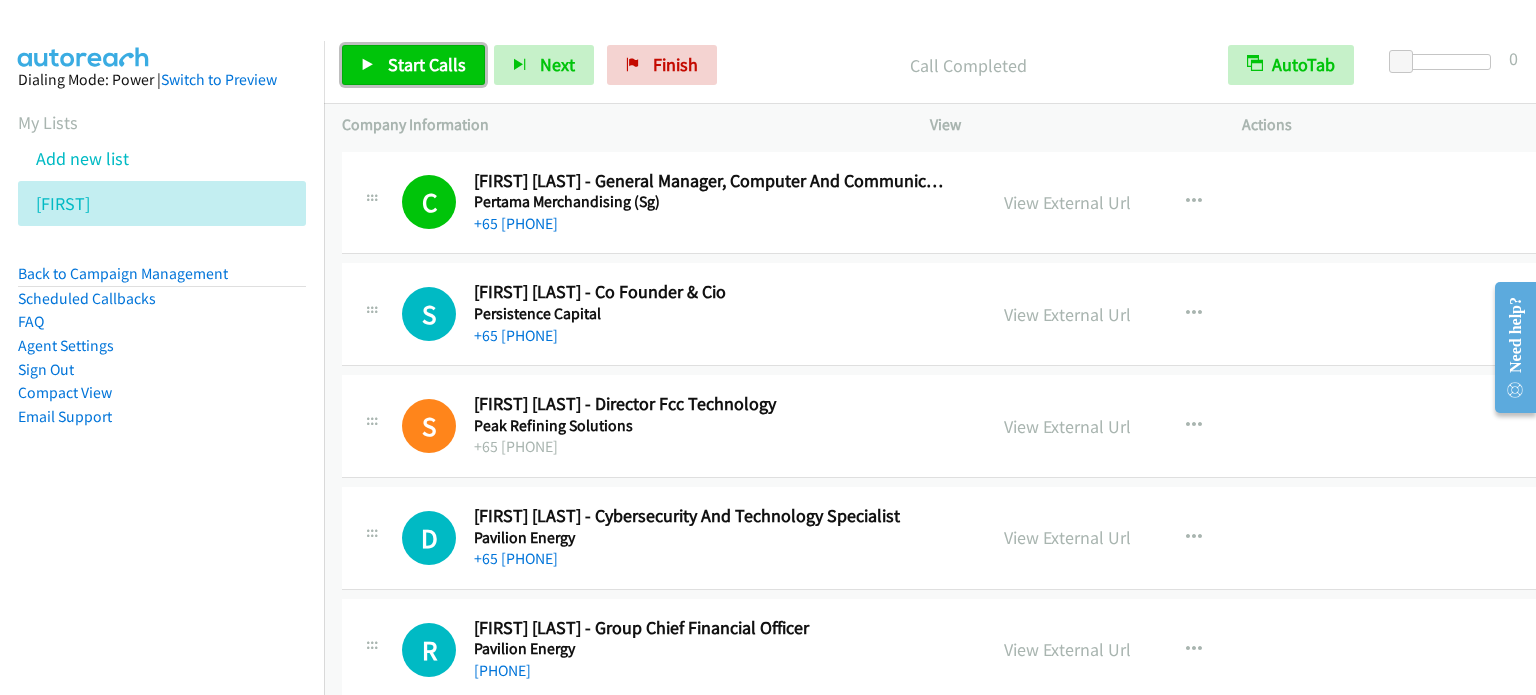 click on "Start Calls" at bounding box center (427, 64) 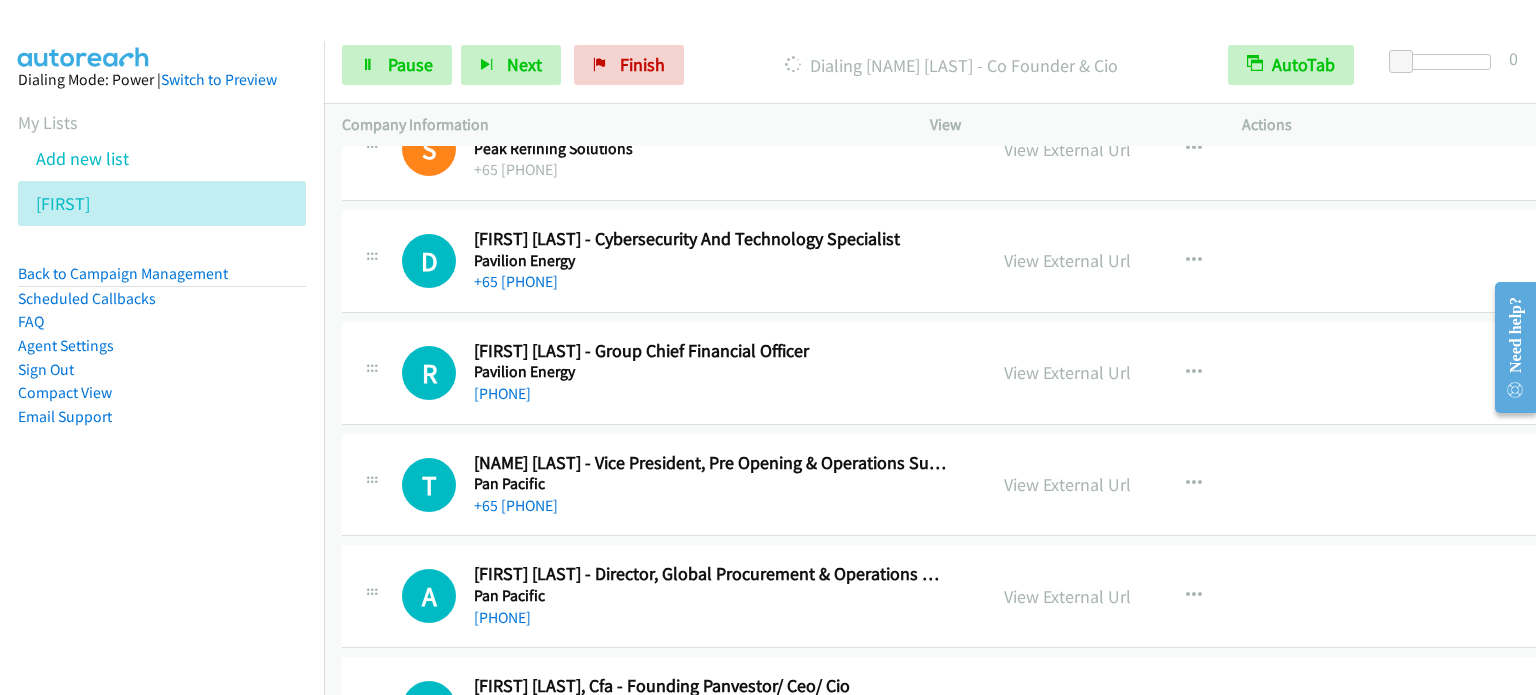 scroll, scrollTop: 4500, scrollLeft: 0, axis: vertical 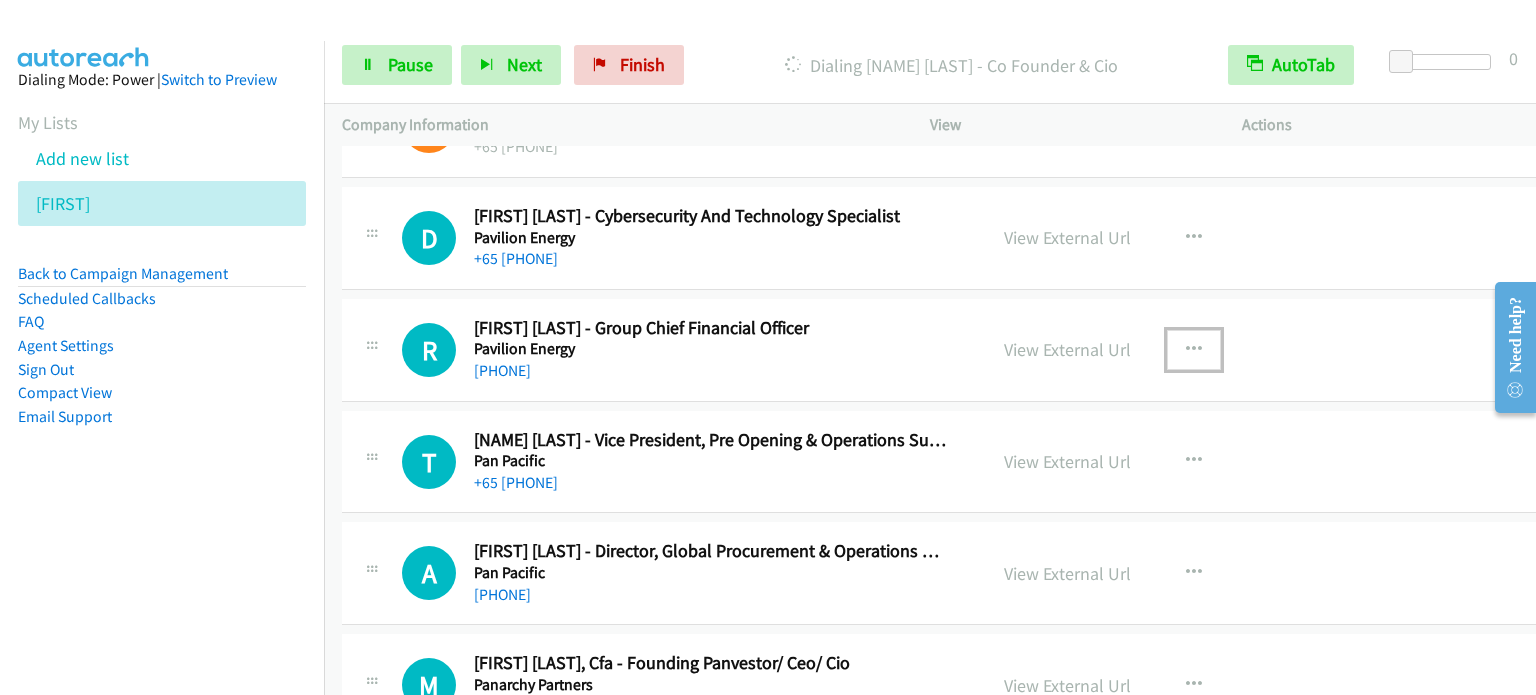 click at bounding box center (1194, 350) 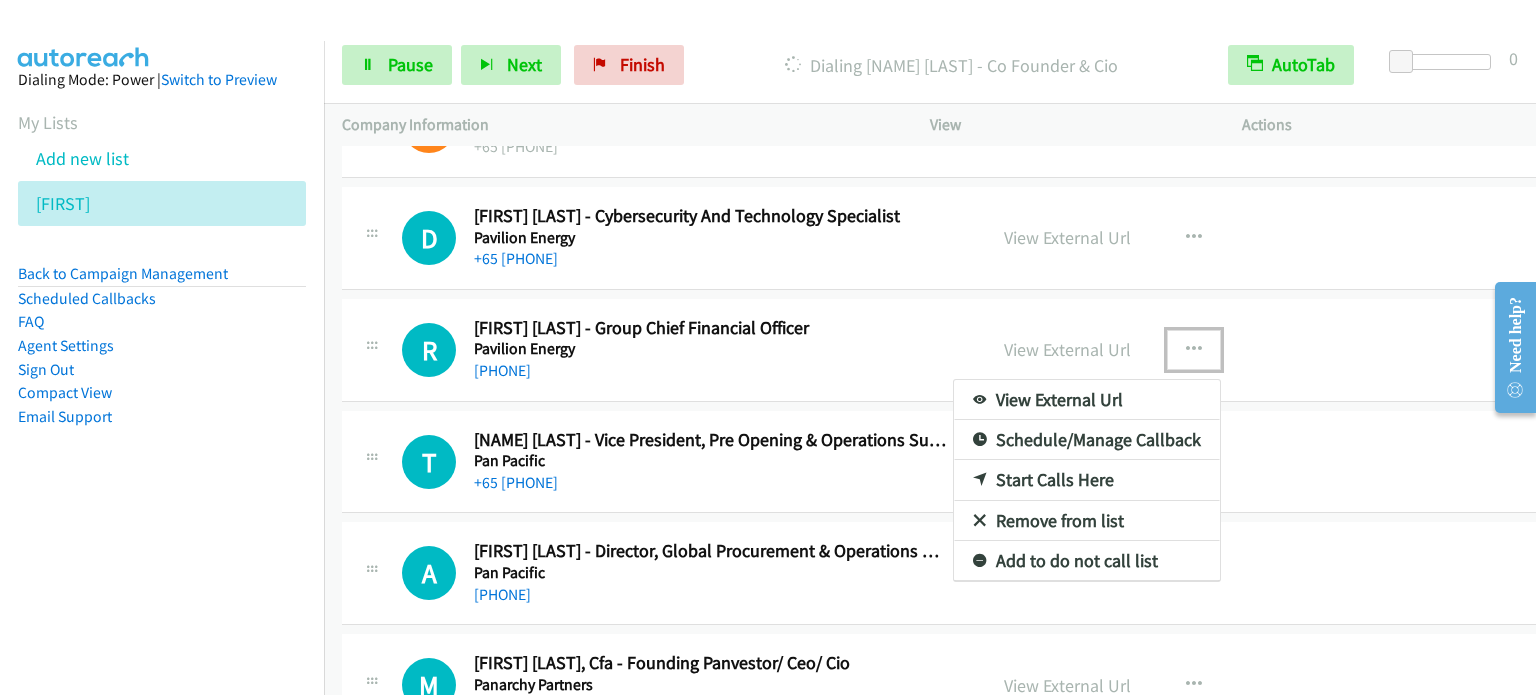 click on "Start Calls Here" at bounding box center [1087, 480] 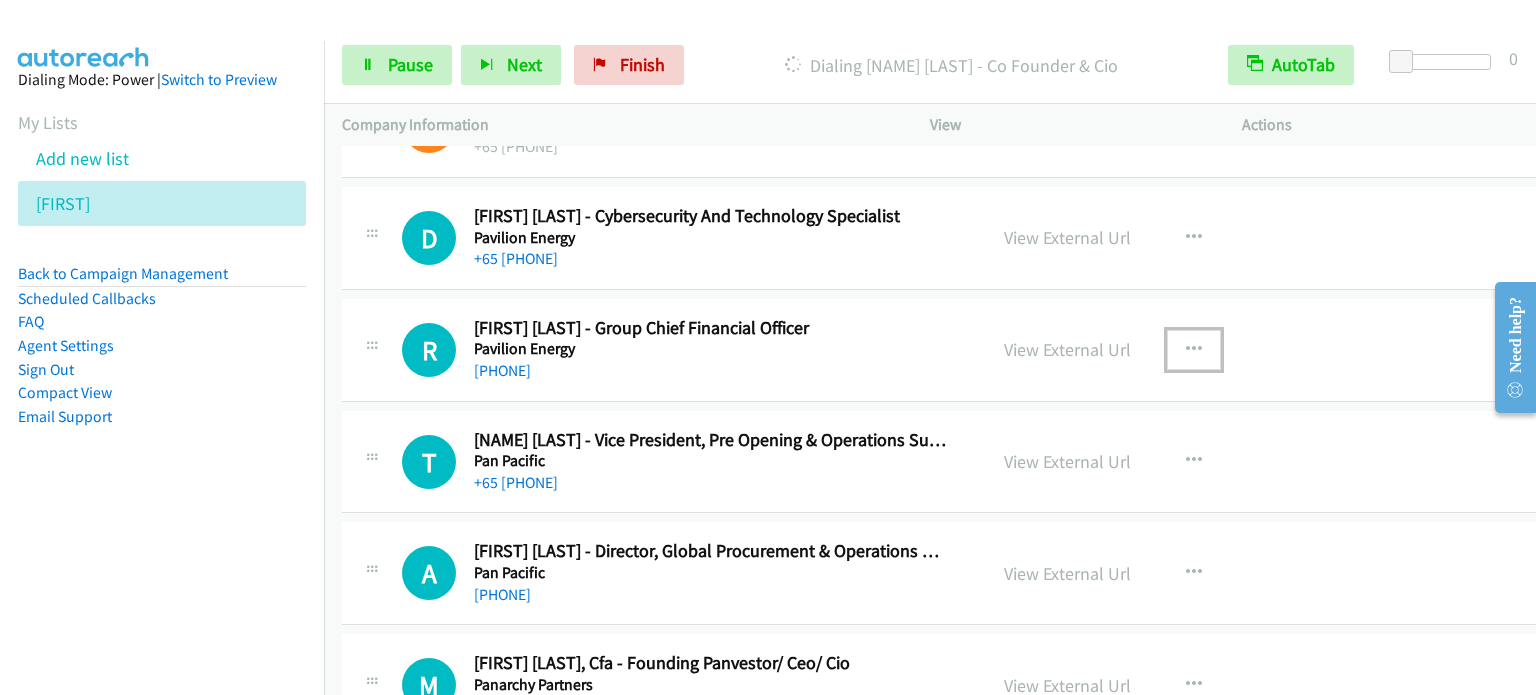 scroll, scrollTop: 4300, scrollLeft: 0, axis: vertical 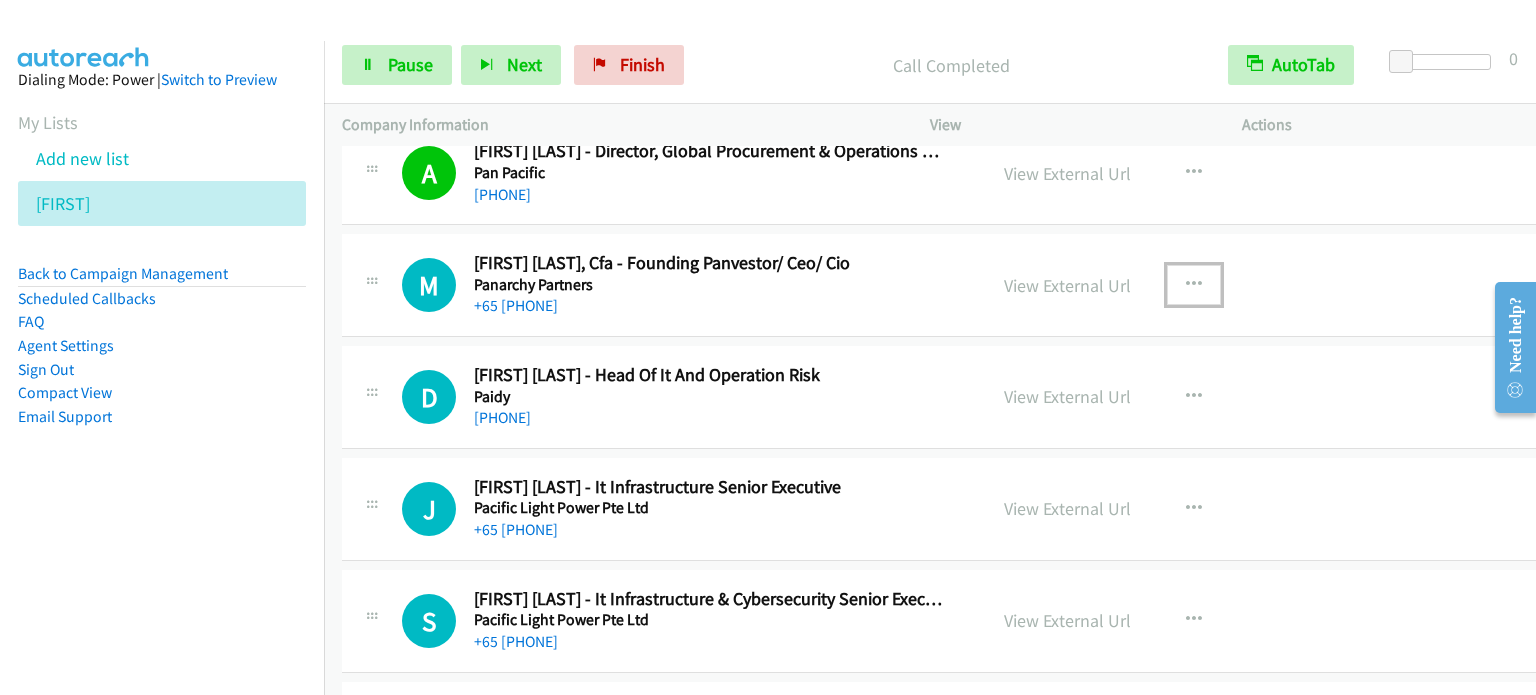click at bounding box center (1194, 285) 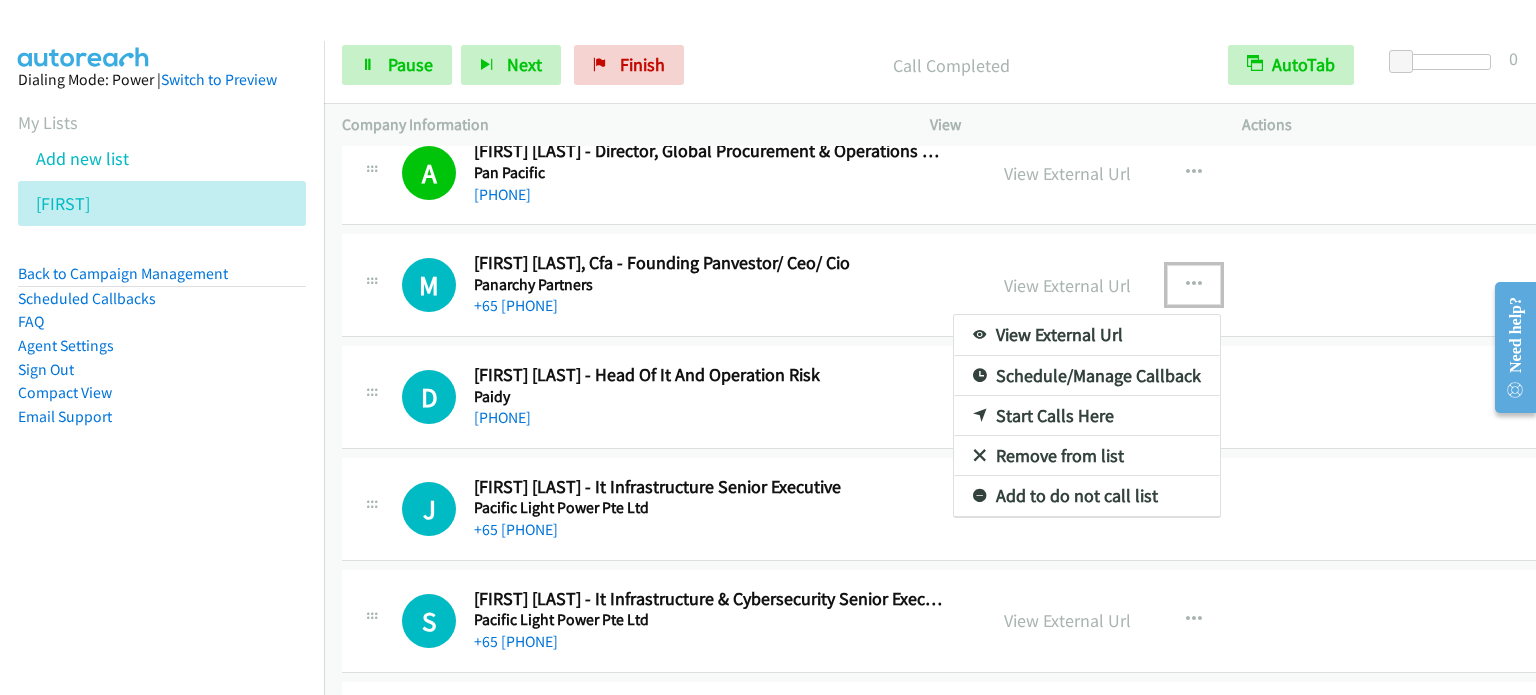 click on "Start Calls Here" at bounding box center (1087, 416) 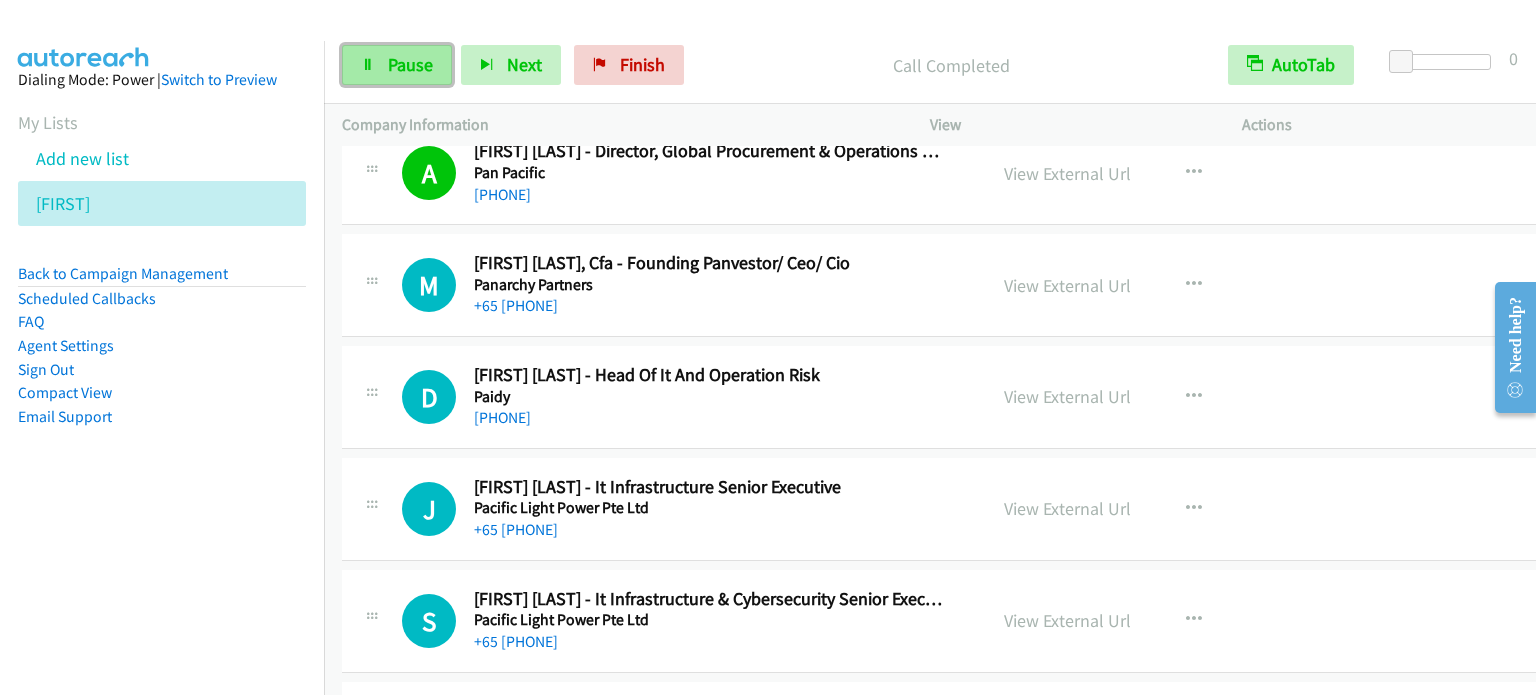 click on "Pause" at bounding box center [397, 65] 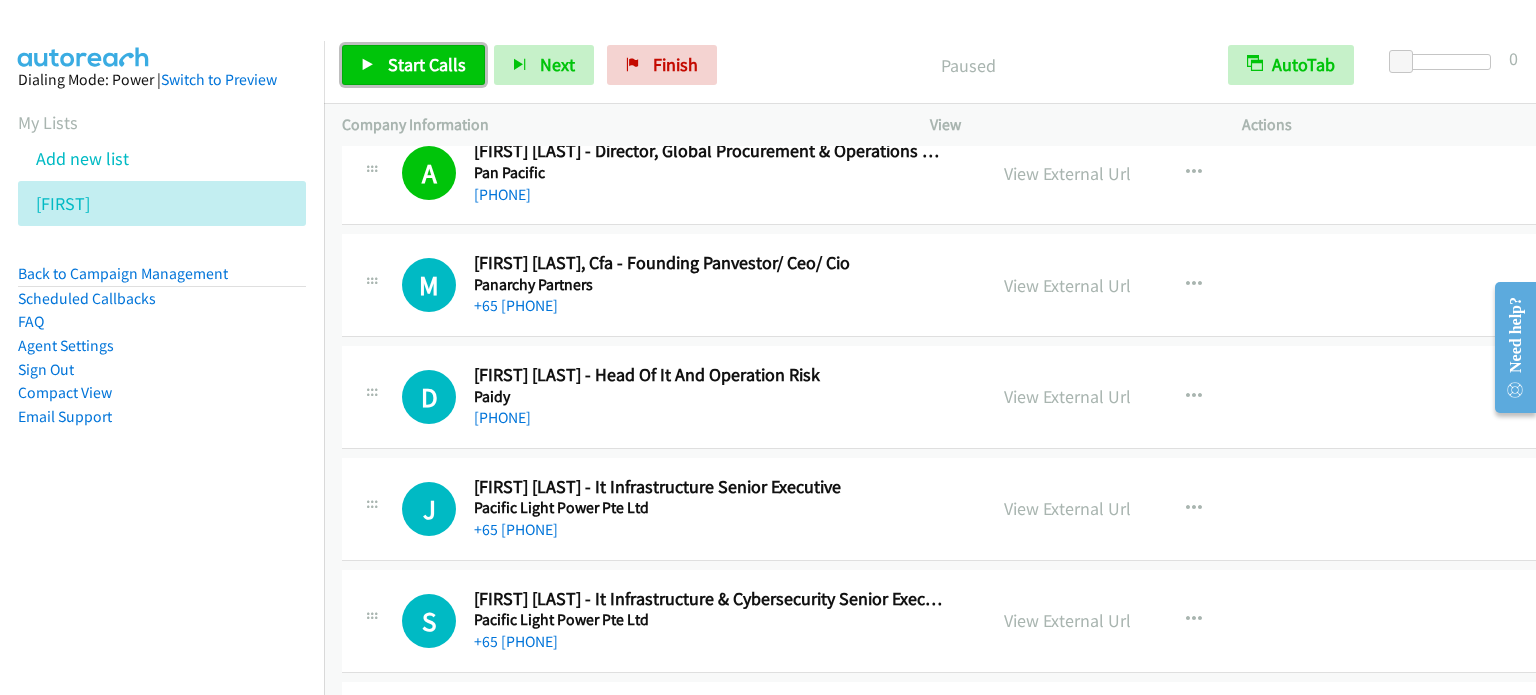 click on "Start Calls" at bounding box center [427, 64] 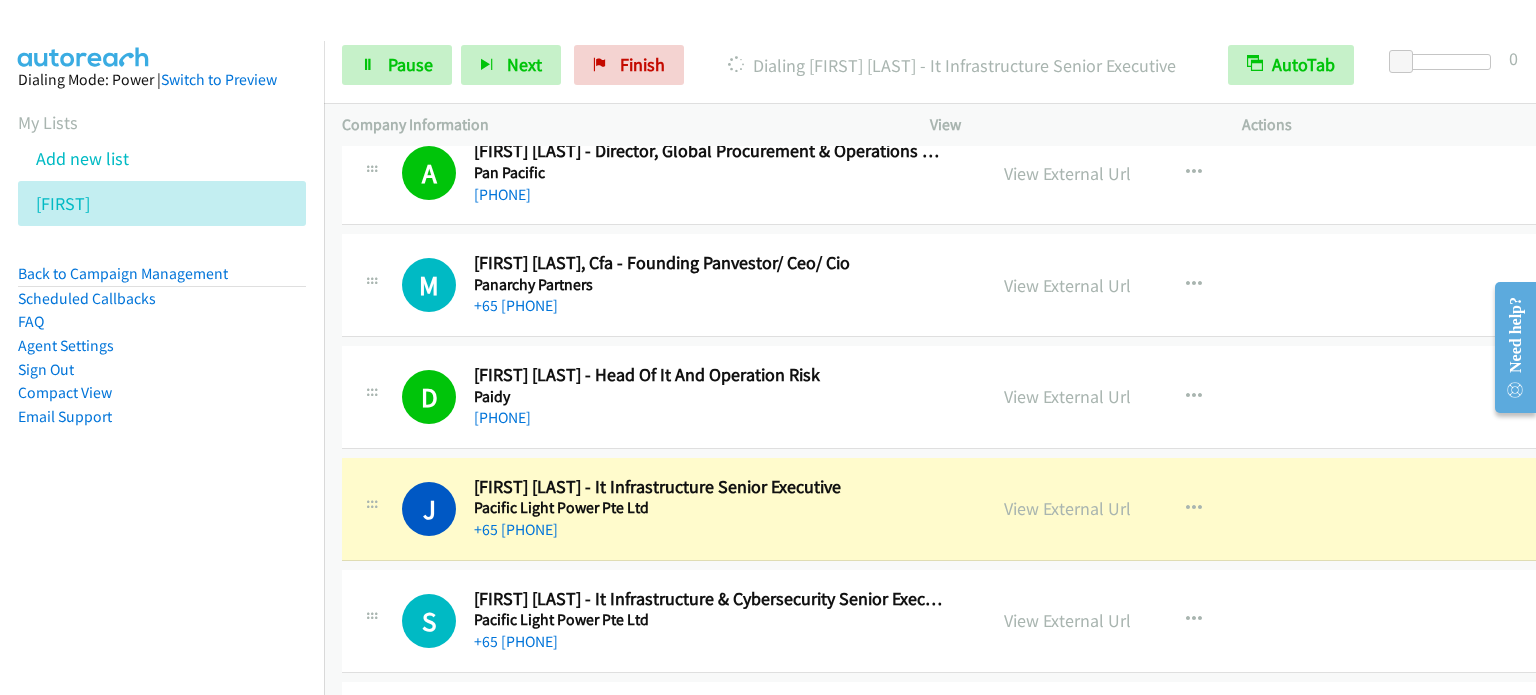 scroll, scrollTop: 5000, scrollLeft: 0, axis: vertical 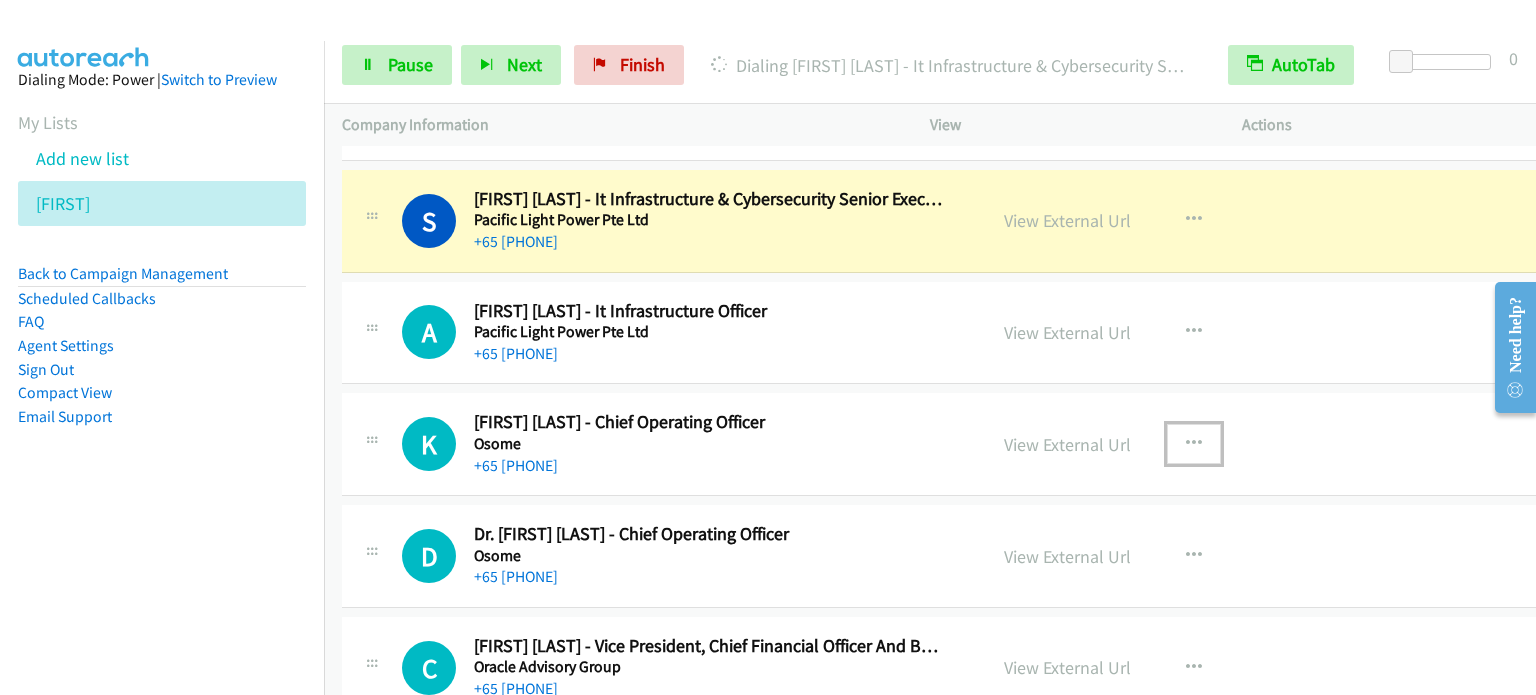 click at bounding box center [1194, 444] 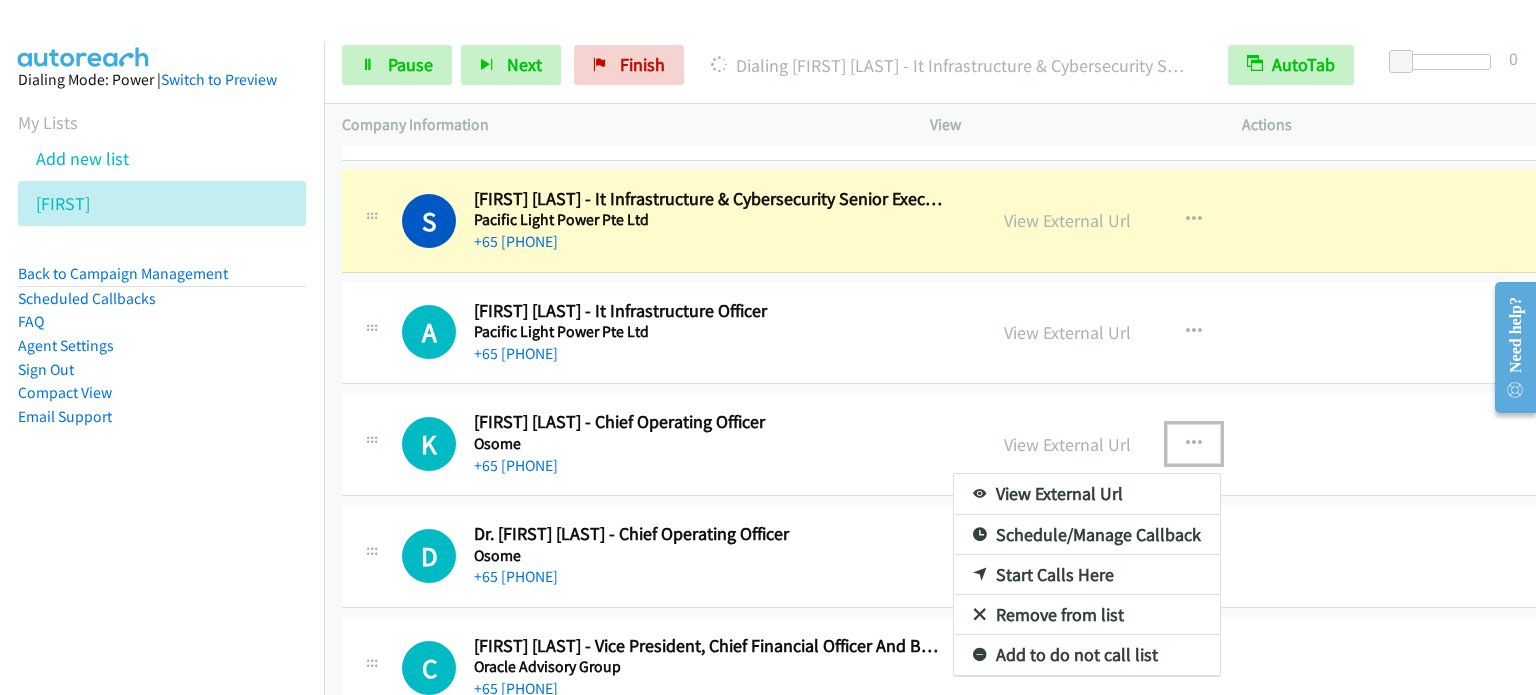 click on "Start Calls Here" at bounding box center (1087, 575) 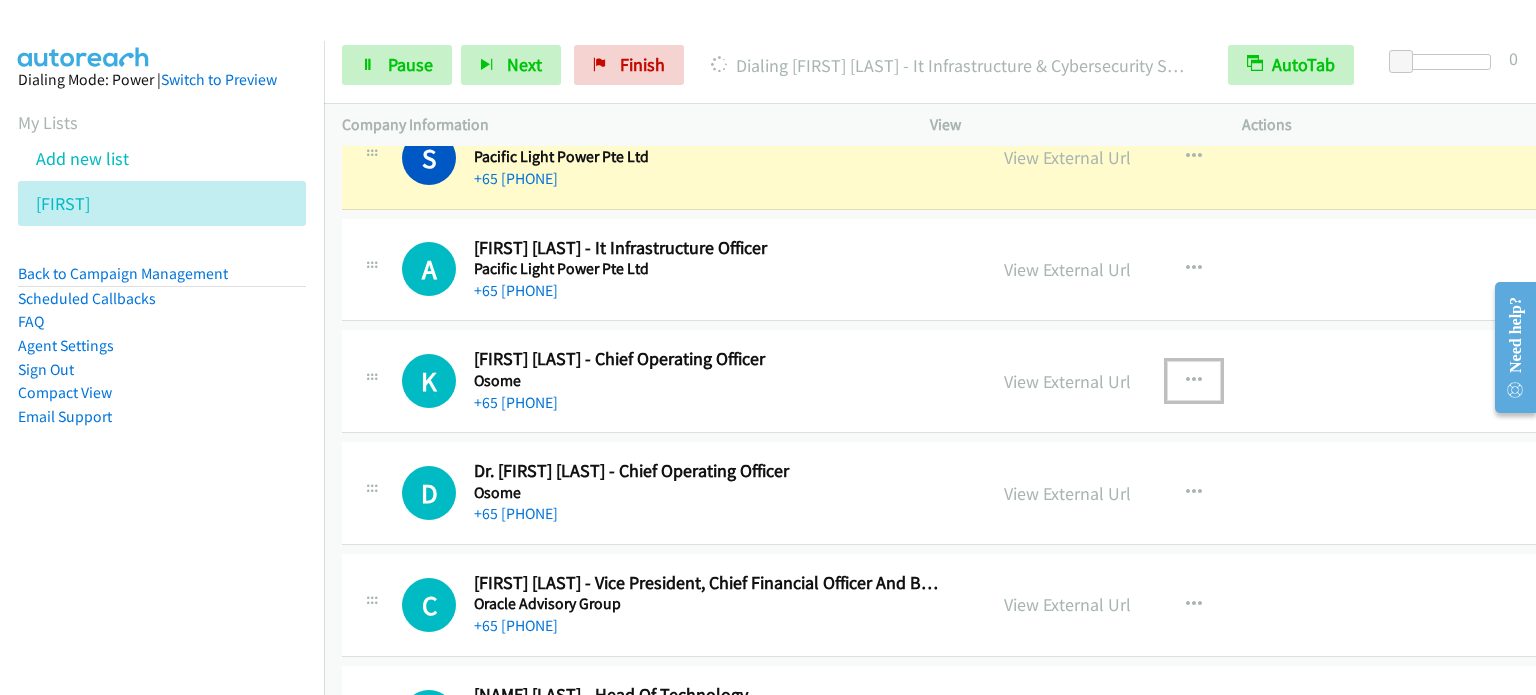 scroll, scrollTop: 5300, scrollLeft: 0, axis: vertical 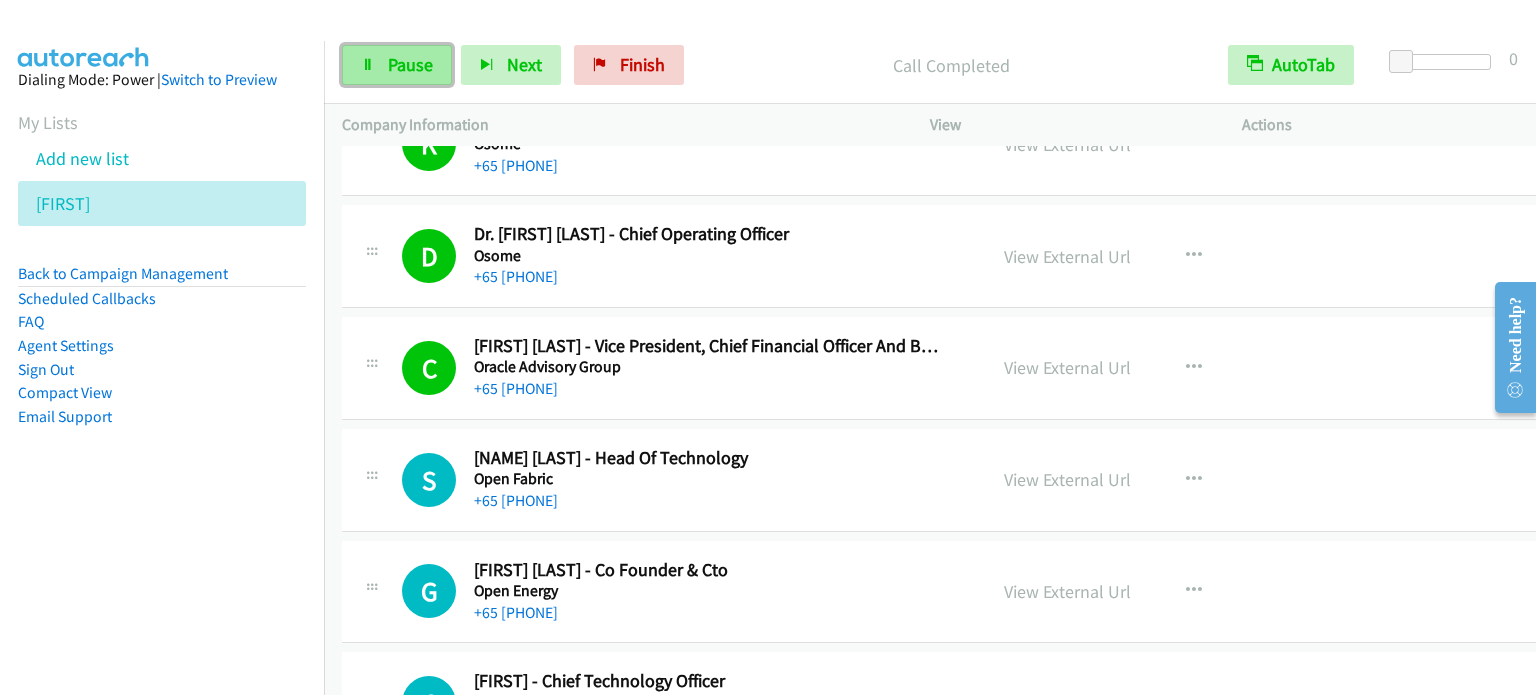 click on "Pause" at bounding box center (410, 64) 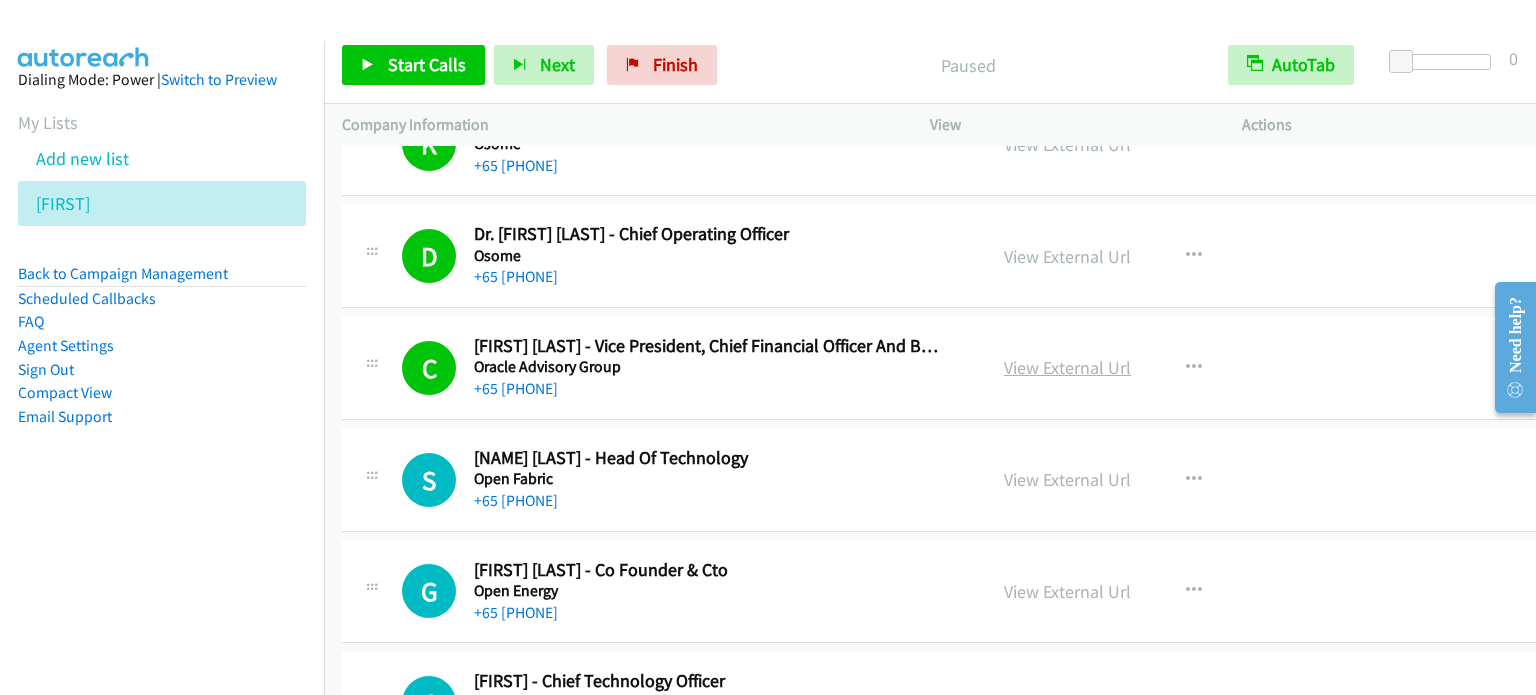 click on "View External Url" at bounding box center [1067, 367] 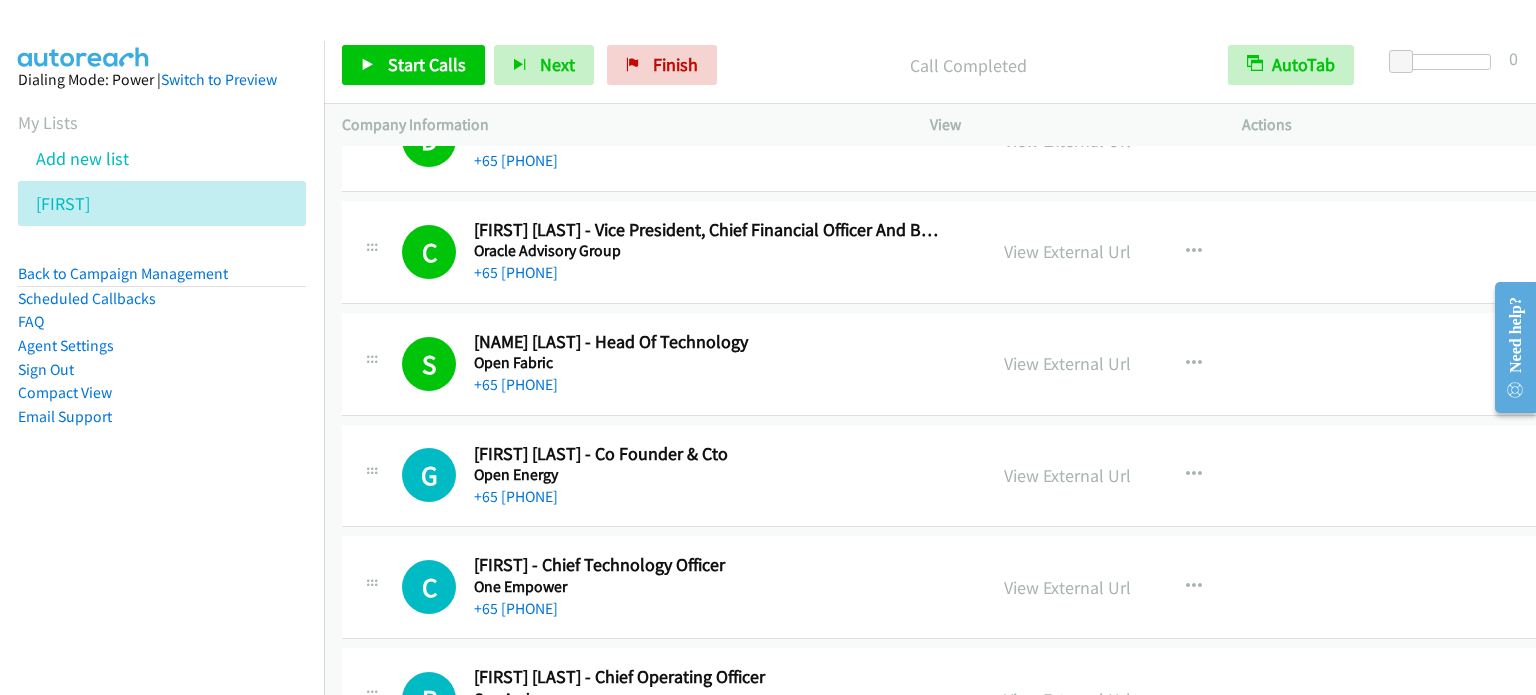 scroll, scrollTop: 5800, scrollLeft: 0, axis: vertical 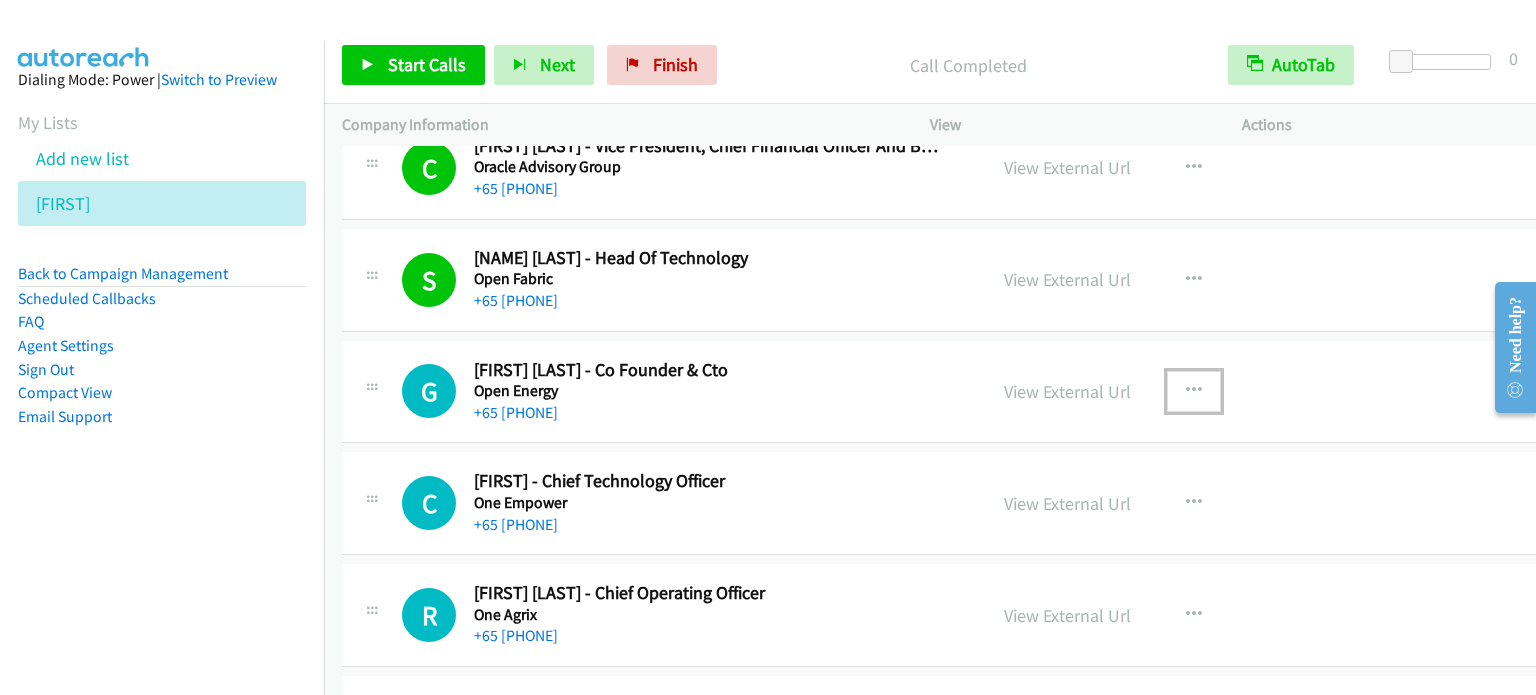 click at bounding box center [1194, 391] 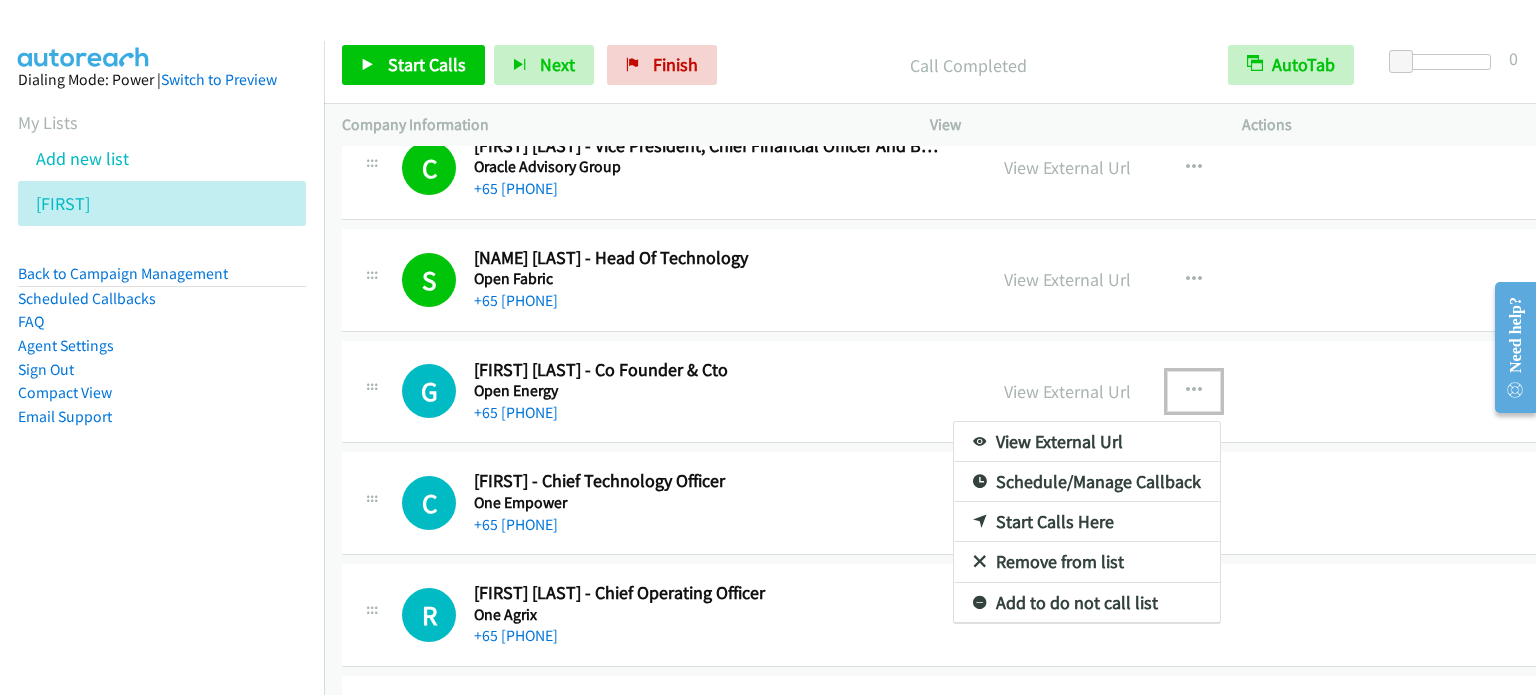 click on "Start Calls Here" at bounding box center [1087, 522] 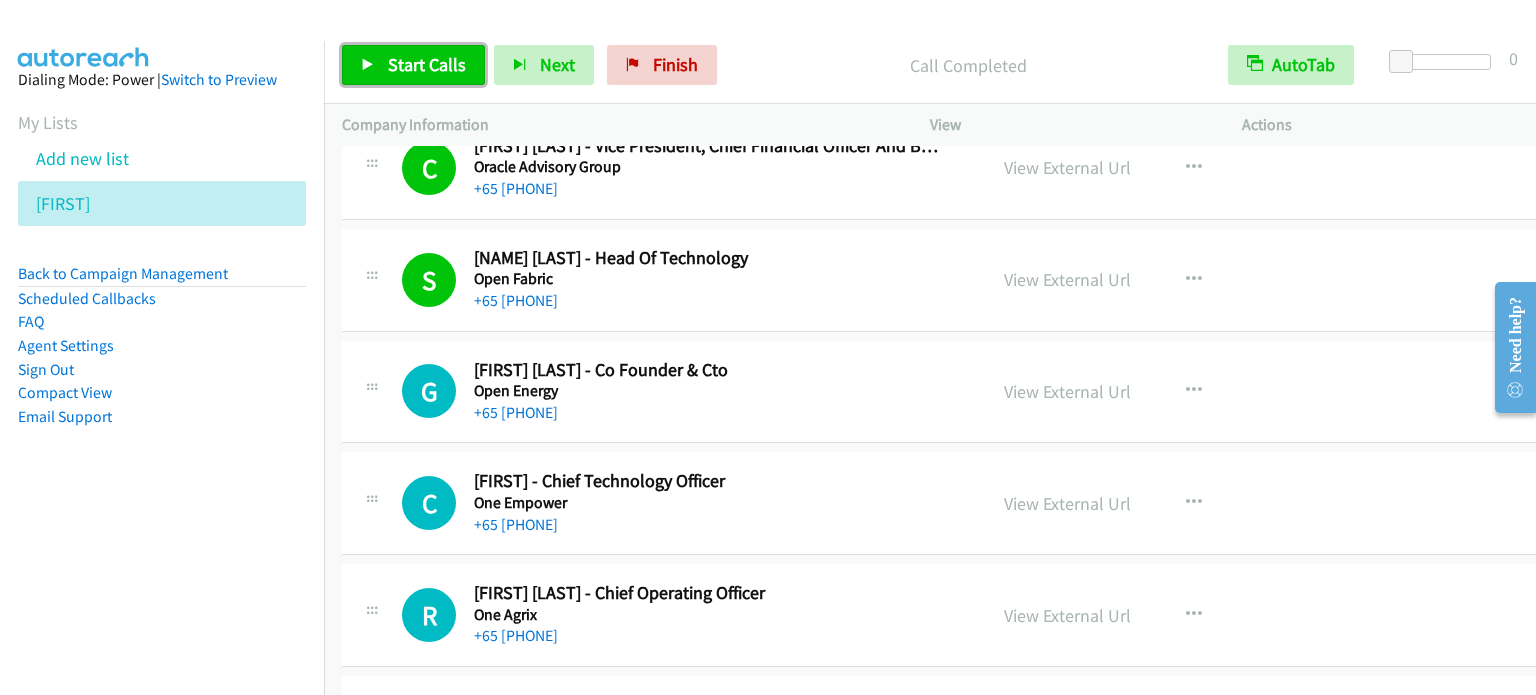 click on "Start Calls" at bounding box center [427, 64] 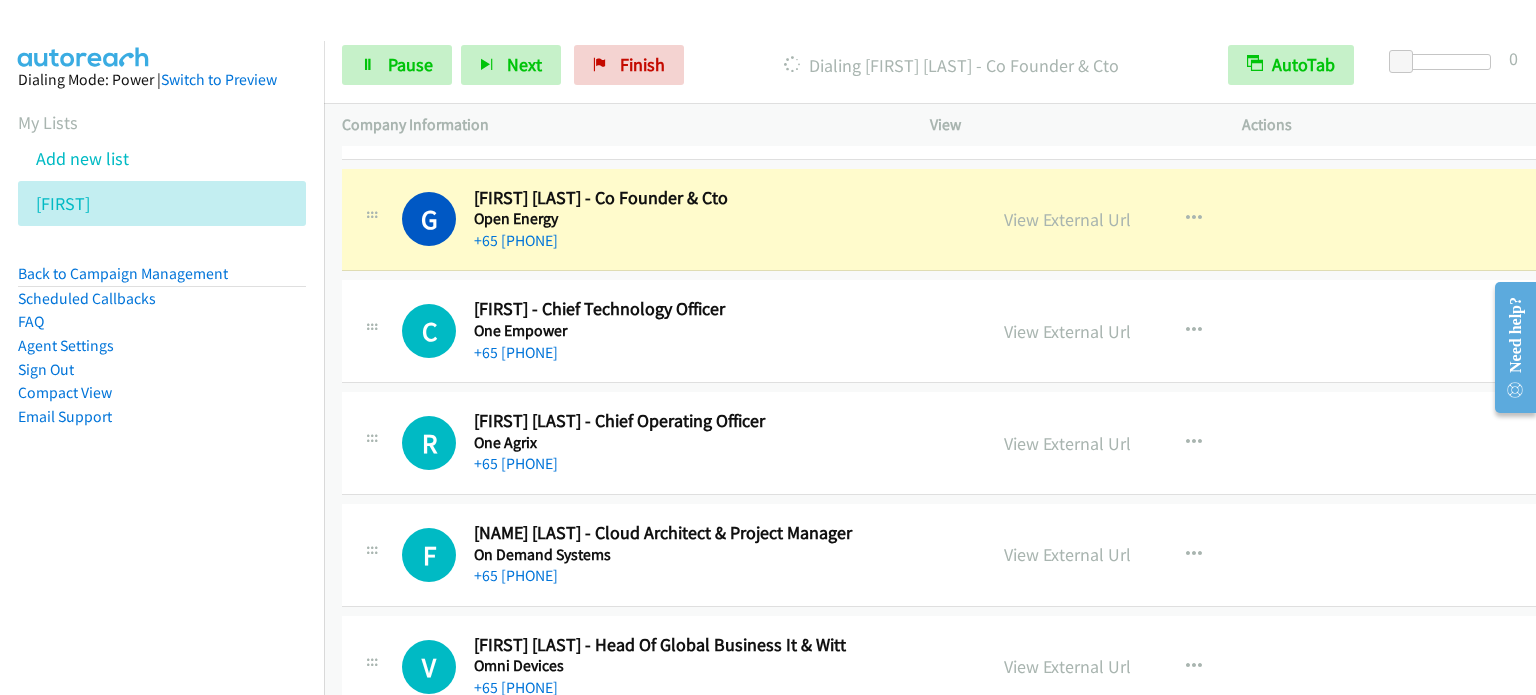 scroll, scrollTop: 6000, scrollLeft: 0, axis: vertical 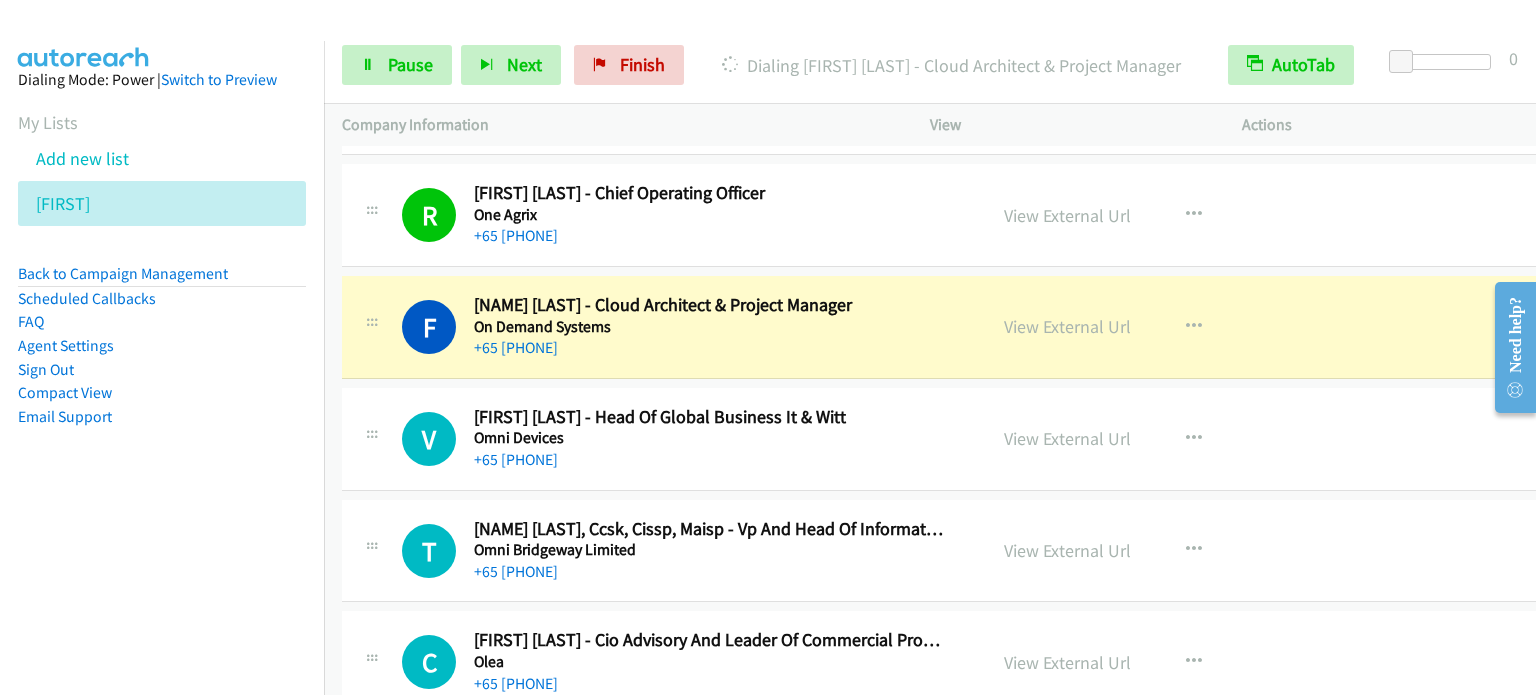 click on "R
Callback Scheduled
[NAME] [LAST] - Chief Operating Officer
One Agrix
Asia/Singapore
+65 [PHONE]
View External Url
View External Url
Schedule/Manage Callback
Start Calls Here
Remove from list
Add to do not call list
Reset Call Status" at bounding box center (950, 216) 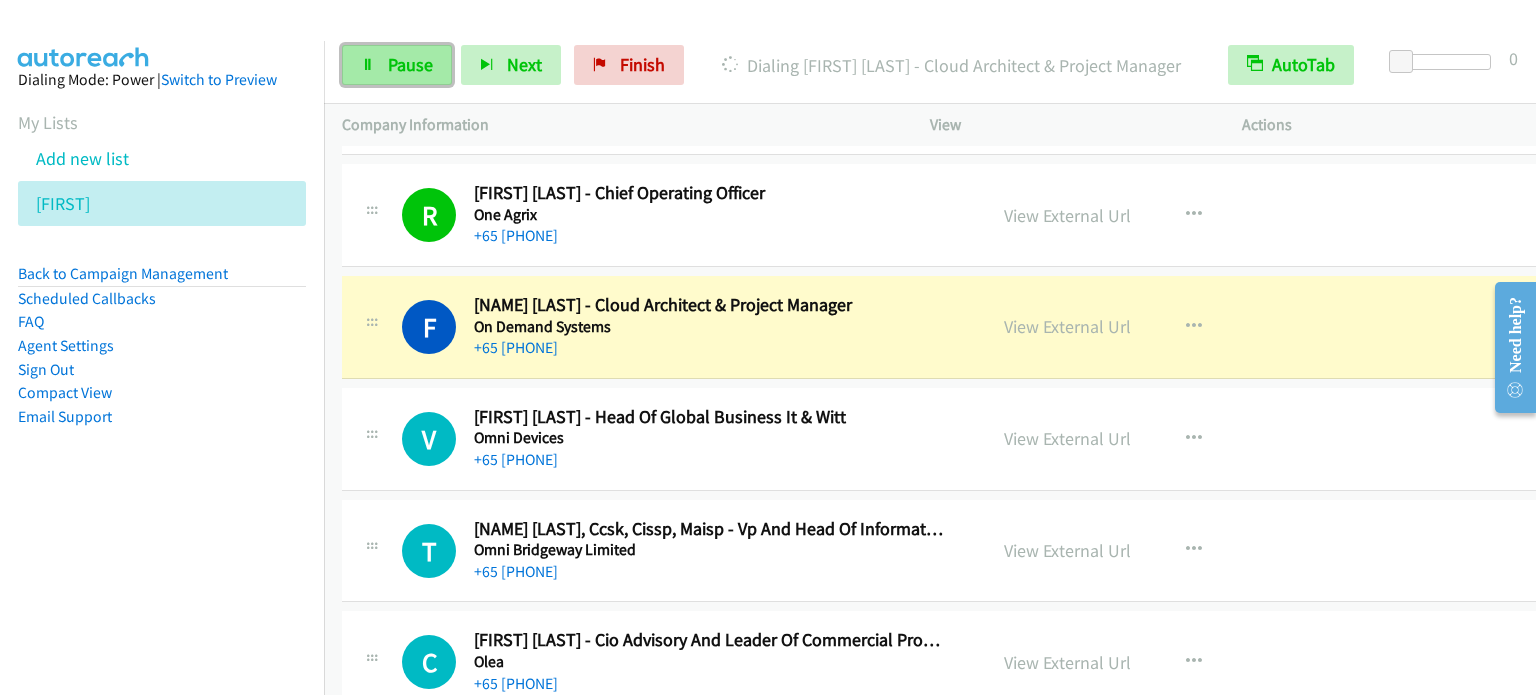 click on "Pause" at bounding box center [397, 65] 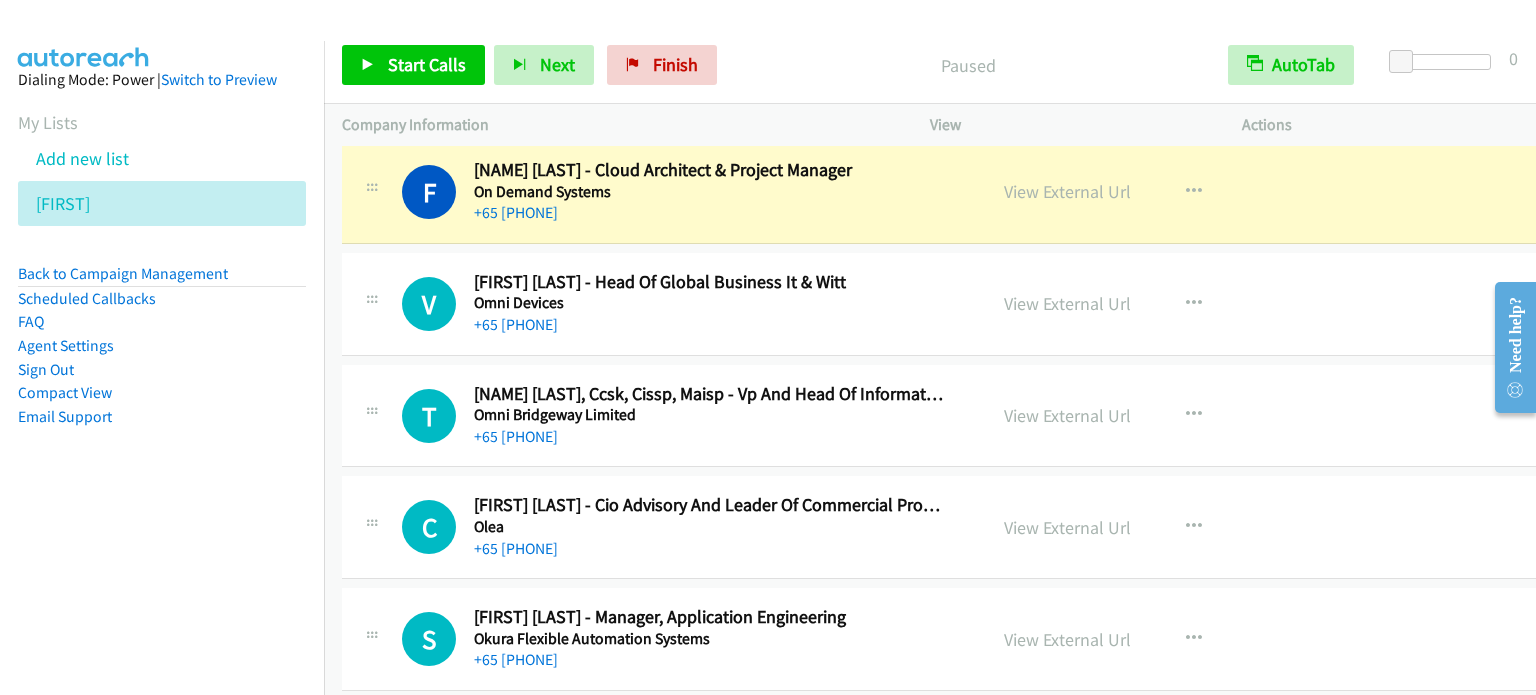 scroll, scrollTop: 6300, scrollLeft: 0, axis: vertical 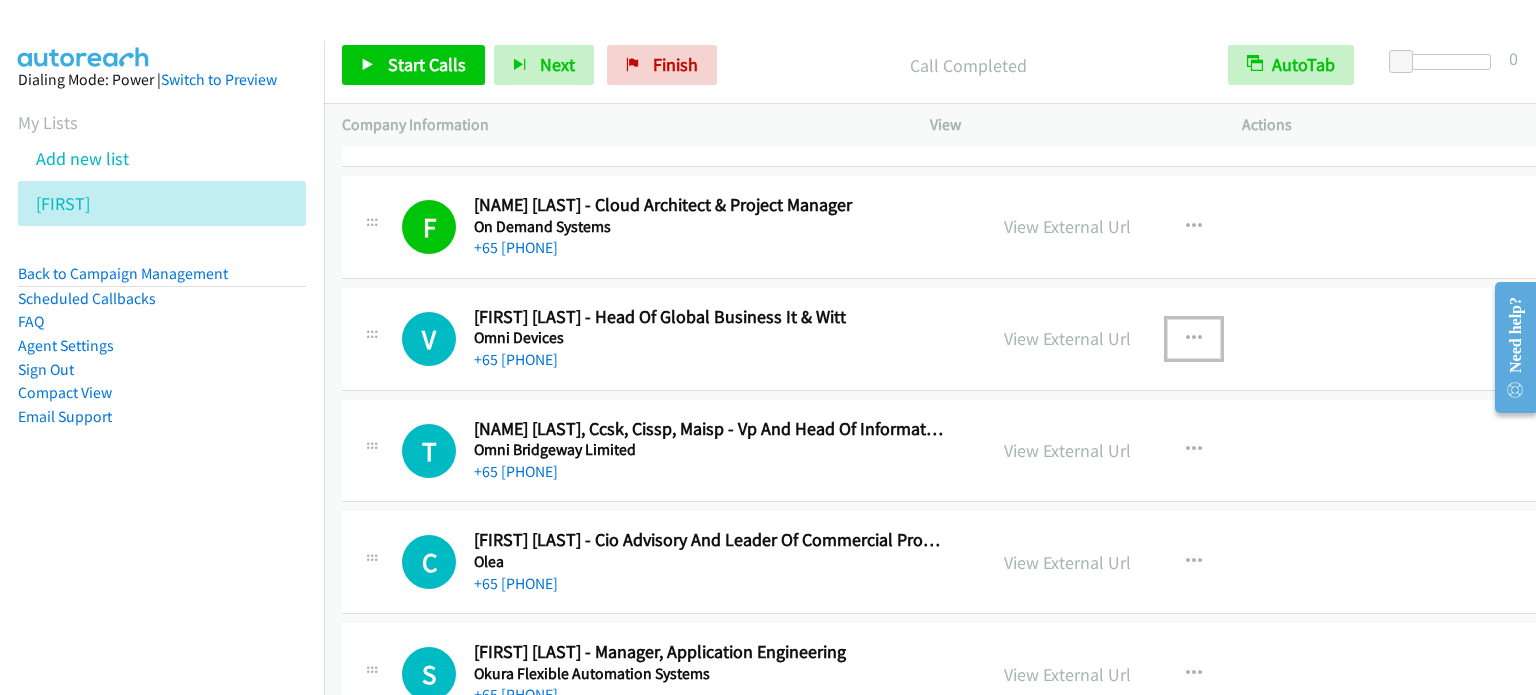 click at bounding box center (1194, 339) 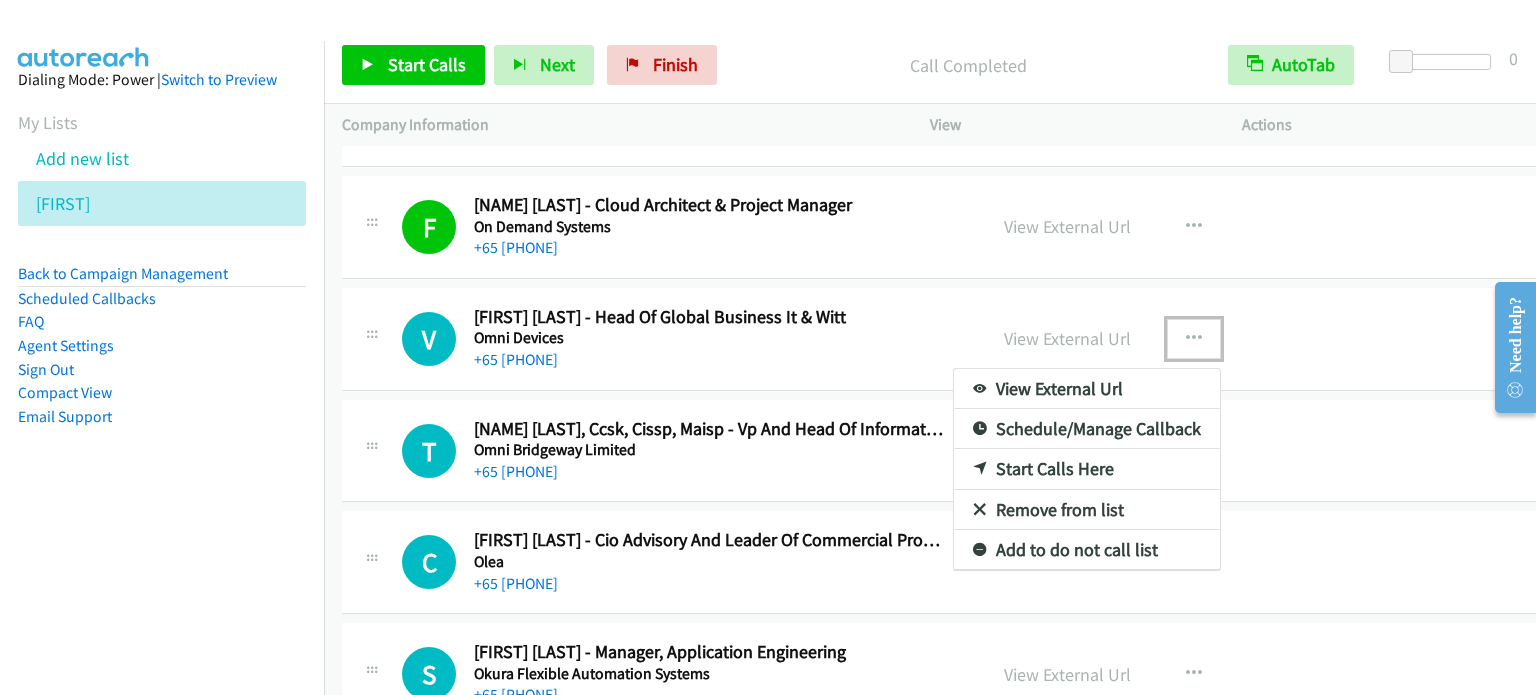 click on "Start Calls Here" at bounding box center (1087, 469) 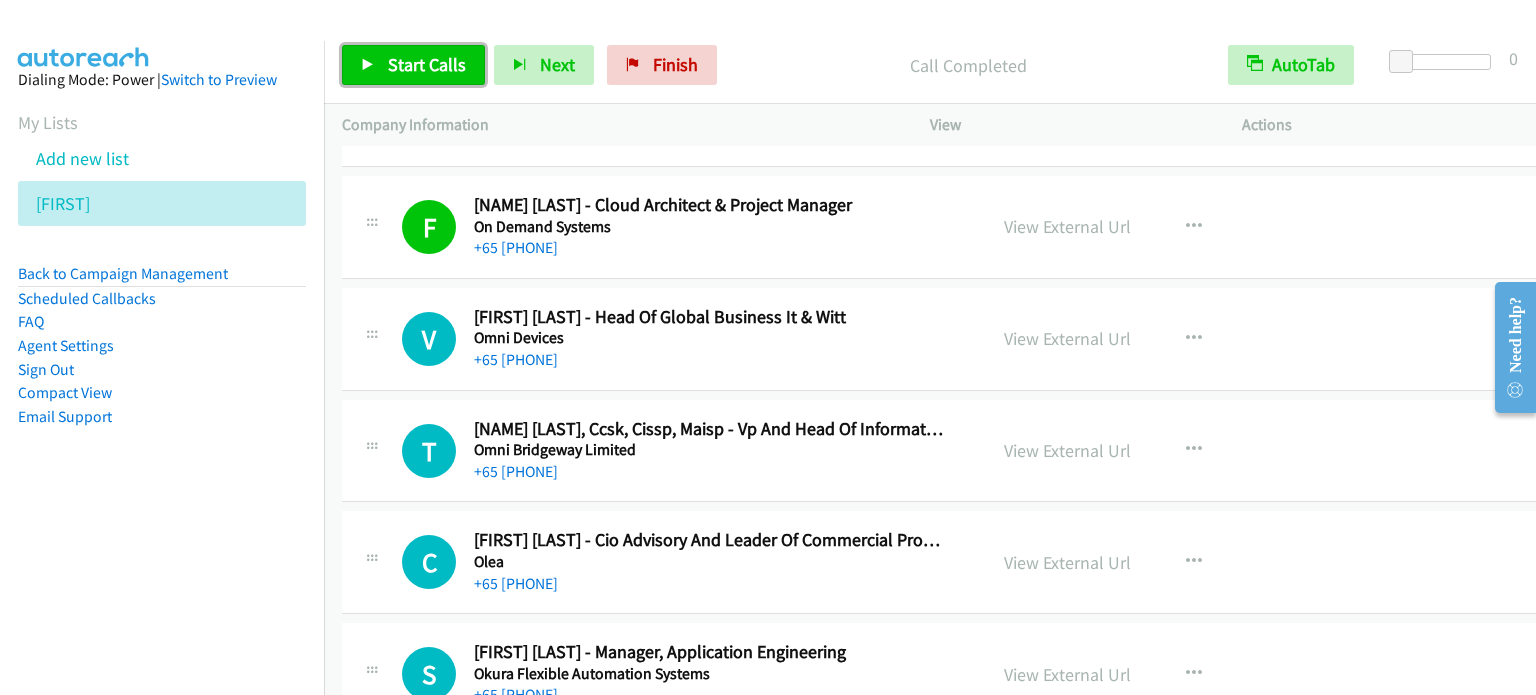 click on "Start Calls" at bounding box center (413, 65) 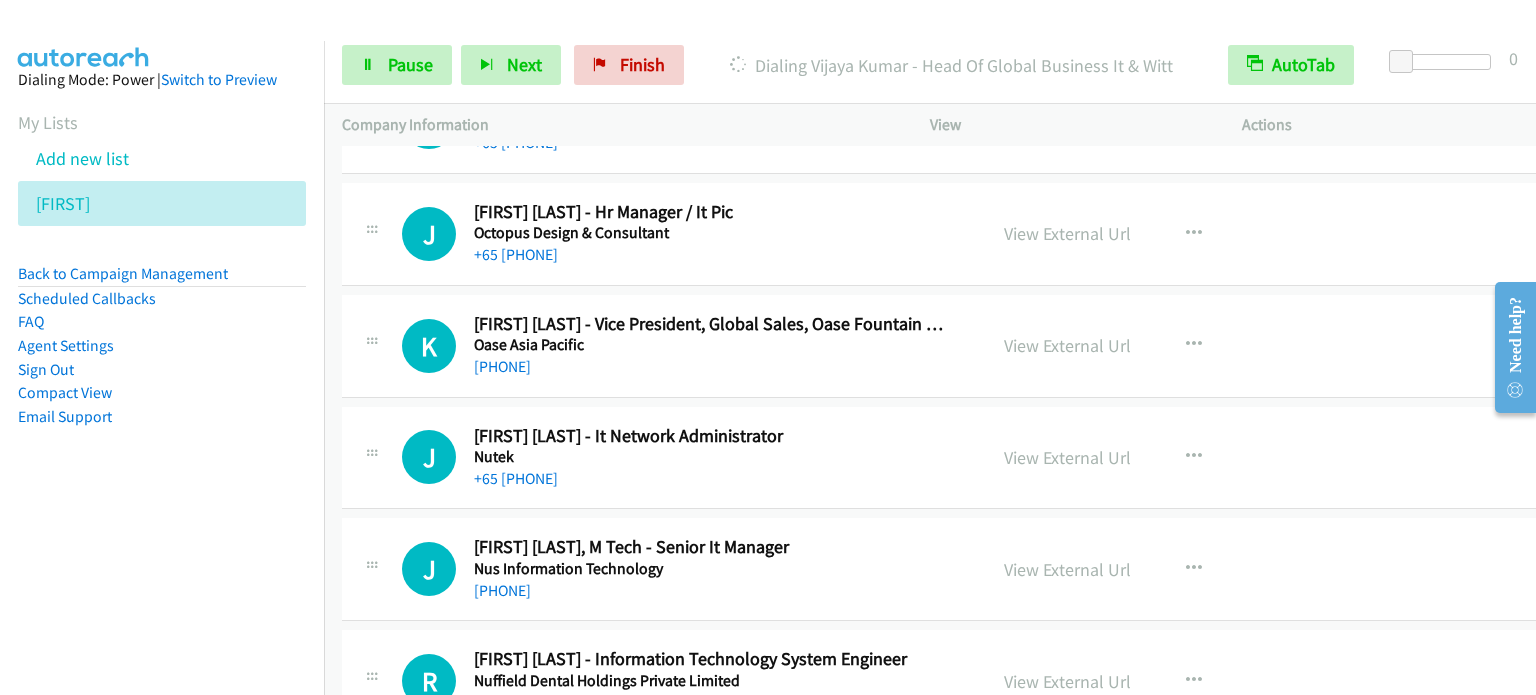 scroll, scrollTop: 7000, scrollLeft: 0, axis: vertical 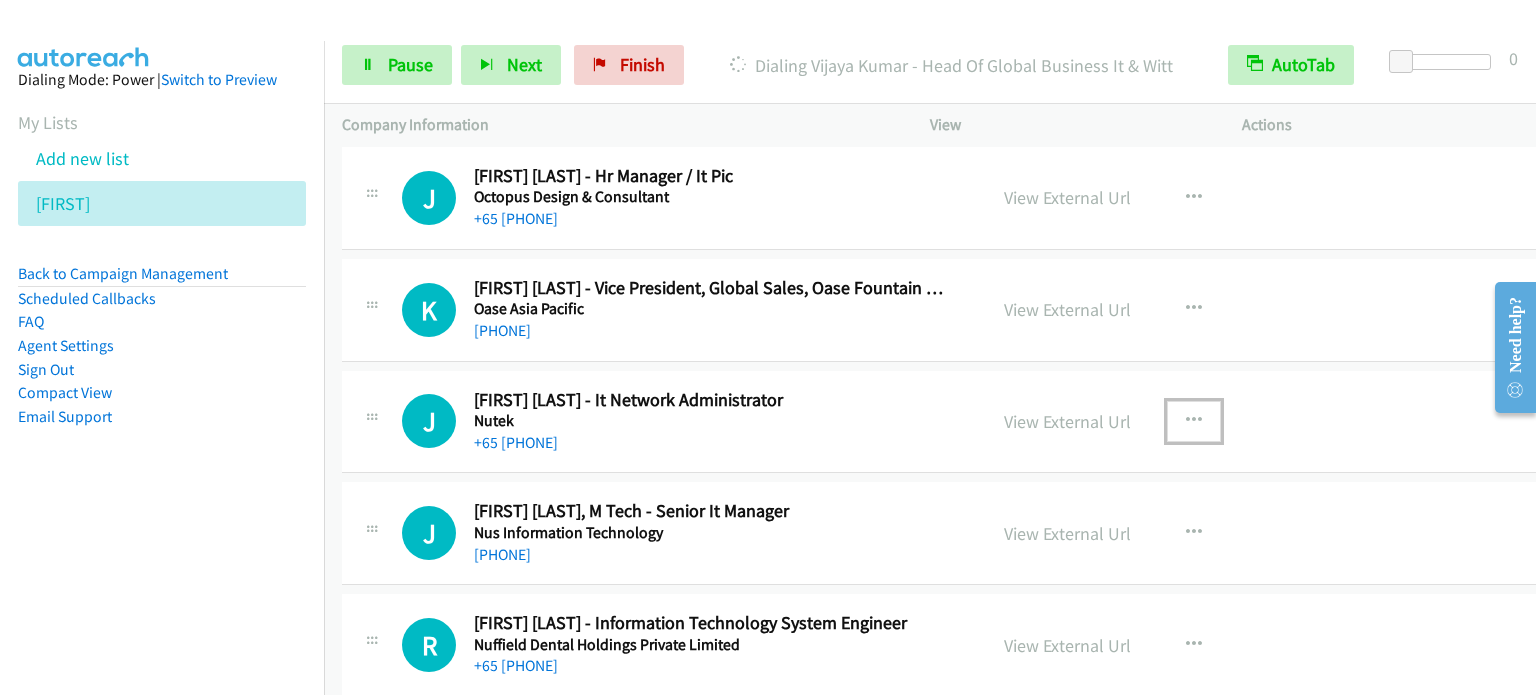 click at bounding box center (1194, 421) 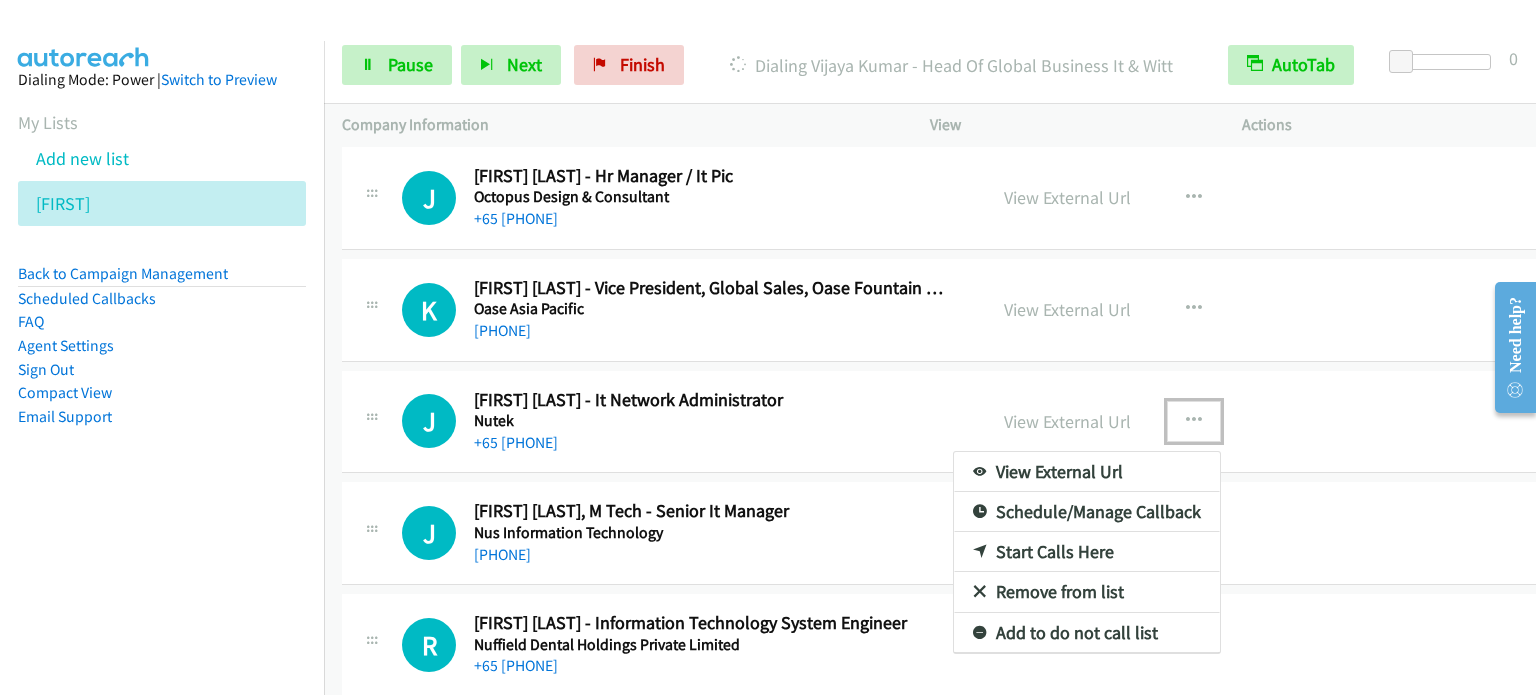 click on "Start Calls Here" at bounding box center (1087, 552) 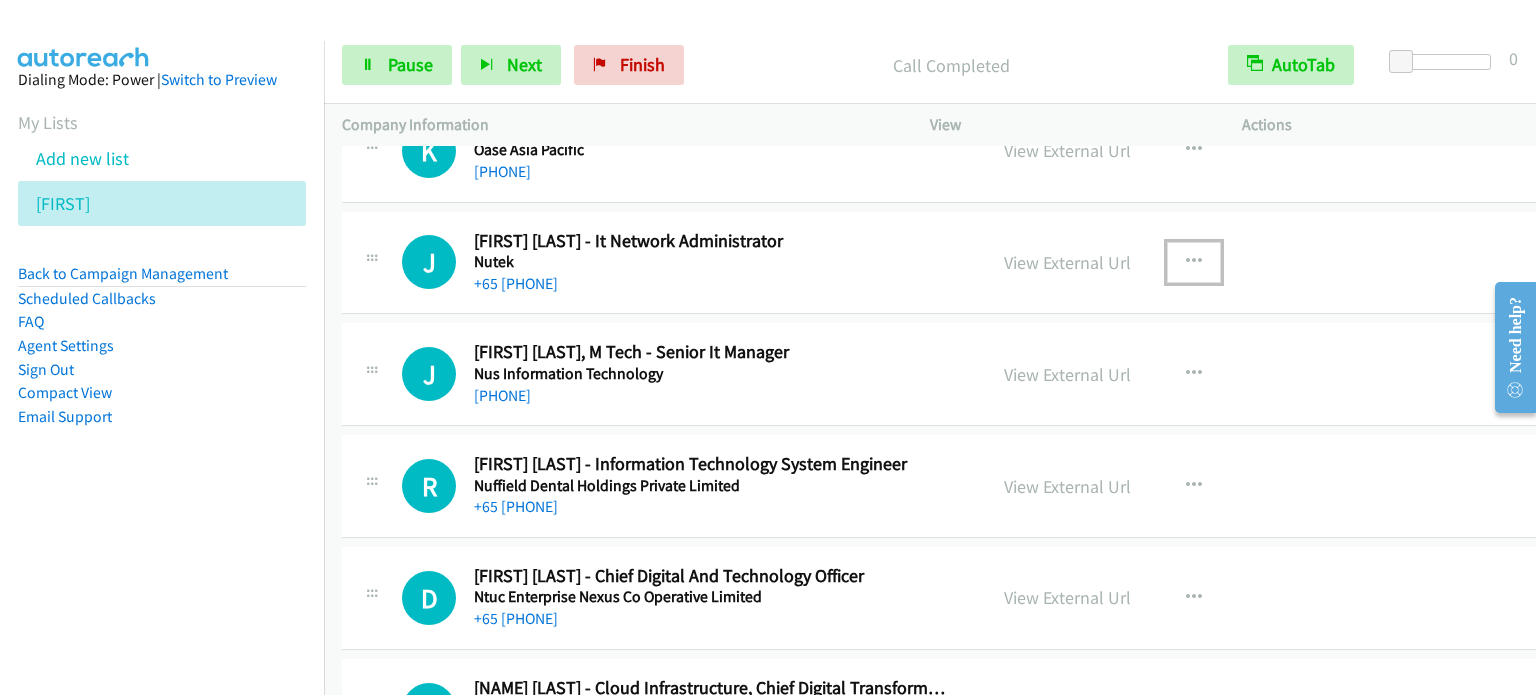 scroll, scrollTop: 7200, scrollLeft: 0, axis: vertical 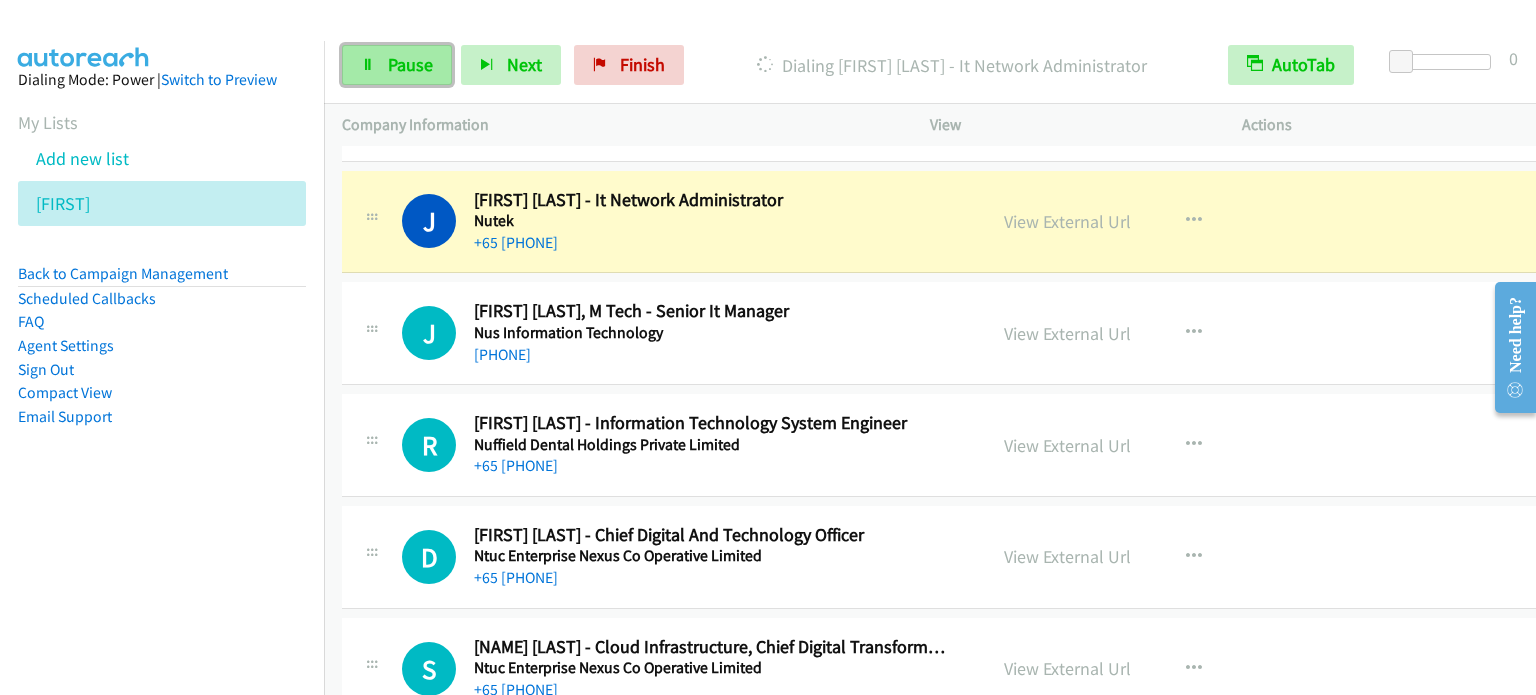 click on "Pause" at bounding box center [410, 64] 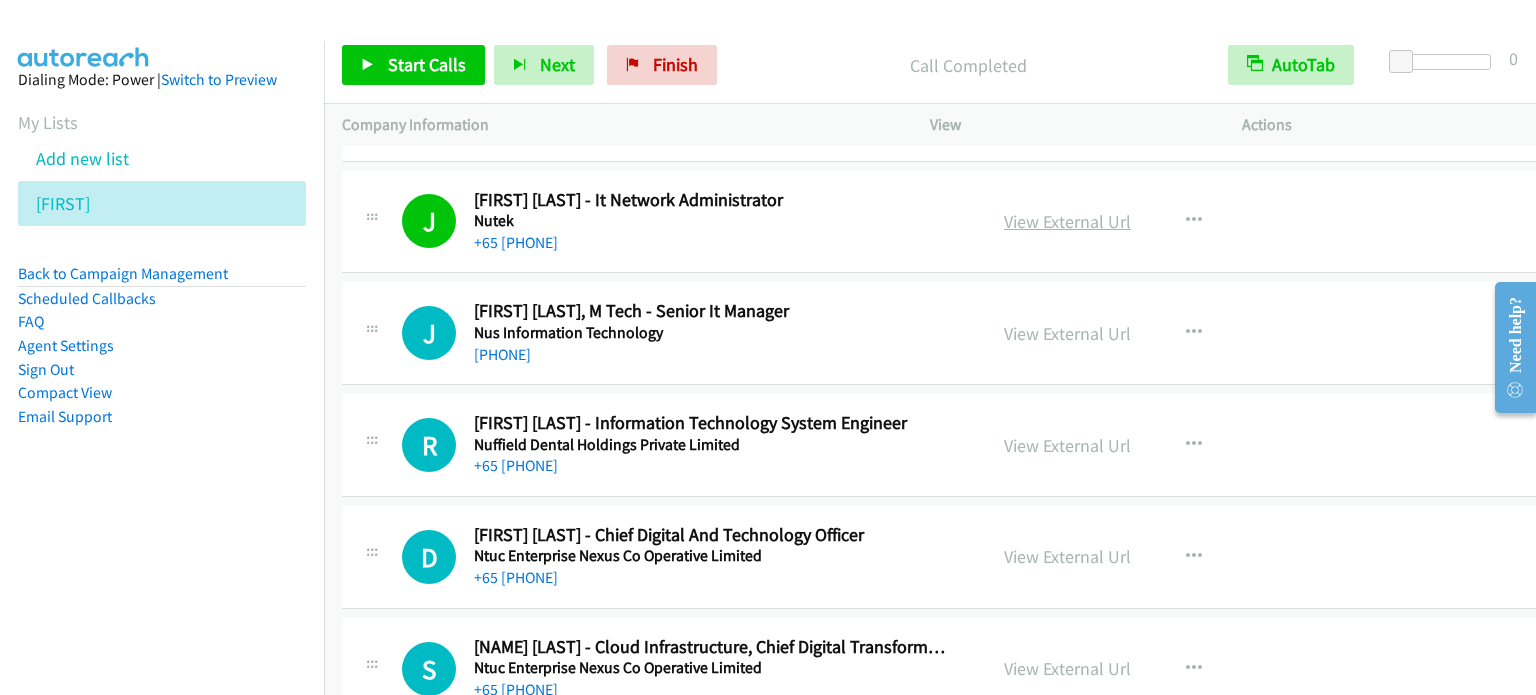 click on "View External Url" at bounding box center (1067, 221) 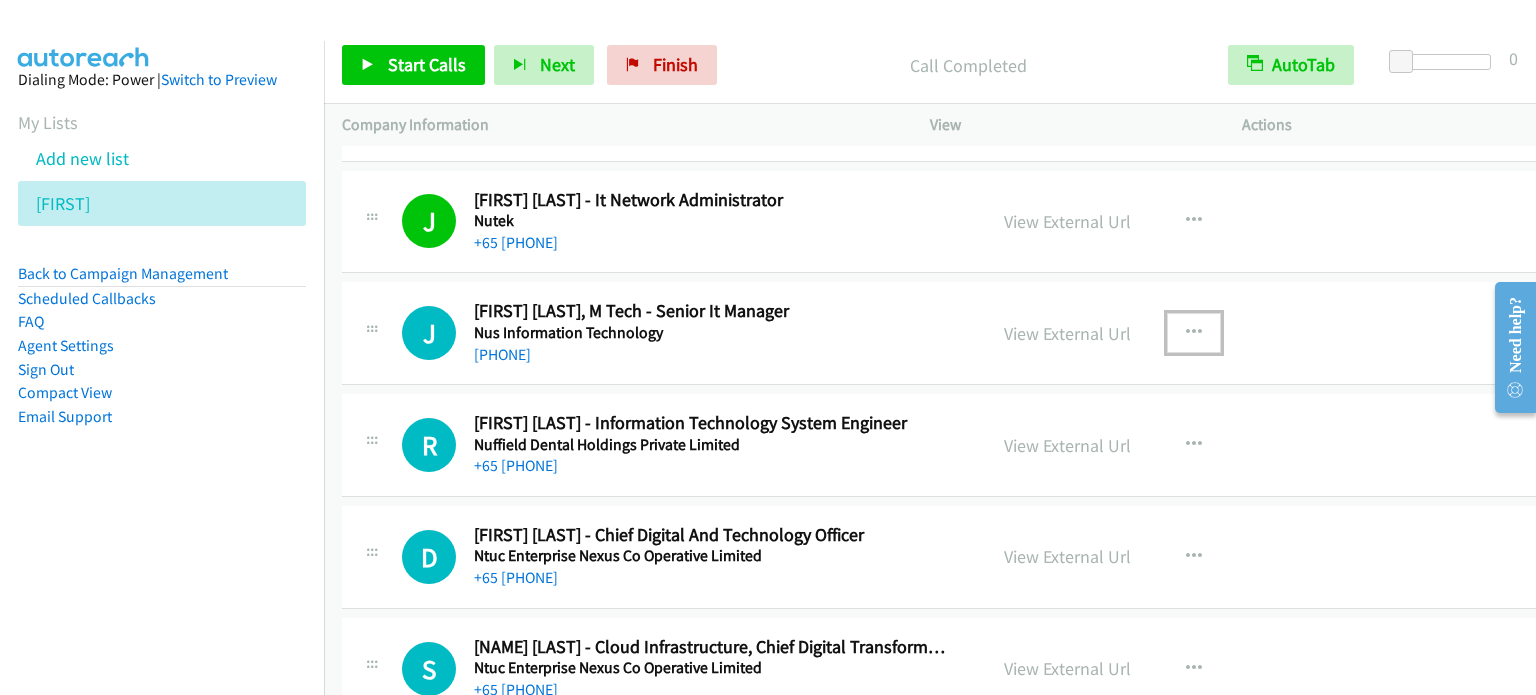 click at bounding box center (1194, 333) 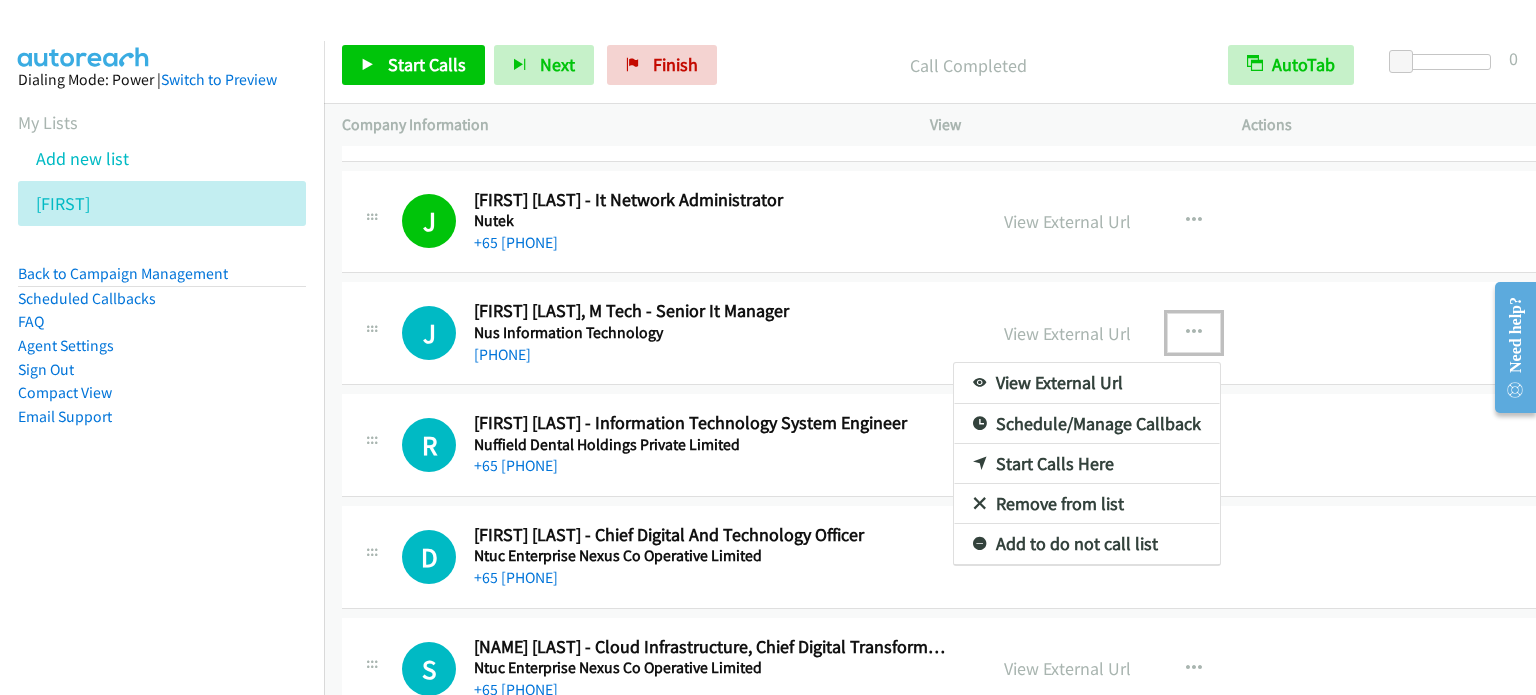 click on "Start Calls Here" at bounding box center (1087, 464) 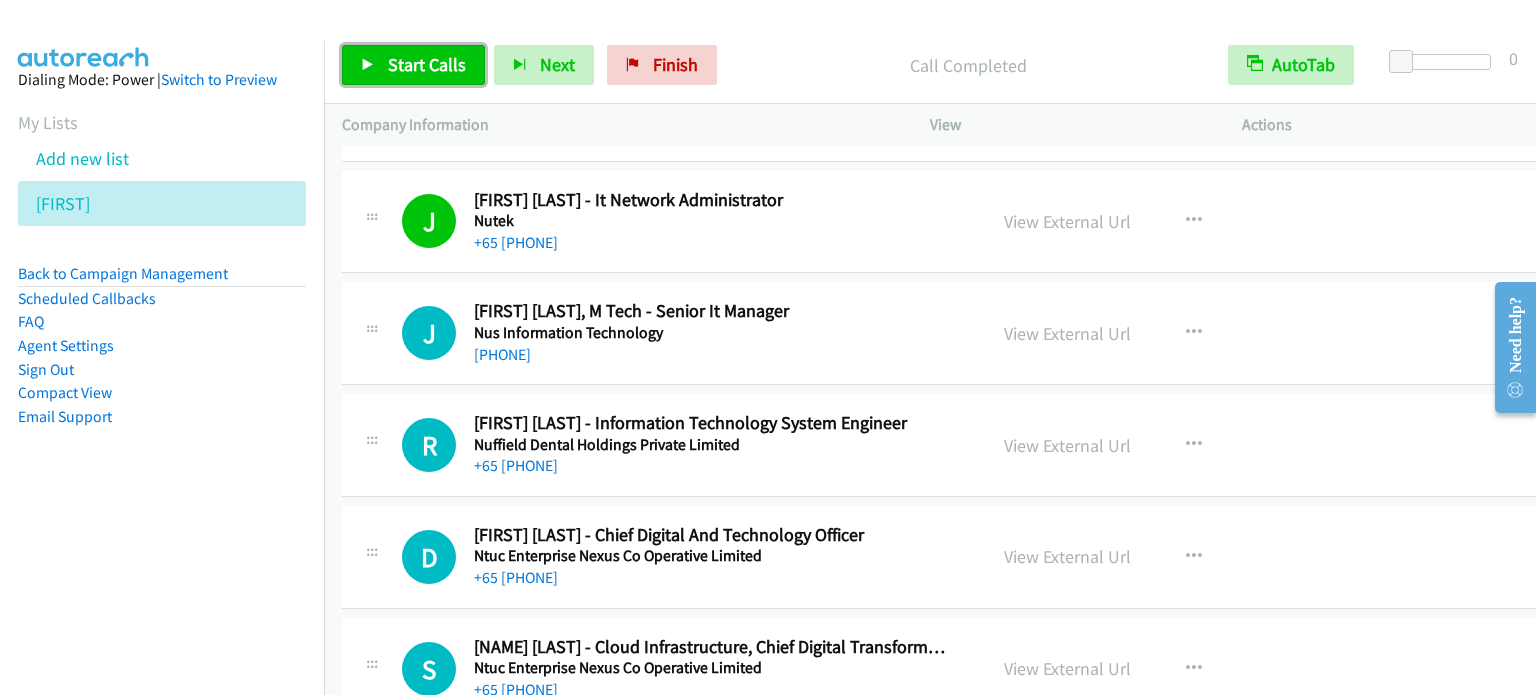 click on "Start Calls" at bounding box center [427, 64] 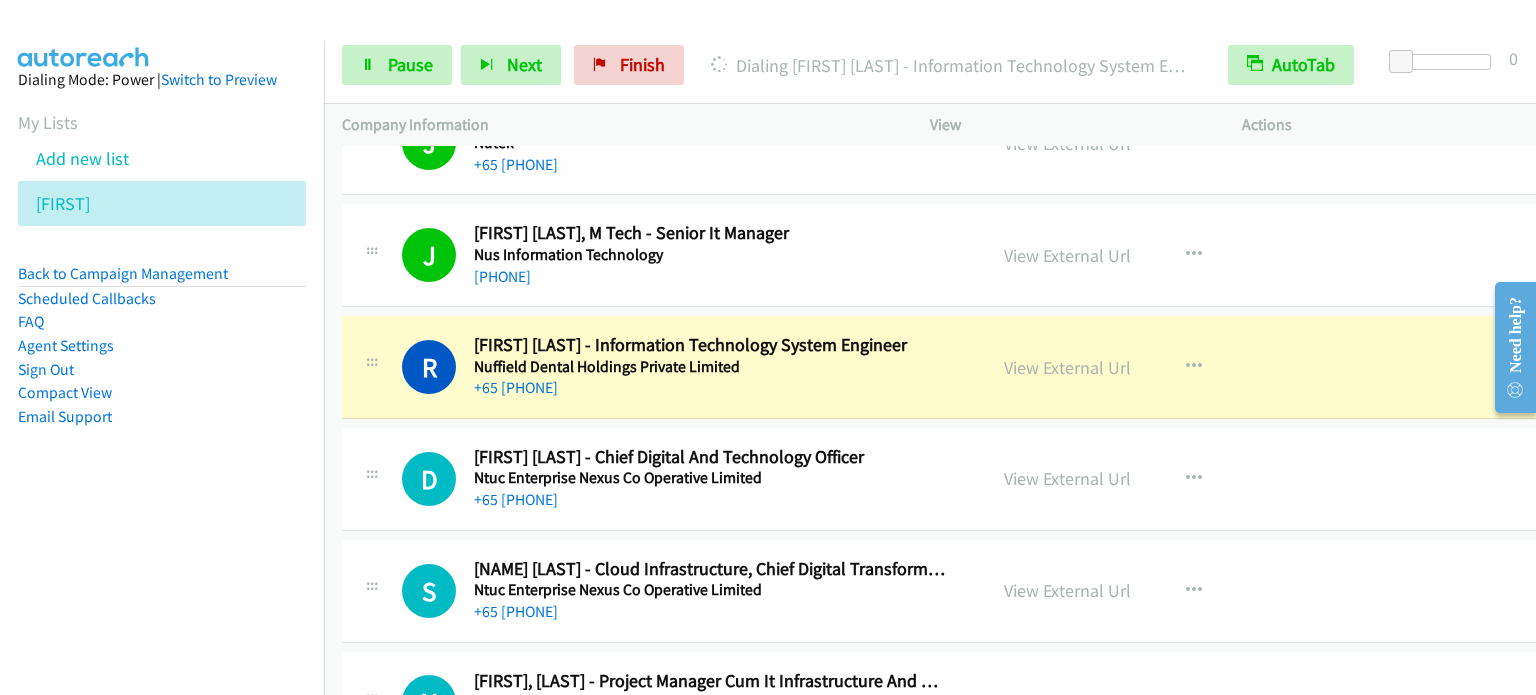 scroll, scrollTop: 7300, scrollLeft: 0, axis: vertical 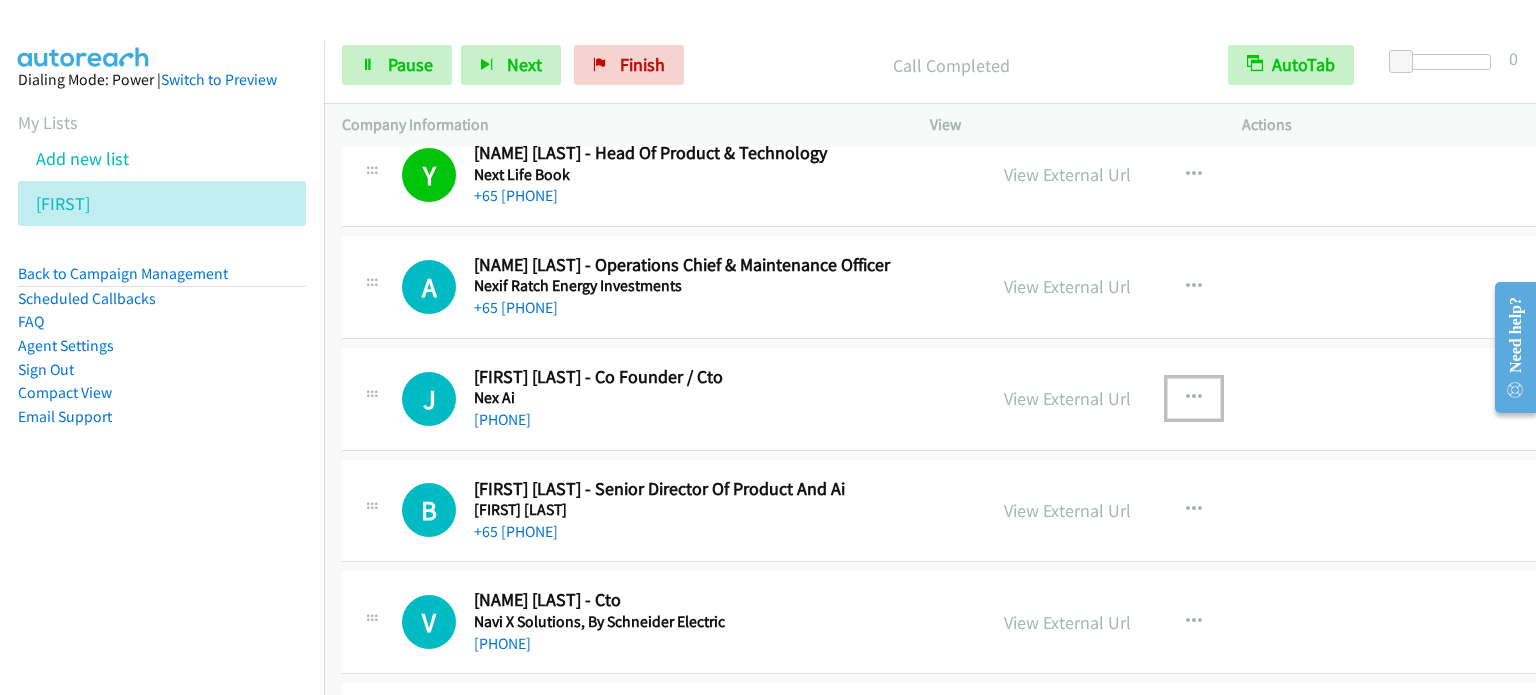 click at bounding box center [1194, 398] 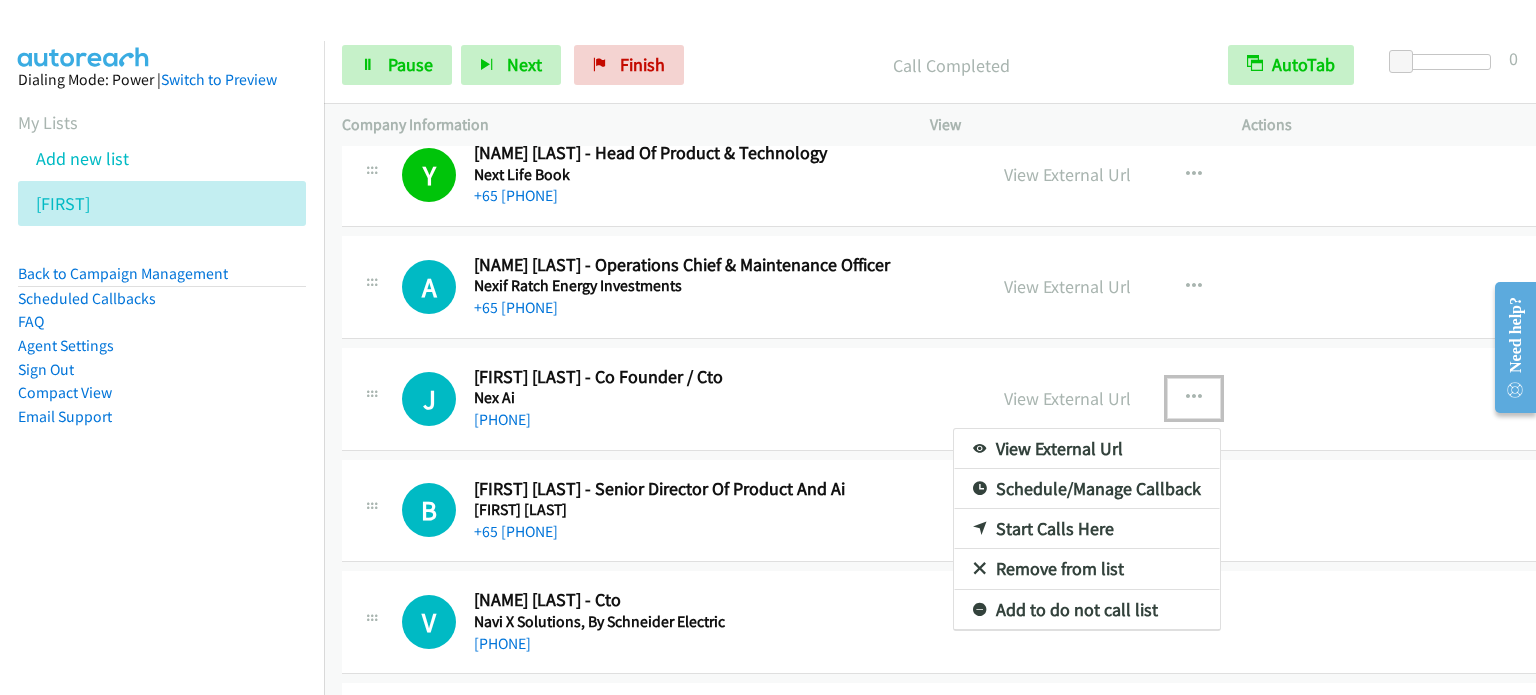 click on "Start Calls Here" at bounding box center (1087, 529) 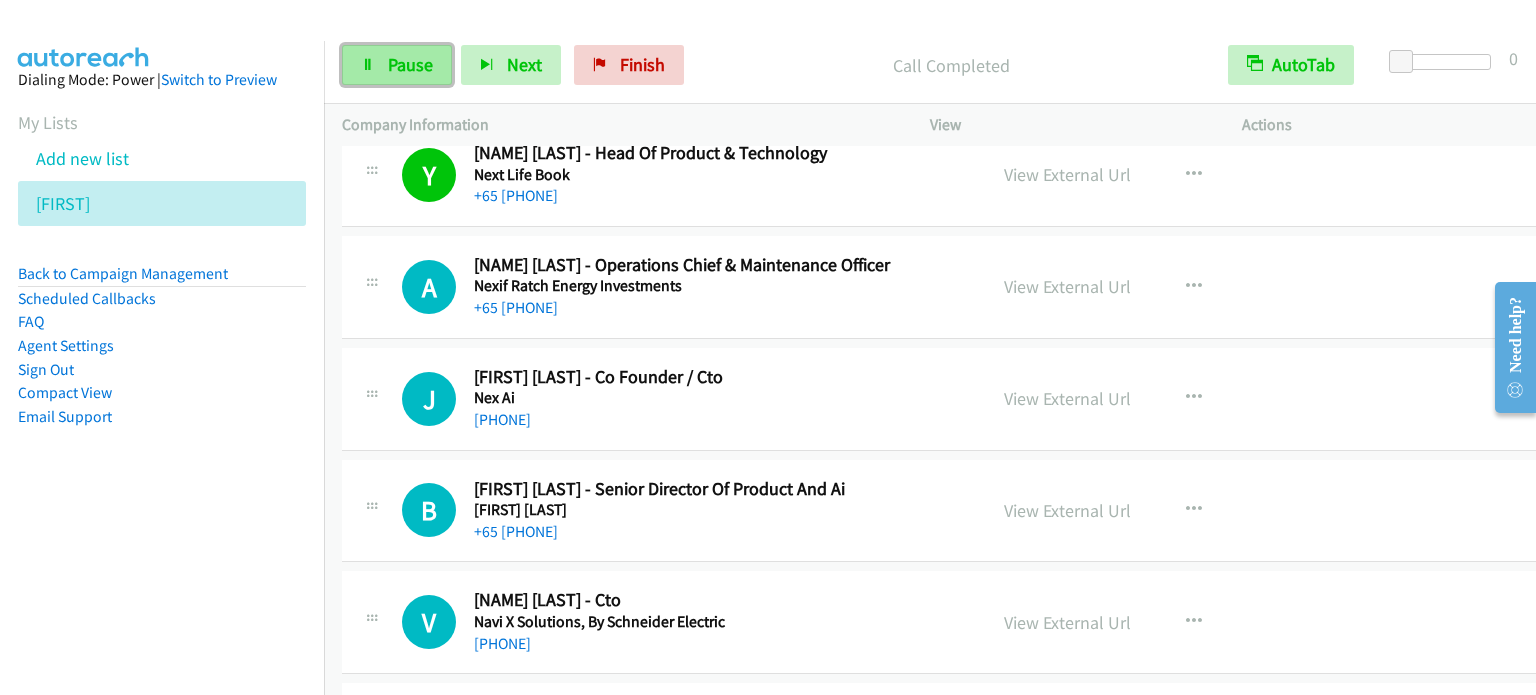 click on "Pause" at bounding box center [397, 65] 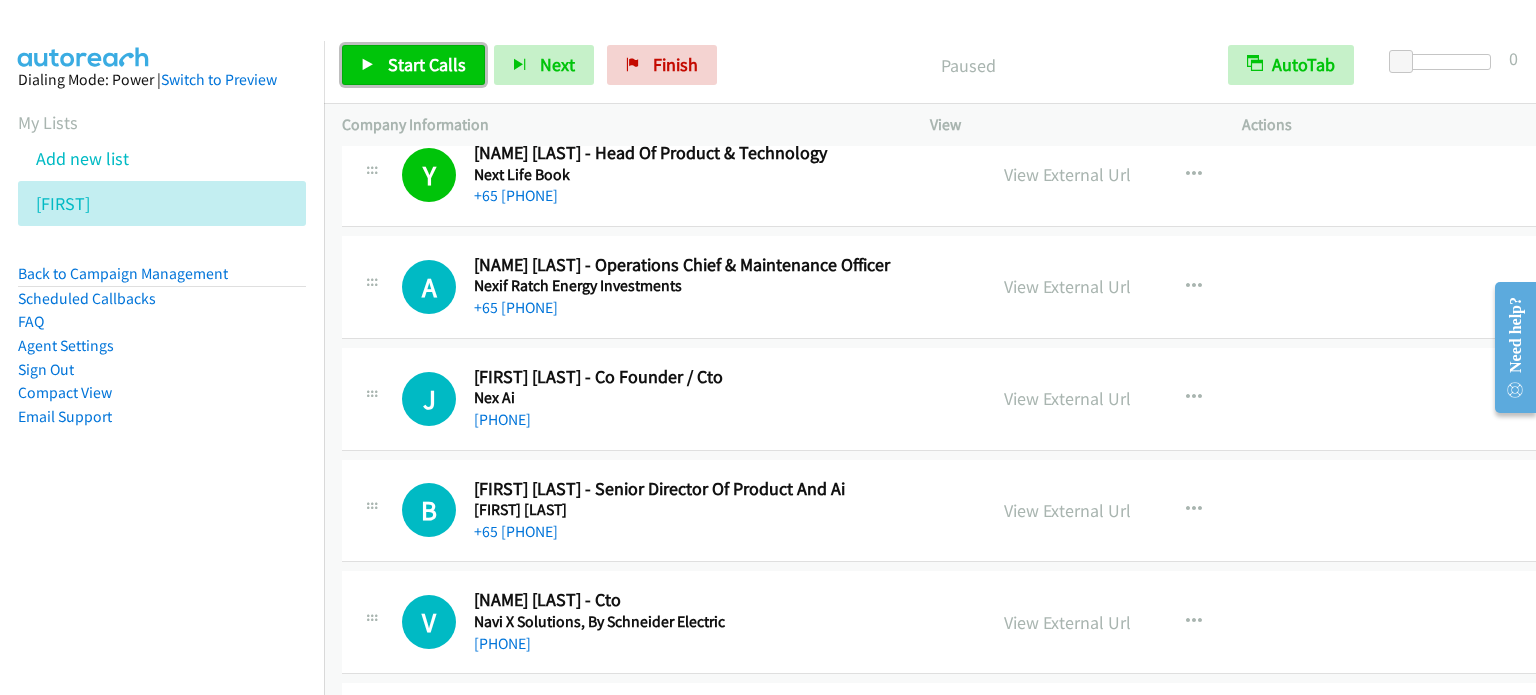 click on "Start Calls" at bounding box center [413, 65] 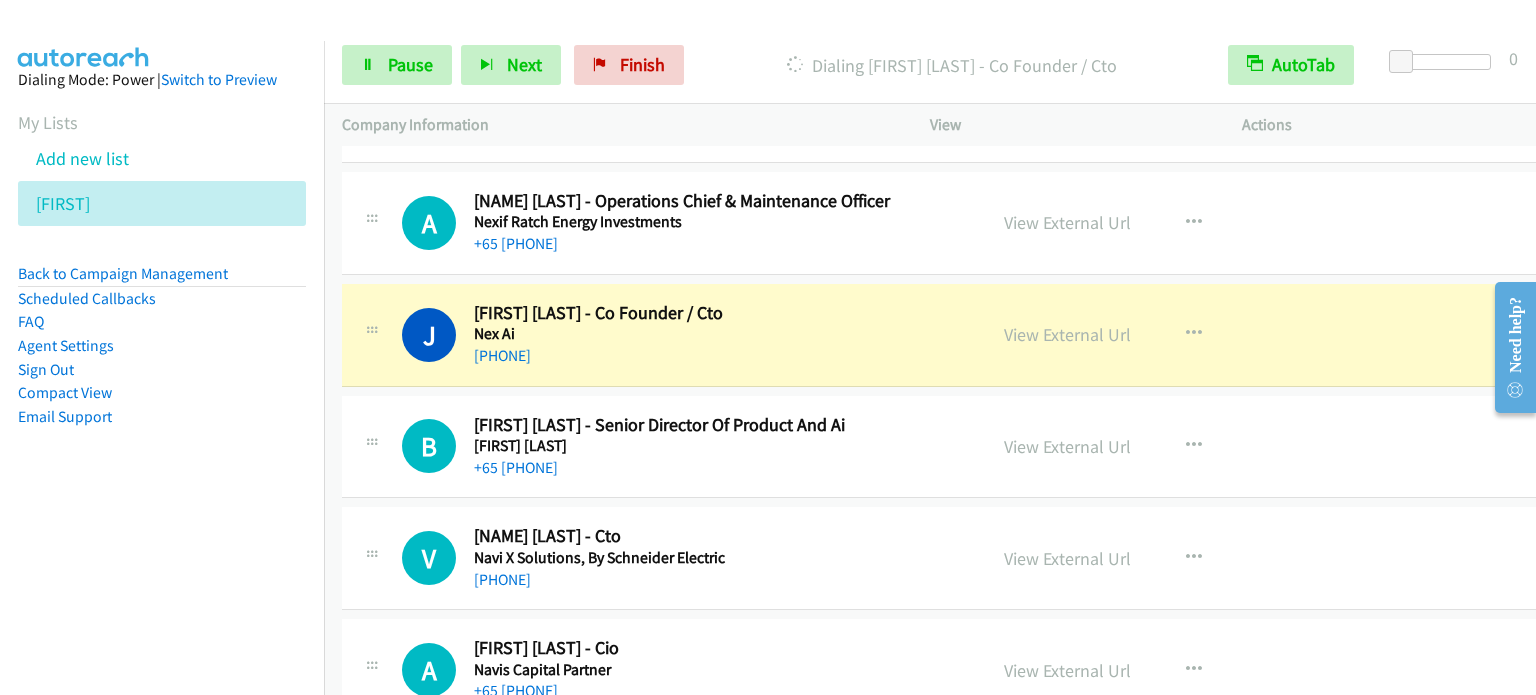 scroll, scrollTop: 8800, scrollLeft: 0, axis: vertical 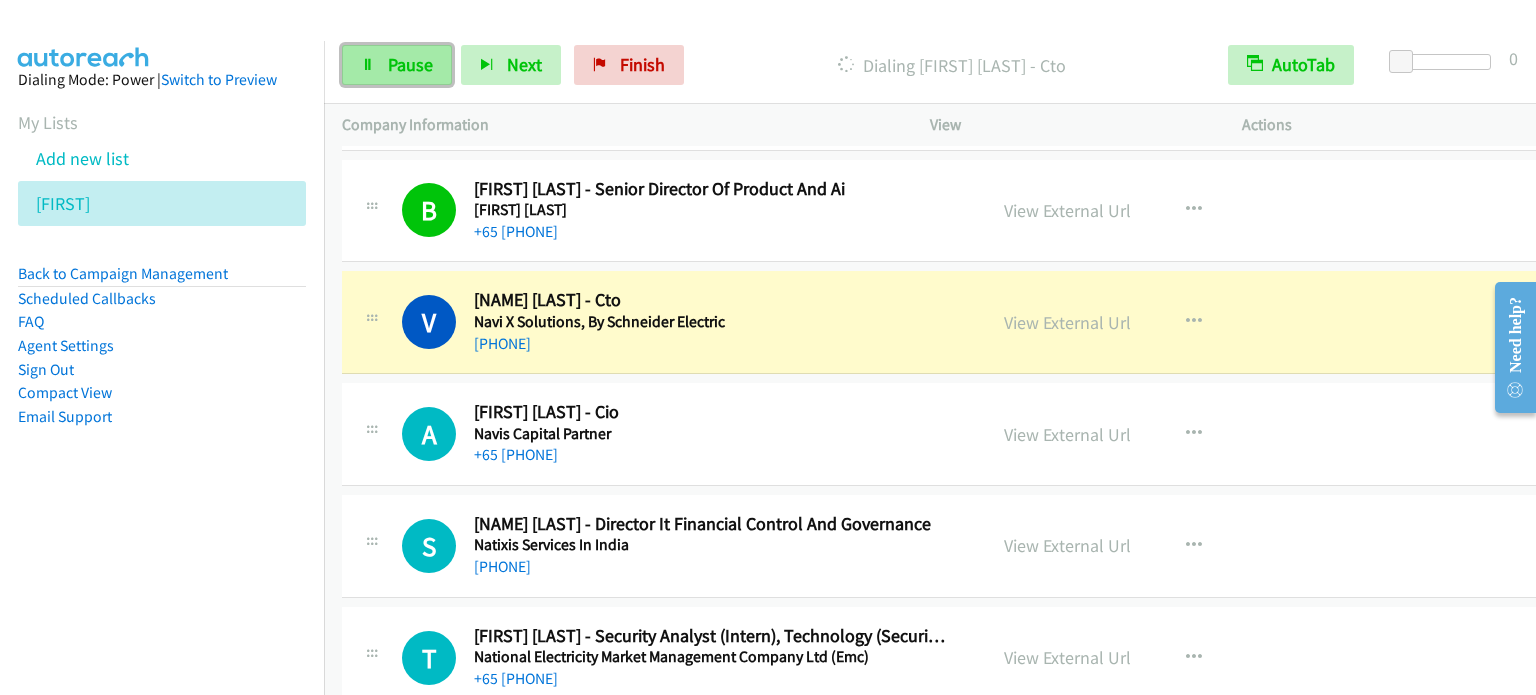 click at bounding box center [368, 66] 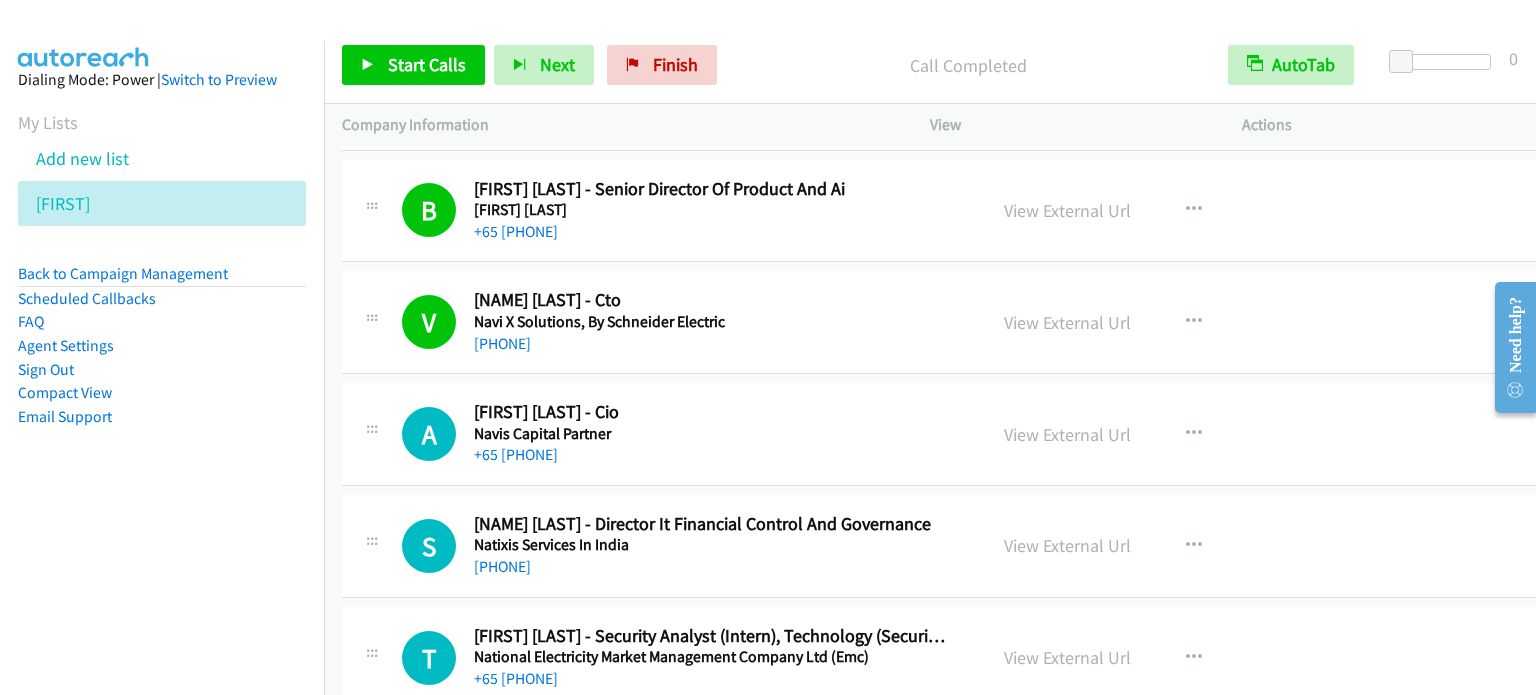 scroll, scrollTop: 9100, scrollLeft: 0, axis: vertical 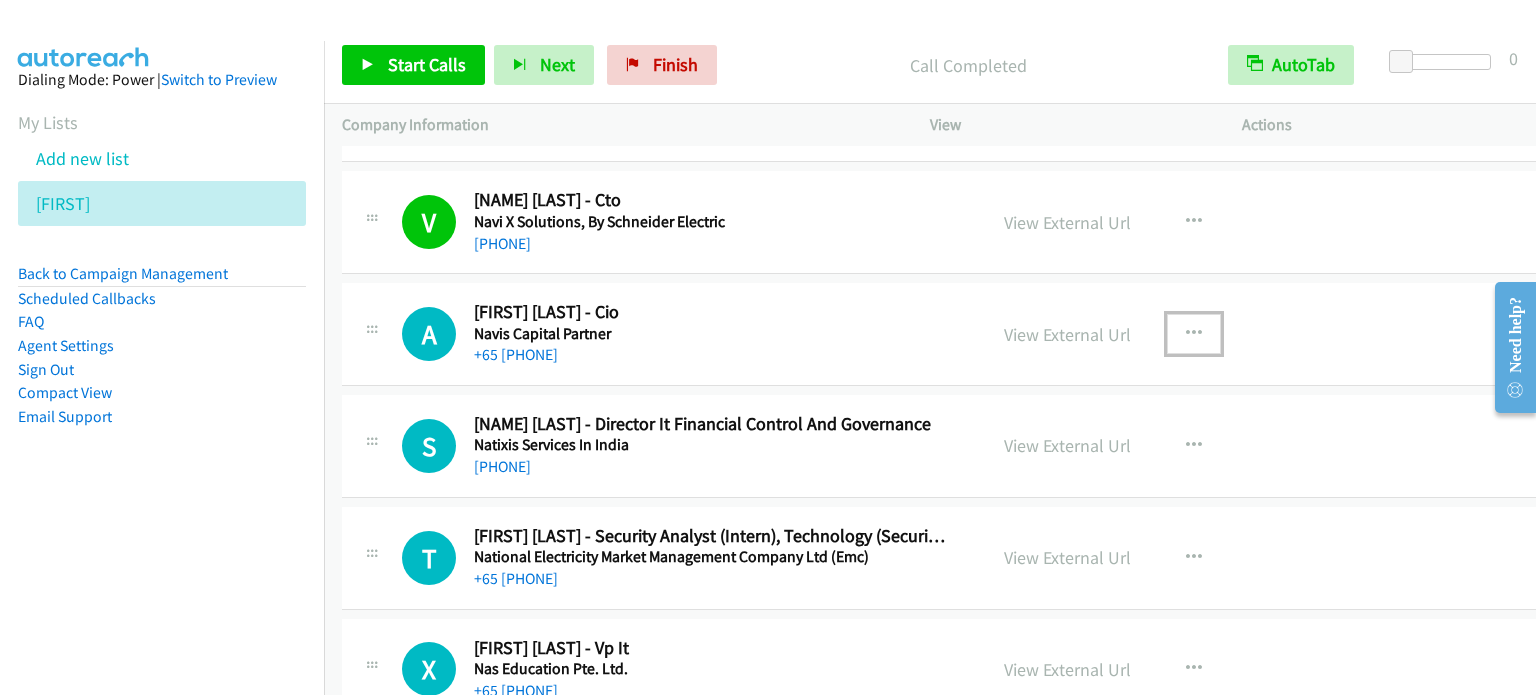 click at bounding box center (1194, 334) 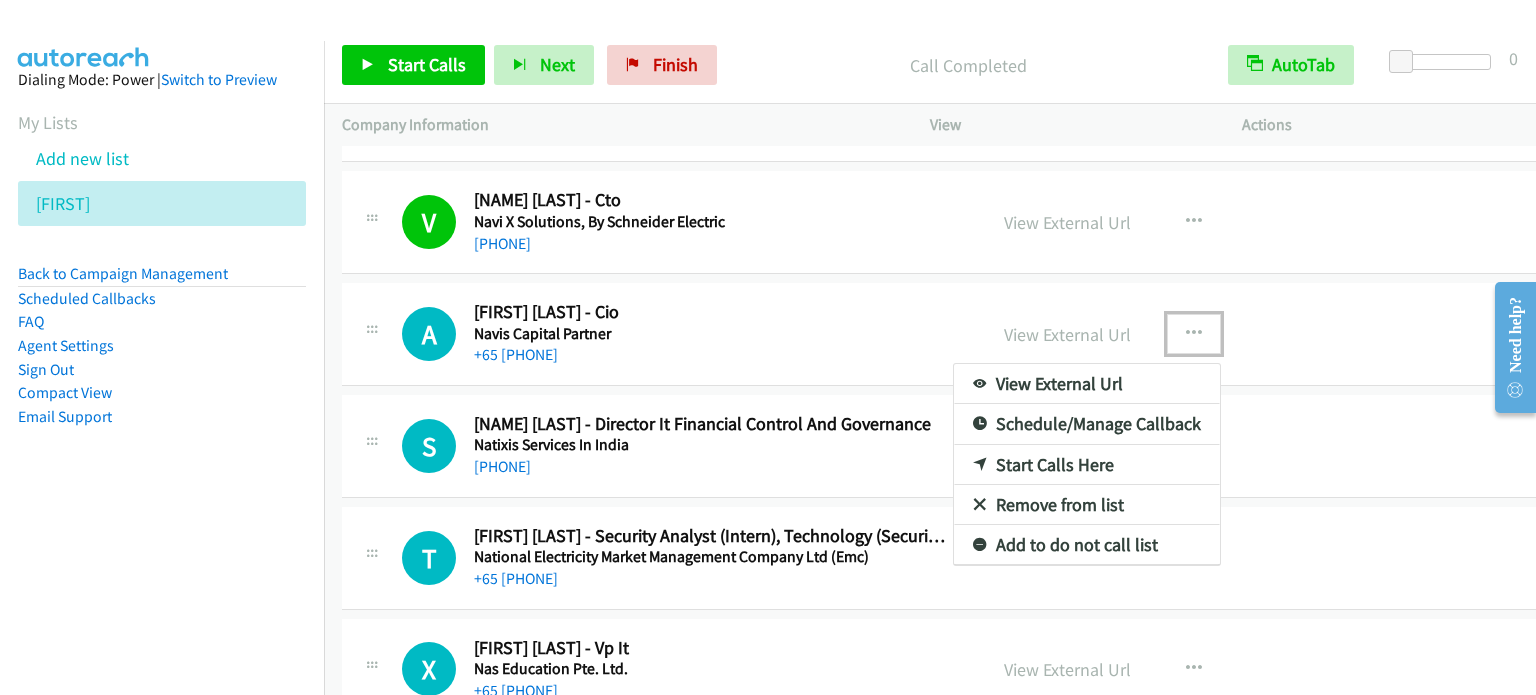 drag, startPoint x: 1117, startPoint y: 452, endPoint x: 1118, endPoint y: 440, distance: 12.0415945 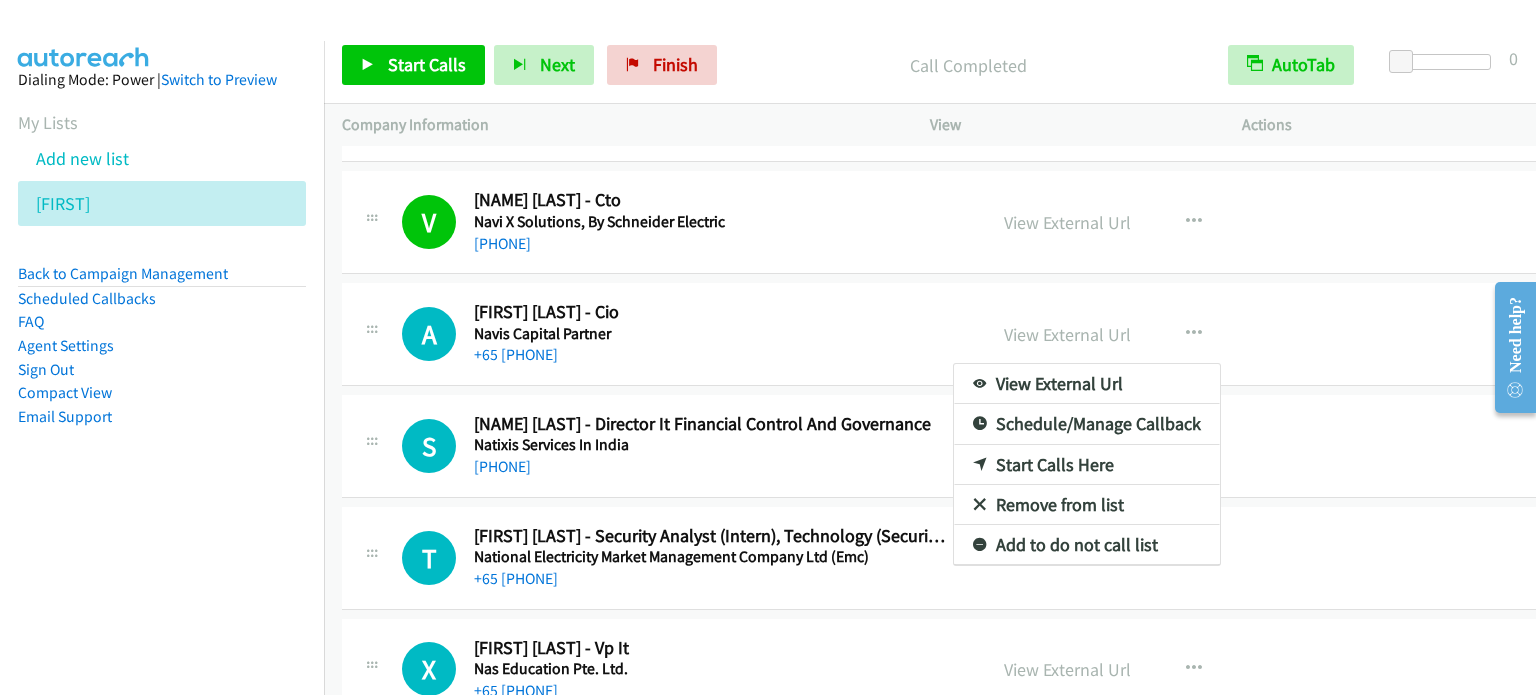click at bounding box center [768, 347] 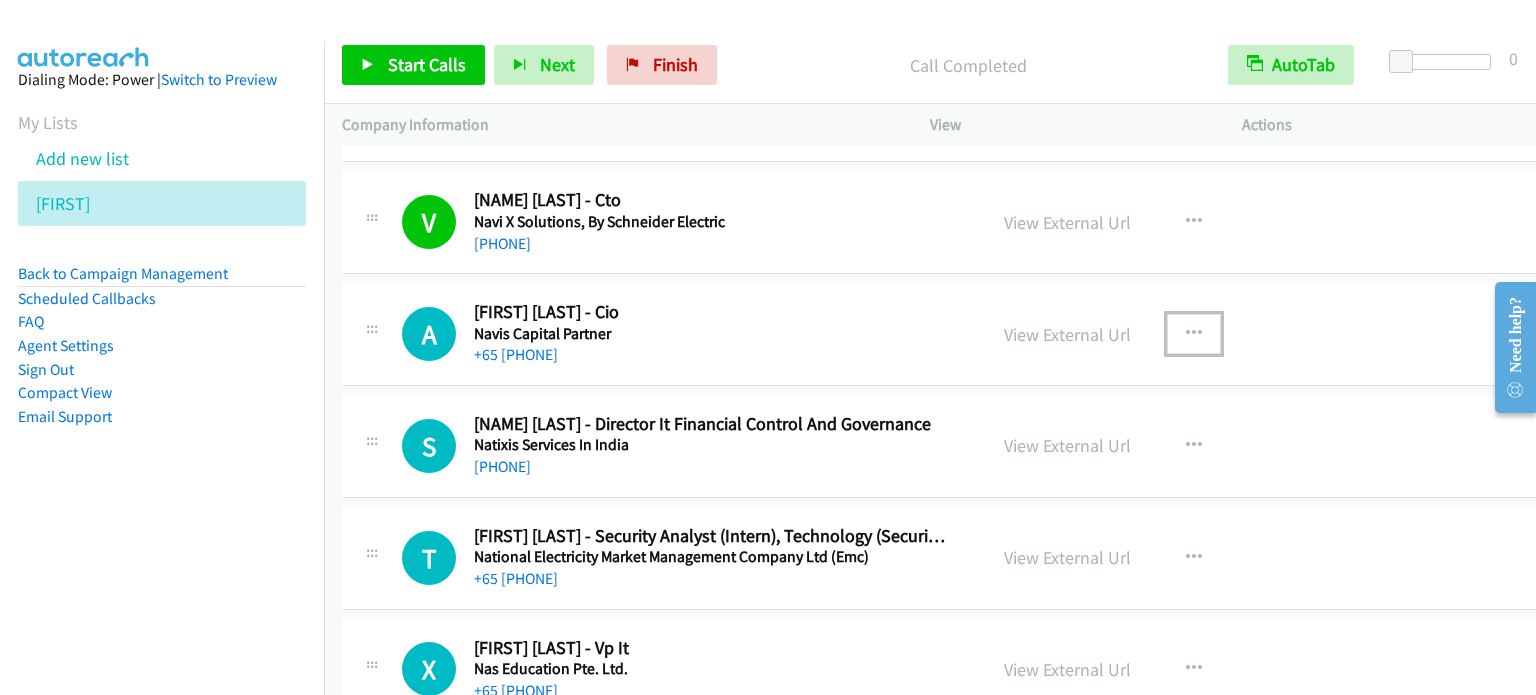 click at bounding box center [1194, 334] 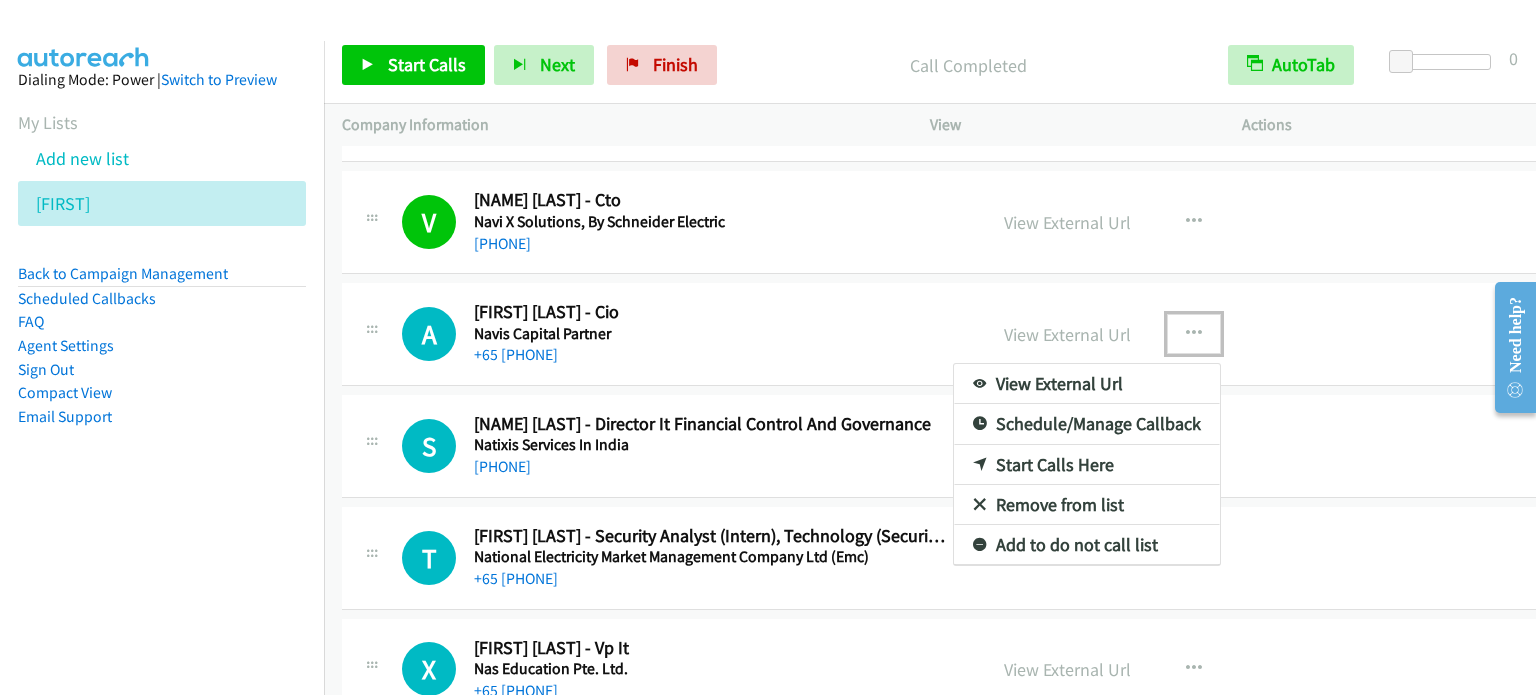 click on "Start Calls Here" at bounding box center (1087, 465) 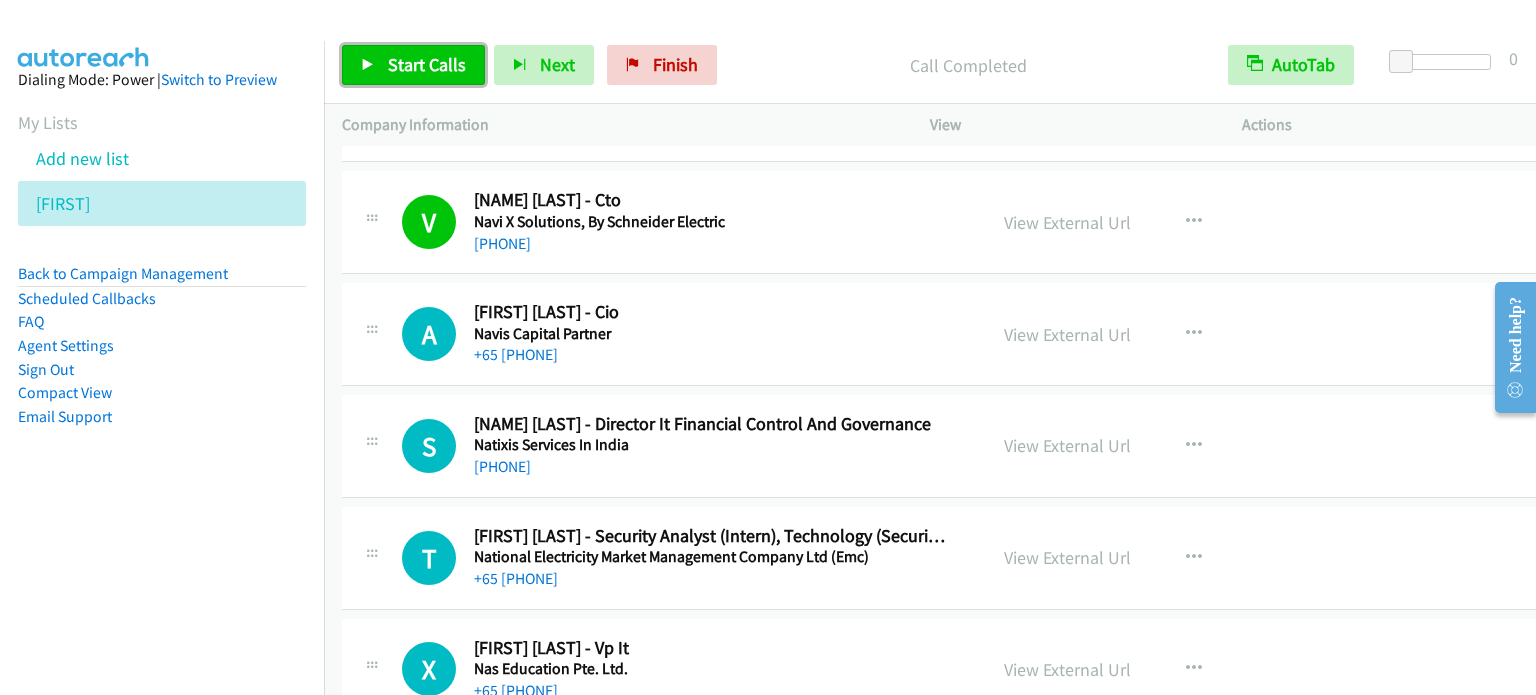 click on "Start Calls" at bounding box center [413, 65] 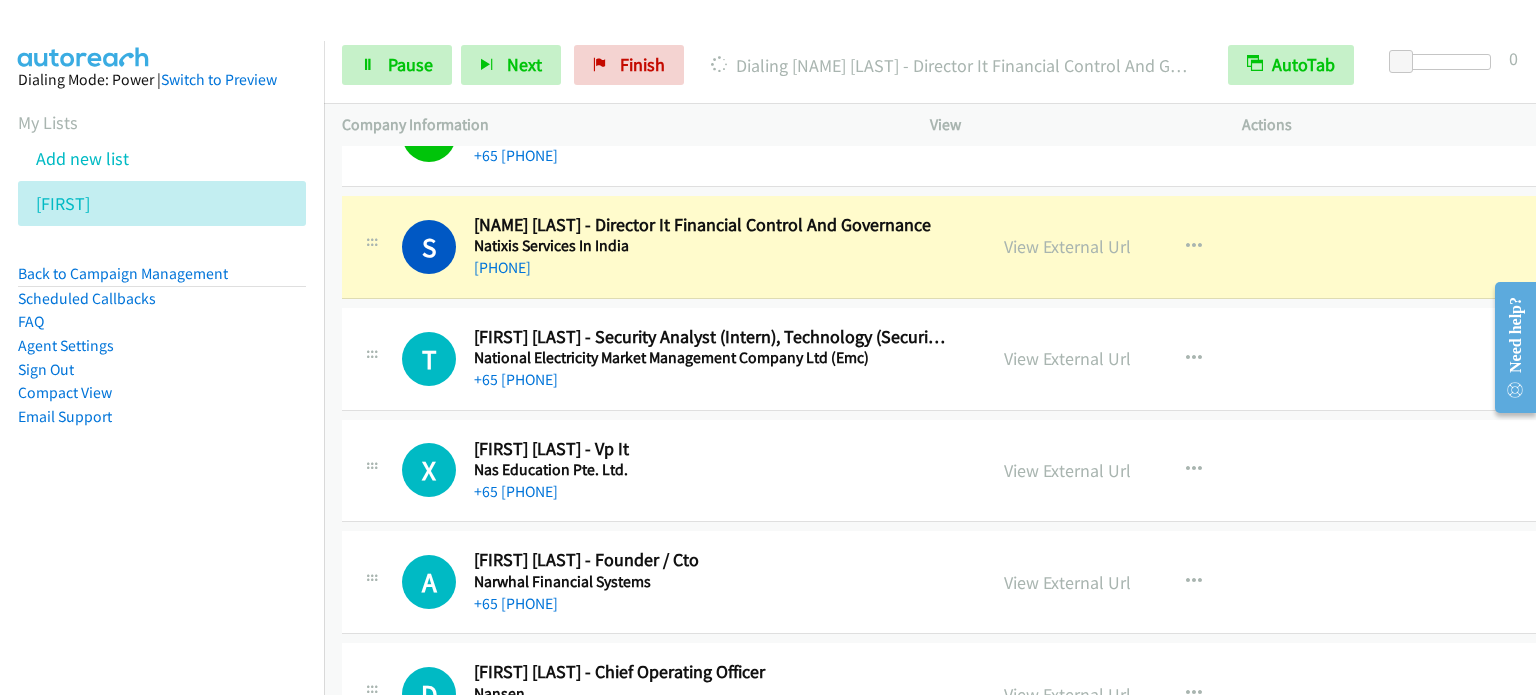 scroll, scrollTop: 9300, scrollLeft: 0, axis: vertical 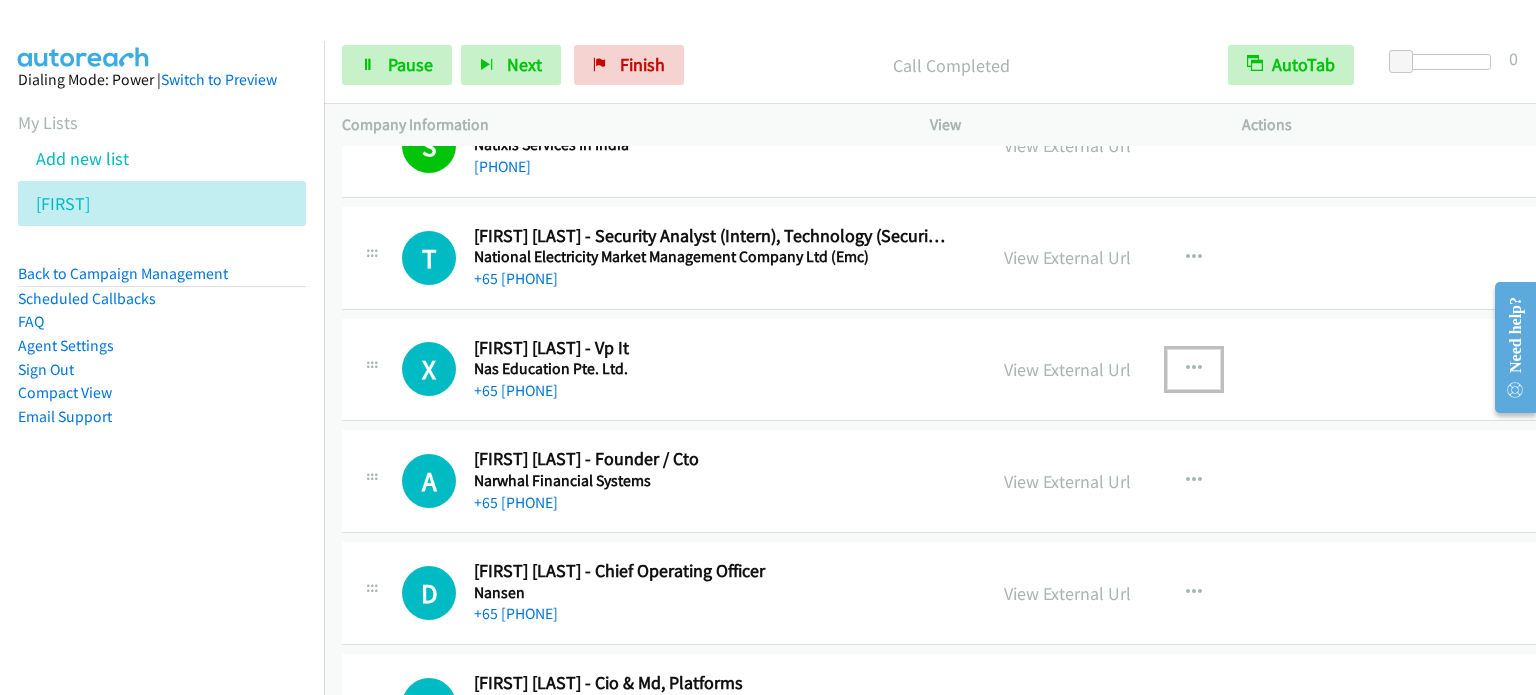 click at bounding box center [1194, 369] 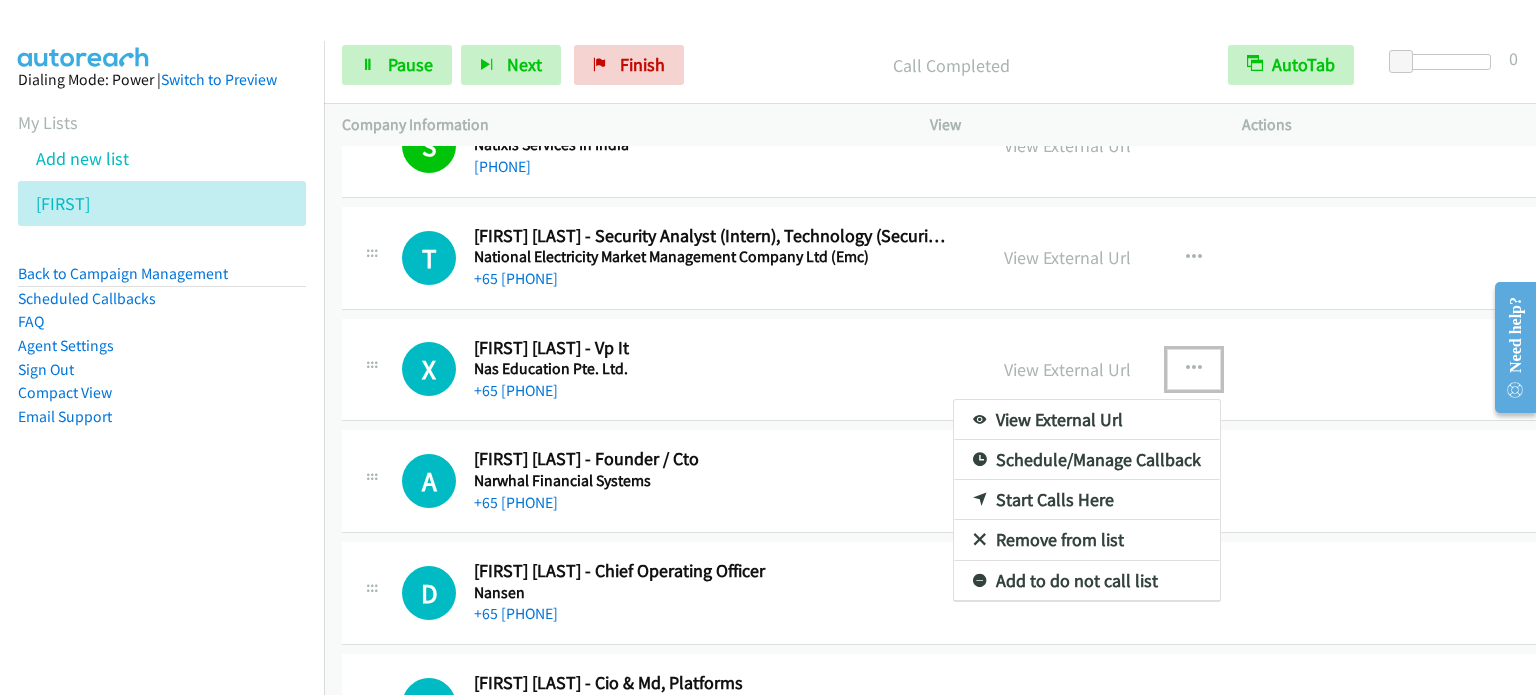 drag, startPoint x: 1089, startPoint y: 487, endPoint x: 1108, endPoint y: 482, distance: 19.646883 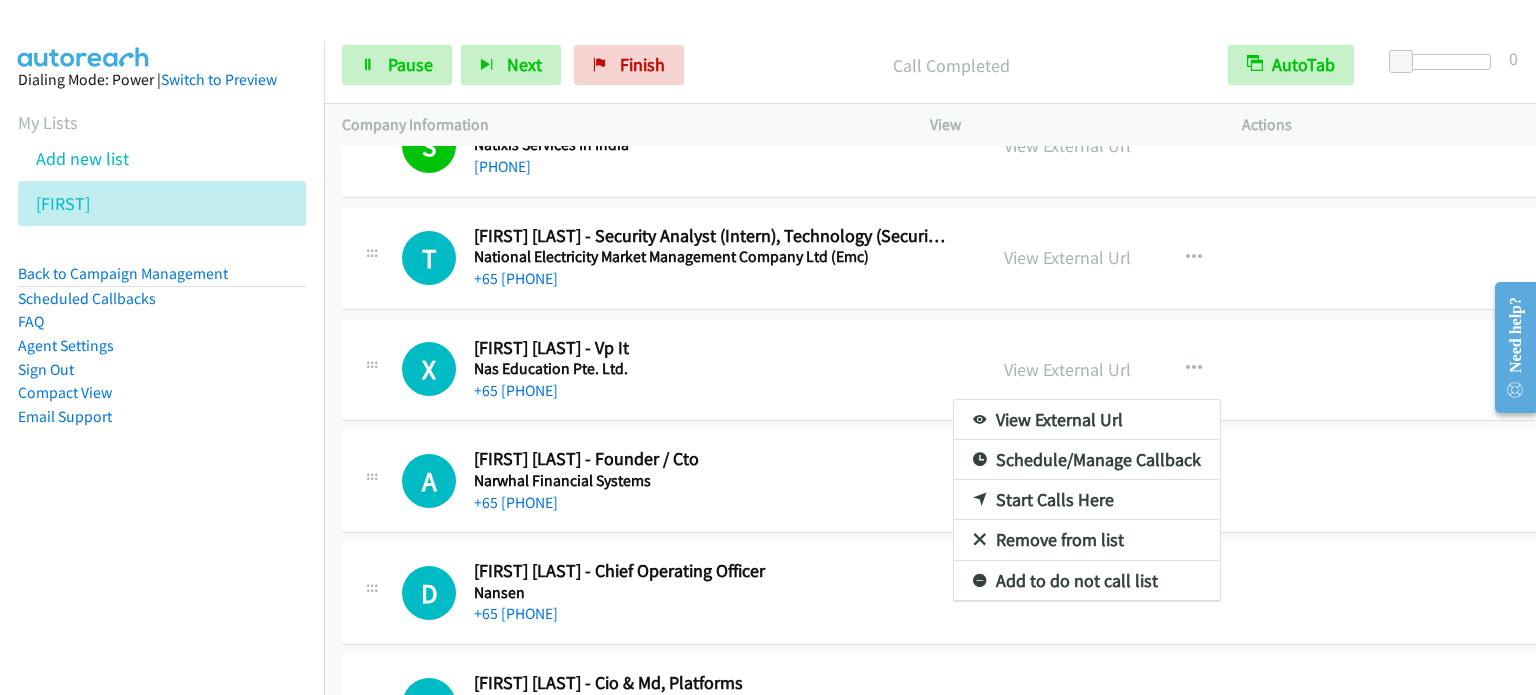 click at bounding box center (768, 347) 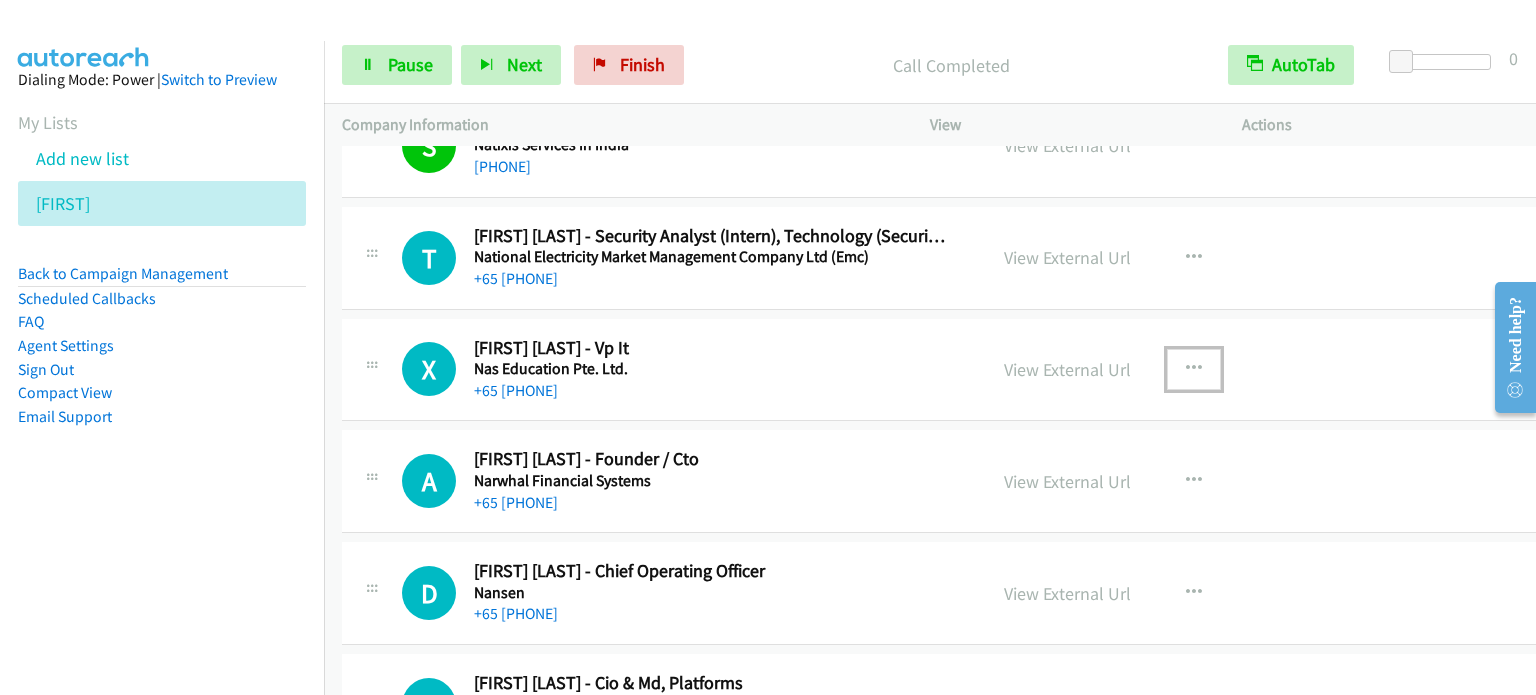click at bounding box center (1194, 369) 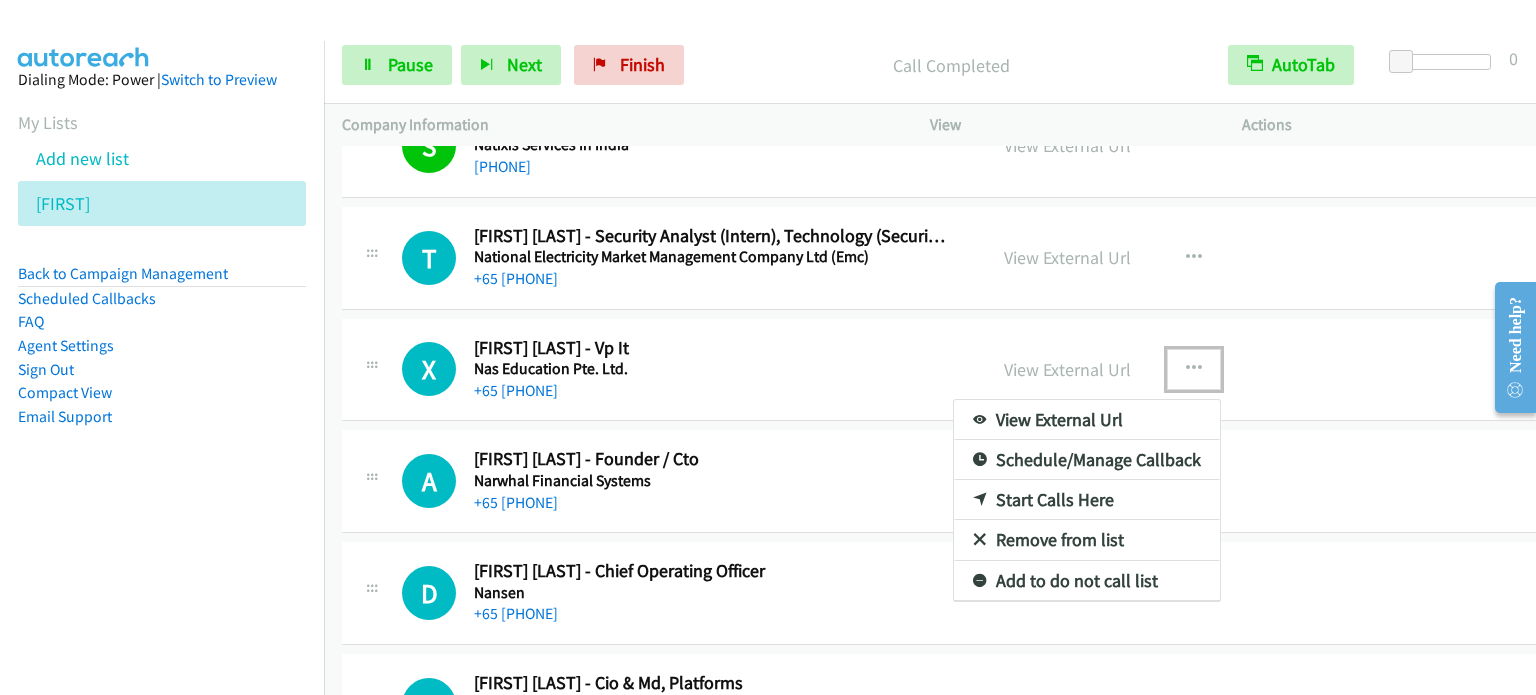 click on "Start Calls Here" at bounding box center (1087, 500) 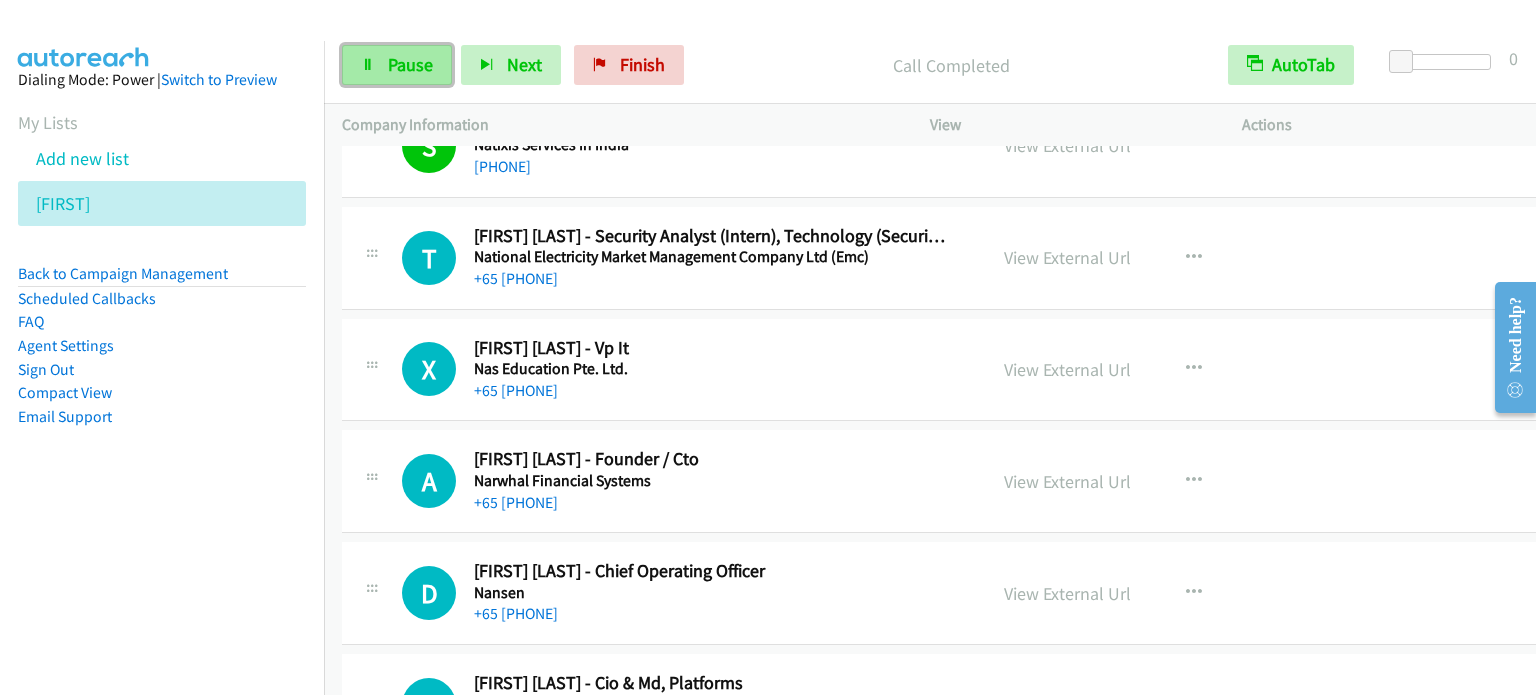 click on "Pause" at bounding box center (410, 64) 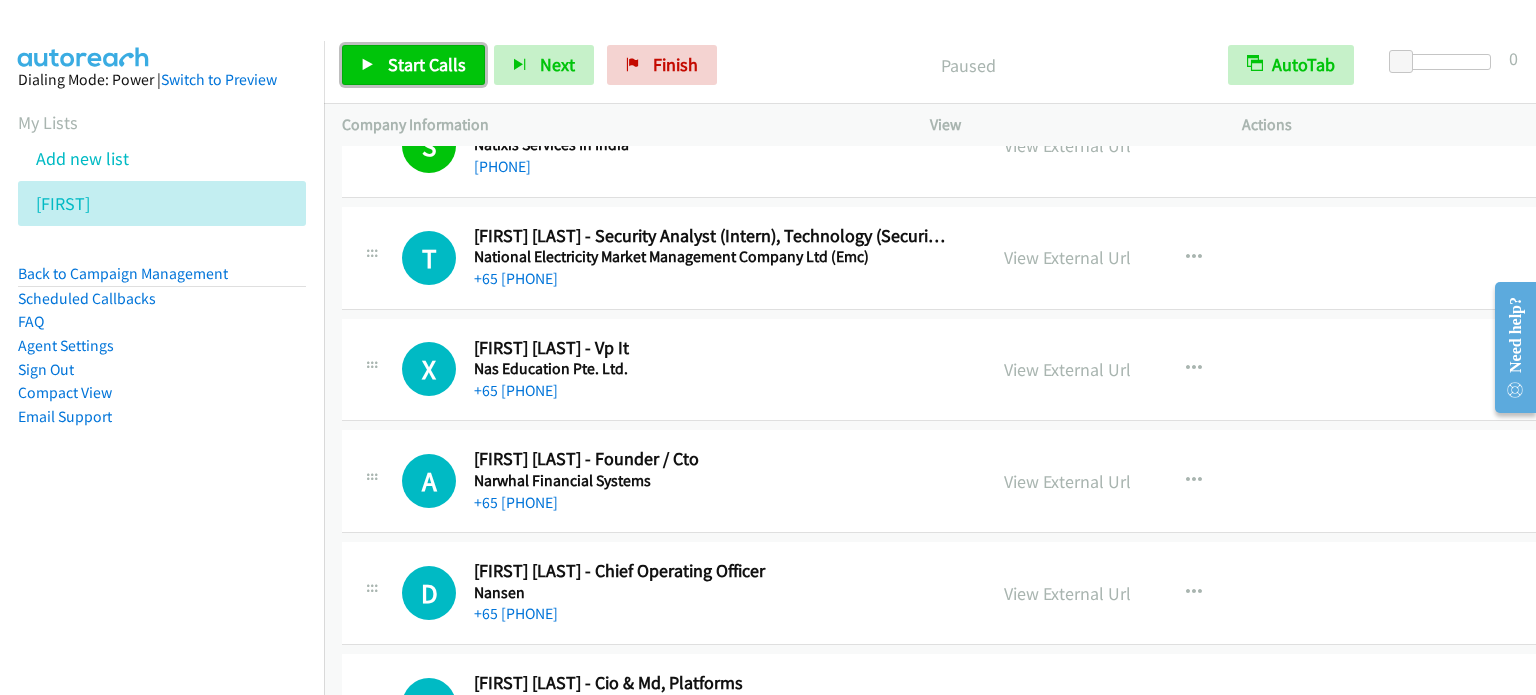 click on "Start Calls" at bounding box center [427, 64] 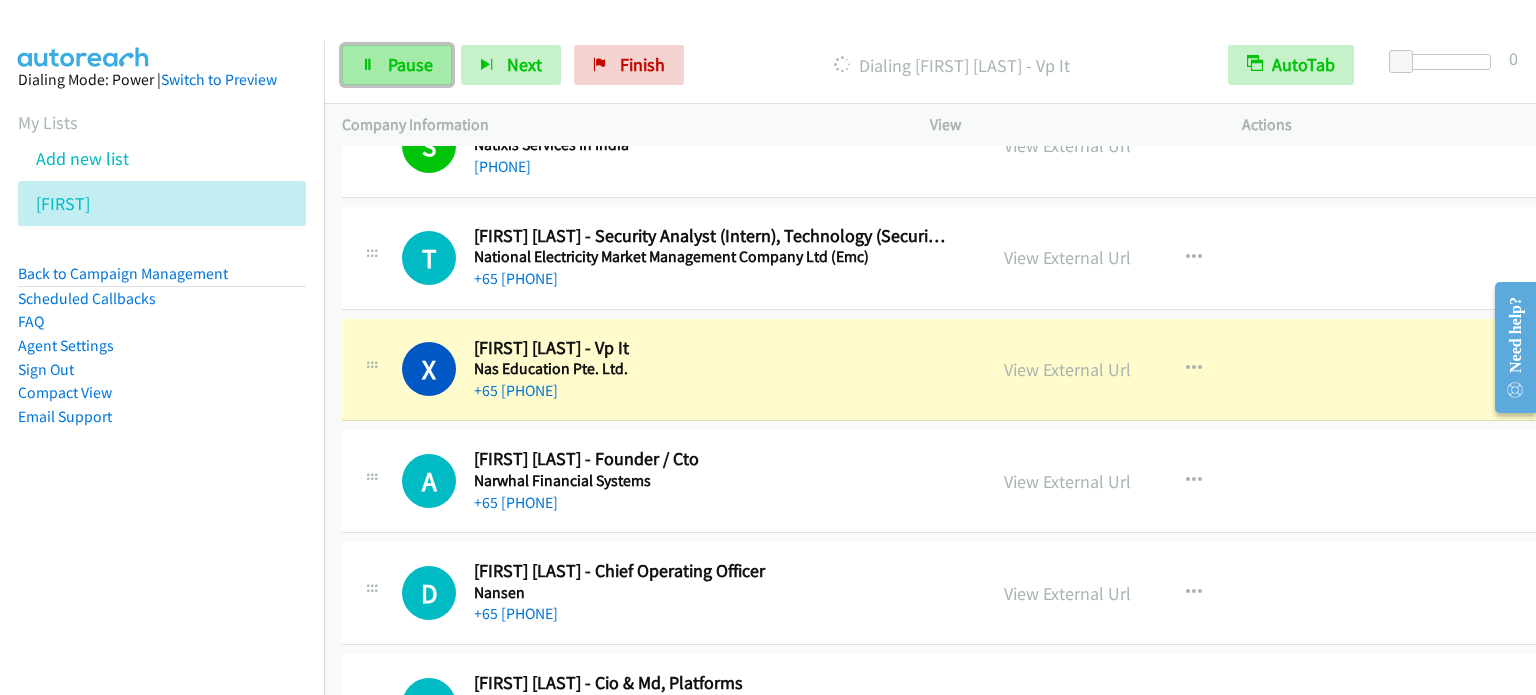 click on "Pause" at bounding box center [397, 65] 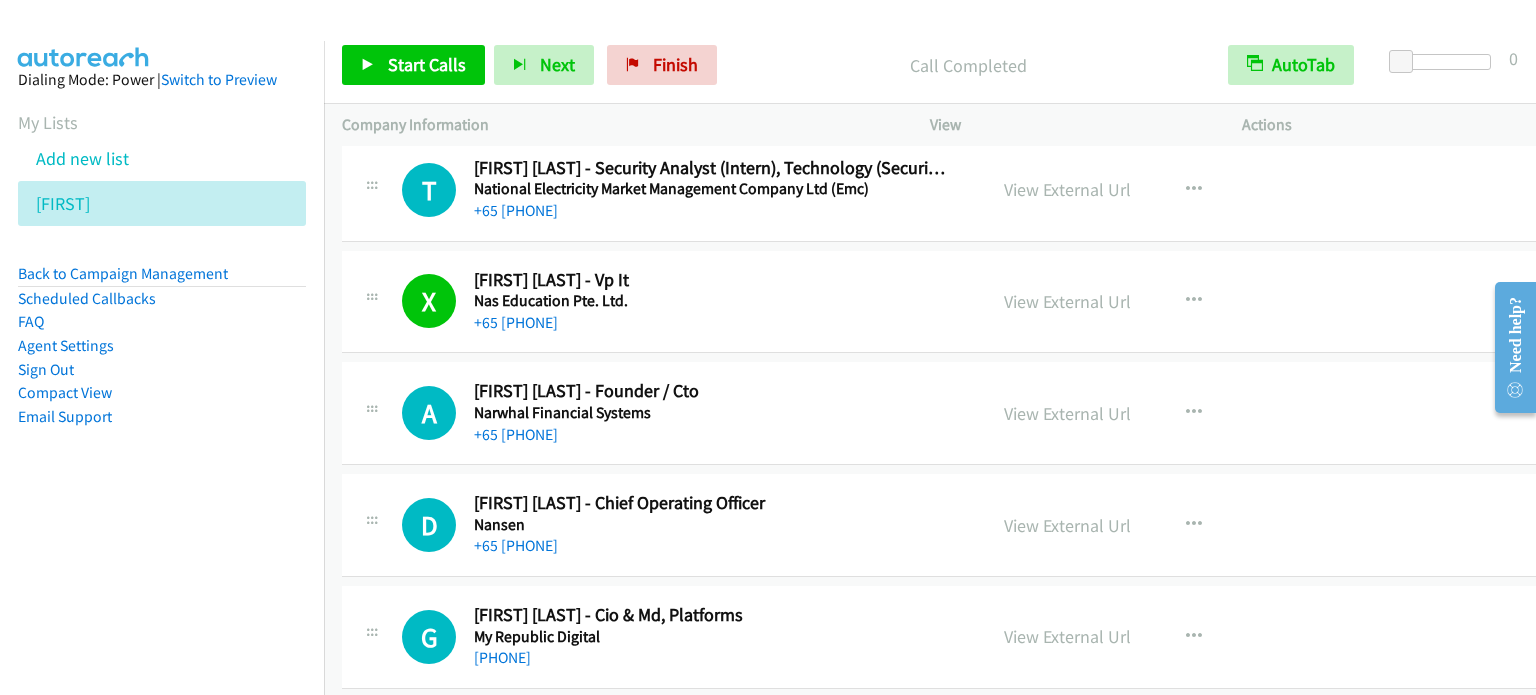 scroll, scrollTop: 9500, scrollLeft: 0, axis: vertical 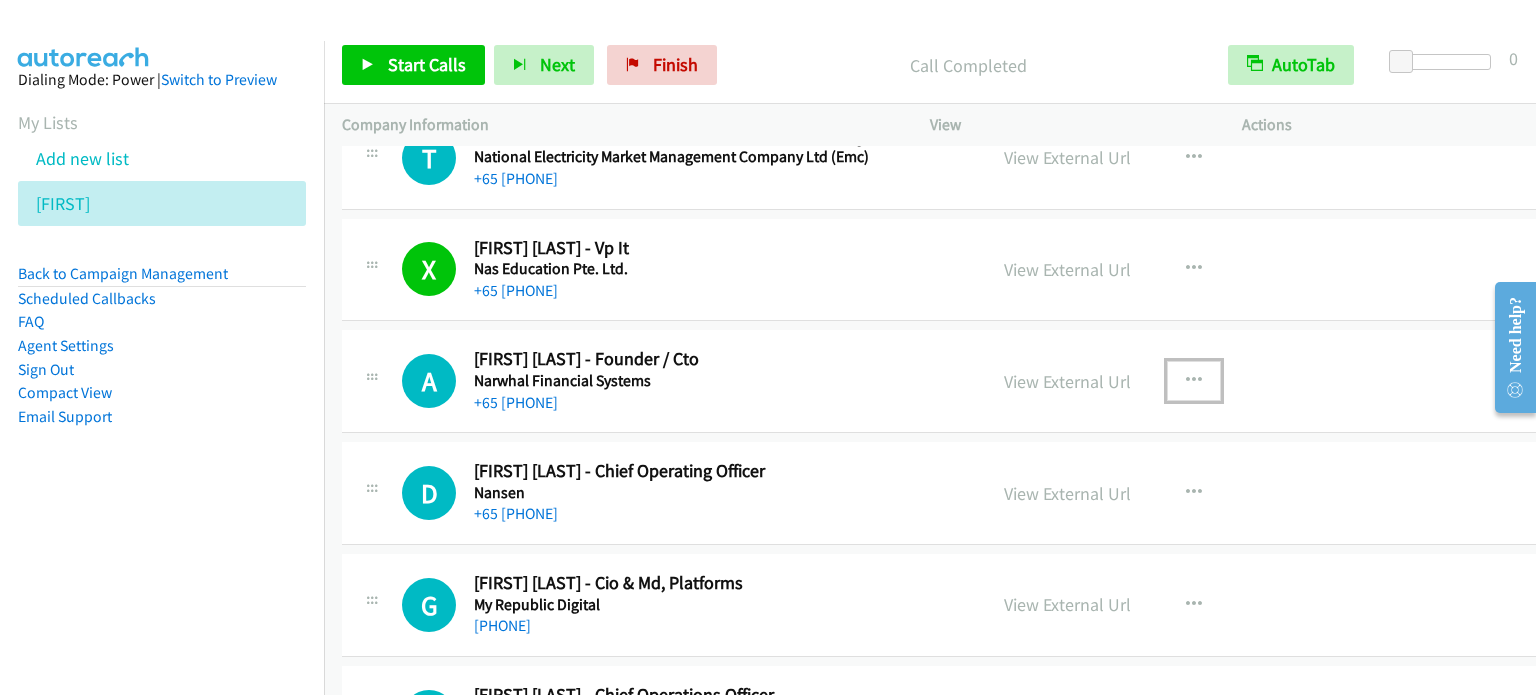 click at bounding box center (1194, 381) 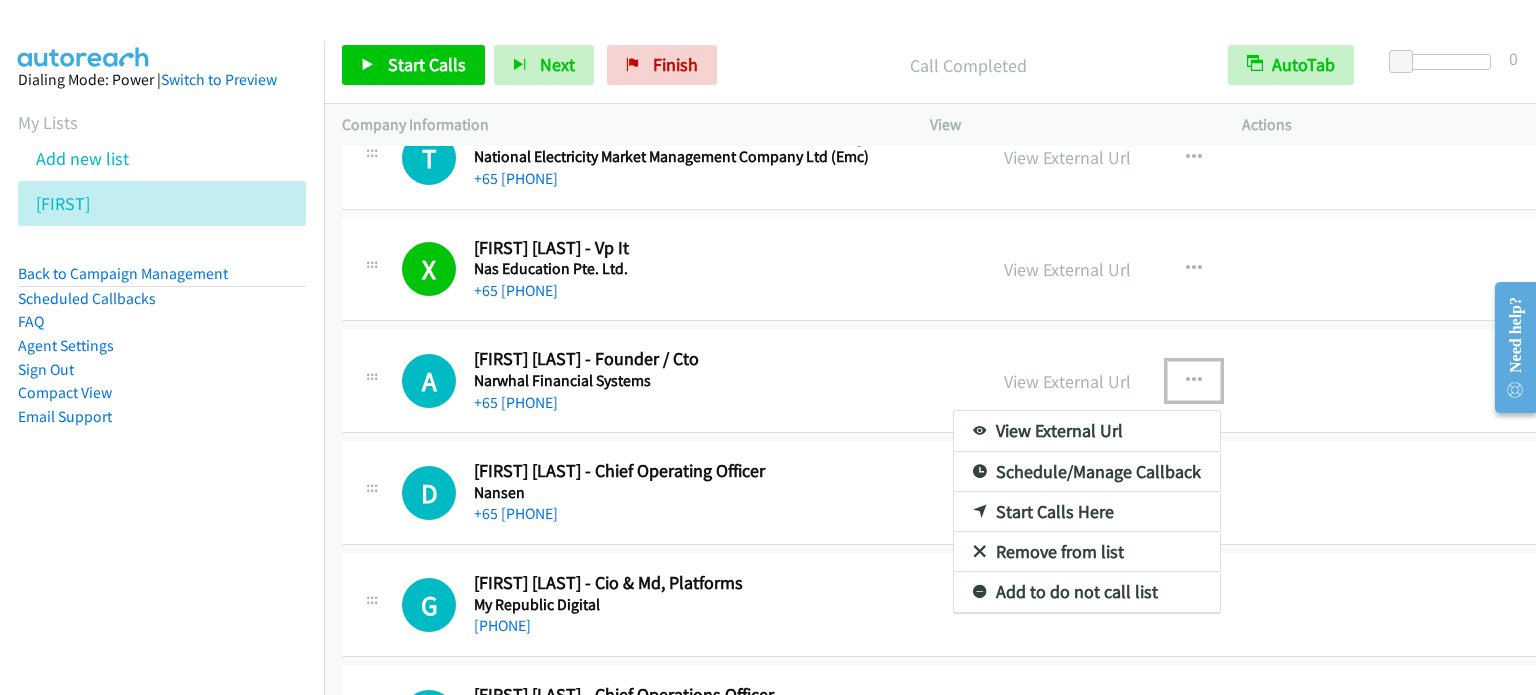 click on "Start Calls Here" at bounding box center (1087, 512) 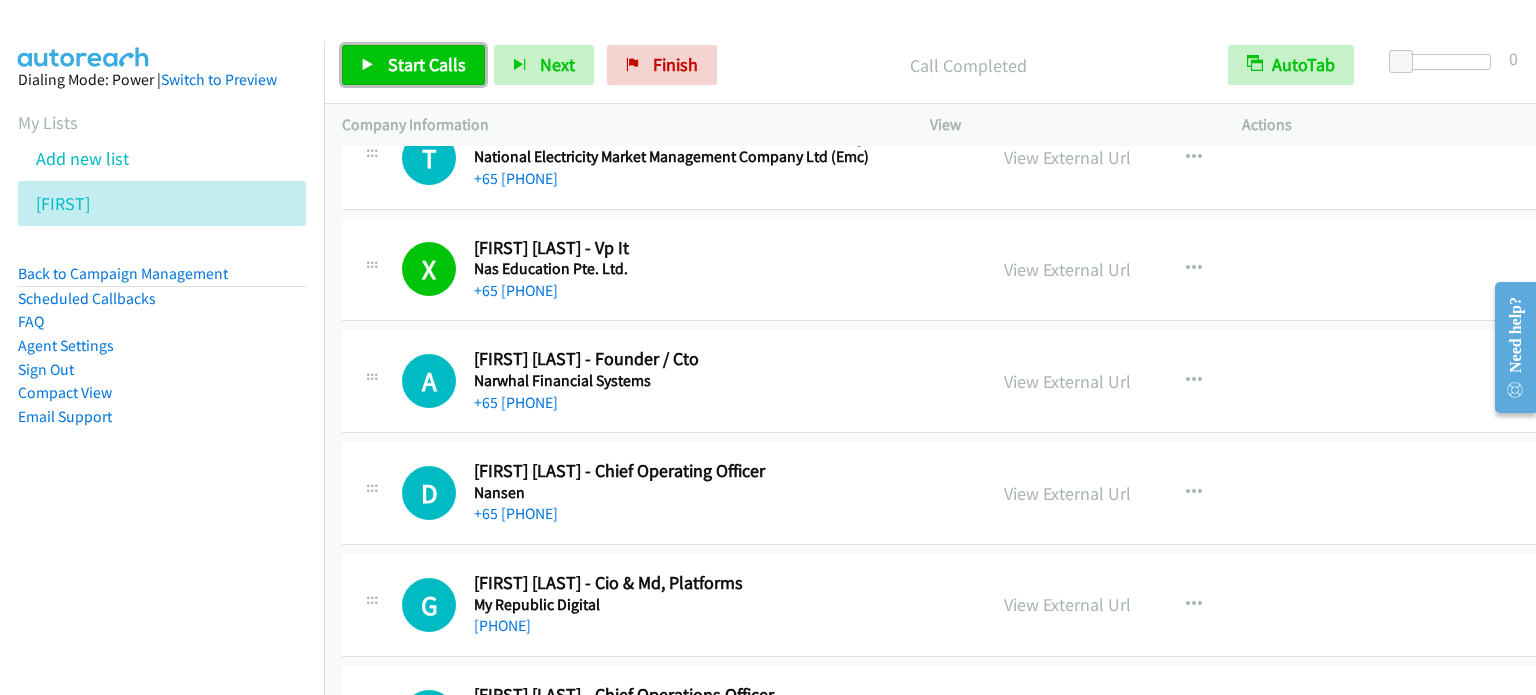 click on "Start Calls" at bounding box center (427, 64) 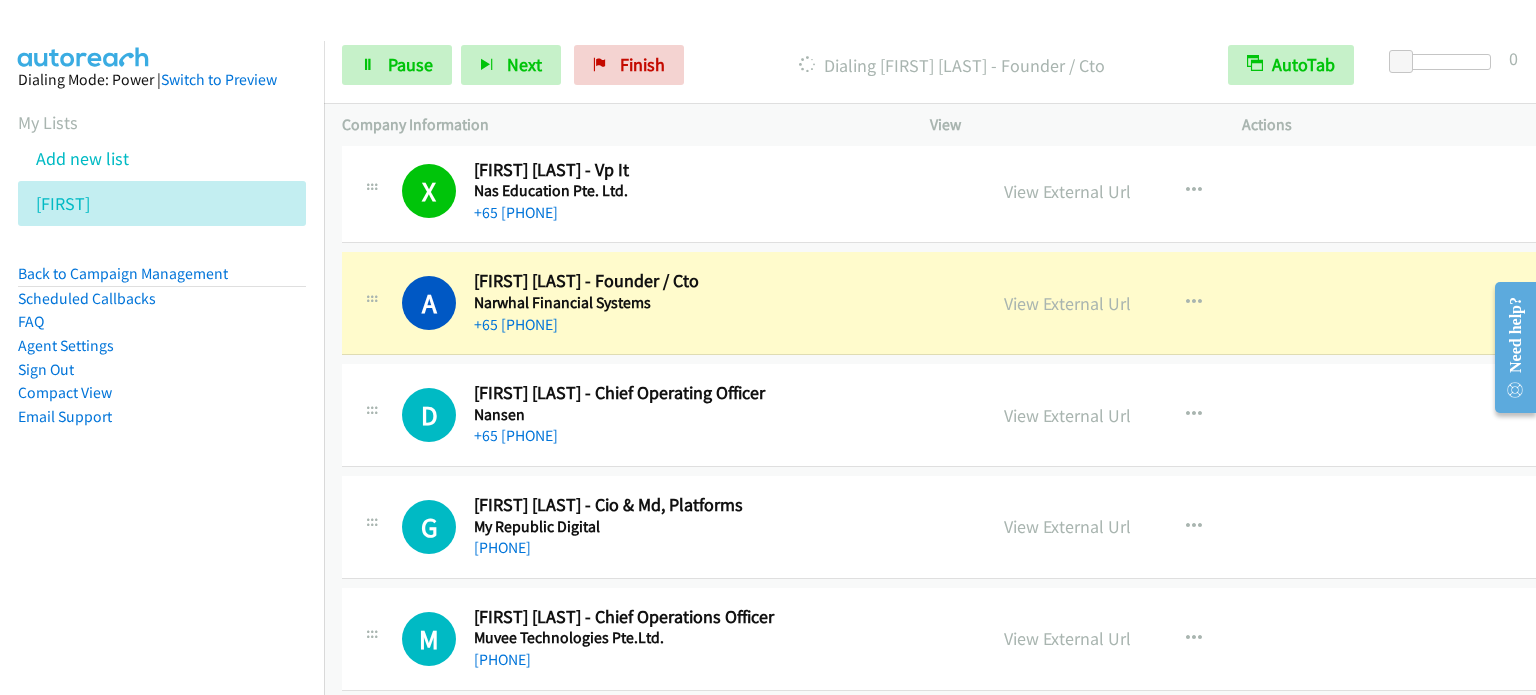scroll, scrollTop: 9600, scrollLeft: 0, axis: vertical 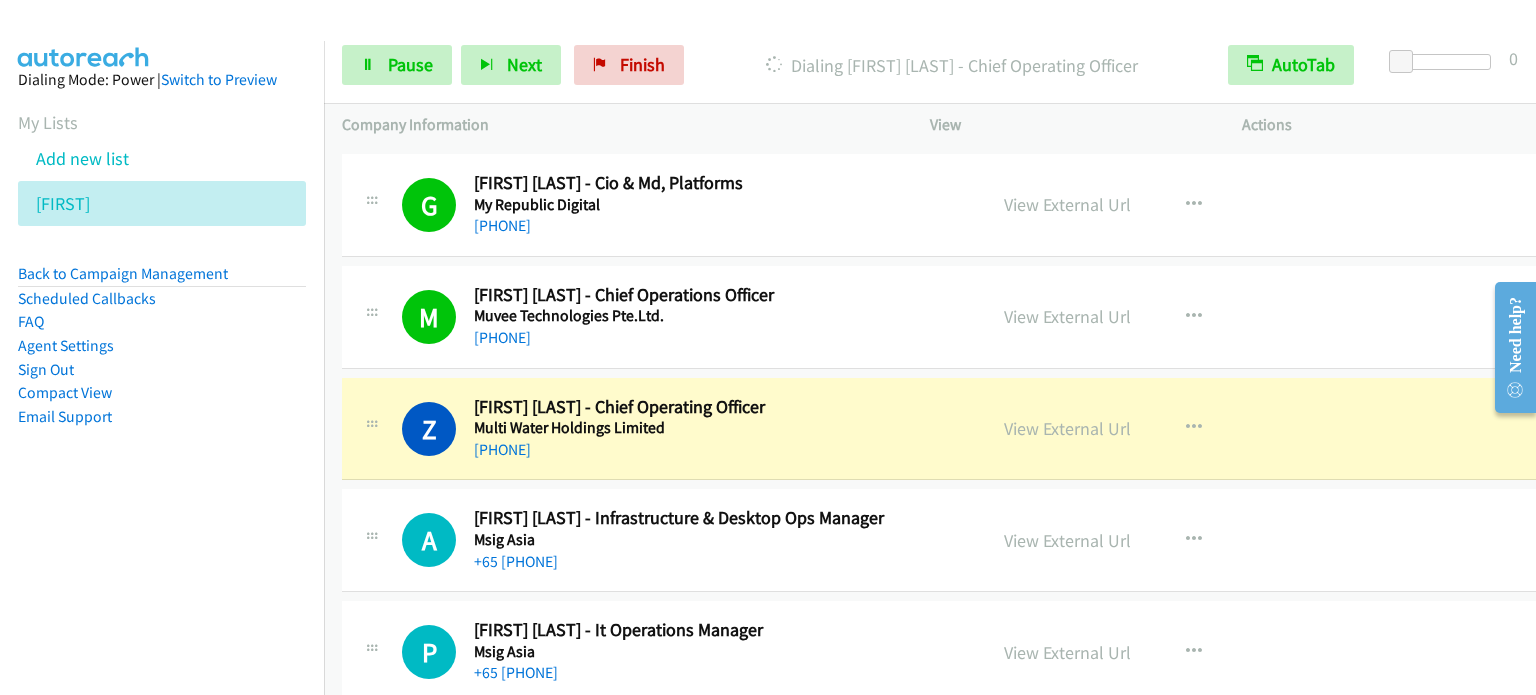click on "Callback Scheduled
[FIRST] [LAST] - Cio & Md, Platforms
My Republic Digital
[REGION]
[PHONE]
View External Url
View External Url
Schedule/Callback
Start Calls Here
Remove from list
Add to do not call list
Reset Call Status" at bounding box center [950, 206] 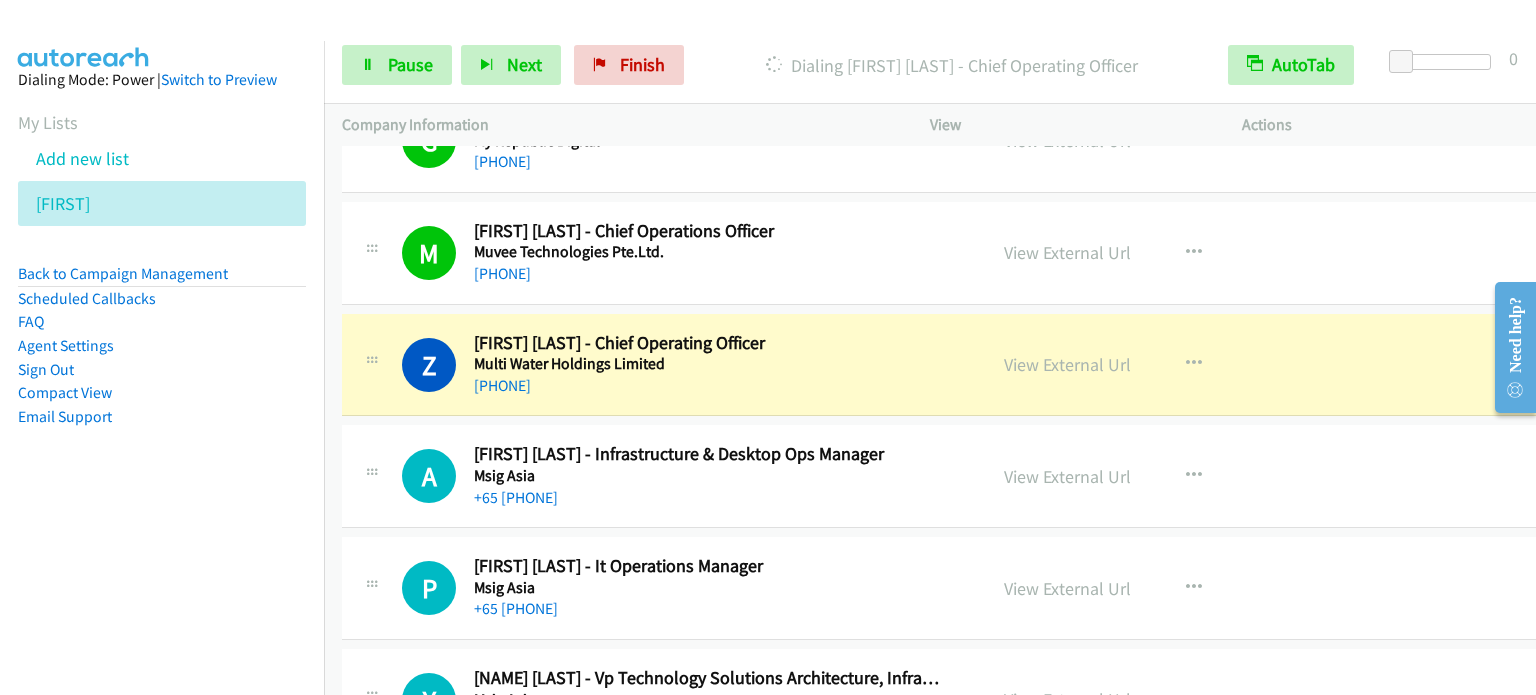 scroll, scrollTop: 10000, scrollLeft: 0, axis: vertical 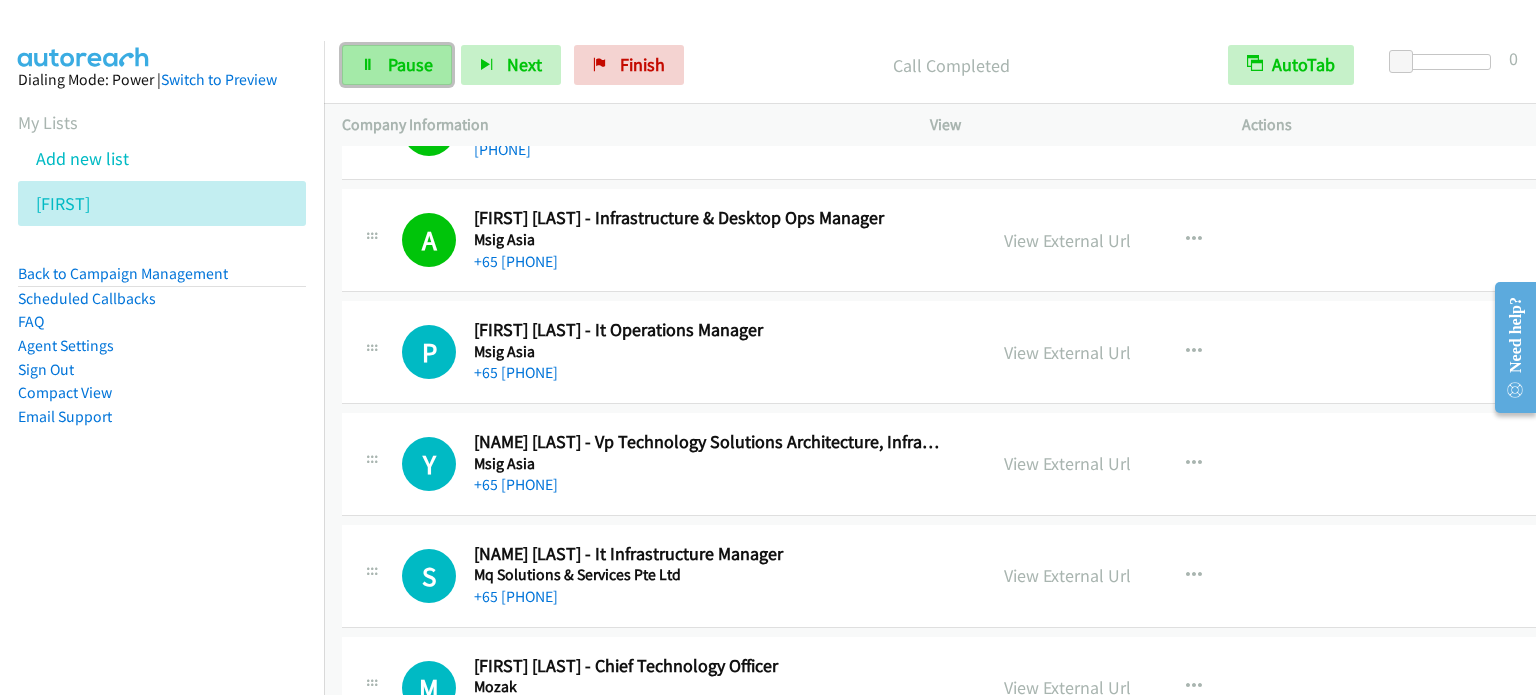 click on "Pause" at bounding box center [410, 64] 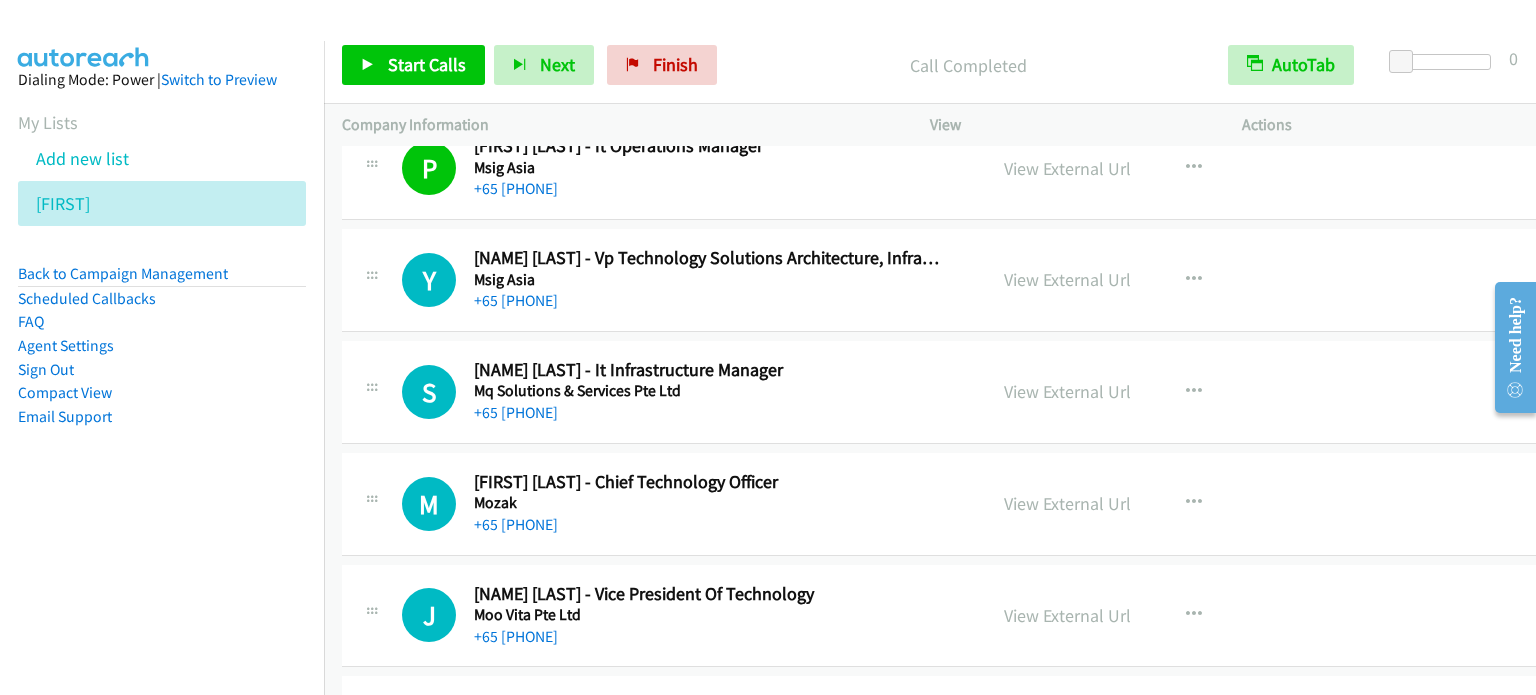 scroll, scrollTop: 10400, scrollLeft: 0, axis: vertical 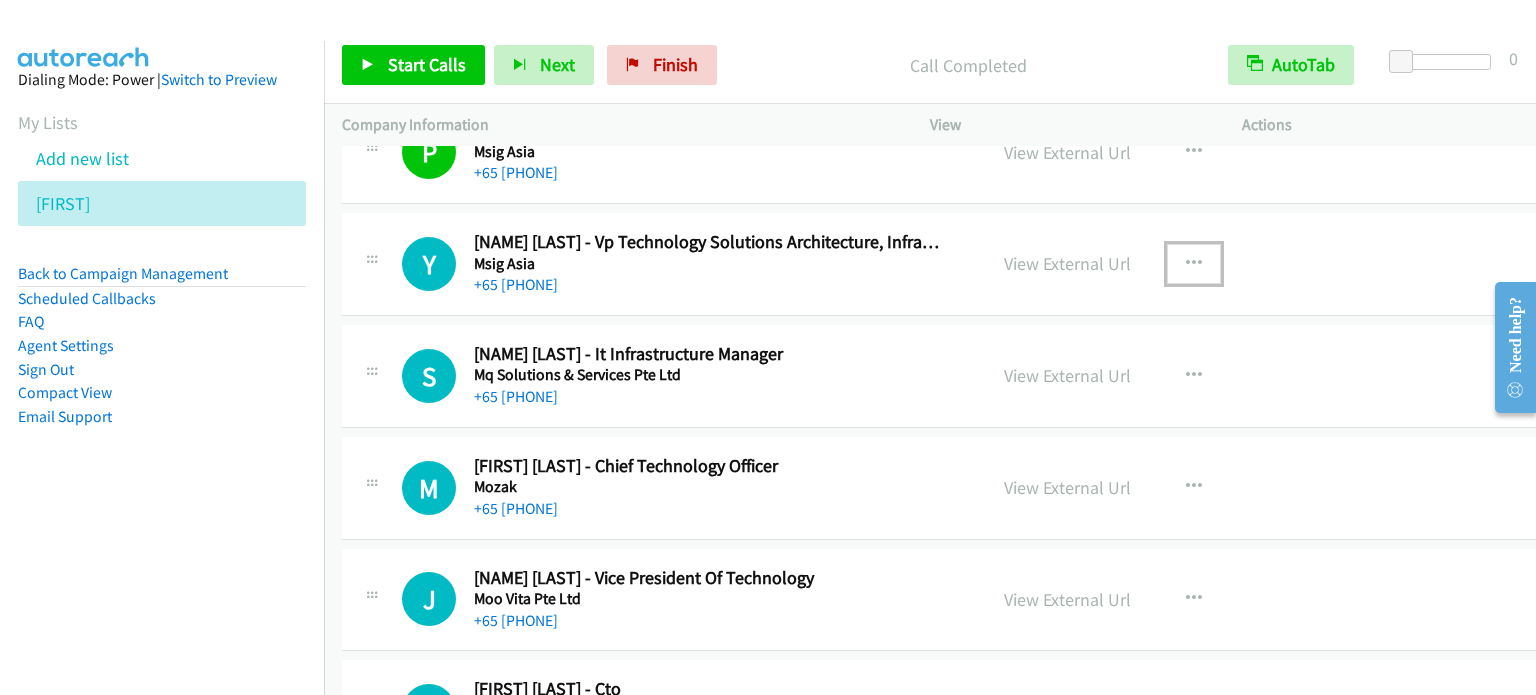 click at bounding box center (1194, 264) 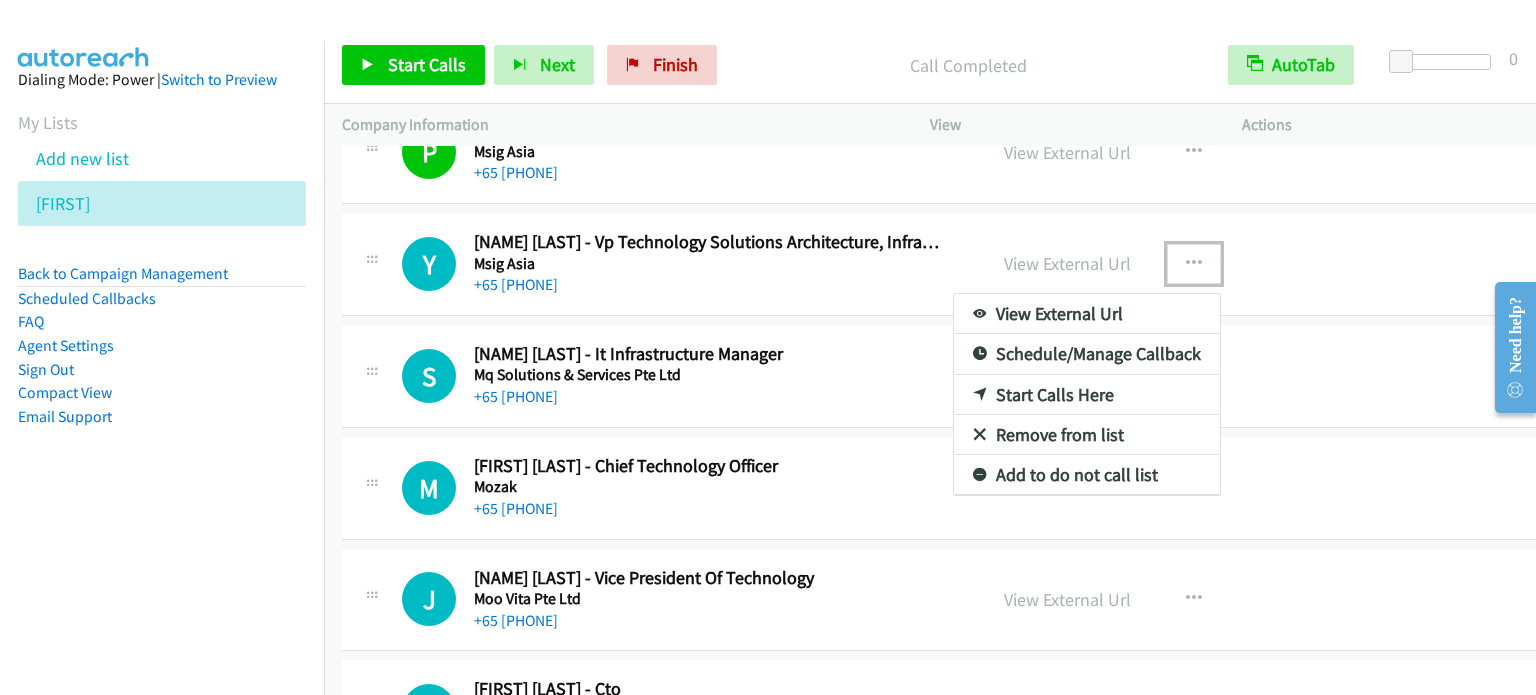 click on "Start Calls Here" at bounding box center [1087, 395] 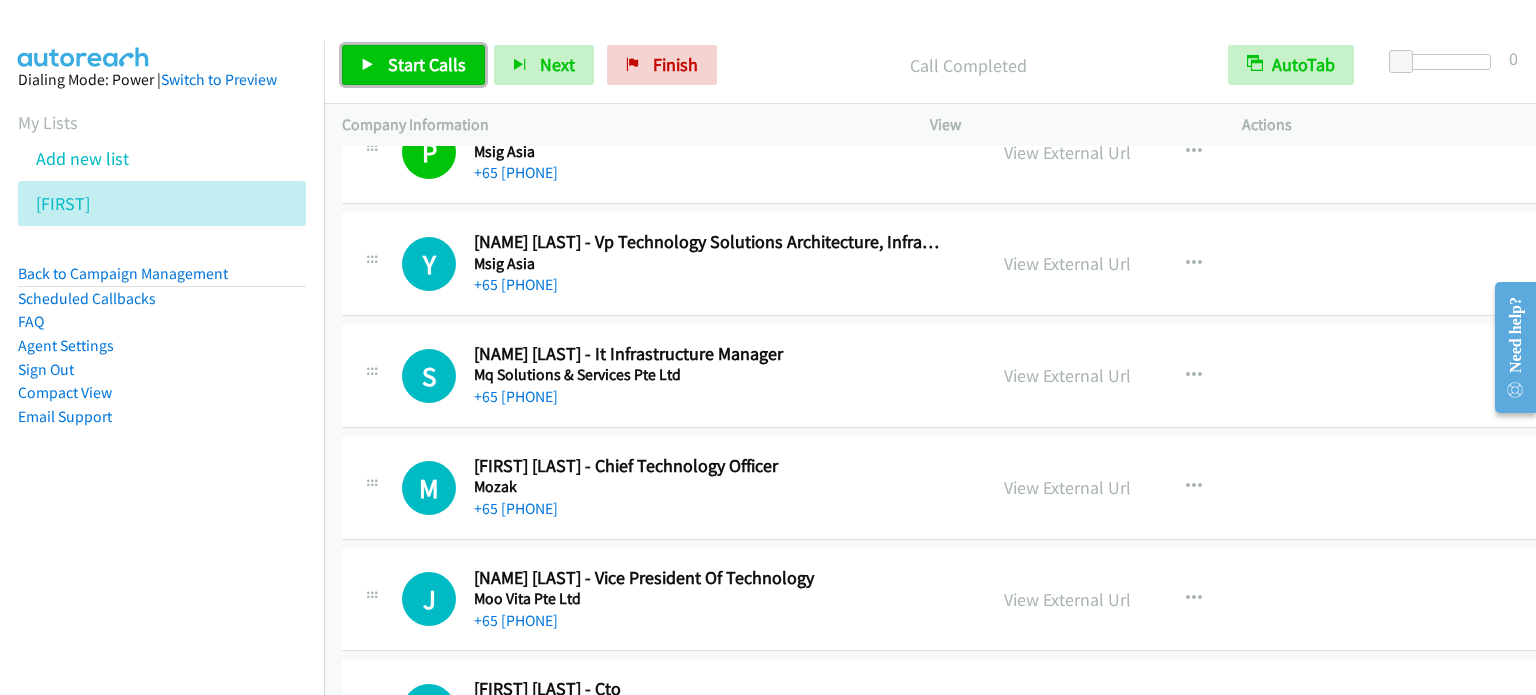 click on "Start Calls" at bounding box center (427, 64) 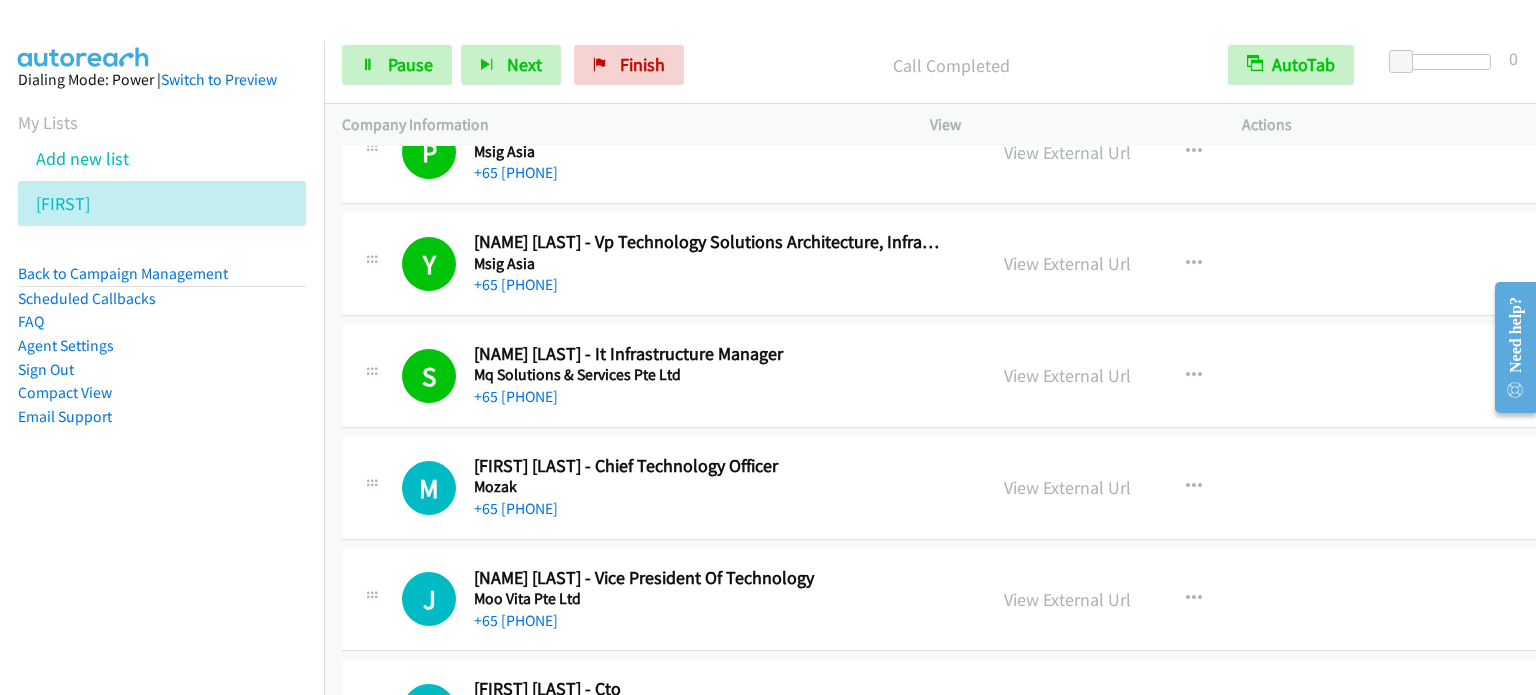 scroll, scrollTop: 10500, scrollLeft: 0, axis: vertical 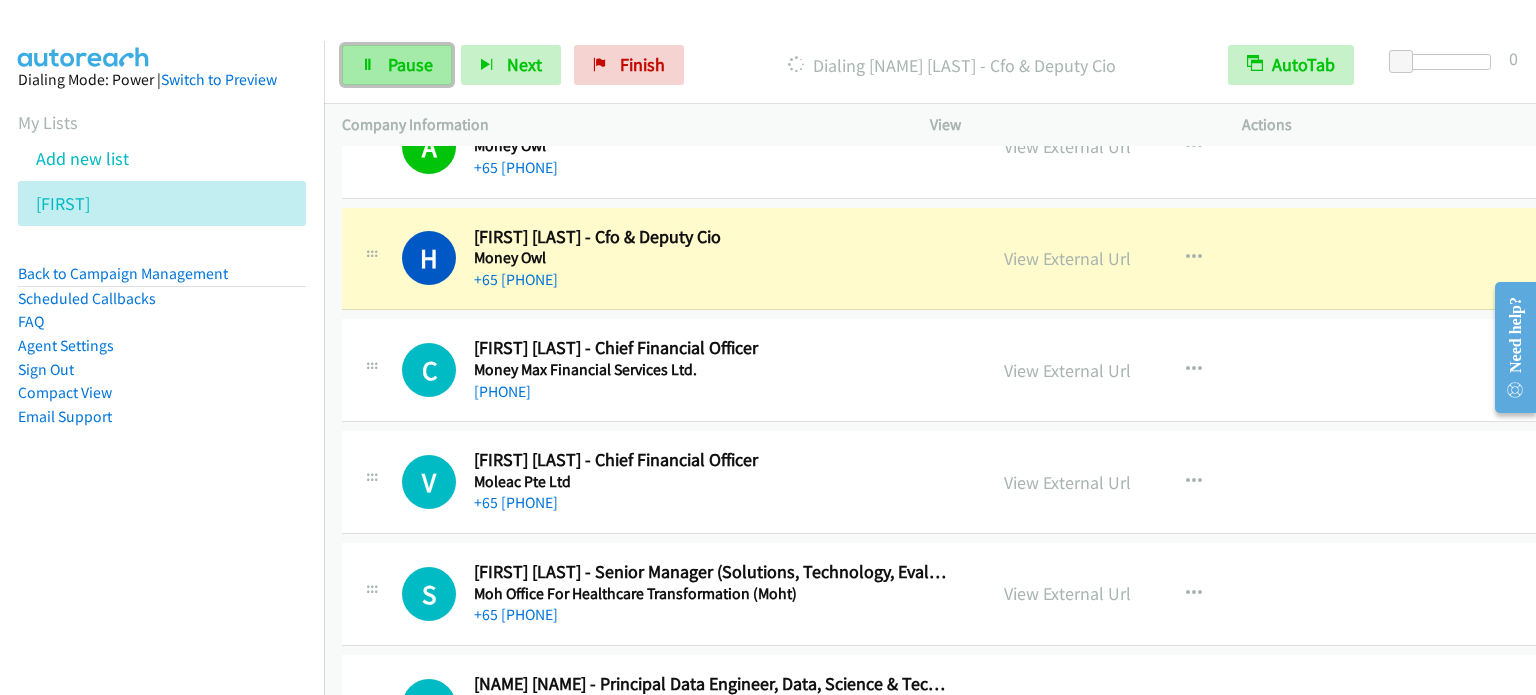 click on "Pause" at bounding box center (397, 65) 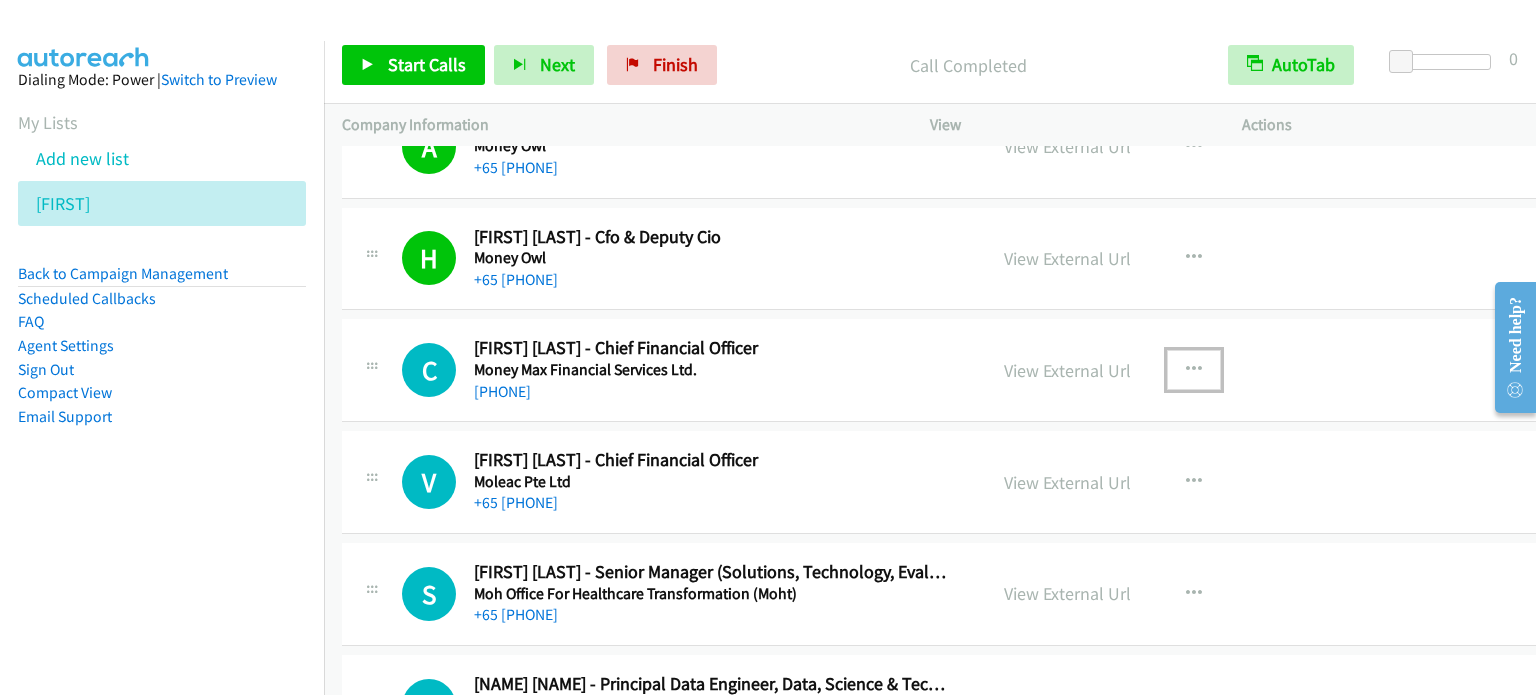 click at bounding box center (1194, 370) 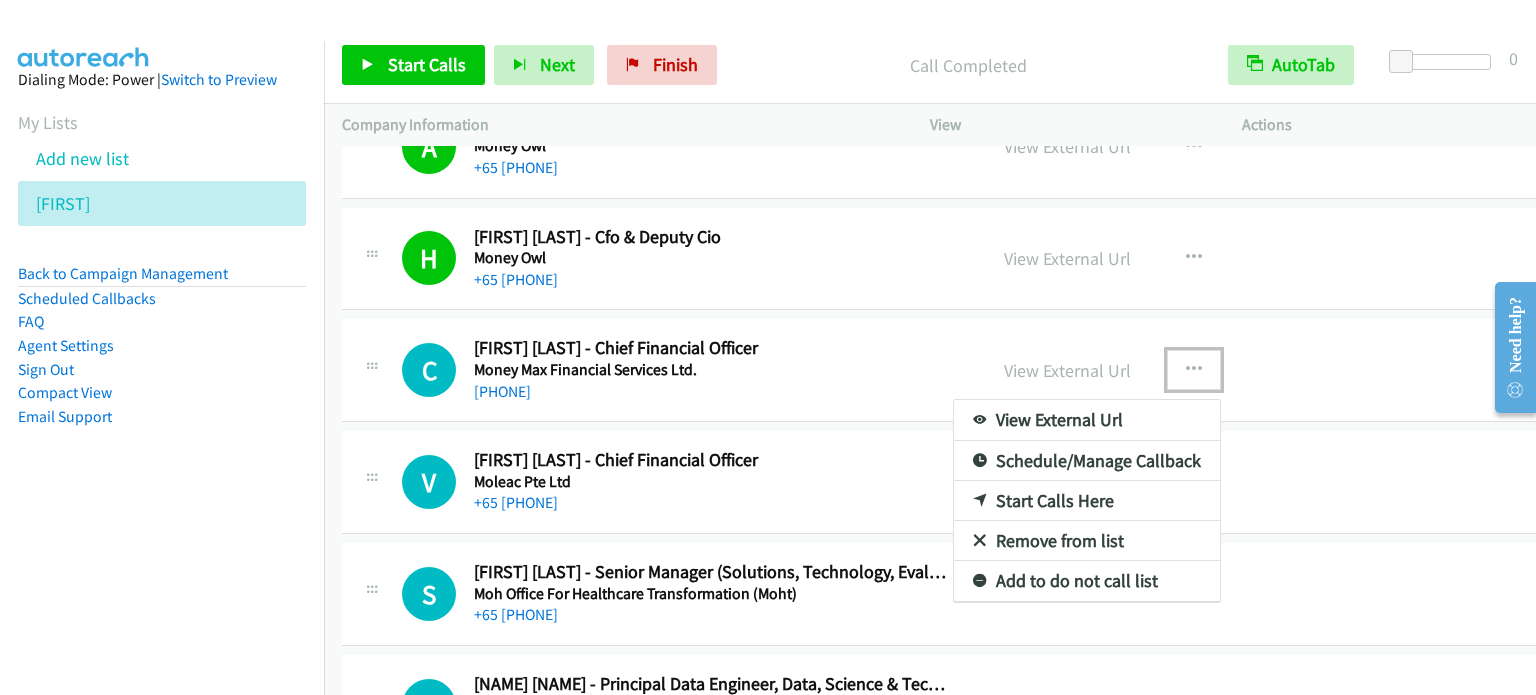 click on "Start Calls Here" at bounding box center (1087, 501) 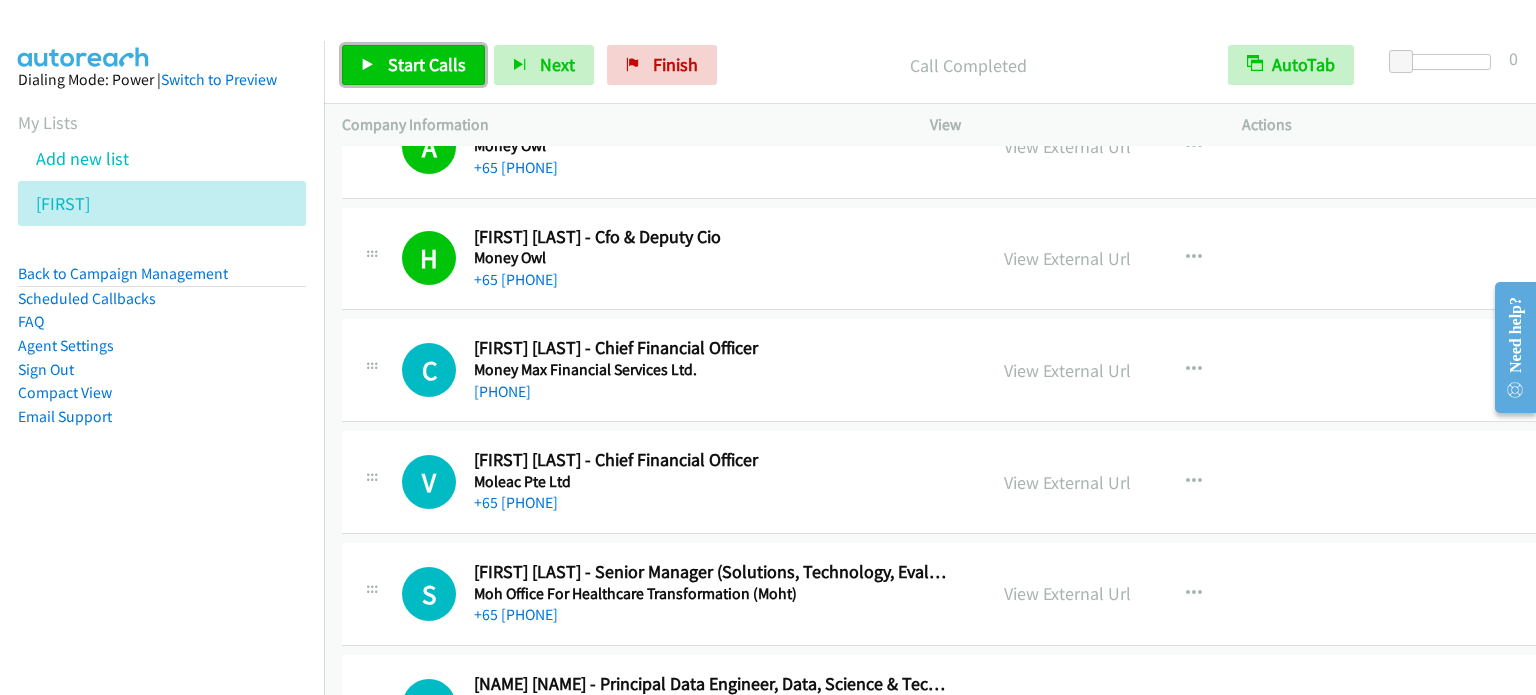 click on "Start Calls" at bounding box center (427, 64) 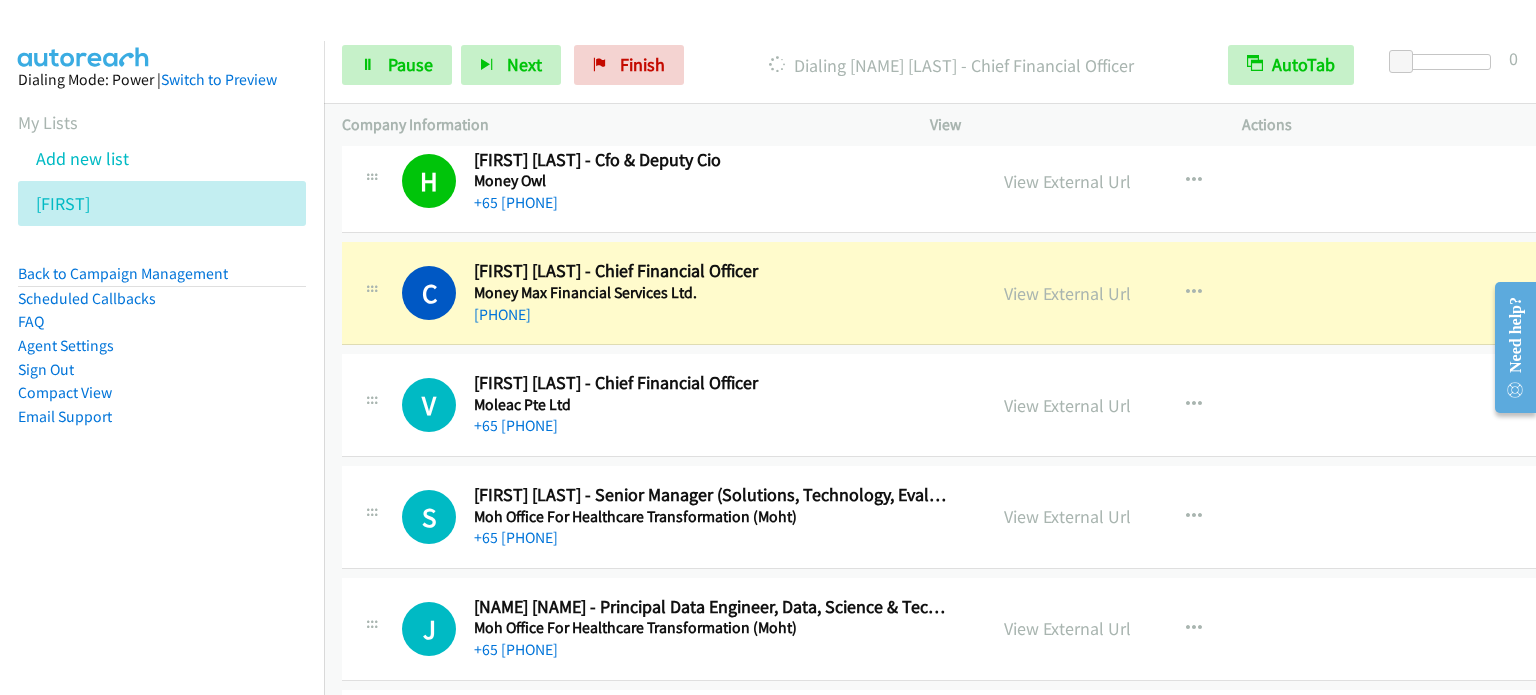 scroll, scrollTop: 11400, scrollLeft: 0, axis: vertical 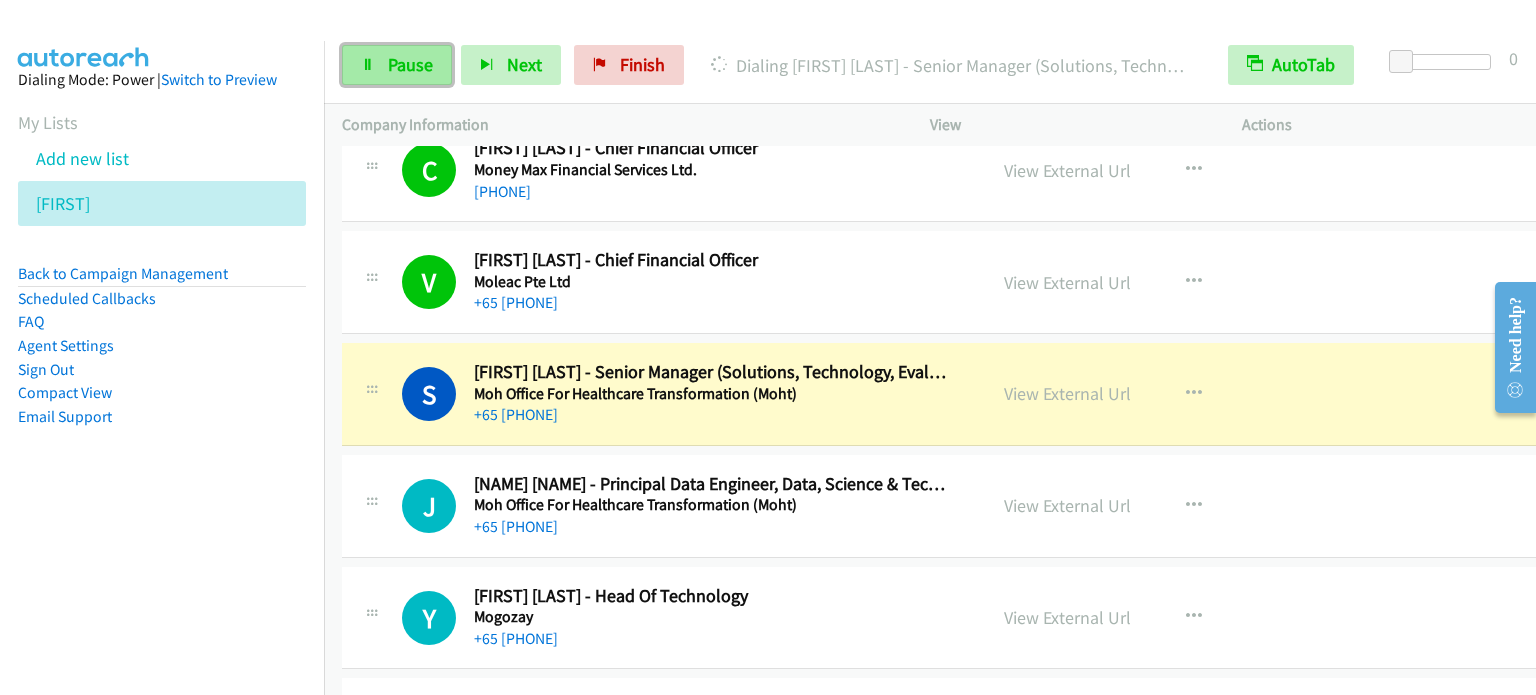 click on "Pause" at bounding box center (397, 65) 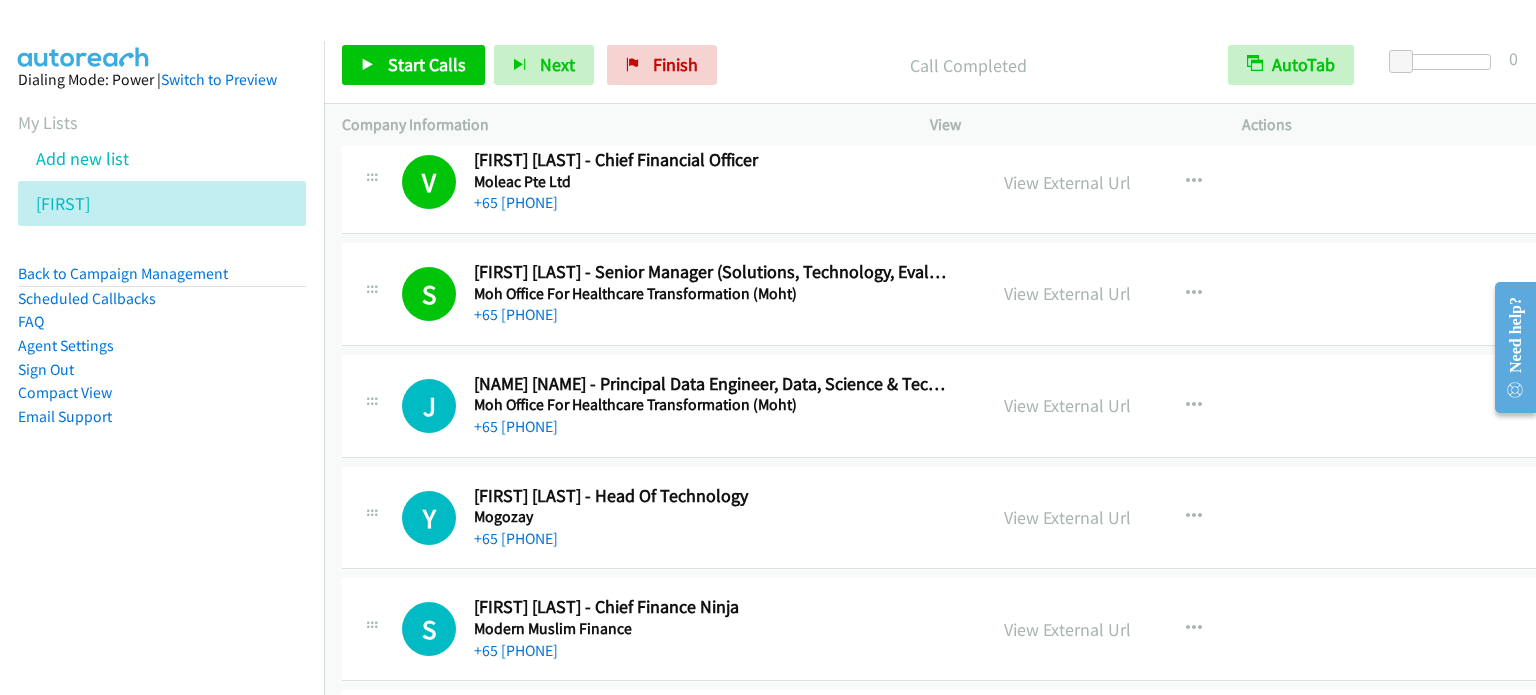 scroll, scrollTop: 11700, scrollLeft: 0, axis: vertical 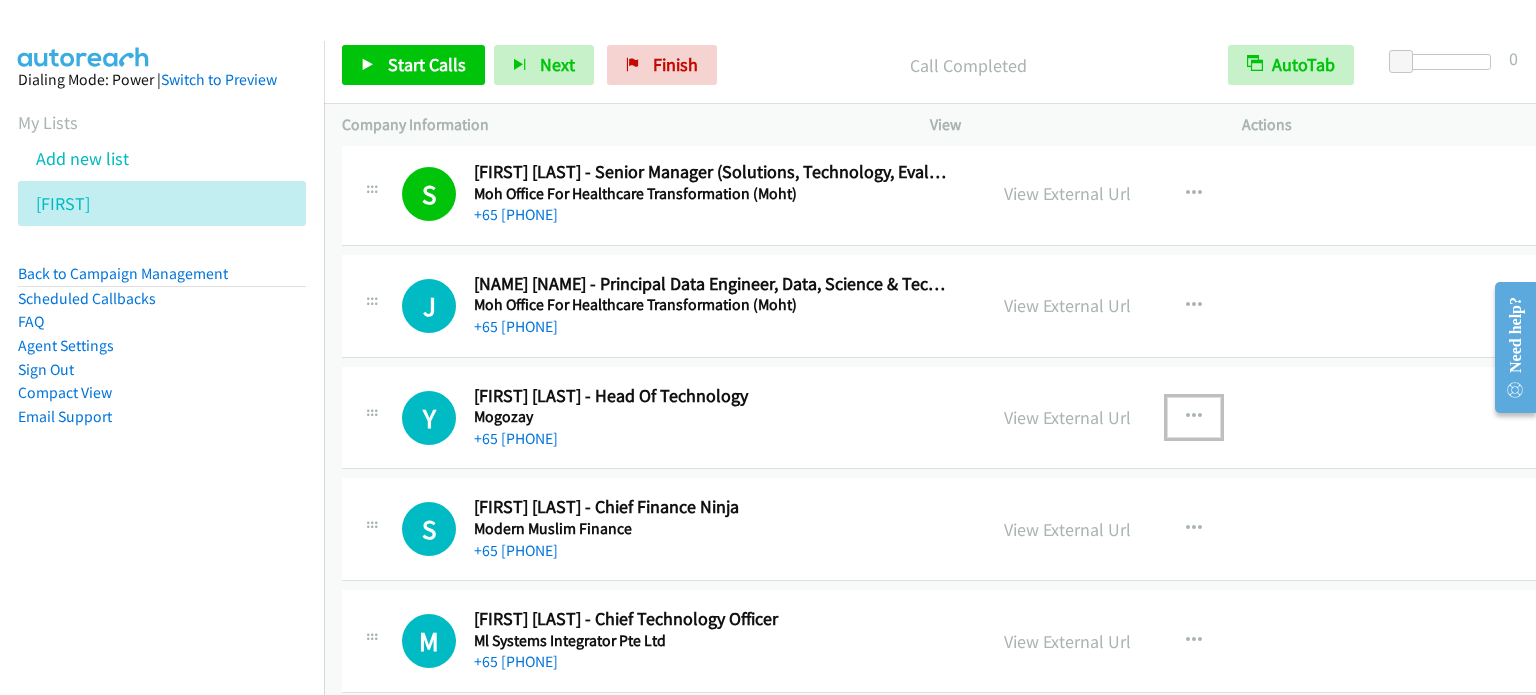 click at bounding box center (1194, 417) 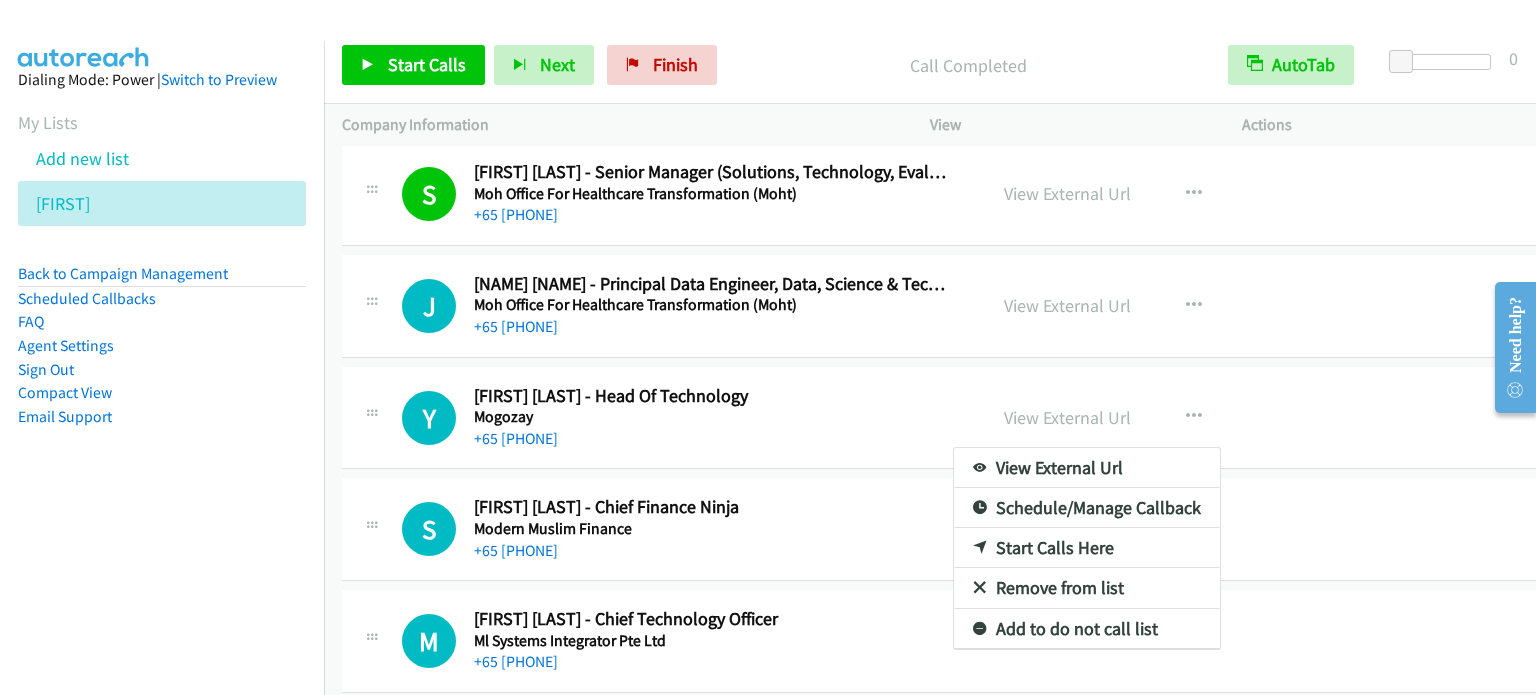 click on "Start Calls Here" at bounding box center (1087, 548) 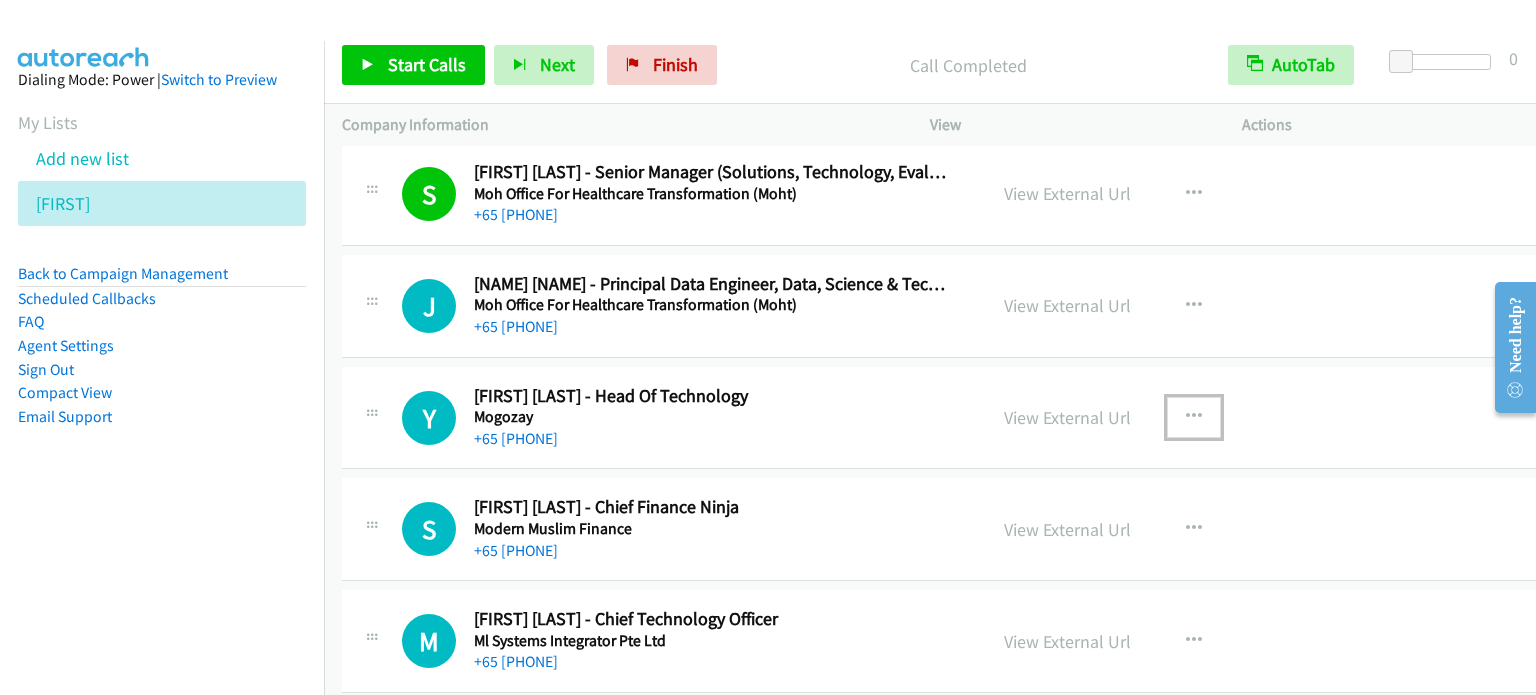 click at bounding box center (1194, 417) 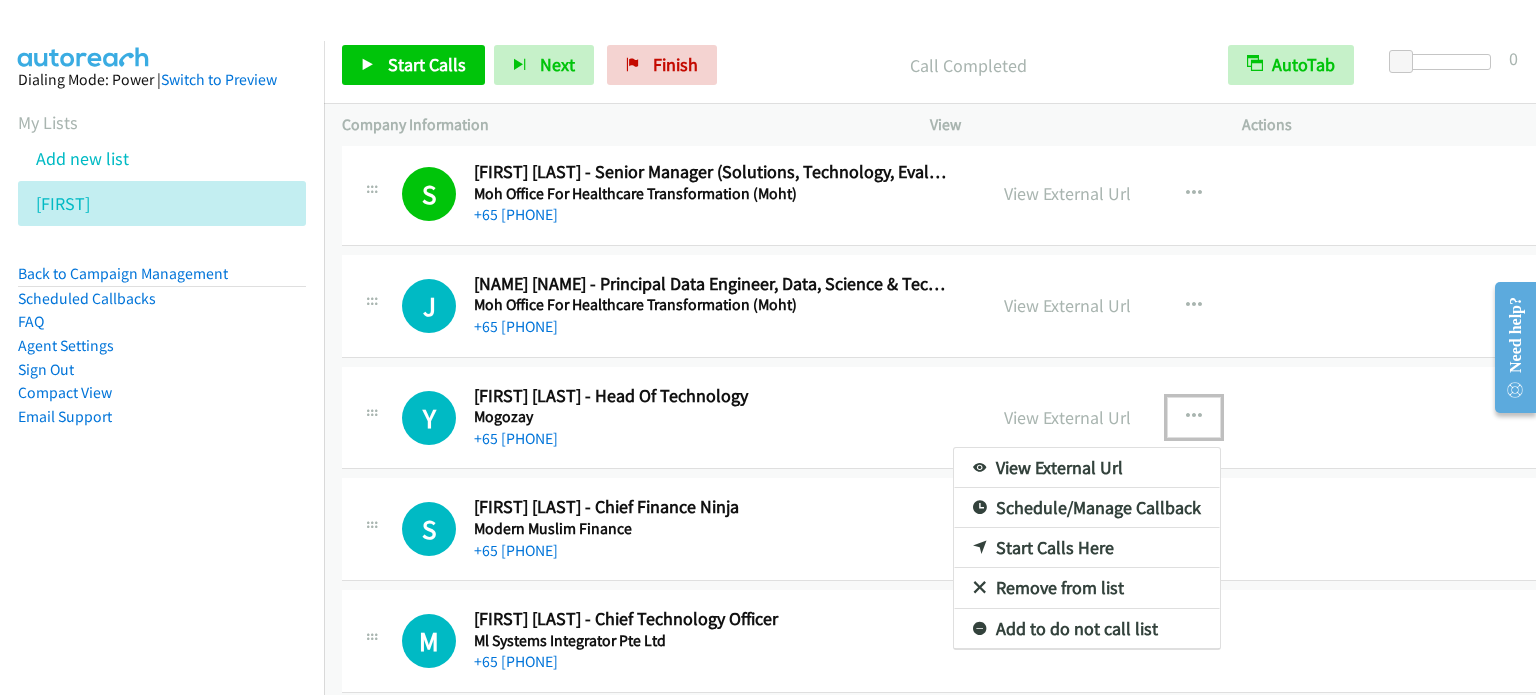 click on "Start Calls Here" at bounding box center [1087, 548] 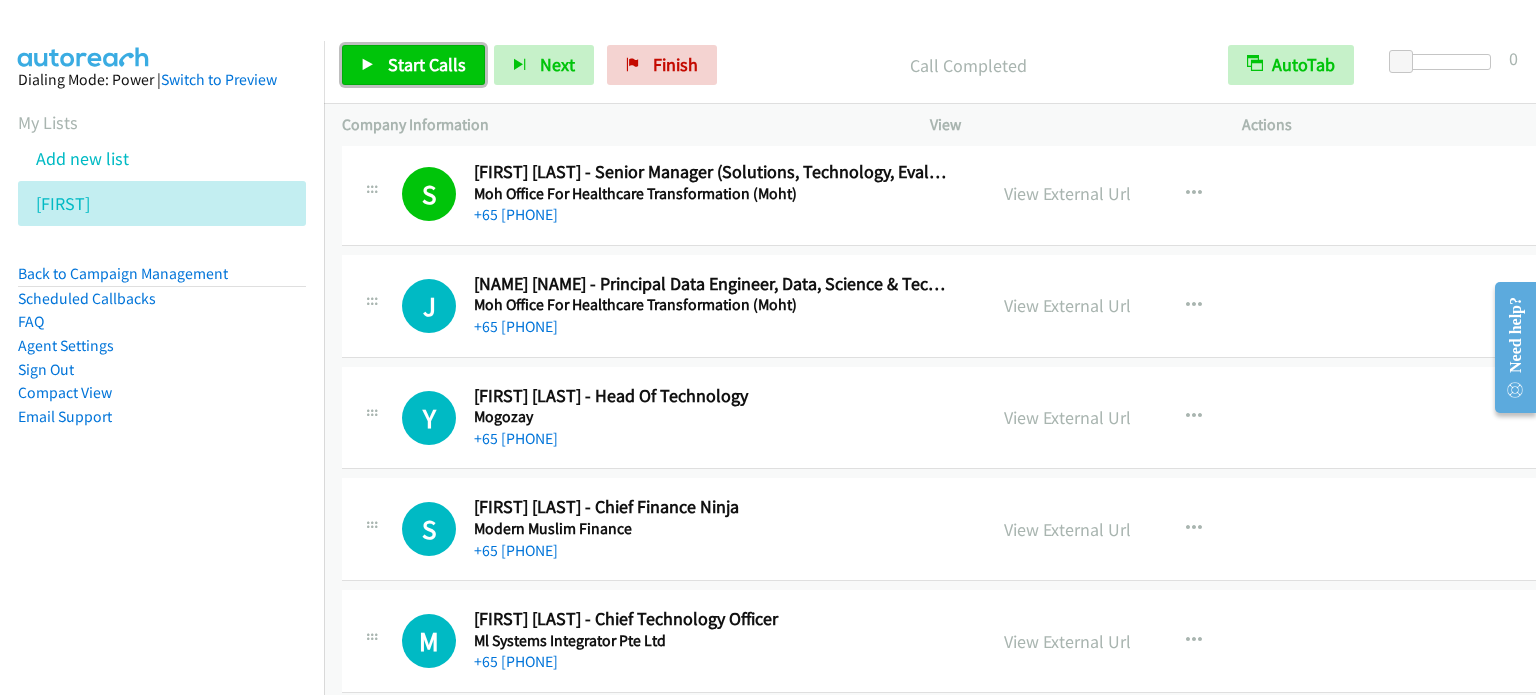 click on "Start Calls" at bounding box center (427, 64) 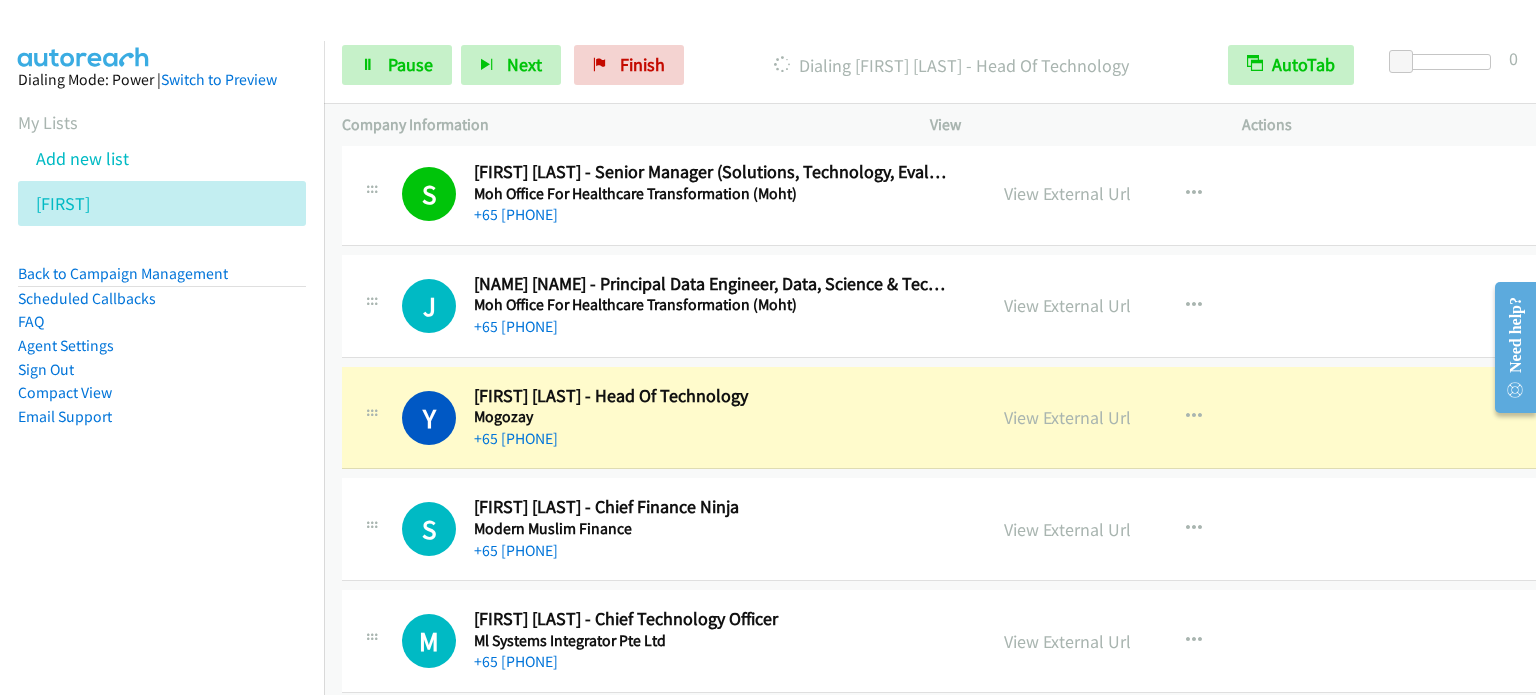 click on "Start Calls
Pause
Next
Finish
Dialing [NAME] [LAST] - Head Of Technology
AutoTab
AutoTab
0" at bounding box center (930, 65) 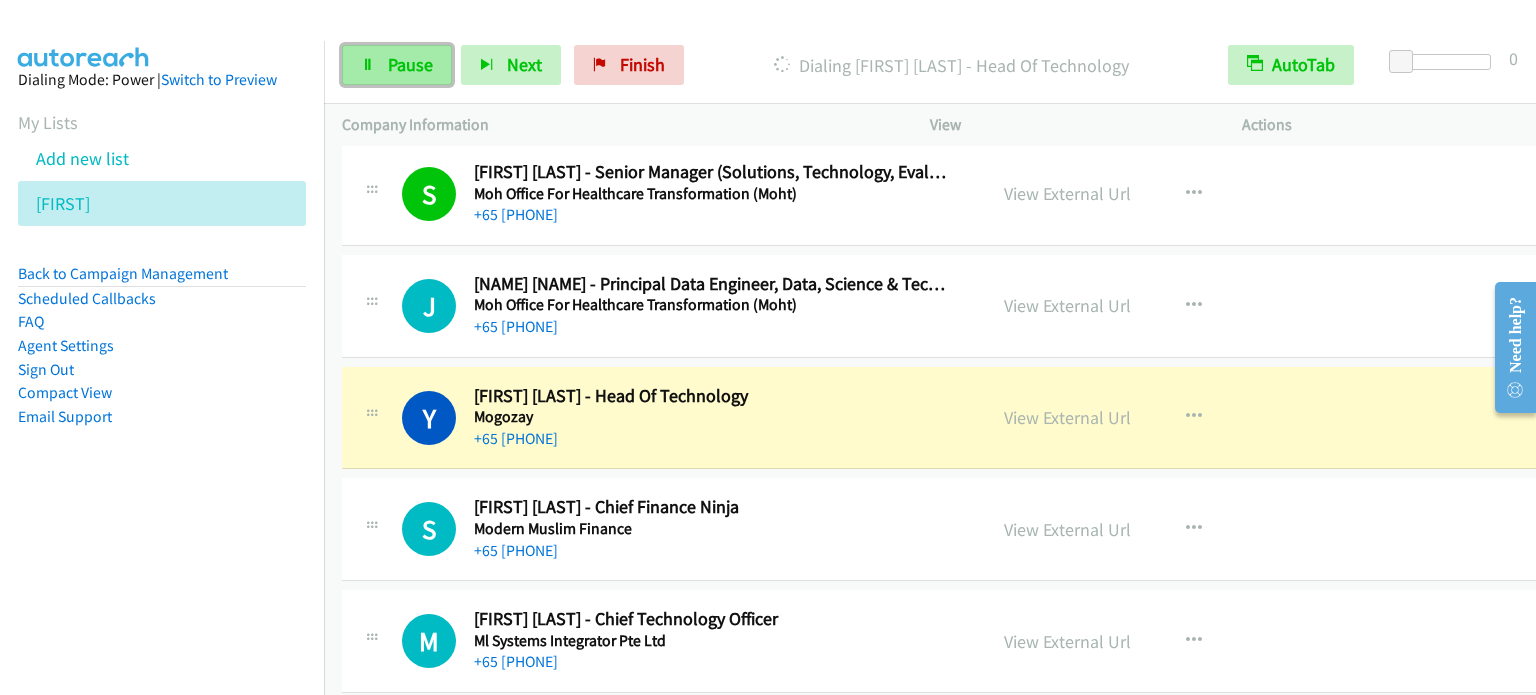 click on "Pause" at bounding box center (410, 64) 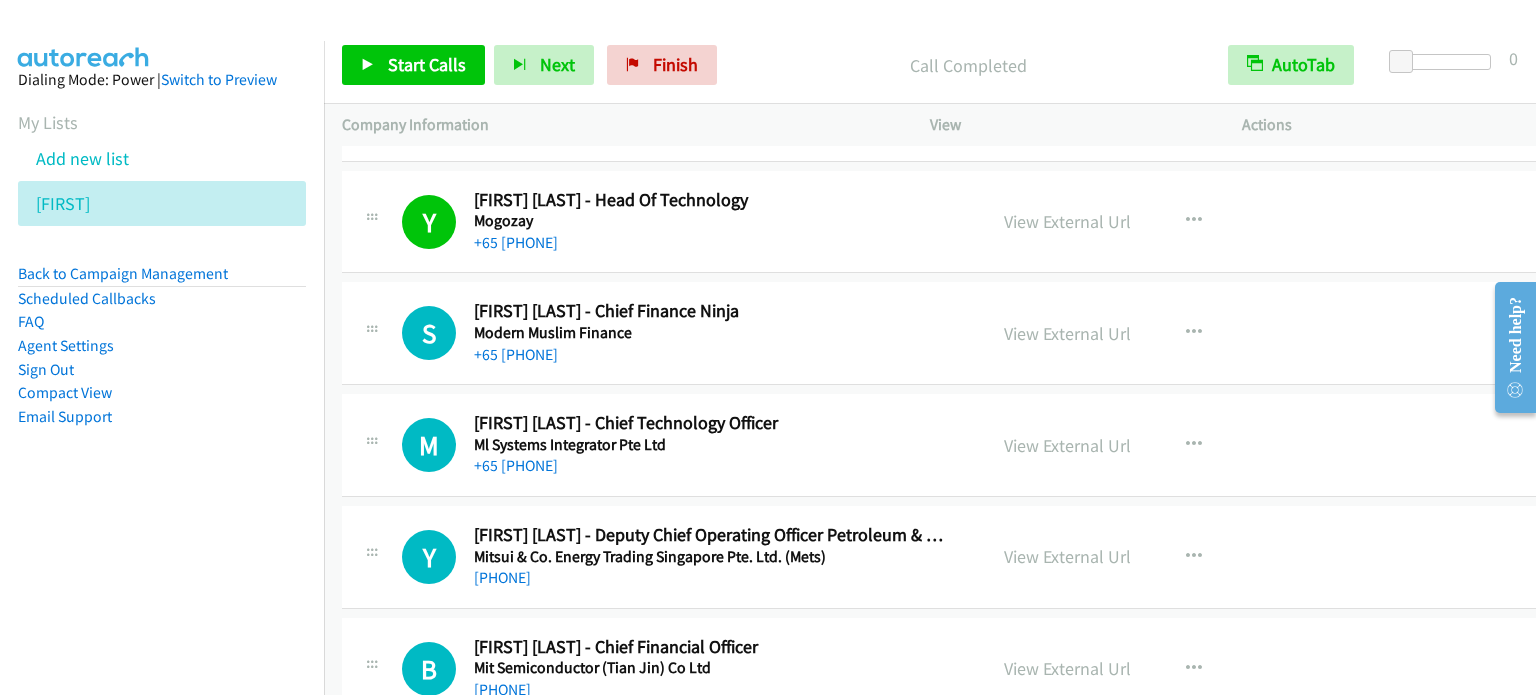 scroll, scrollTop: 11900, scrollLeft: 0, axis: vertical 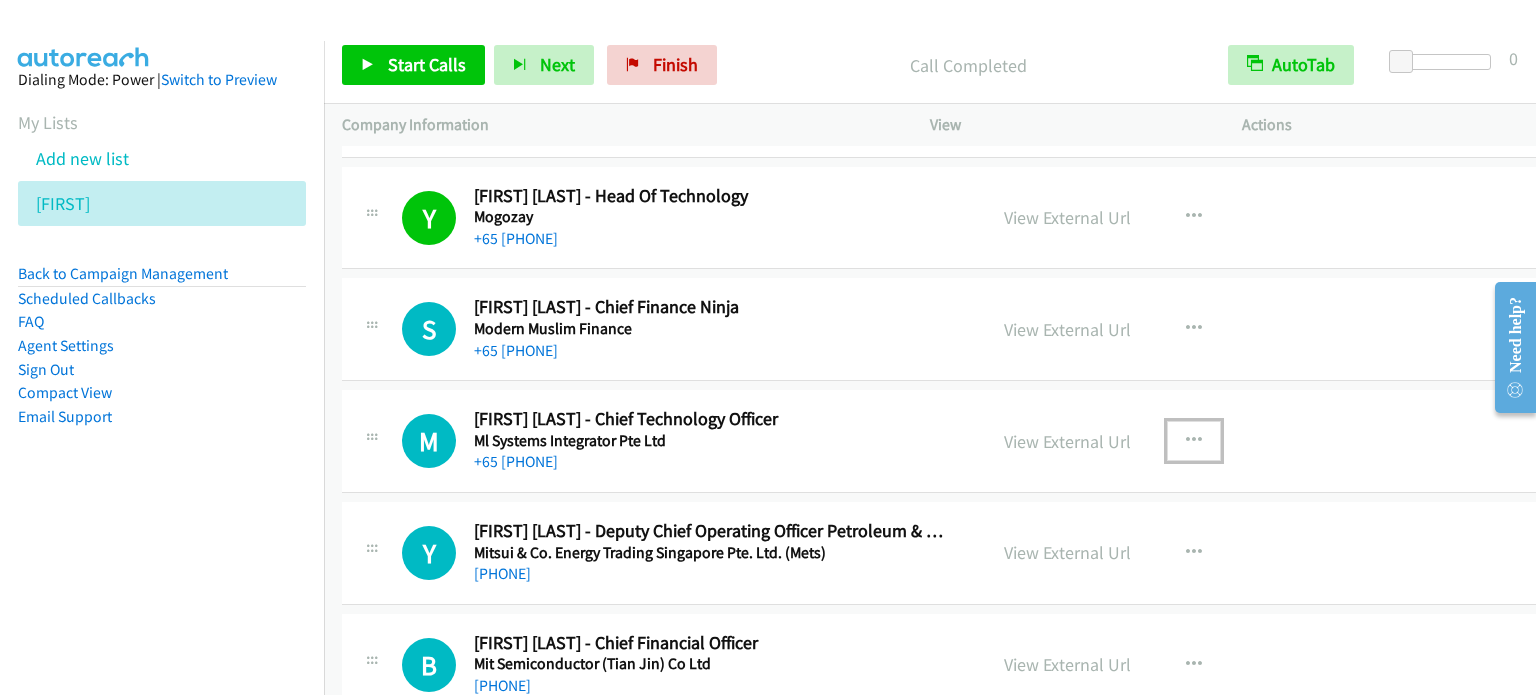 click at bounding box center (1194, 441) 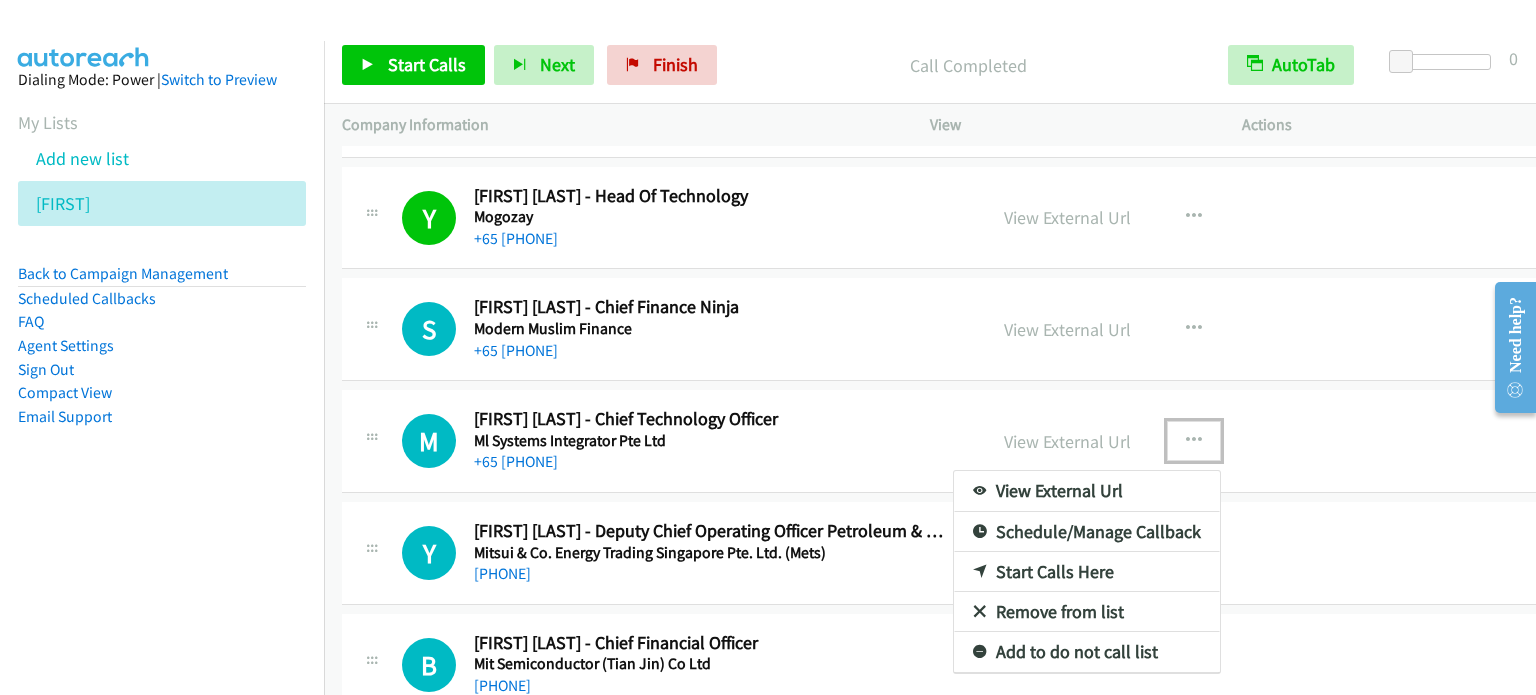 click on "Start Calls Here" at bounding box center (1087, 572) 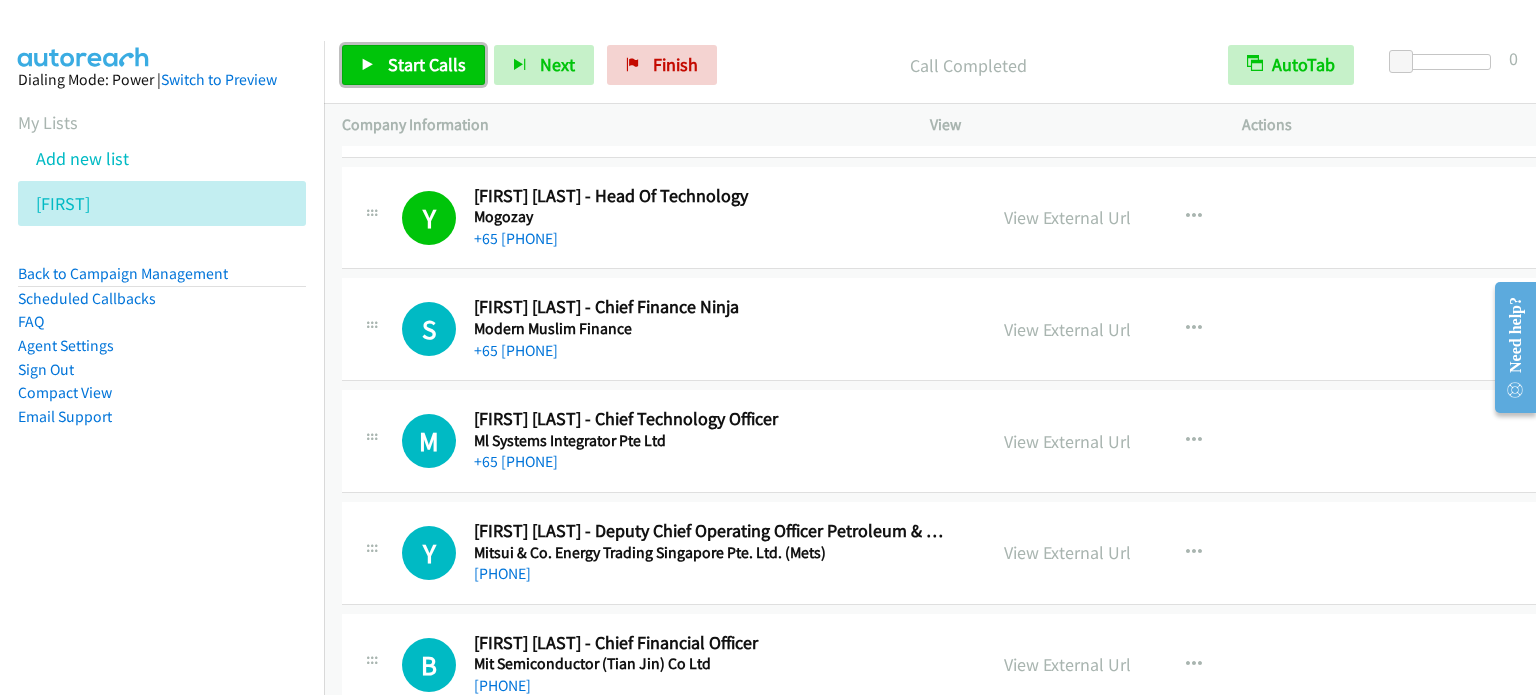 click on "Start Calls" at bounding box center [427, 64] 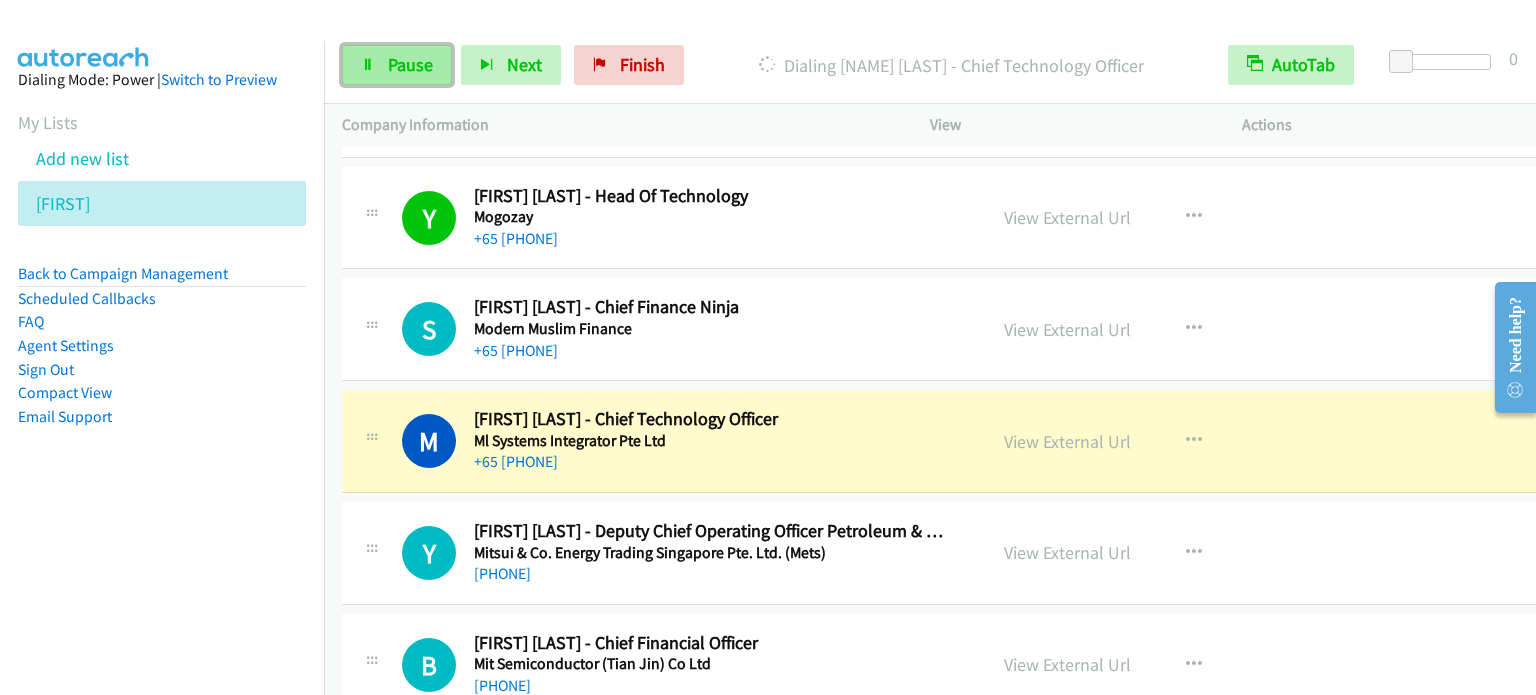 click on "Pause" at bounding box center (410, 64) 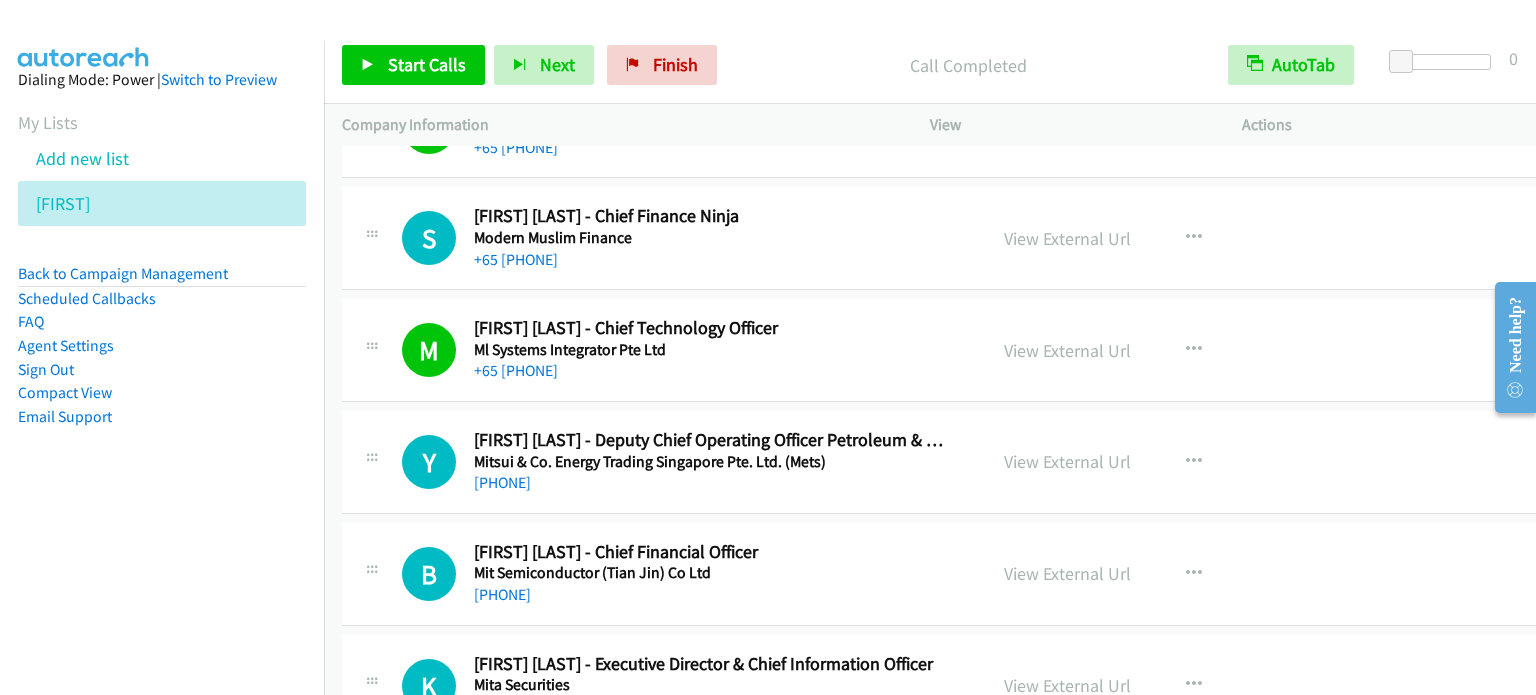 scroll, scrollTop: 12100, scrollLeft: 0, axis: vertical 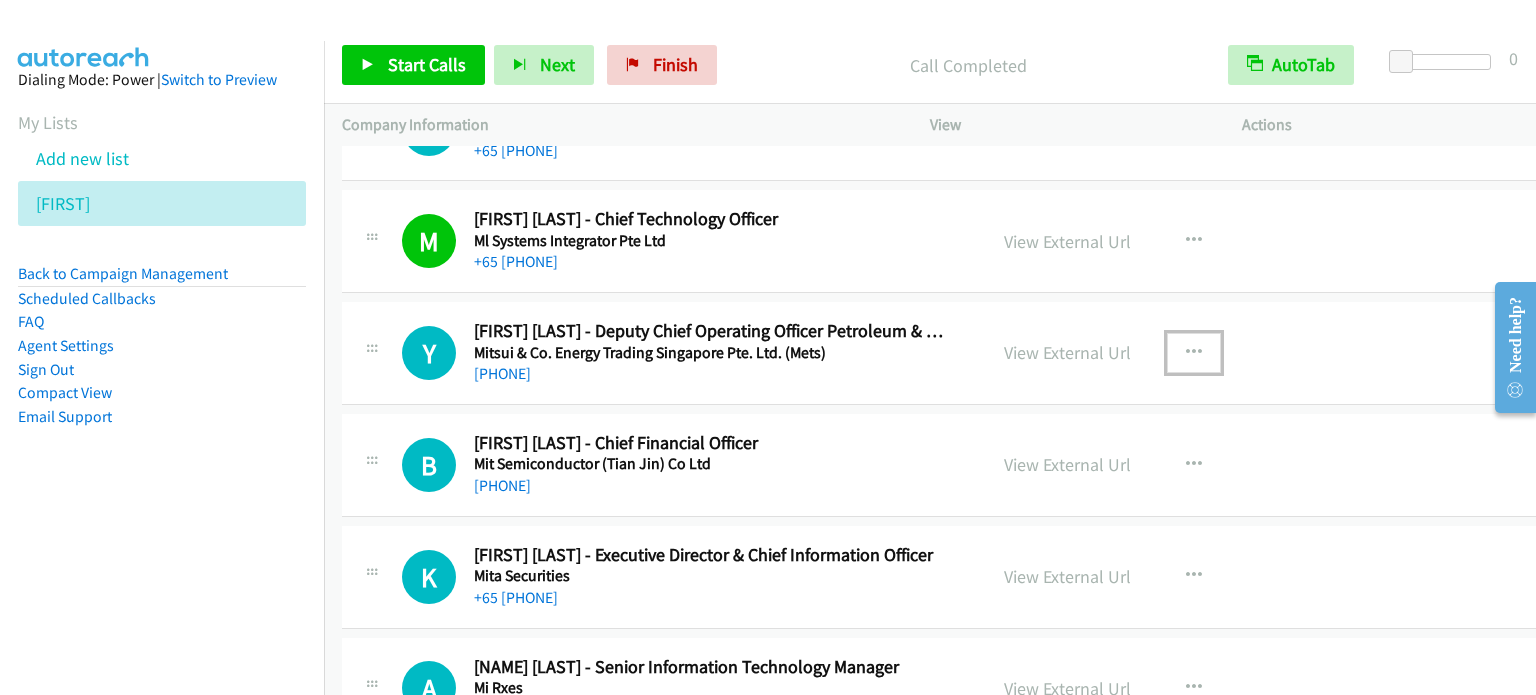 click at bounding box center (1194, 353) 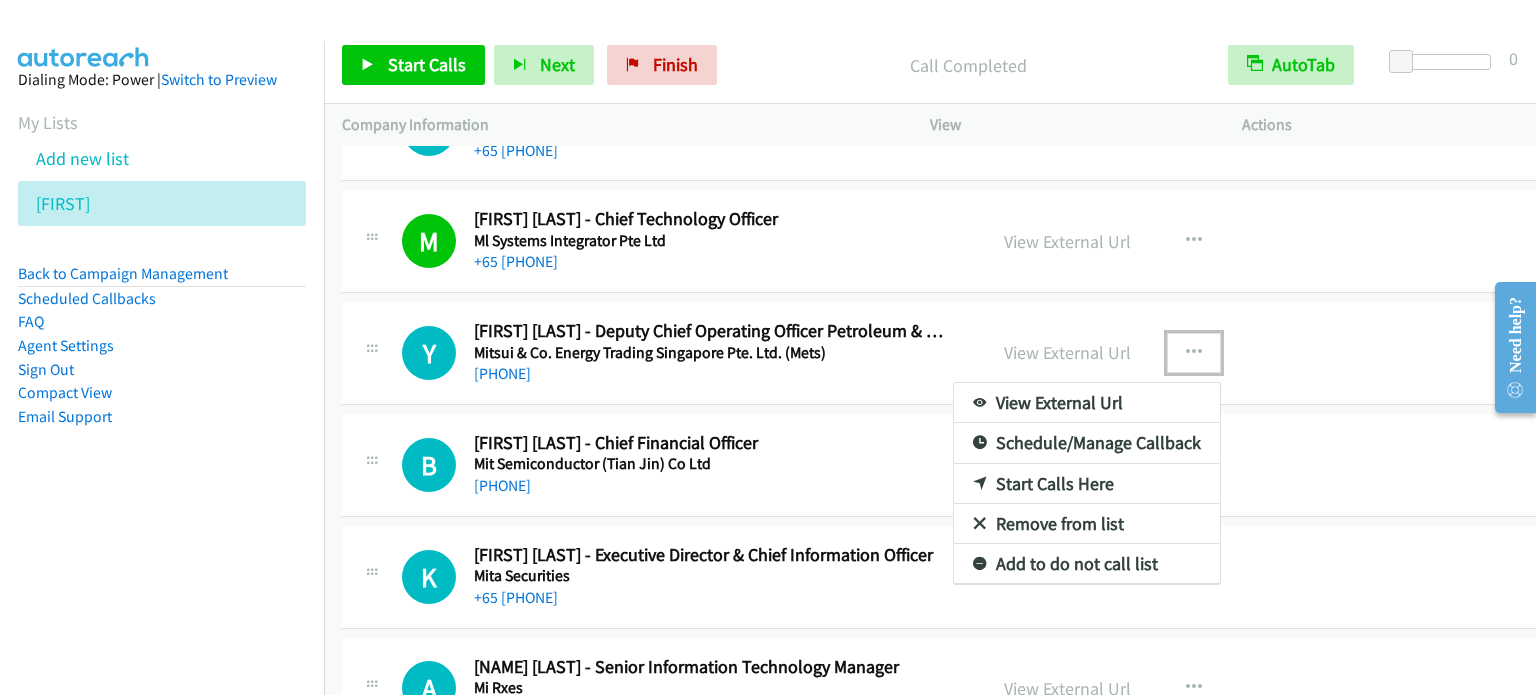 click on "Start Calls Here" at bounding box center (1087, 484) 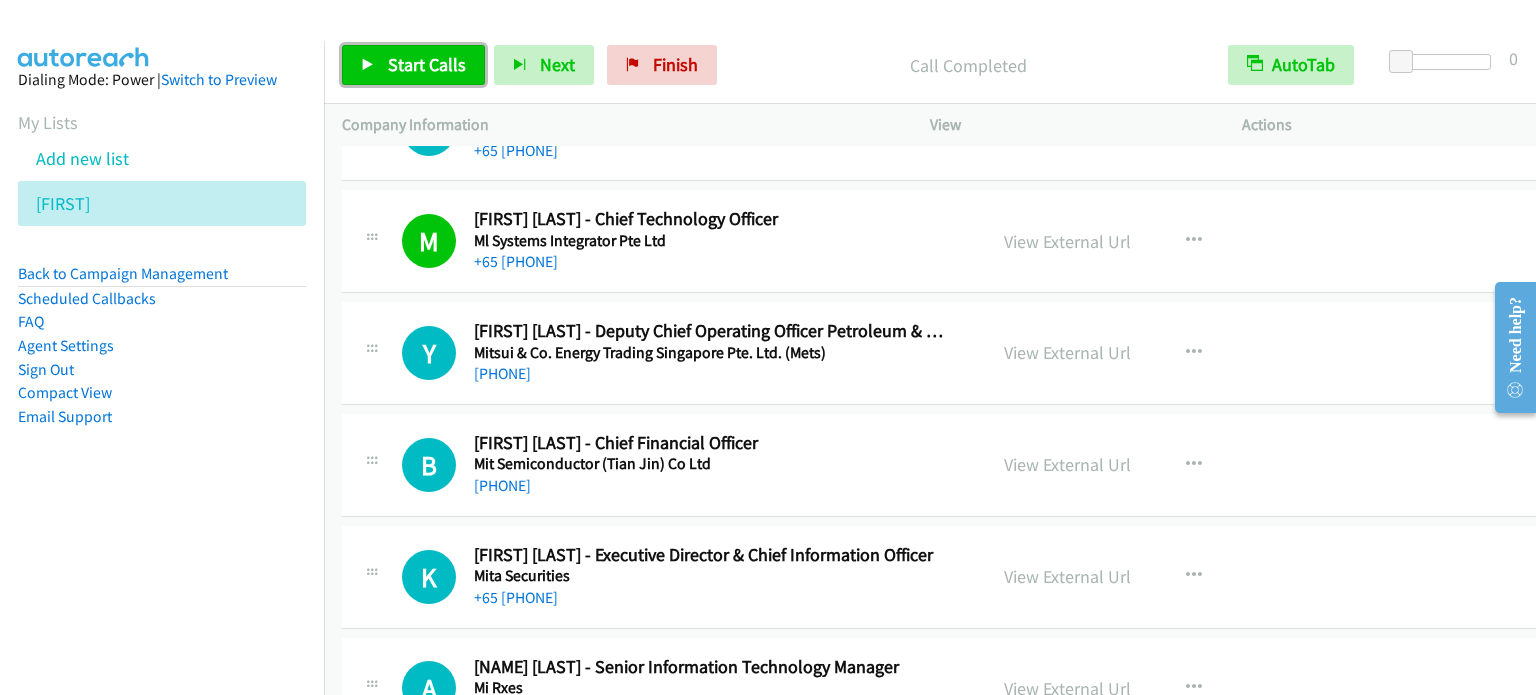 click on "Start Calls" at bounding box center [413, 65] 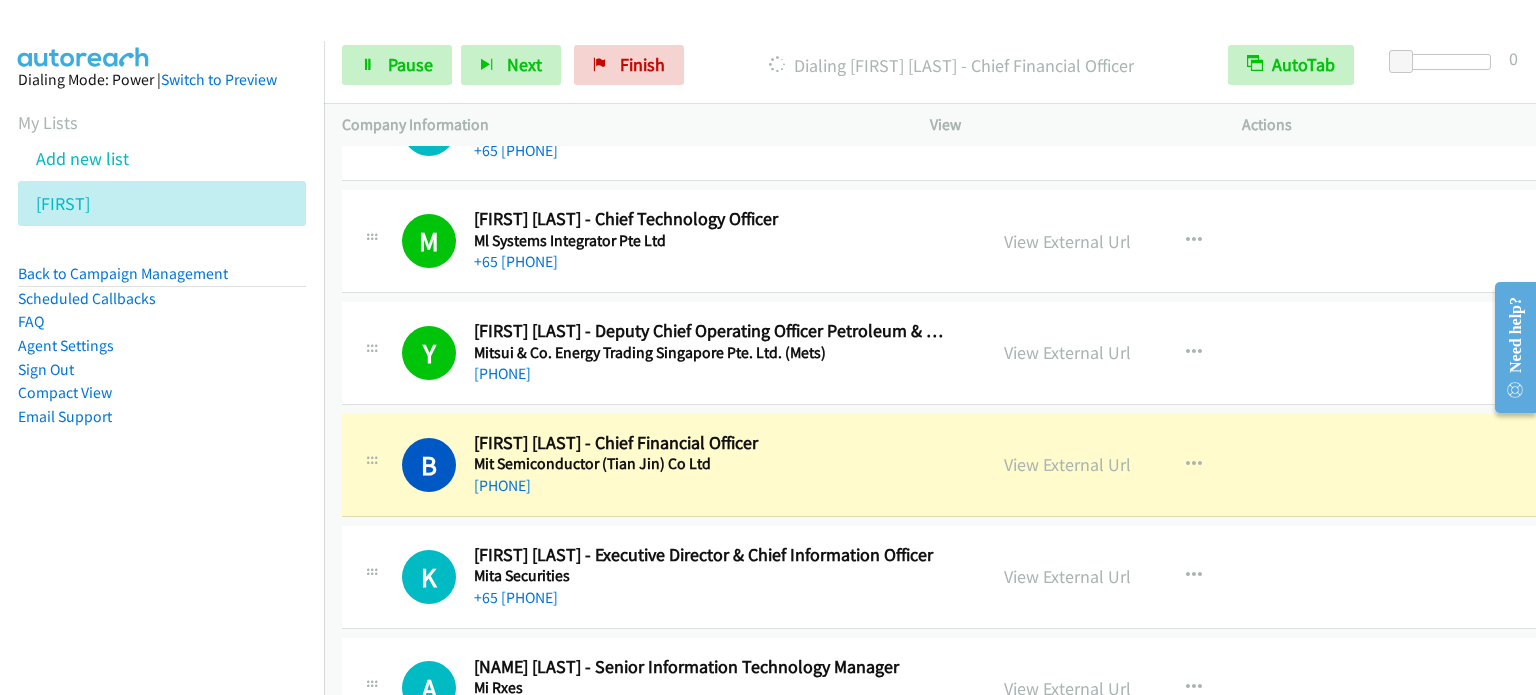 scroll, scrollTop: 12200, scrollLeft: 0, axis: vertical 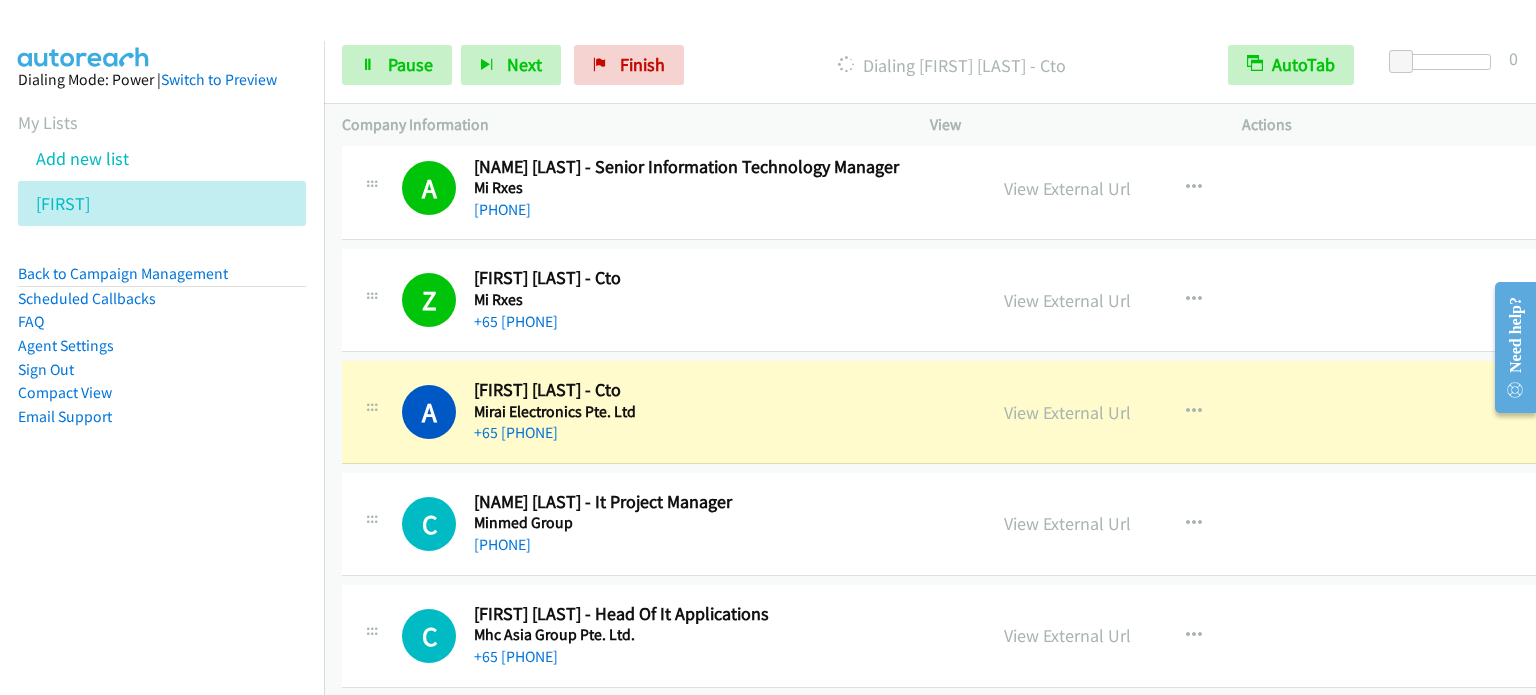 drag, startPoint x: 335, startPoint y: 300, endPoint x: 745, endPoint y: 252, distance: 412.8002 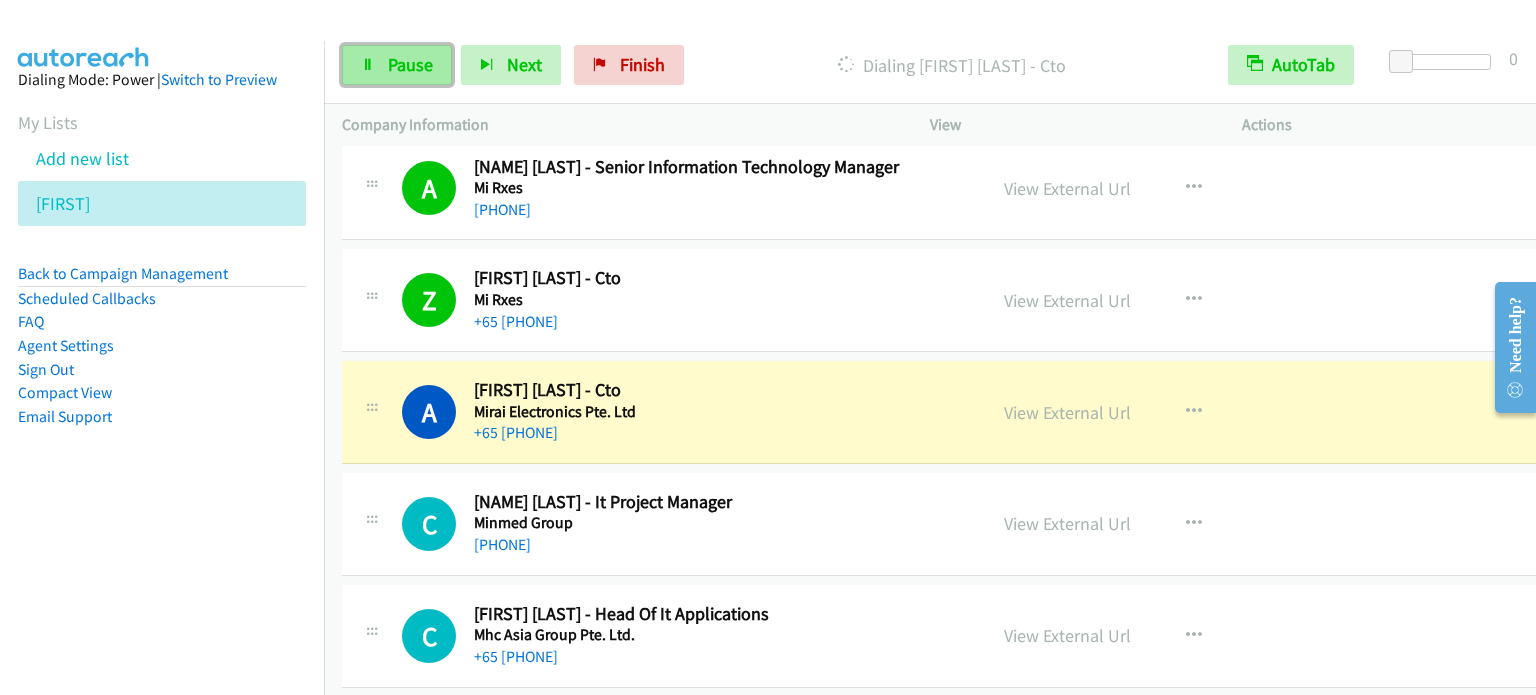 click on "Pause" at bounding box center [410, 64] 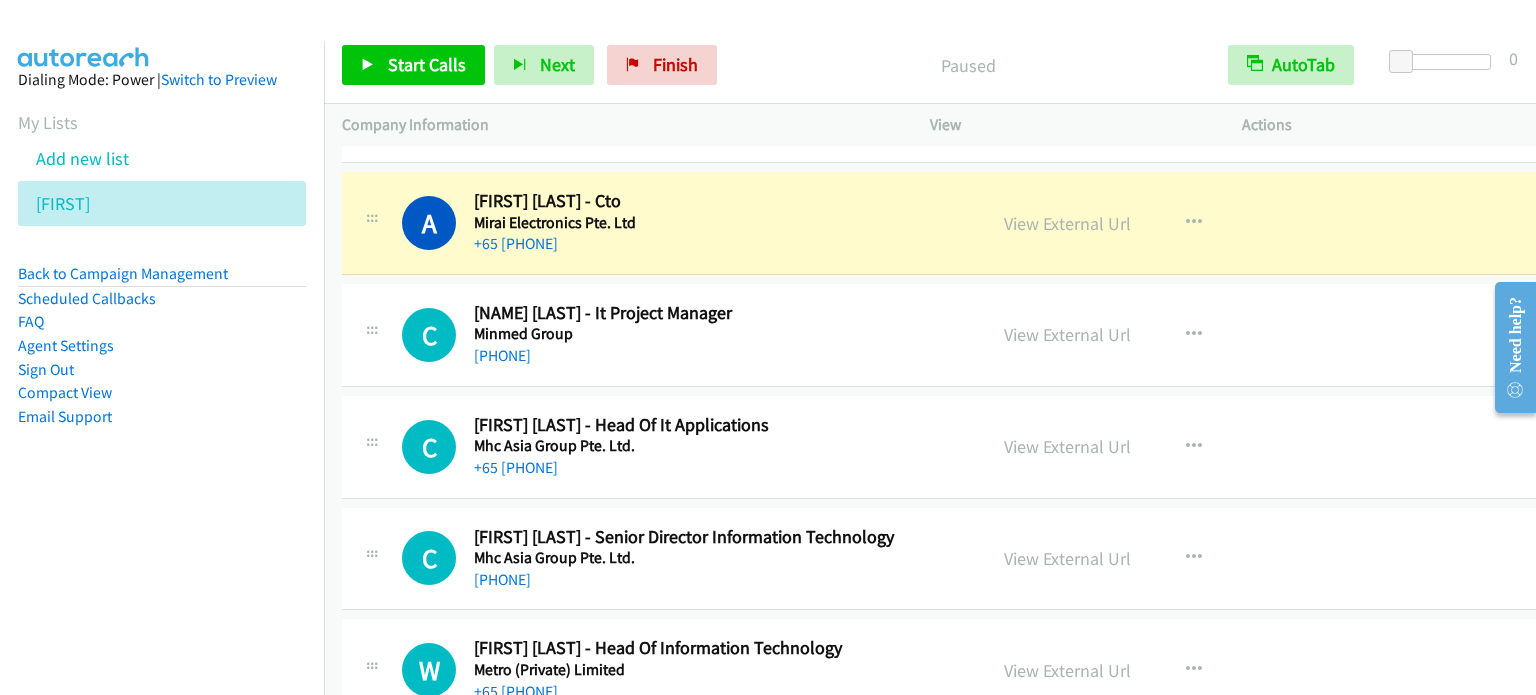 scroll, scrollTop: 12800, scrollLeft: 0, axis: vertical 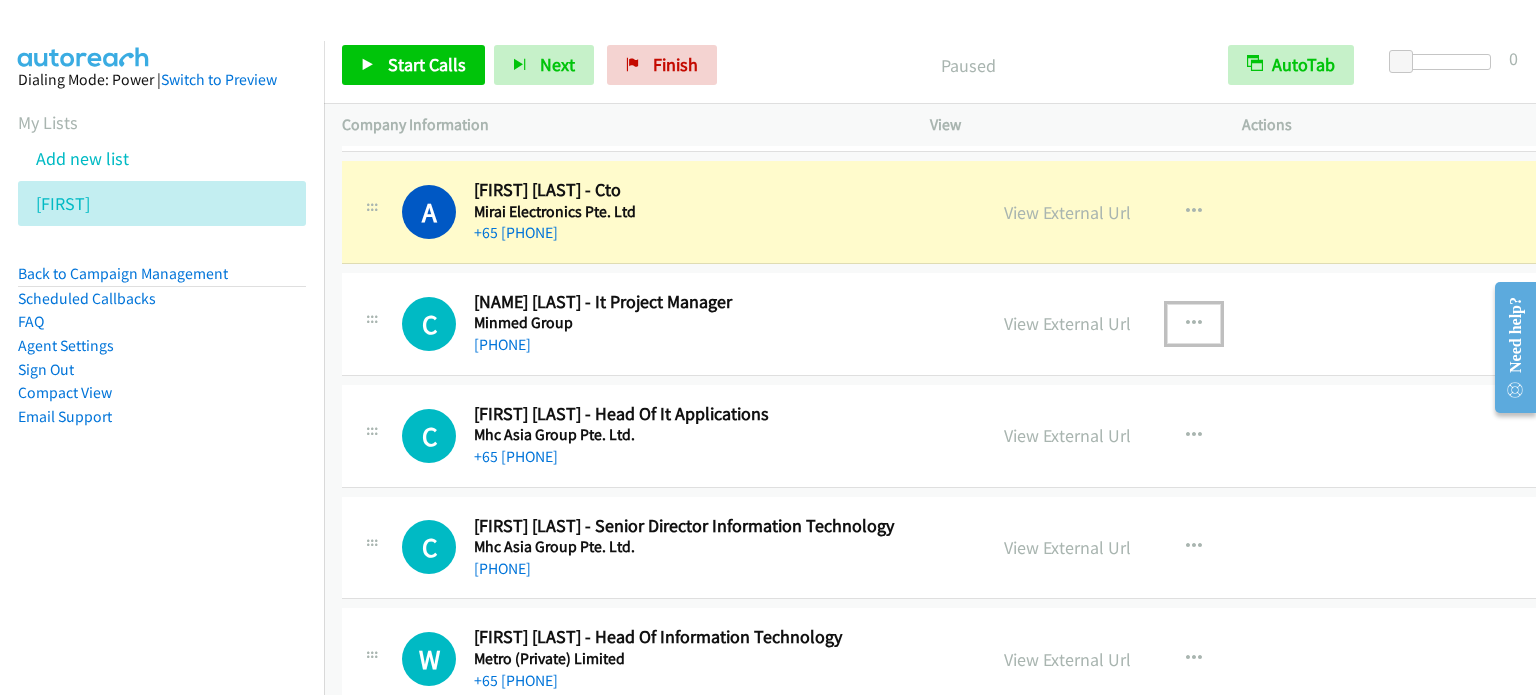 click at bounding box center (1194, 324) 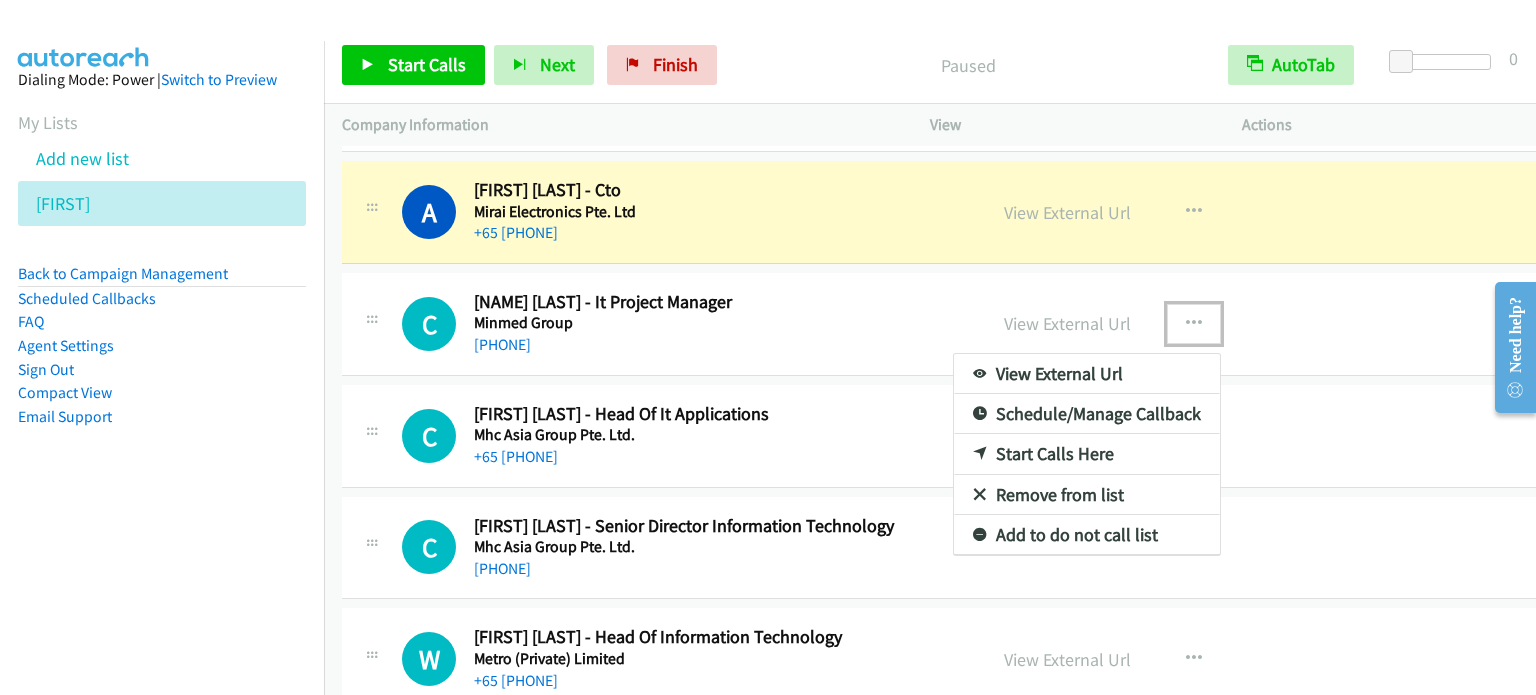 click on "Start Calls Here" at bounding box center (1087, 454) 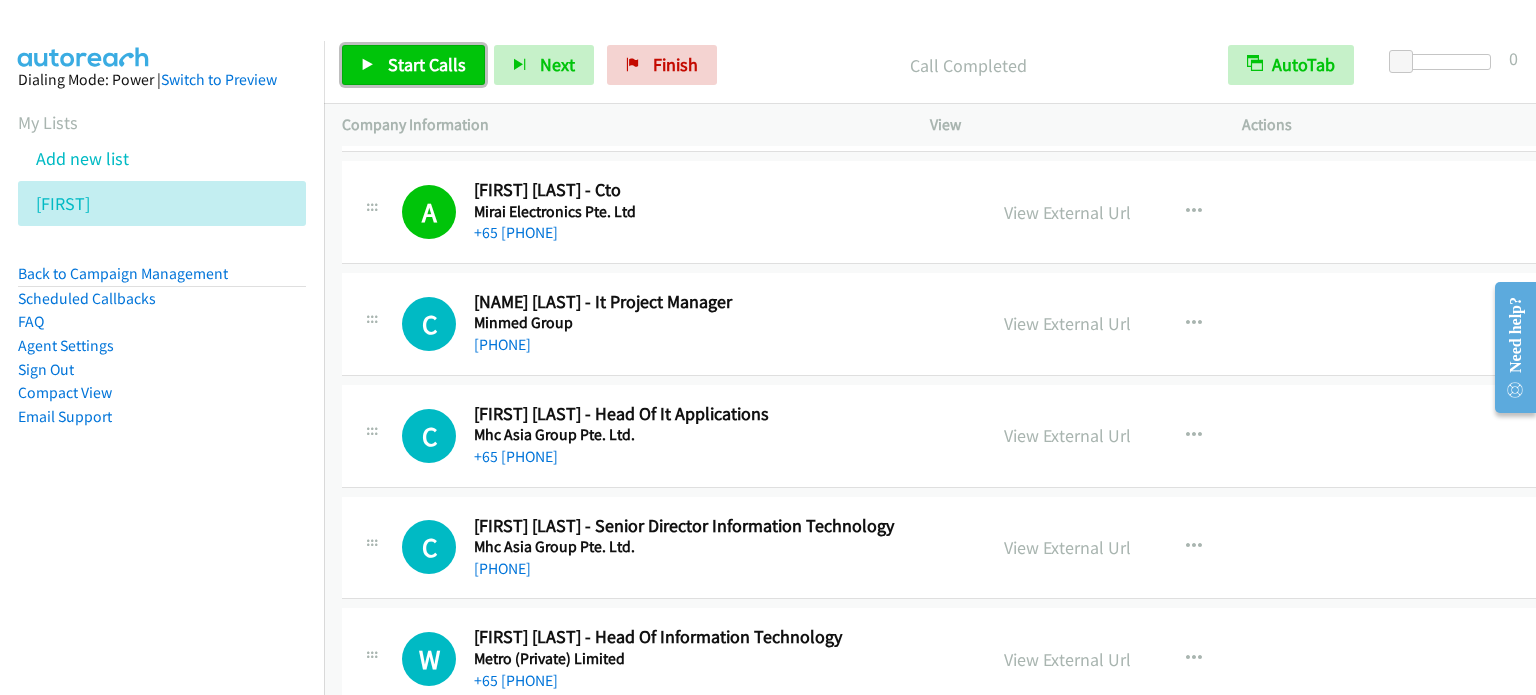 click on "Start Calls" at bounding box center (427, 64) 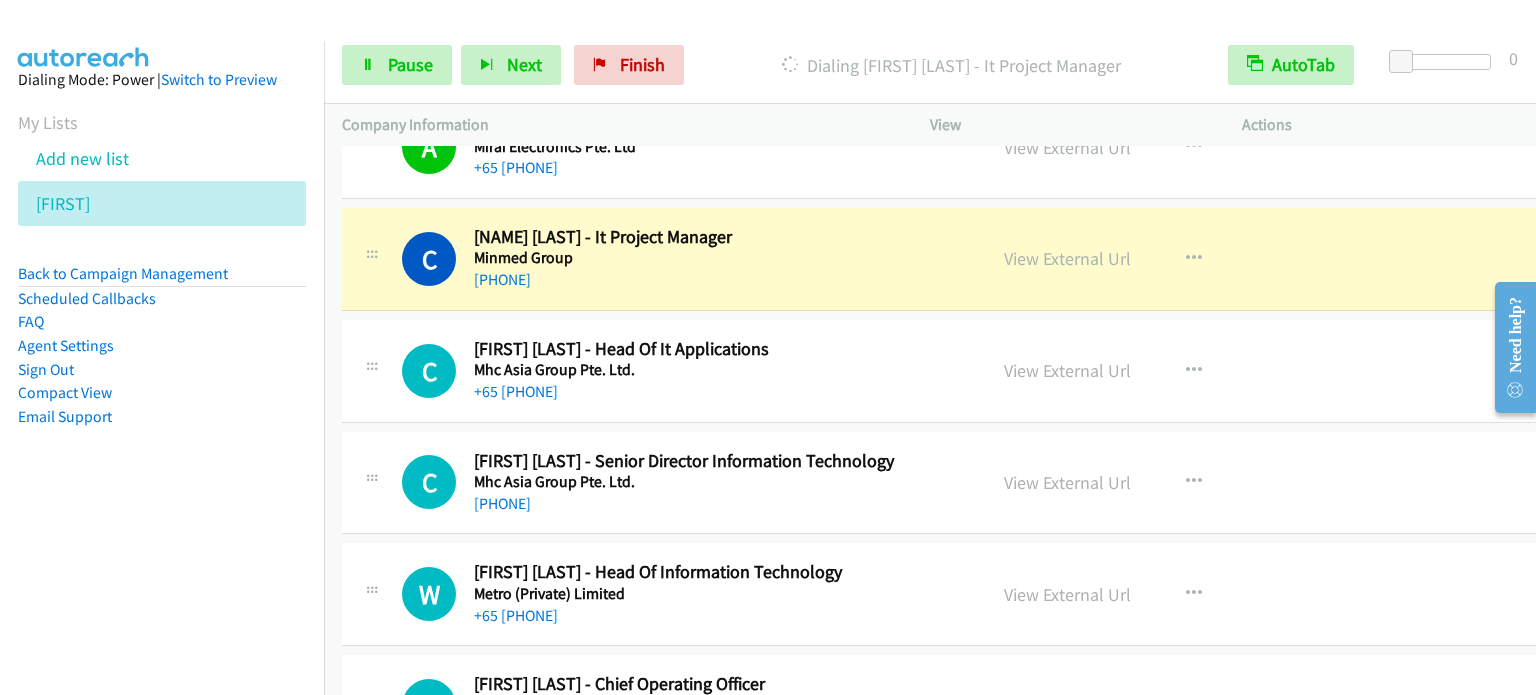scroll, scrollTop: 12900, scrollLeft: 0, axis: vertical 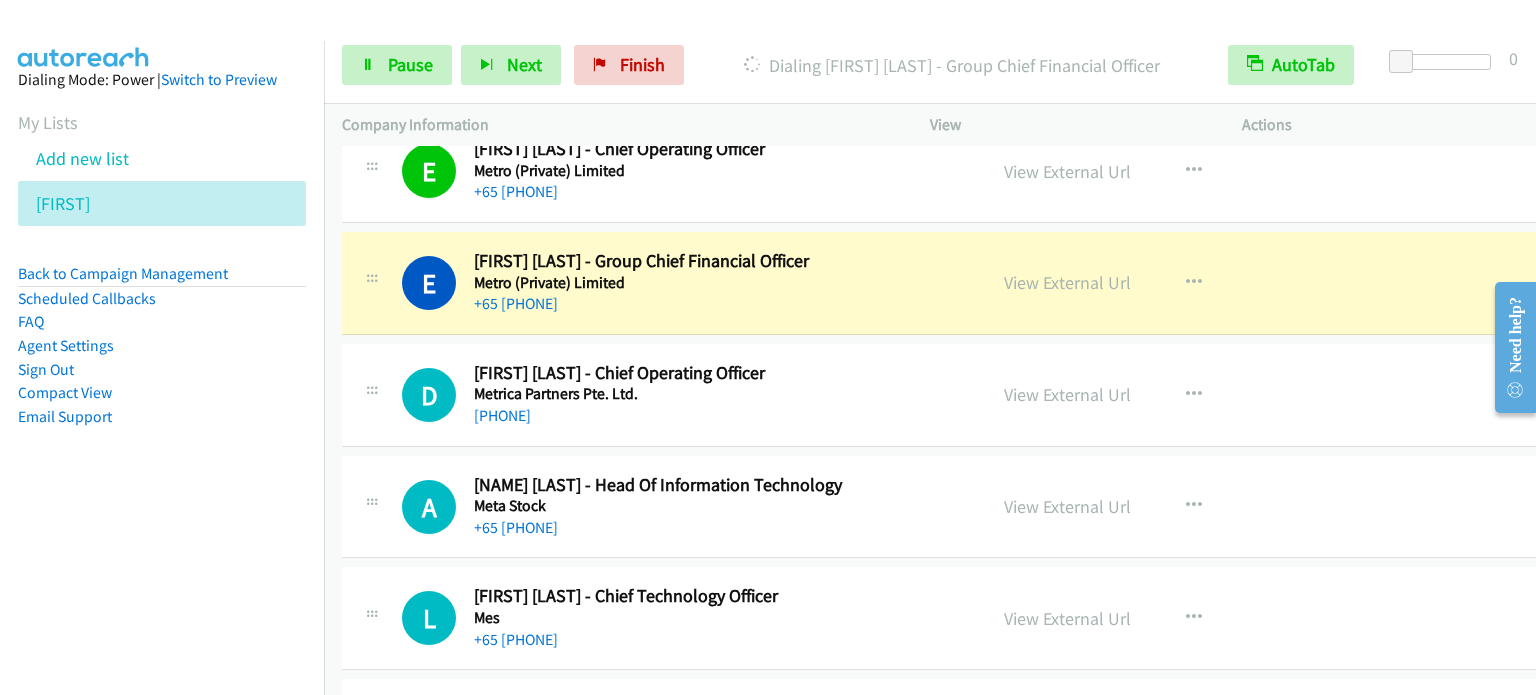 click on "E
Callback Scheduled
[FIRST] [LAST] - Group Chief Financial Officer
Metro (Private) Limited
Asia/Singapore
[PHONE]
View External Url
View External Url
Schedule/Manage Callback
Start Calls Here
Remove from list
Add to do not call list
Reset Call Status" at bounding box center [950, 284] 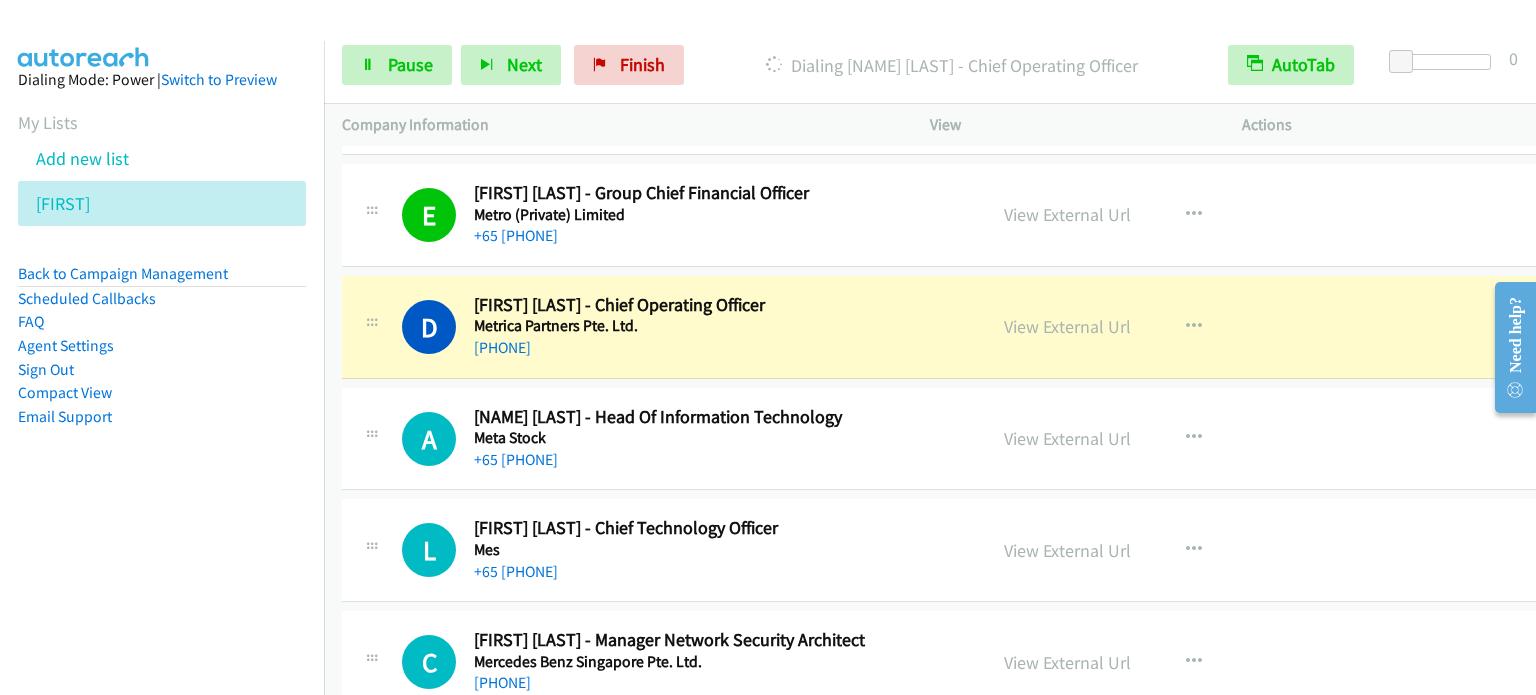 scroll, scrollTop: 13500, scrollLeft: 0, axis: vertical 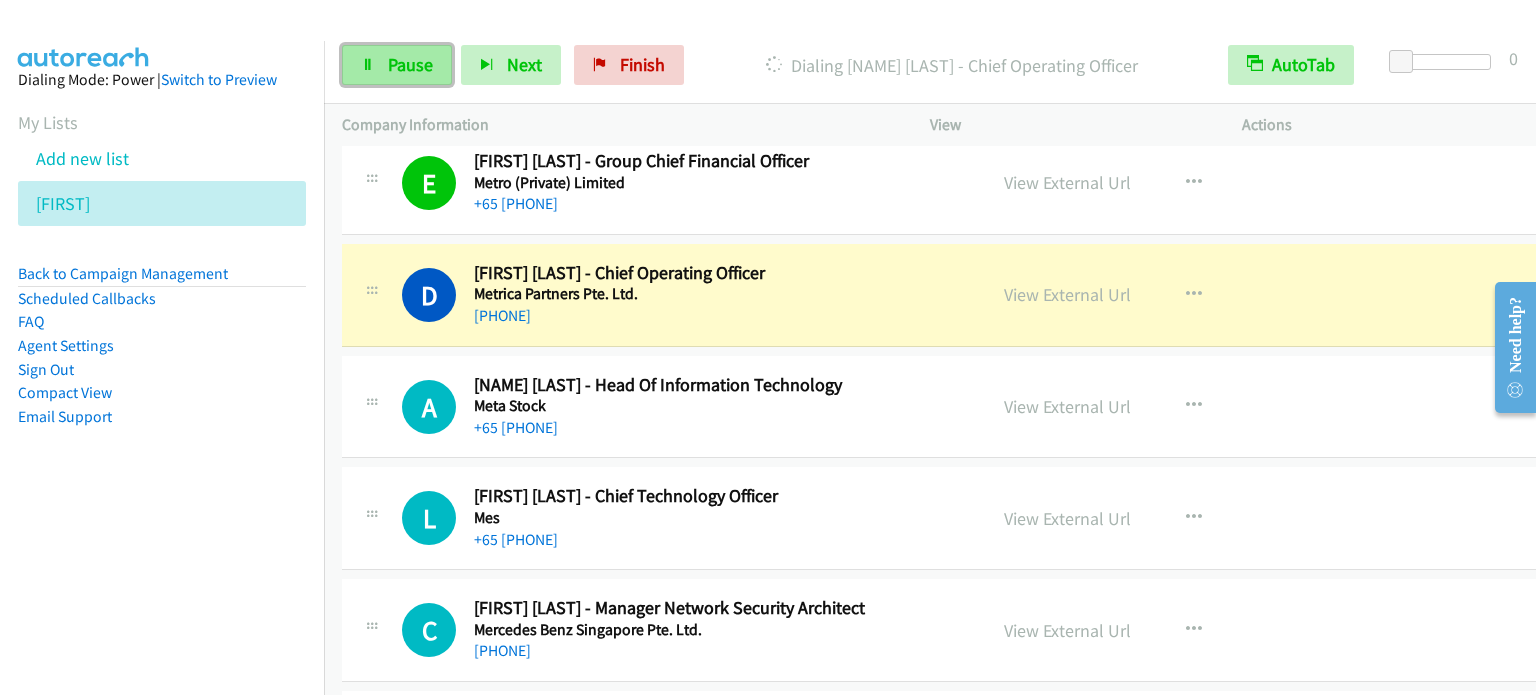 click on "Pause" at bounding box center [410, 64] 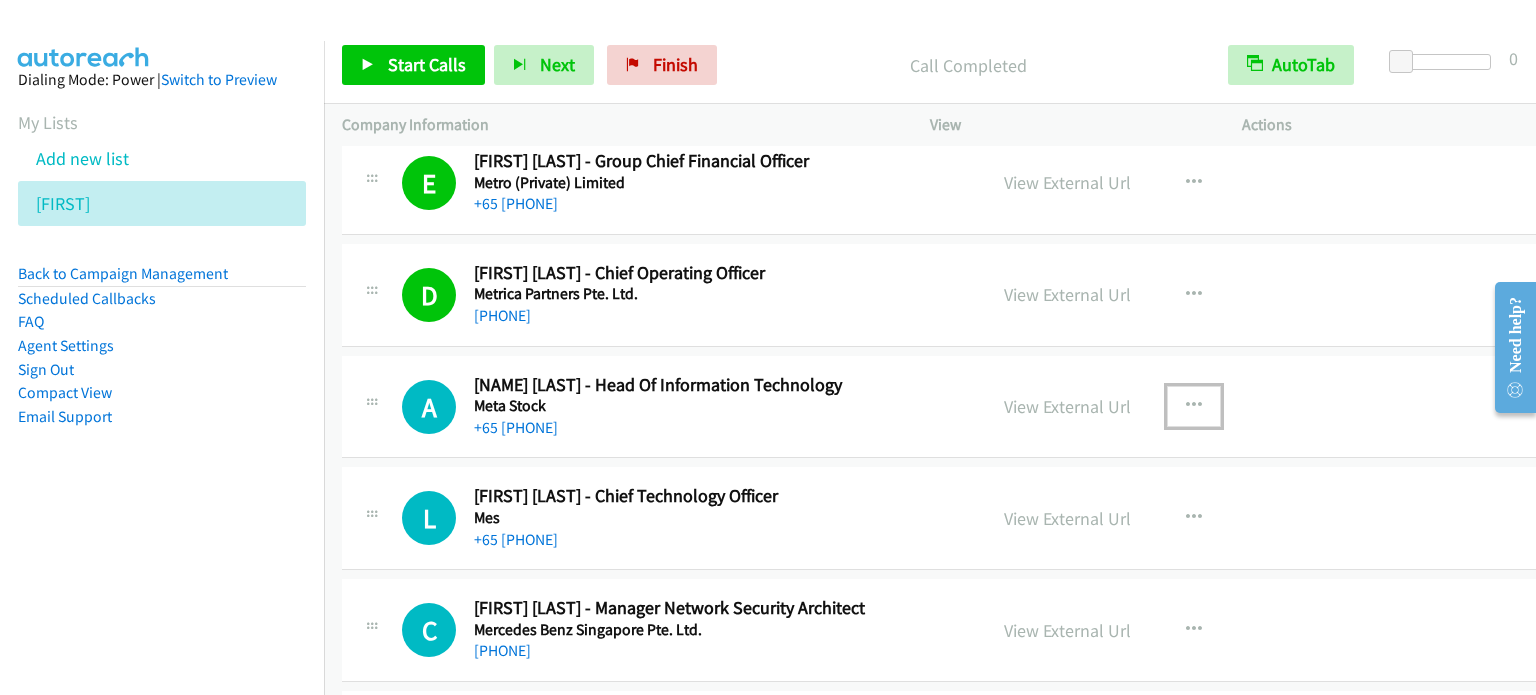 click at bounding box center [1194, 406] 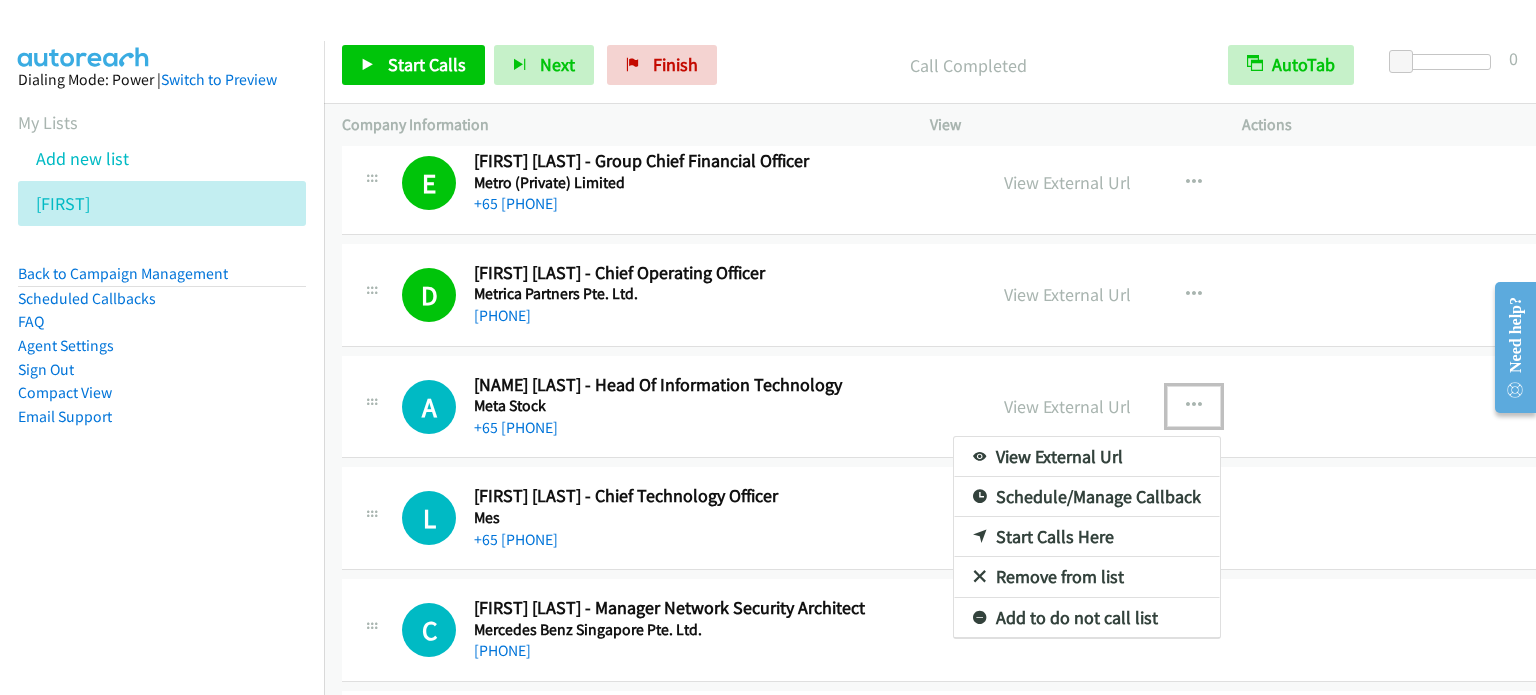 click on "Start Calls Here" at bounding box center (1087, 537) 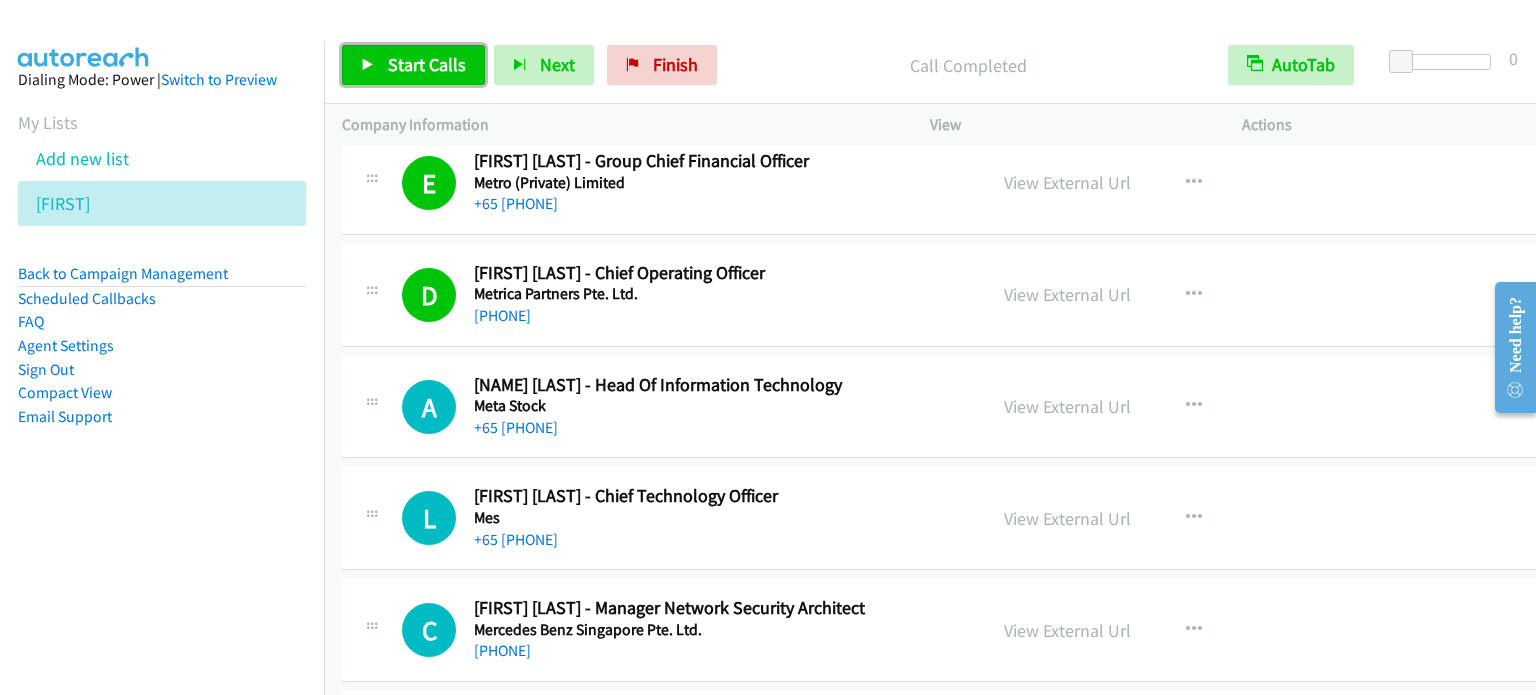 click on "Start Calls" at bounding box center (427, 64) 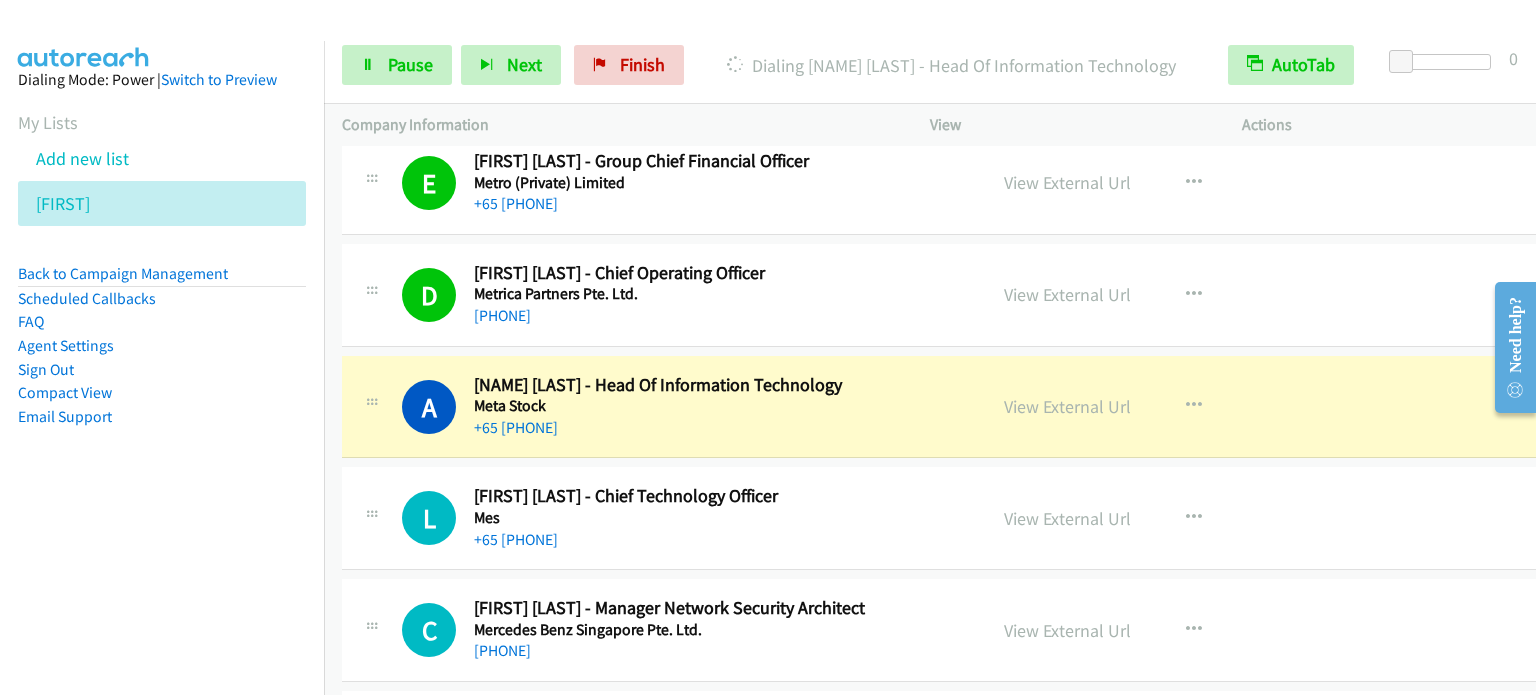 scroll, scrollTop: 13600, scrollLeft: 0, axis: vertical 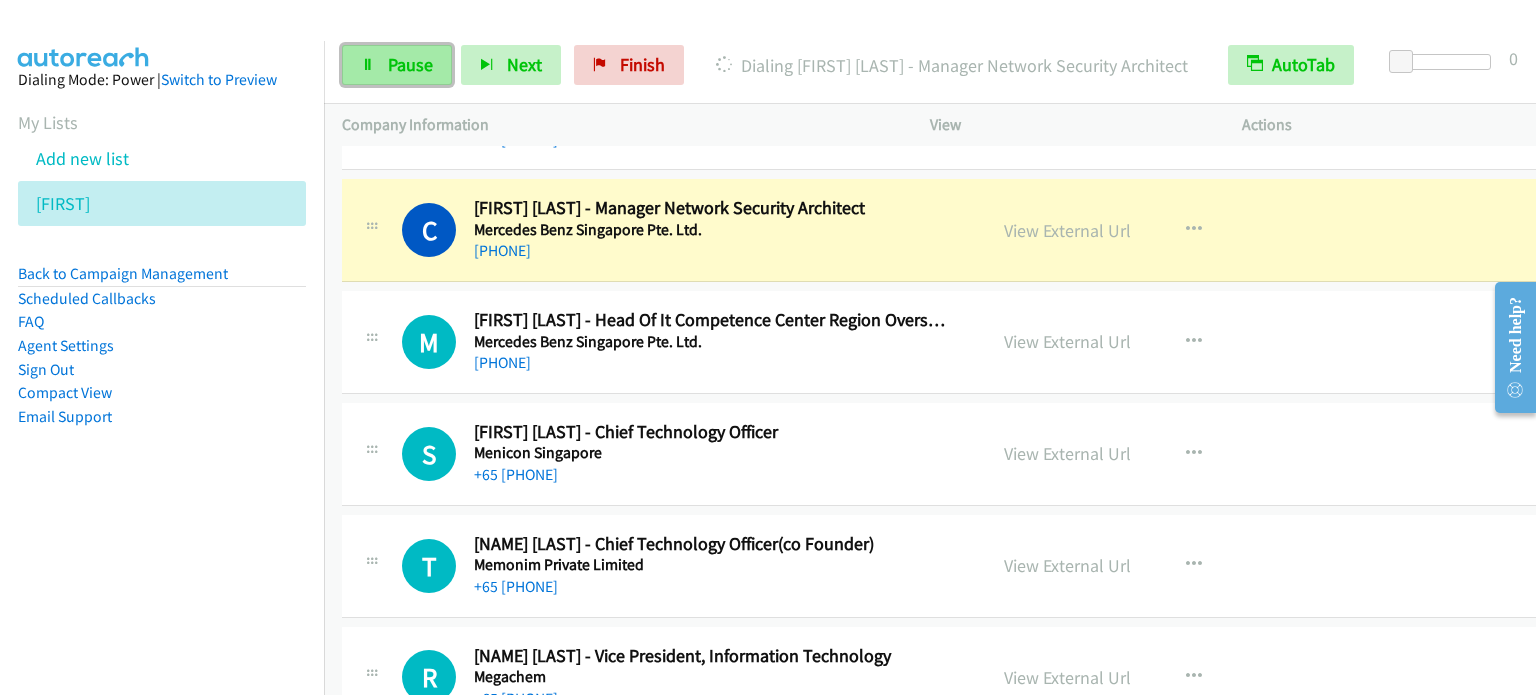 click on "Pause" at bounding box center (410, 64) 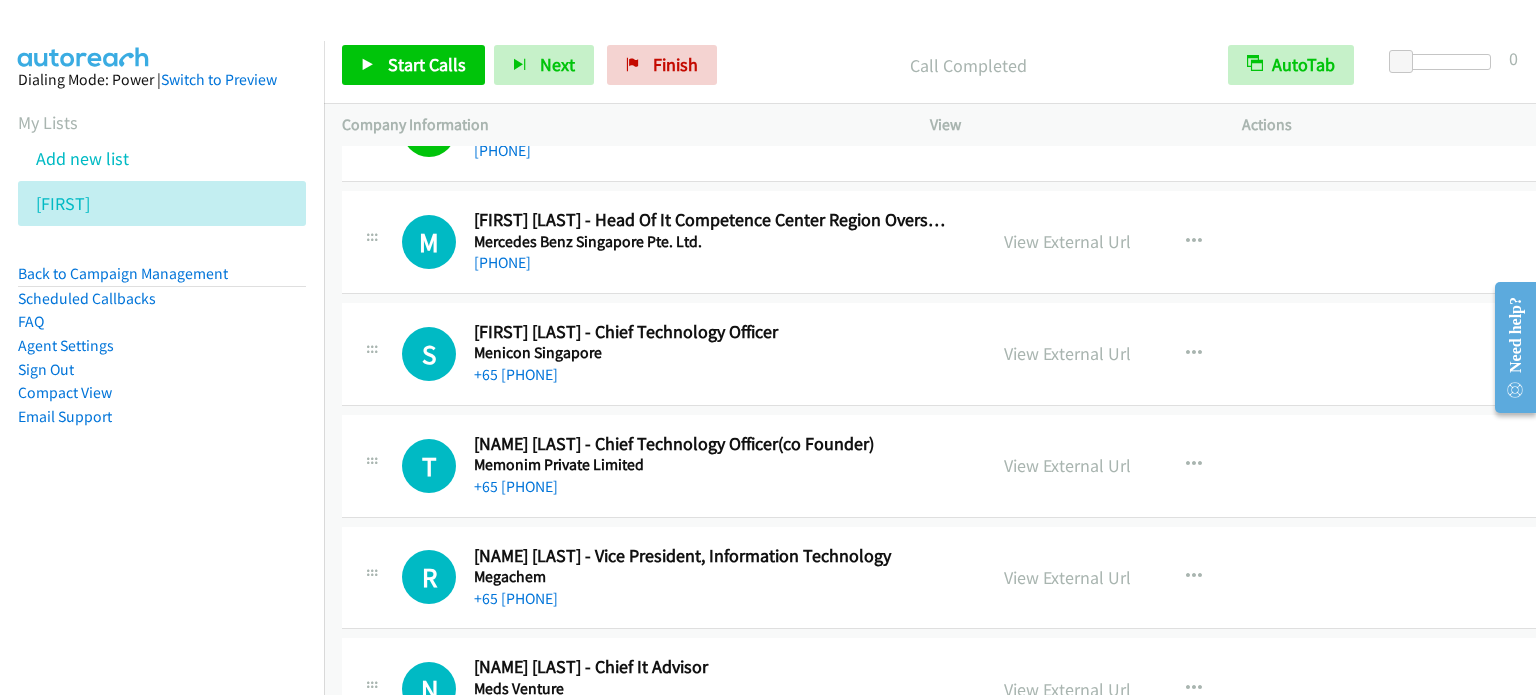 scroll, scrollTop: 13900, scrollLeft: 0, axis: vertical 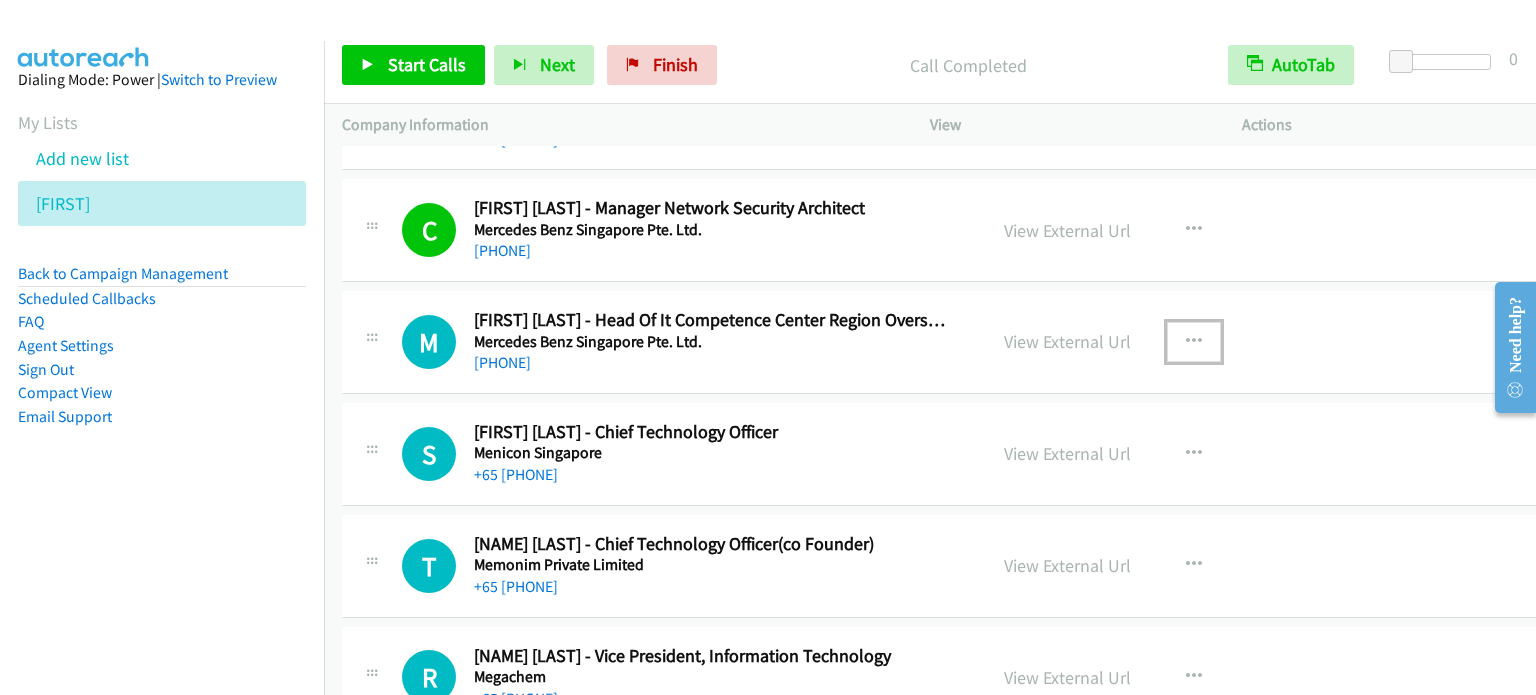 click at bounding box center (1194, 342) 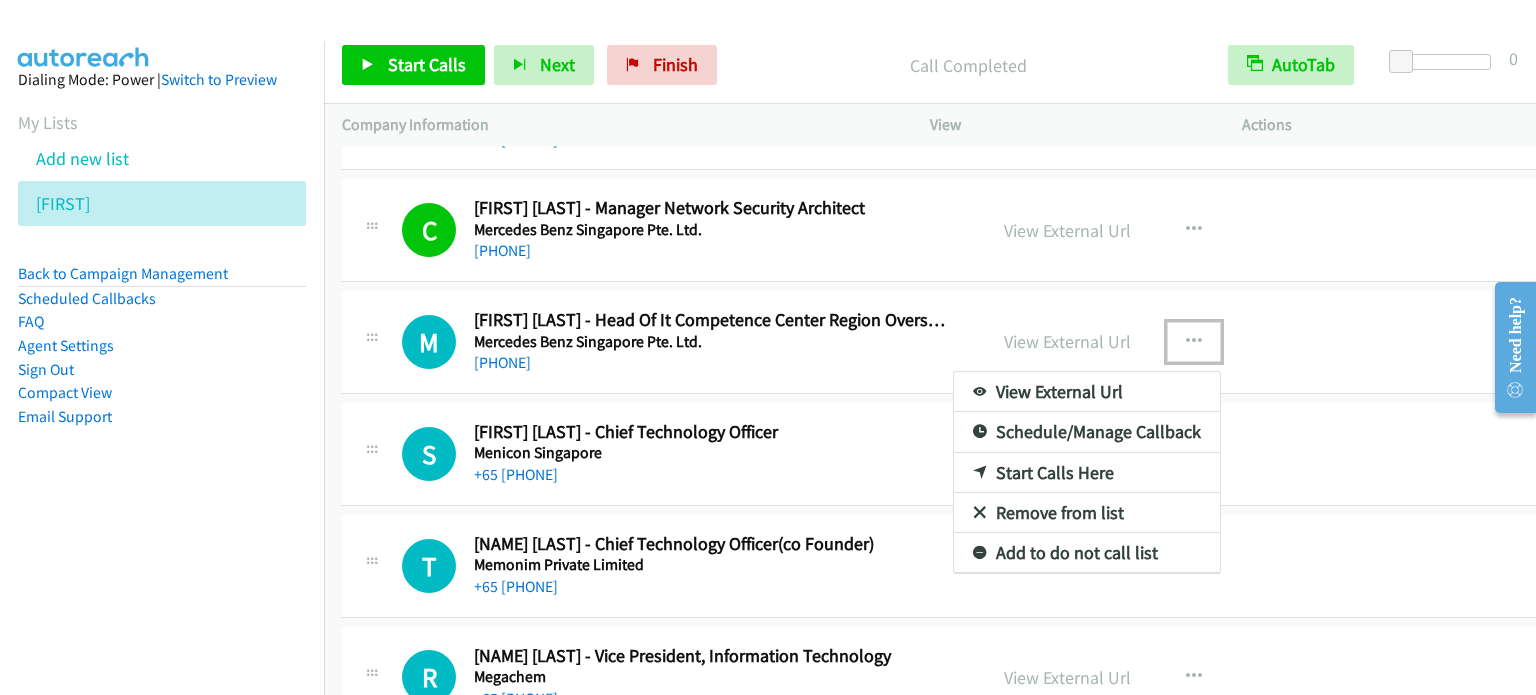 click on "Start Calls Here" at bounding box center [1087, 473] 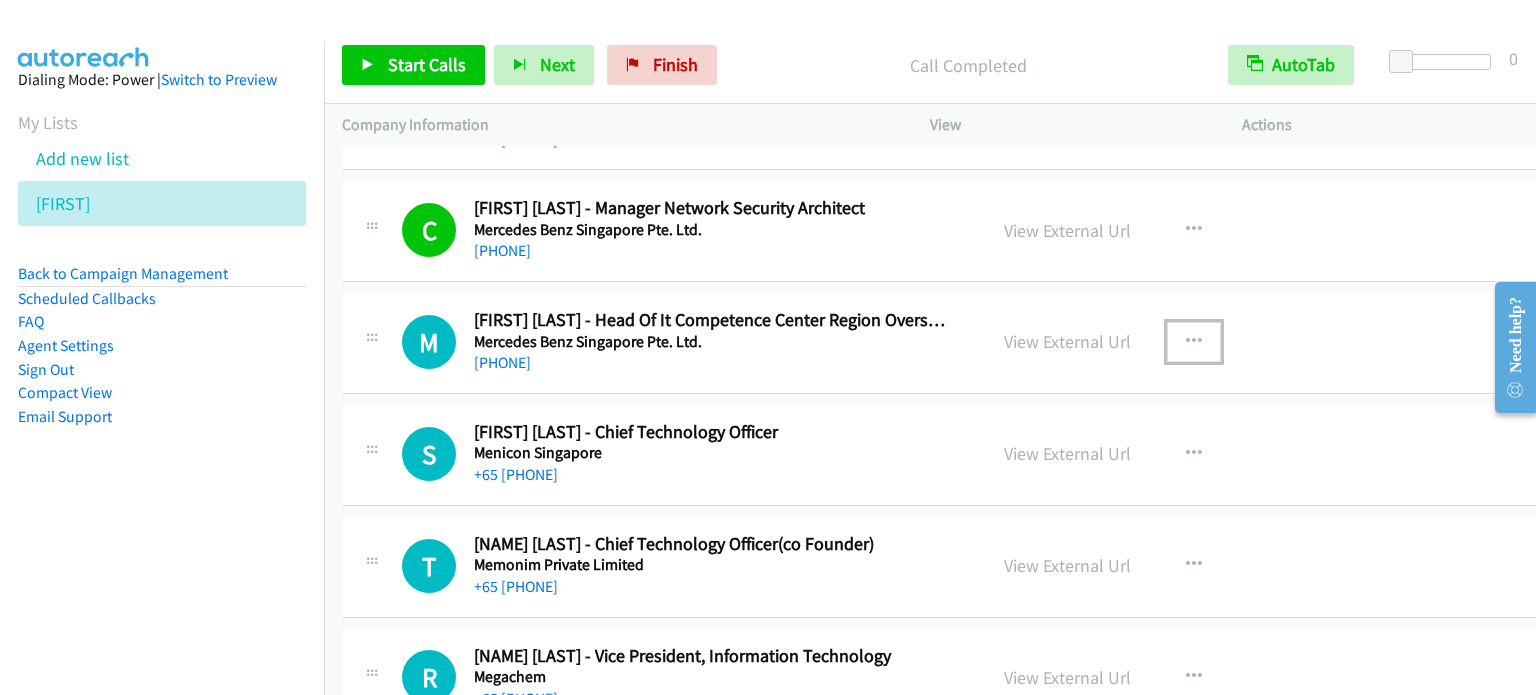 drag, startPoint x: 1221, startPoint y: 315, endPoint x: 1232, endPoint y: 313, distance: 11.18034 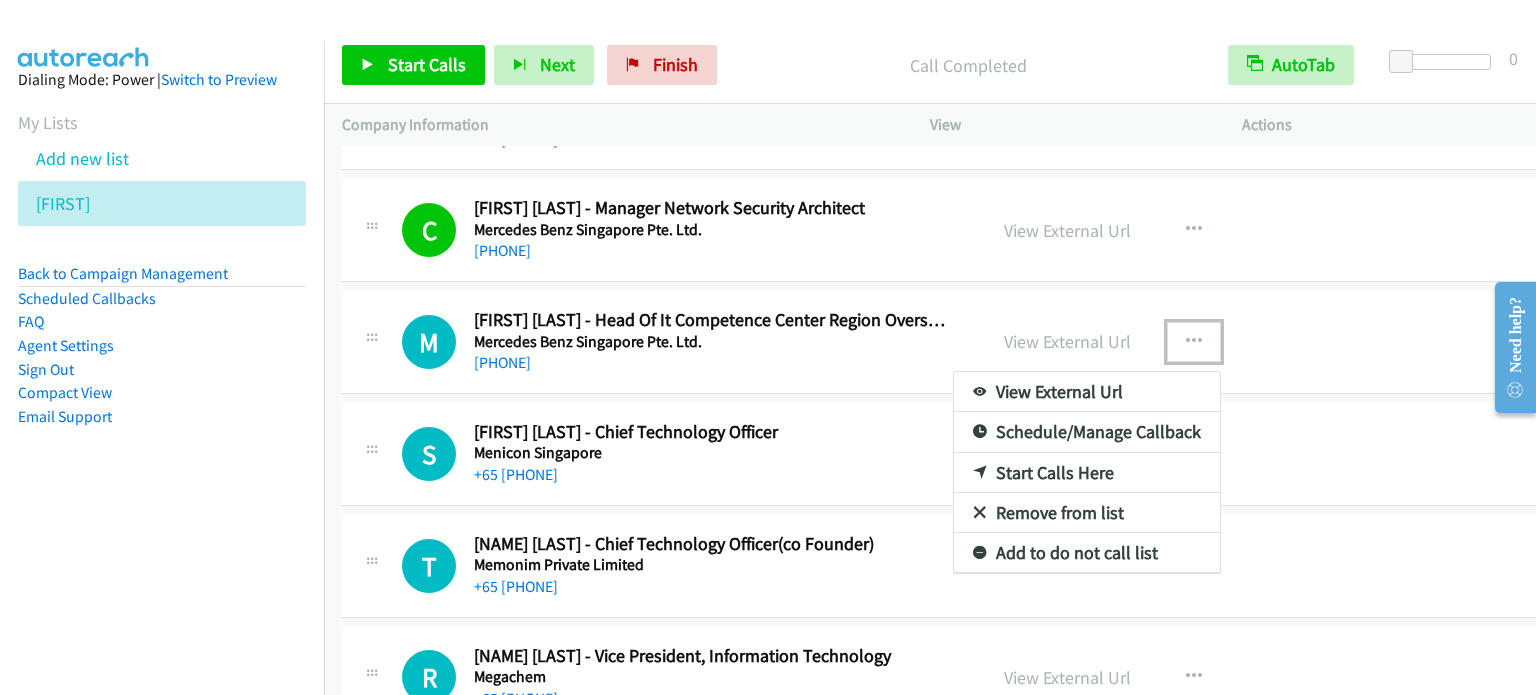 click on "Start Calls Here" at bounding box center (1087, 473) 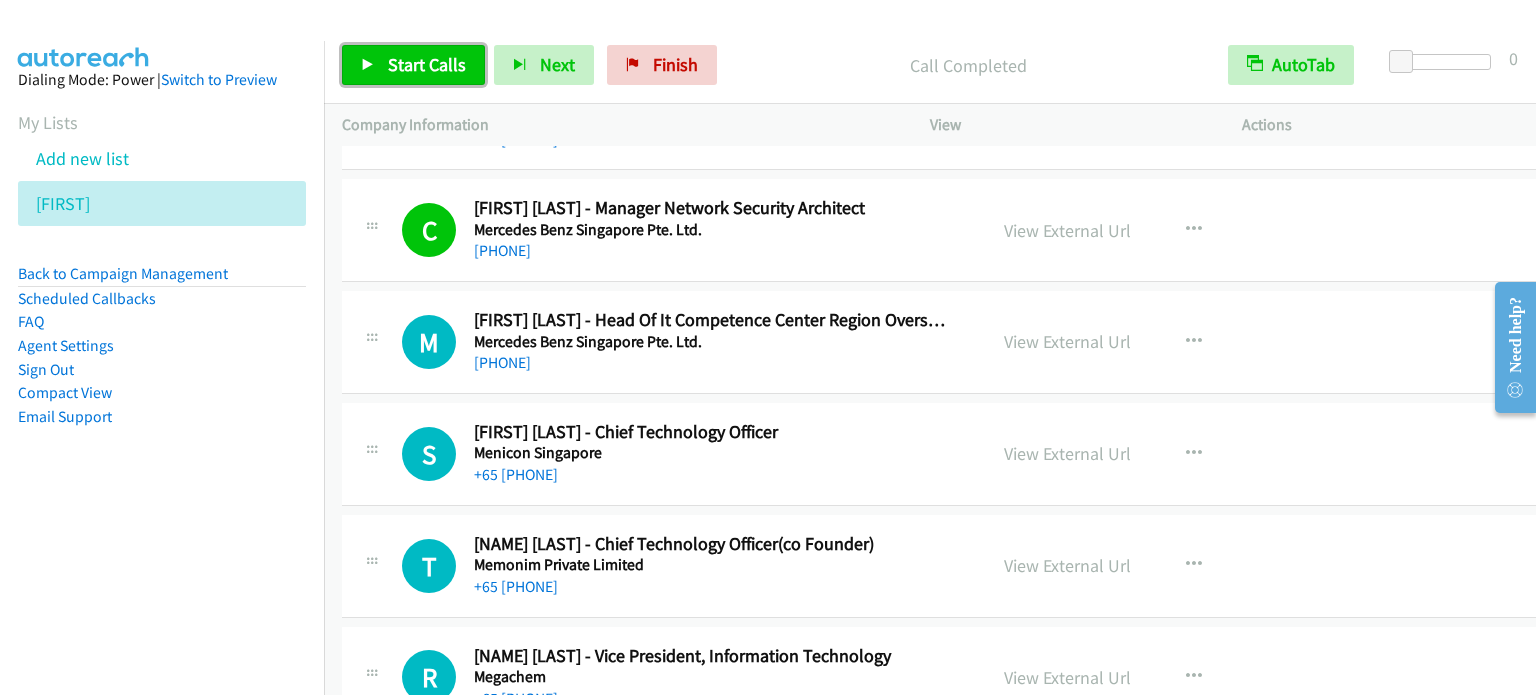 click on "Start Calls" at bounding box center [427, 64] 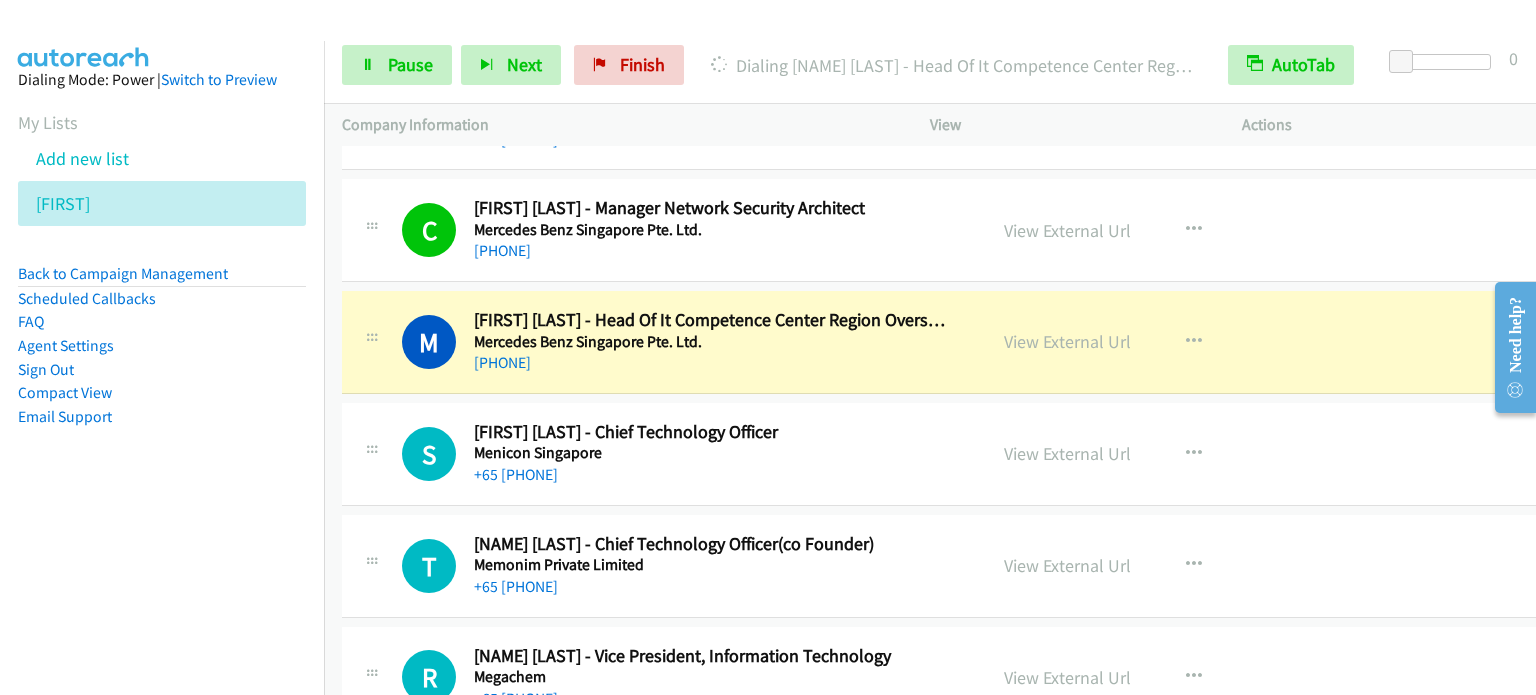 scroll, scrollTop: 14000, scrollLeft: 0, axis: vertical 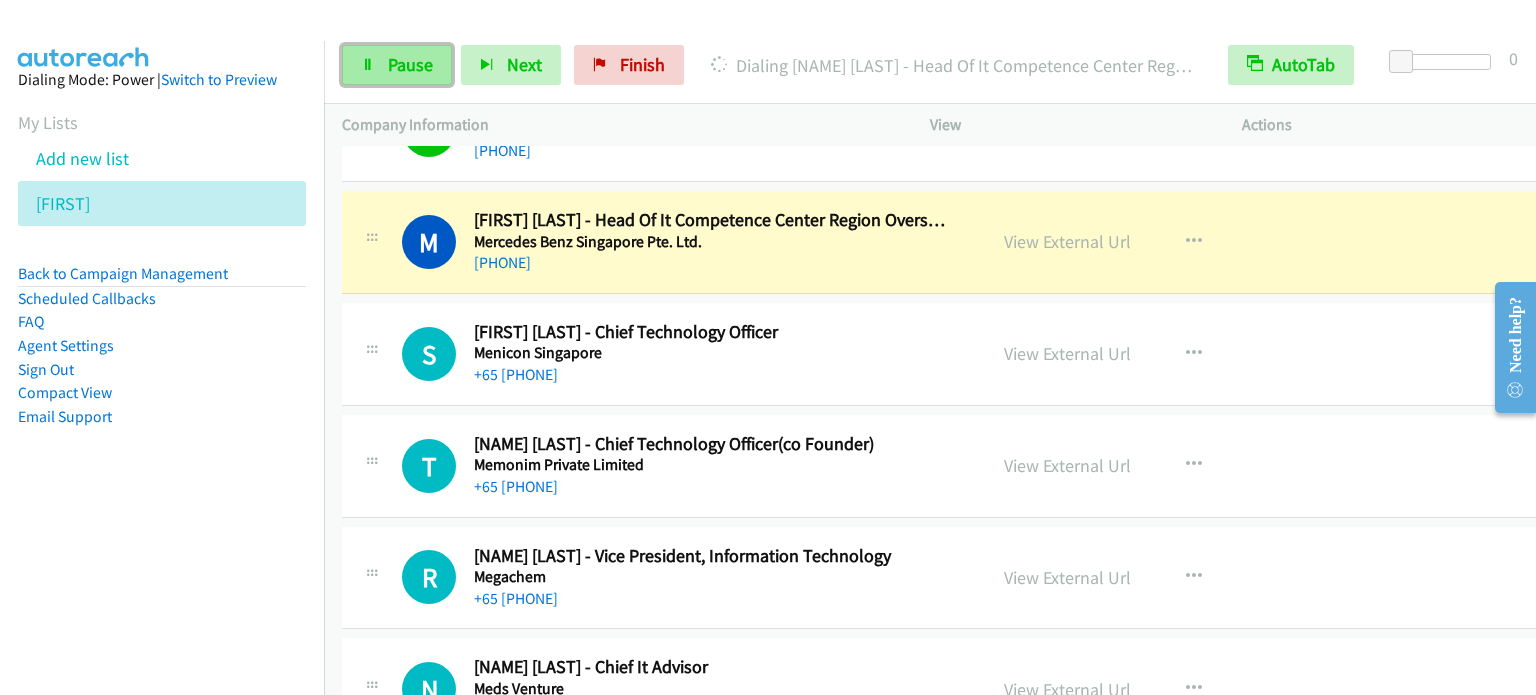 click on "Pause" at bounding box center (410, 64) 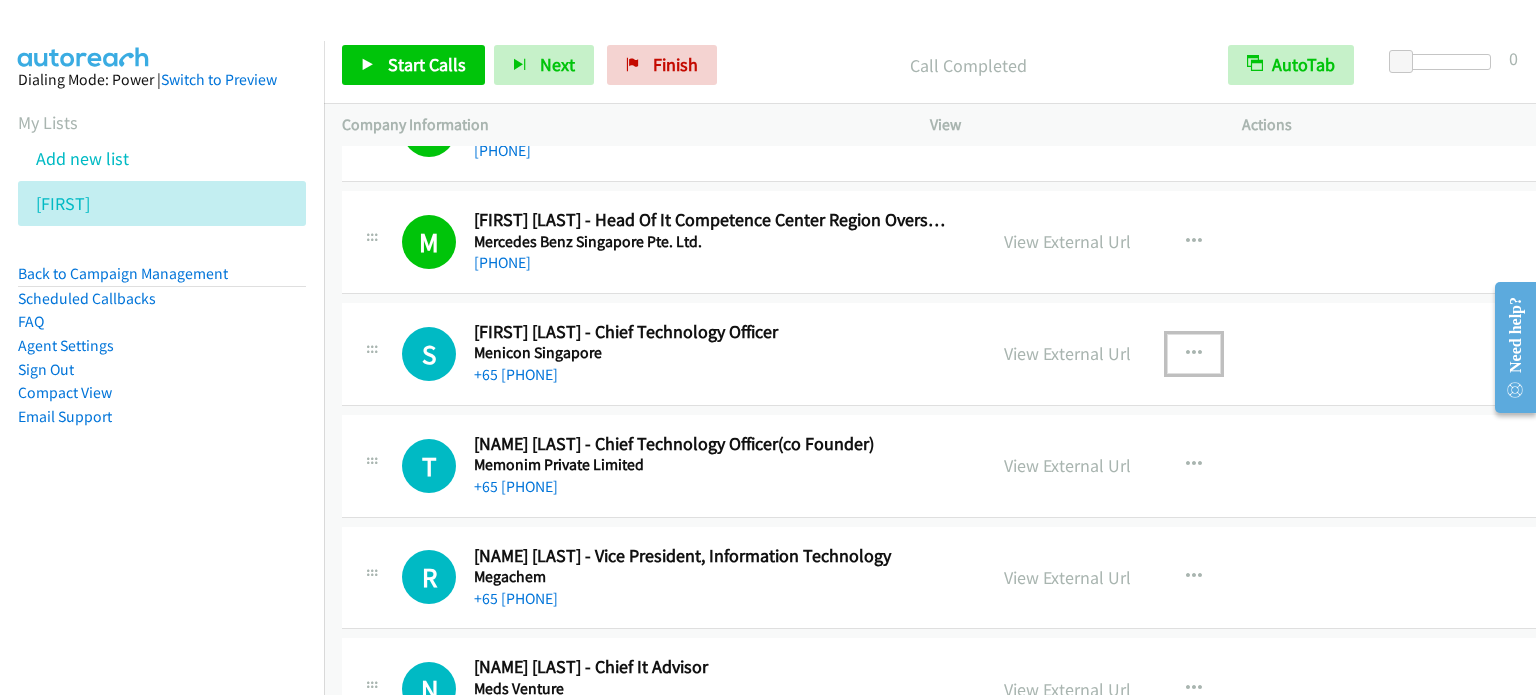 click at bounding box center (1194, 354) 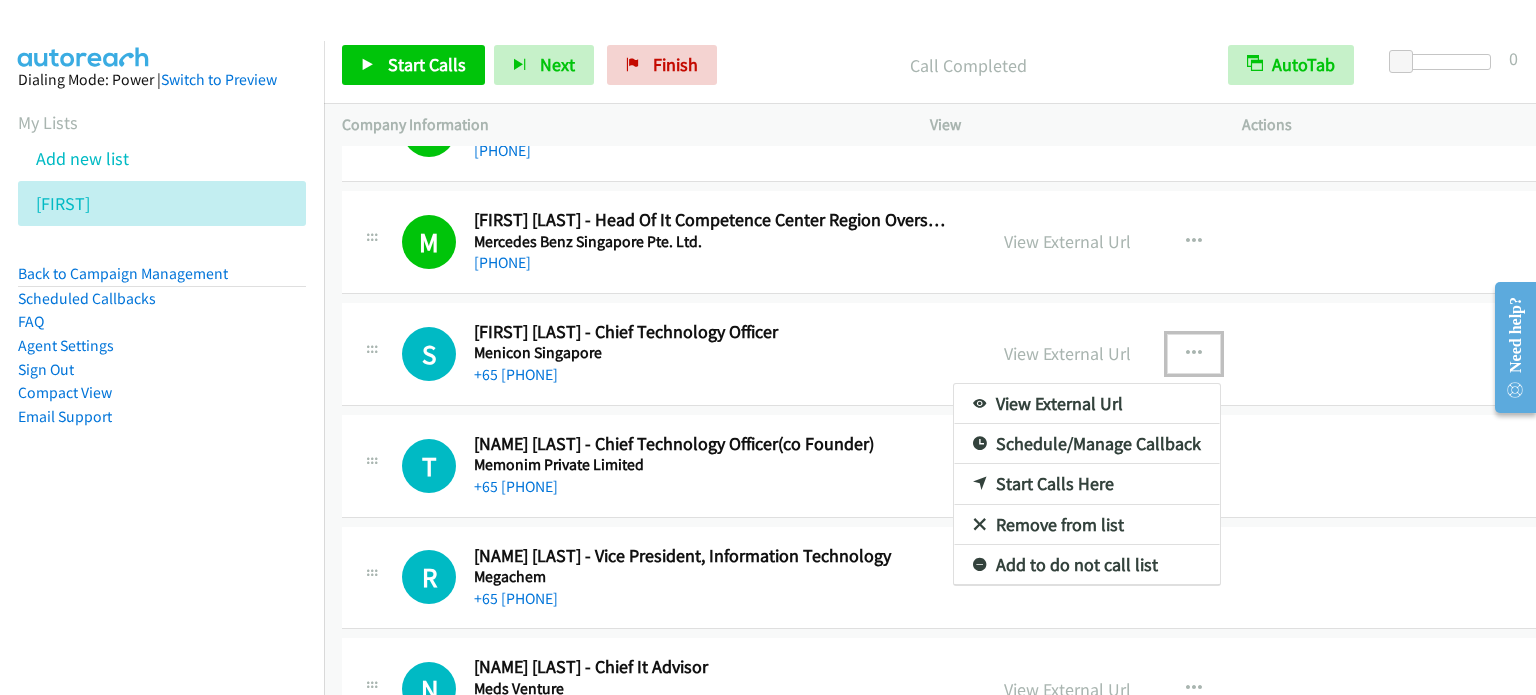 click on "Start Calls Here" at bounding box center [1087, 484] 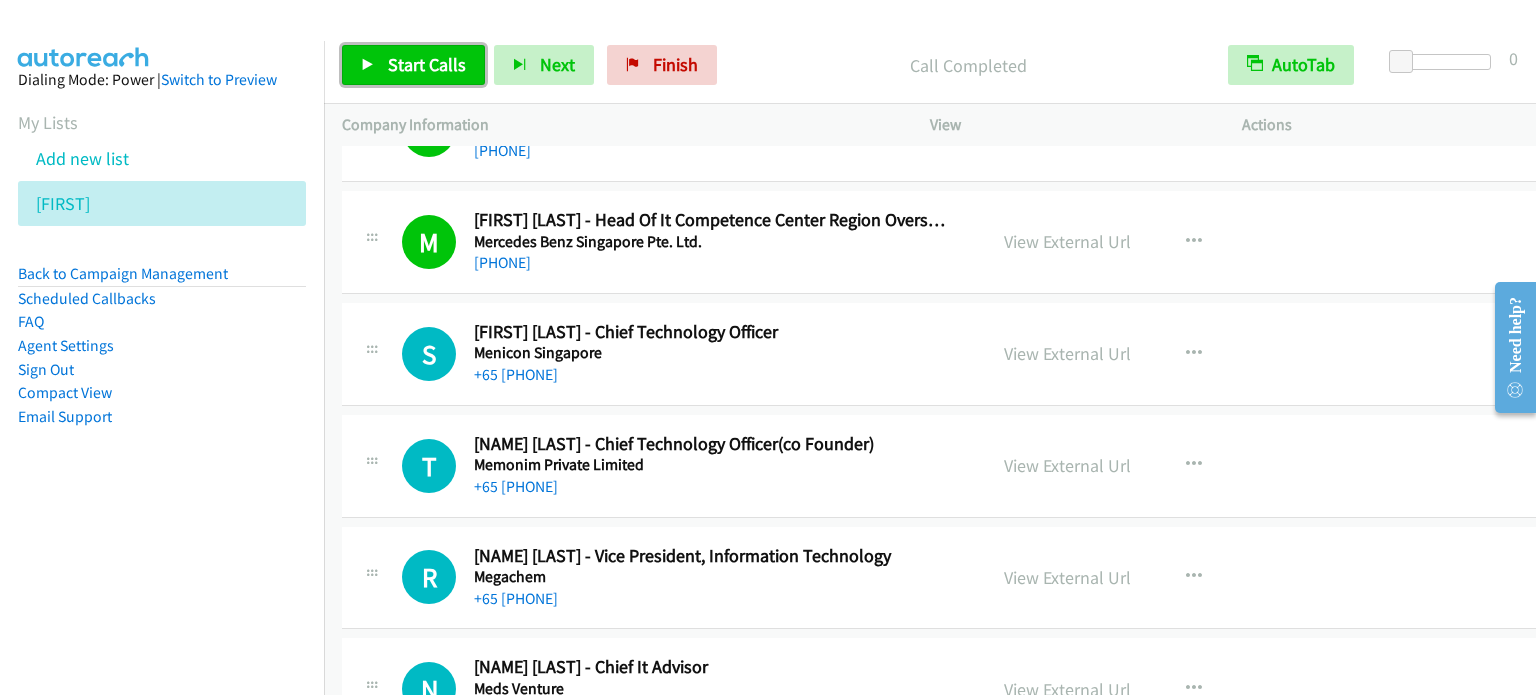 click on "Start Calls" at bounding box center [413, 65] 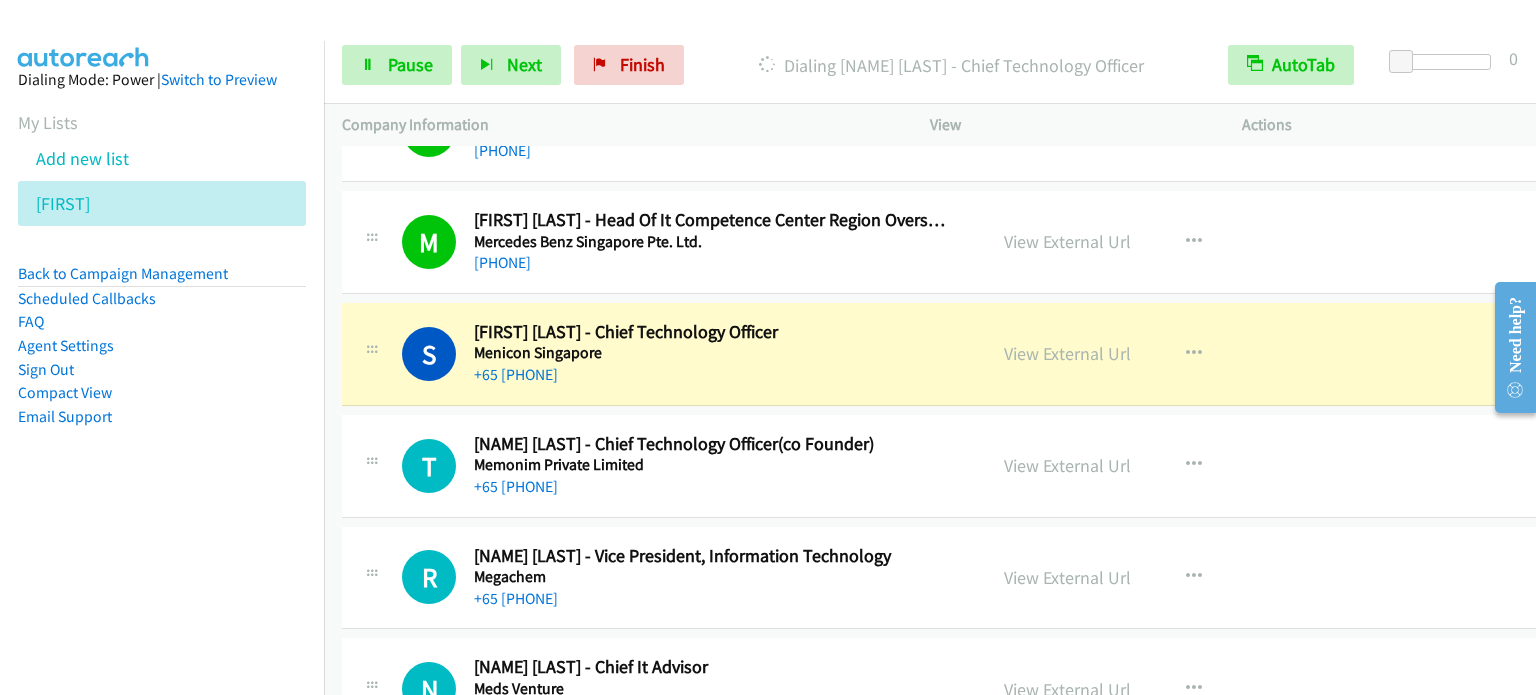 scroll, scrollTop: 14100, scrollLeft: 0, axis: vertical 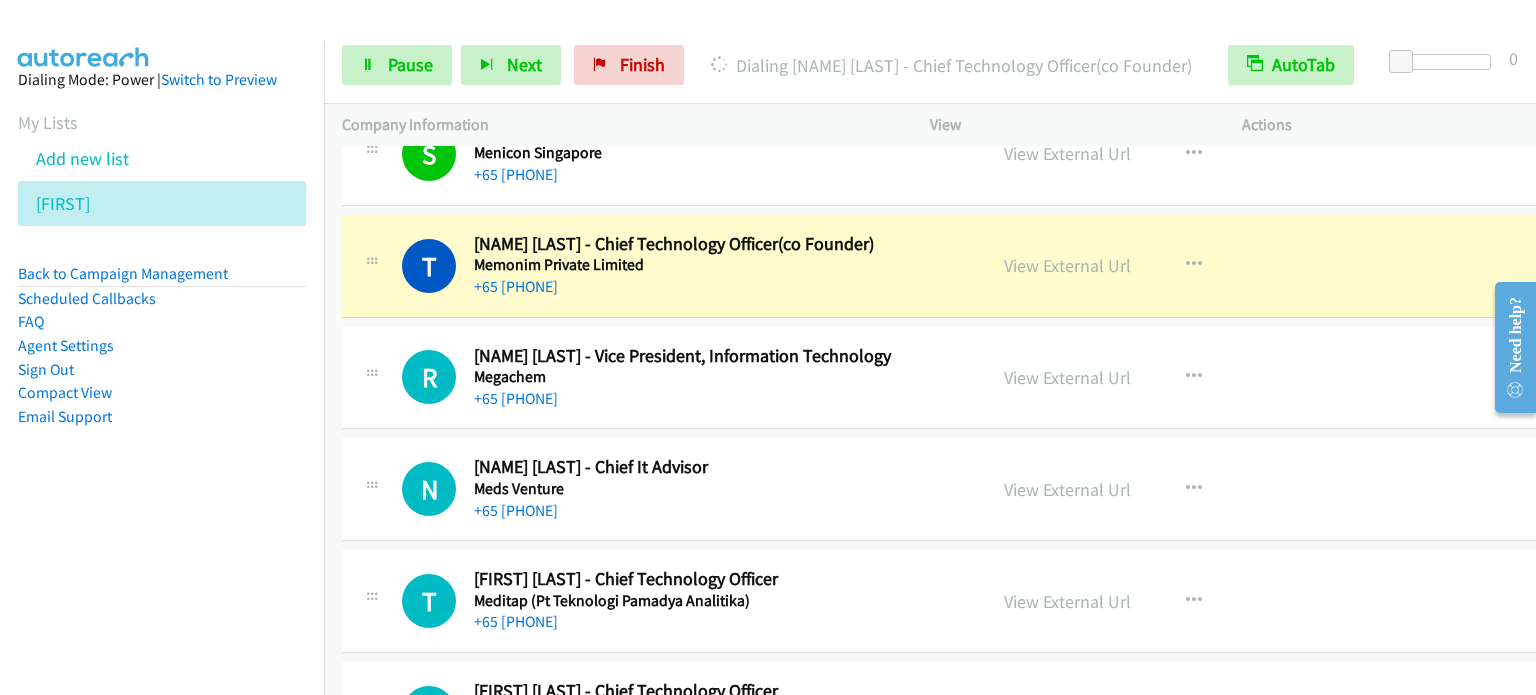 click on "Dialing [FIRST] [LAST] - Chief Technology Officer(co Founder)
Memonim Private Limited
Asia/Singapore
+65 [PHONE]
View External Url
View External Url
Schedule/Manage Callback
Start Calls Here
Remove from list
Add to do not call list
Reset Call Status" at bounding box center [950, 266] 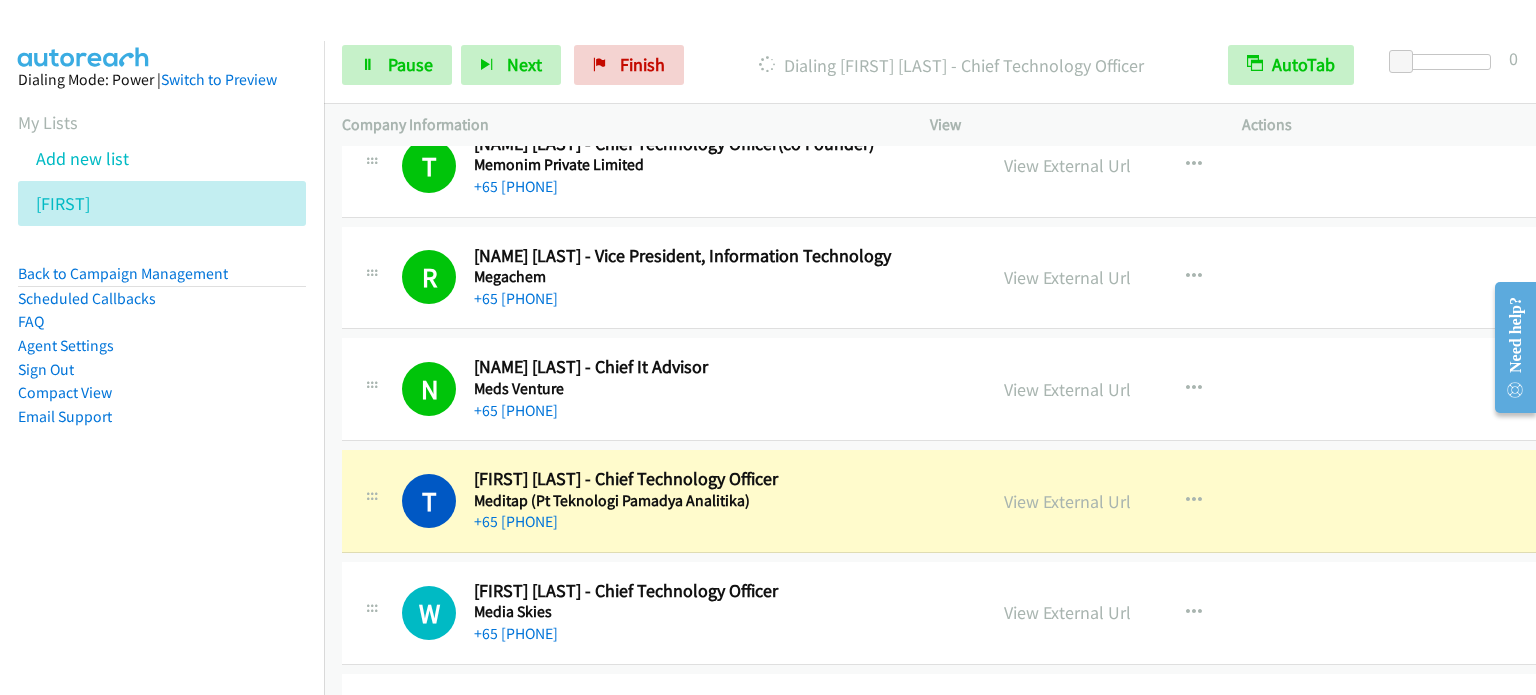 scroll, scrollTop: 14500, scrollLeft: 0, axis: vertical 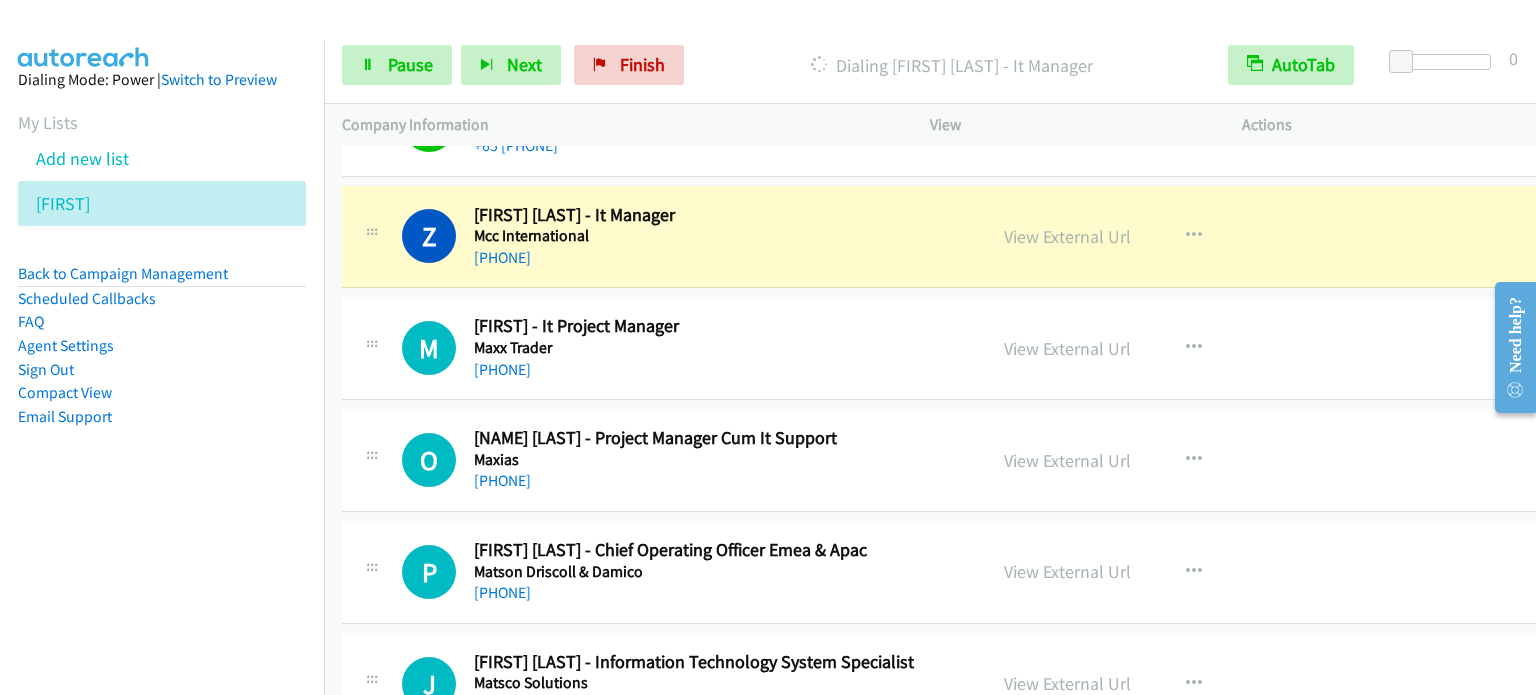 click on "Z
Callback Scheduled
[FIRST] [LAST] - It Manager
Mcc International
Asia/Singapore
[PHONE]
View External Url
View External Url
Schedule/Manage Callback
Start Calls Here
Remove from list
Add to do not call list
Reset Call Status" at bounding box center [950, 237] 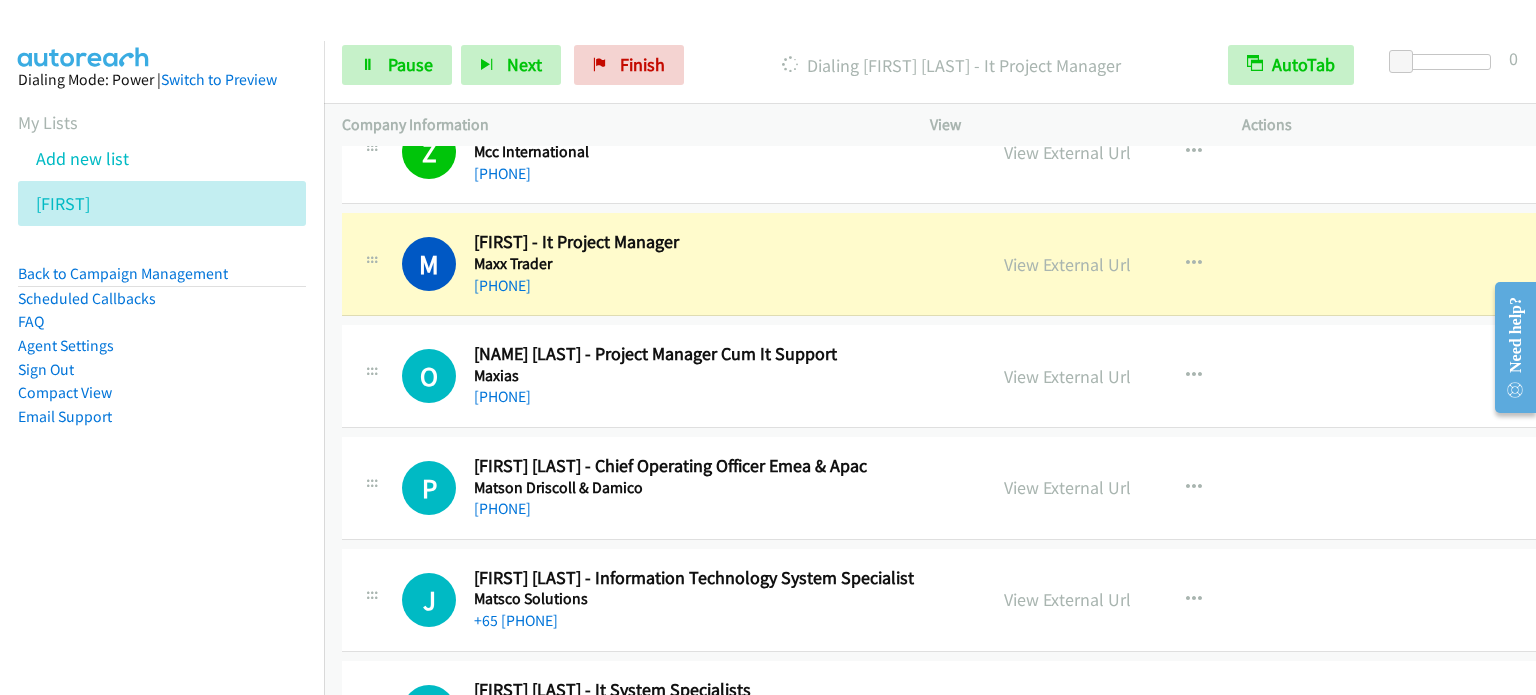 scroll, scrollTop: 15000, scrollLeft: 0, axis: vertical 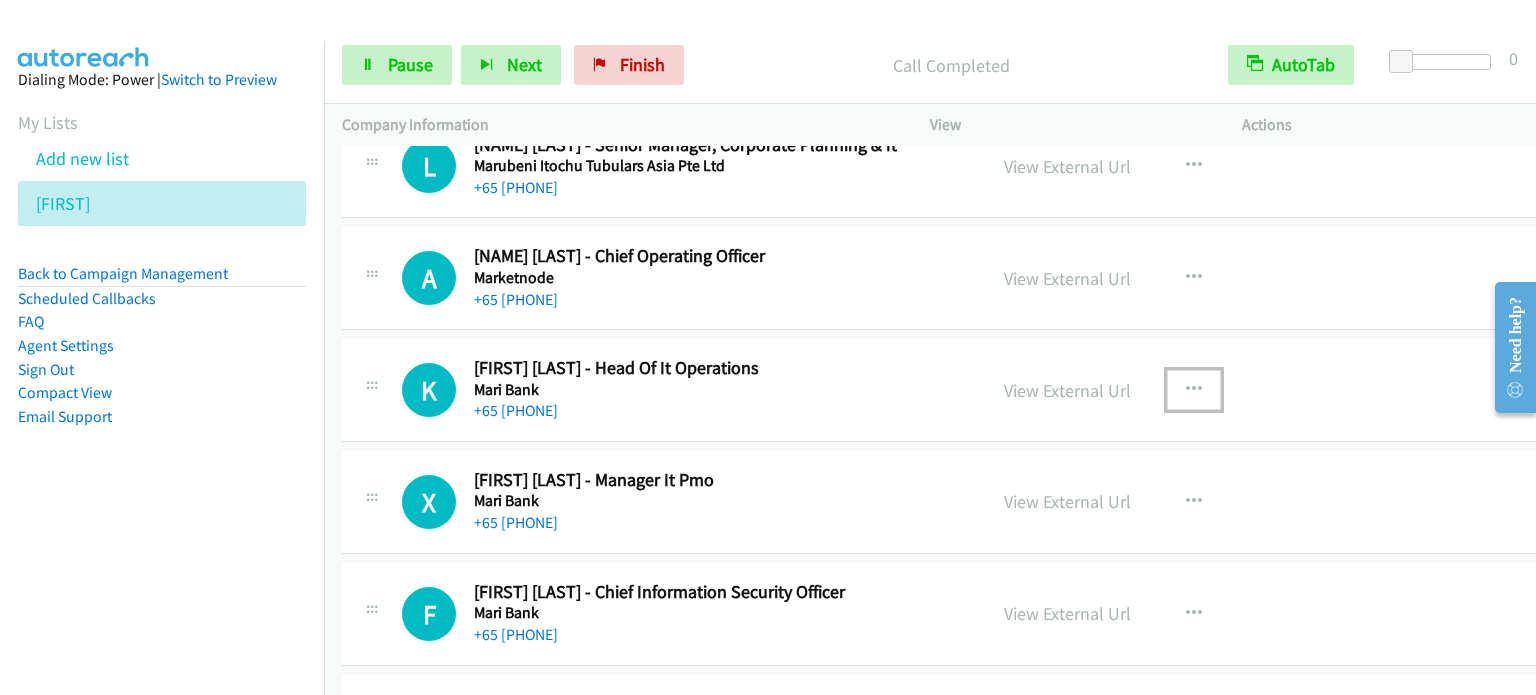 click at bounding box center (1194, 390) 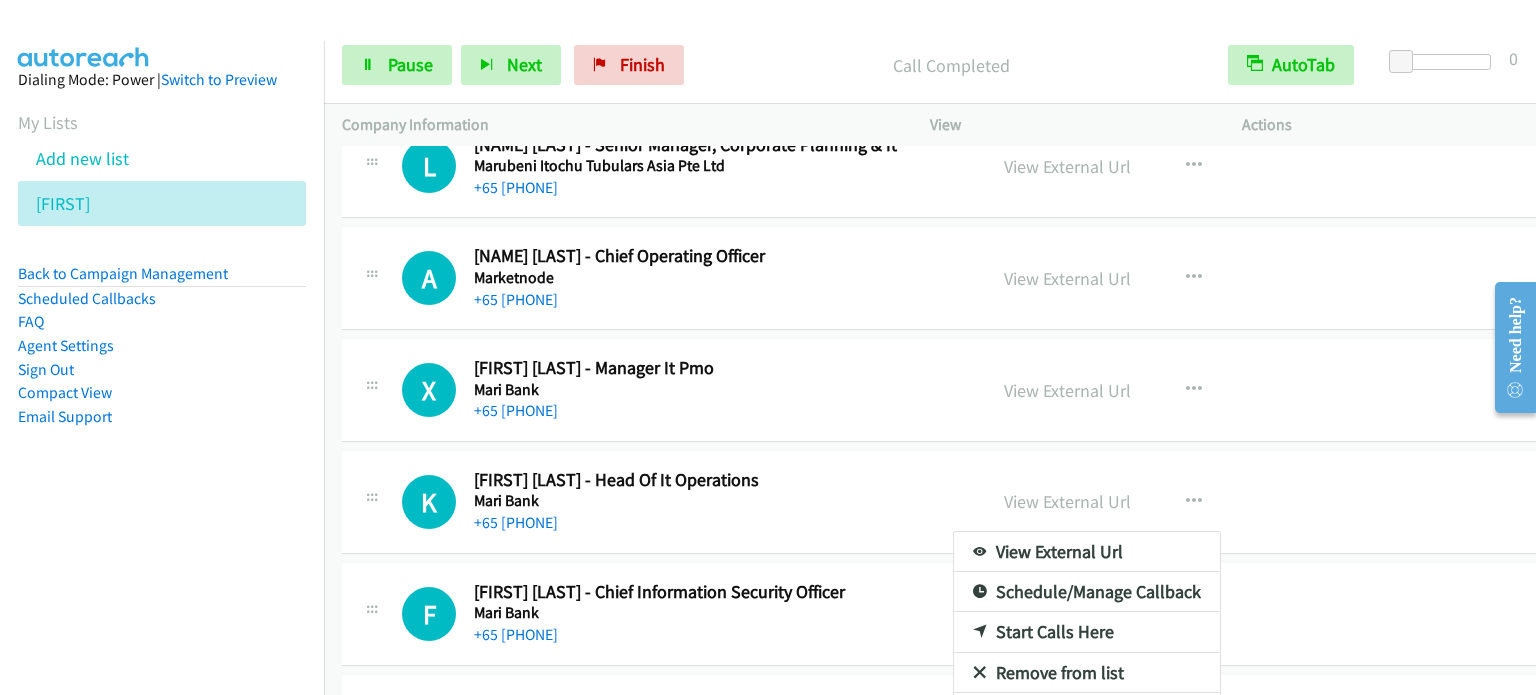 click at bounding box center (768, 347) 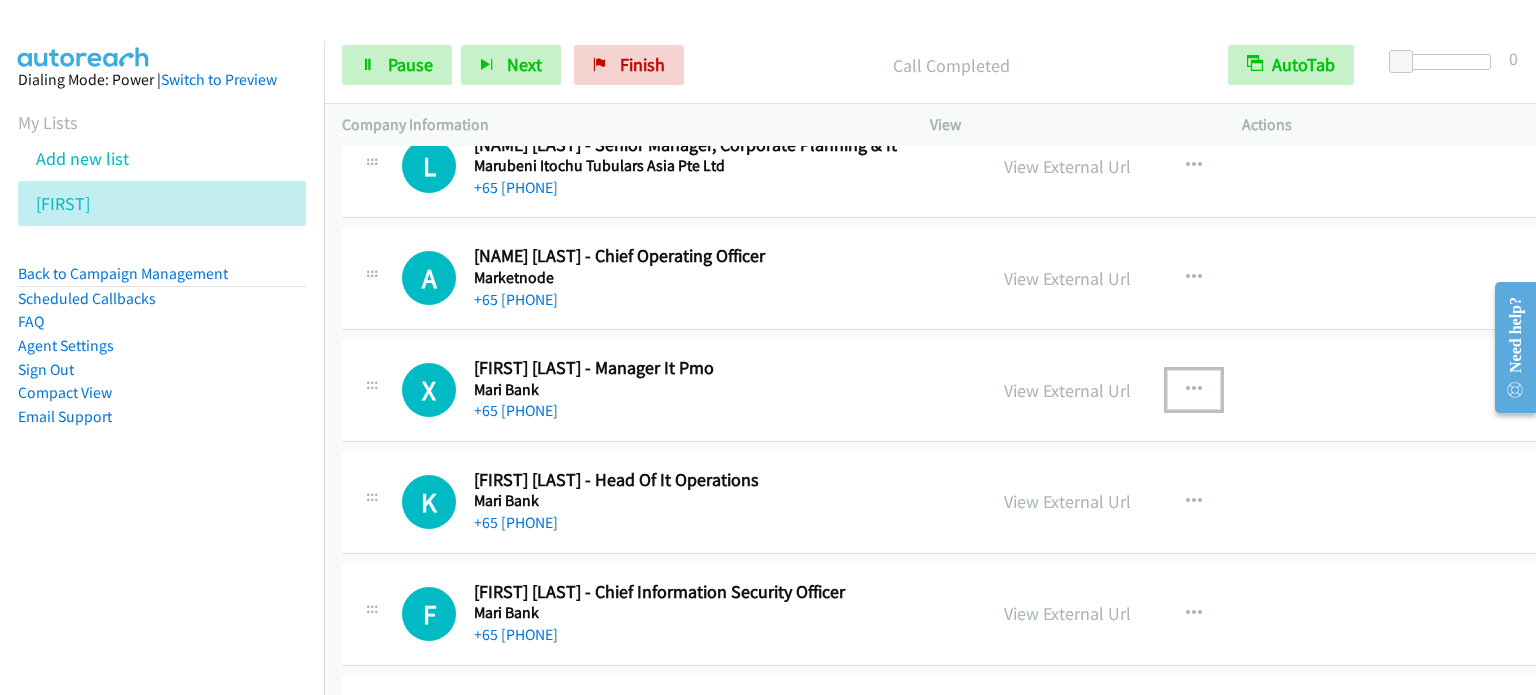 click at bounding box center (1194, 390) 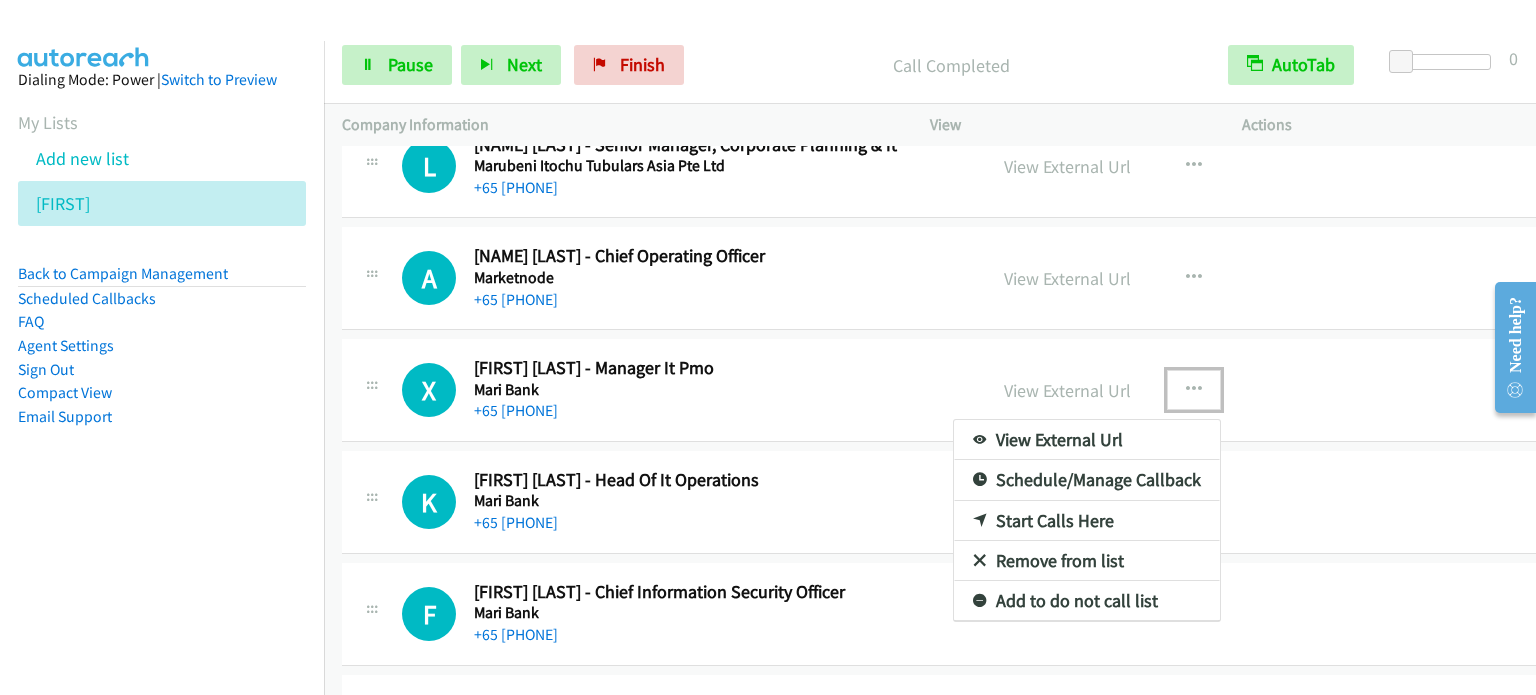 click on "Start Calls Here" at bounding box center (1087, 521) 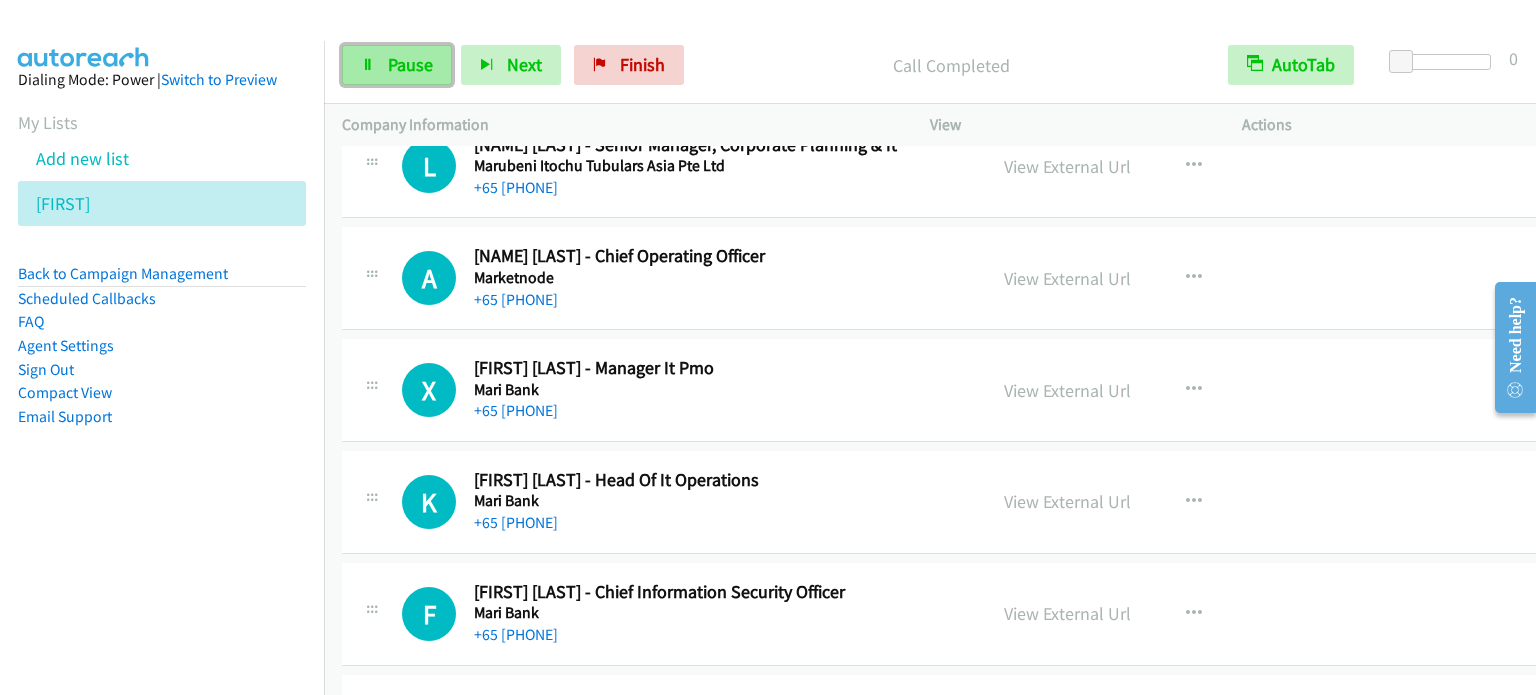 click on "Pause" at bounding box center [397, 65] 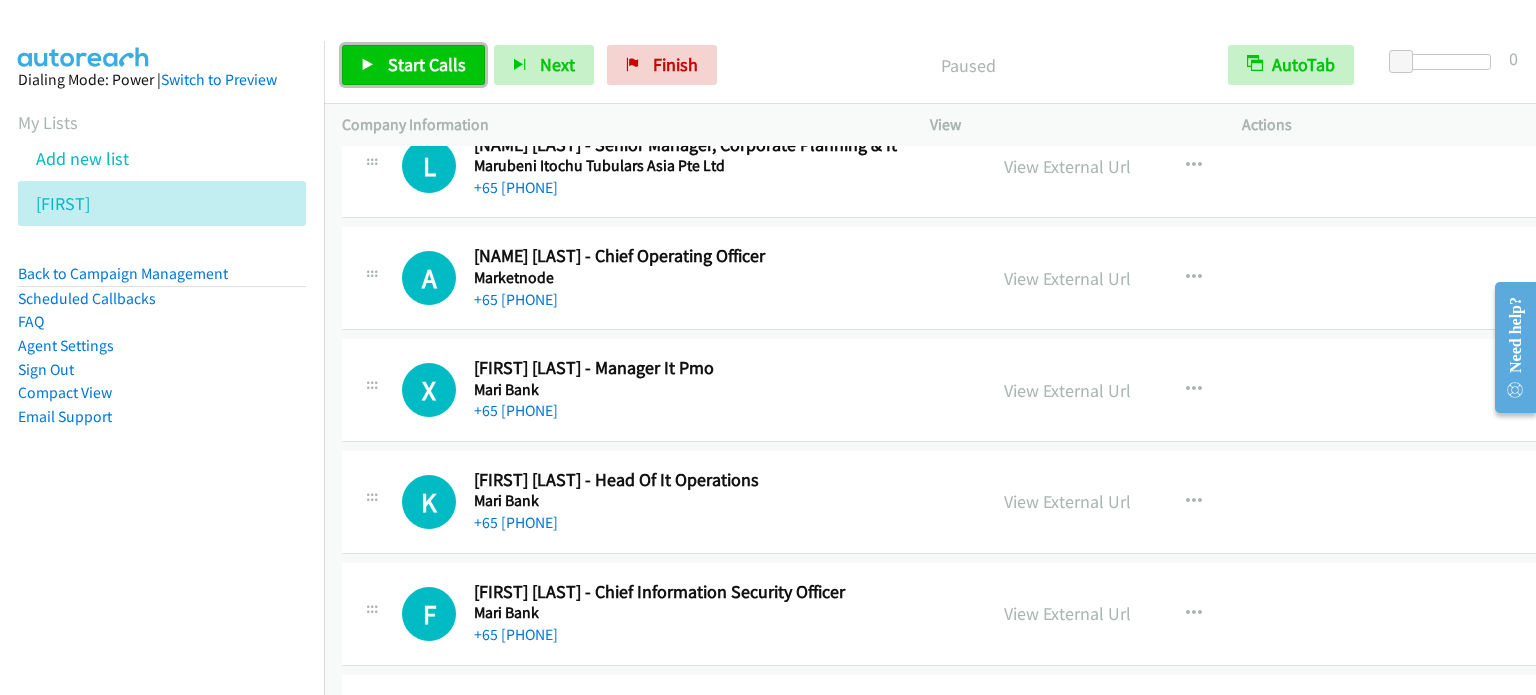 click on "Start Calls" at bounding box center [427, 64] 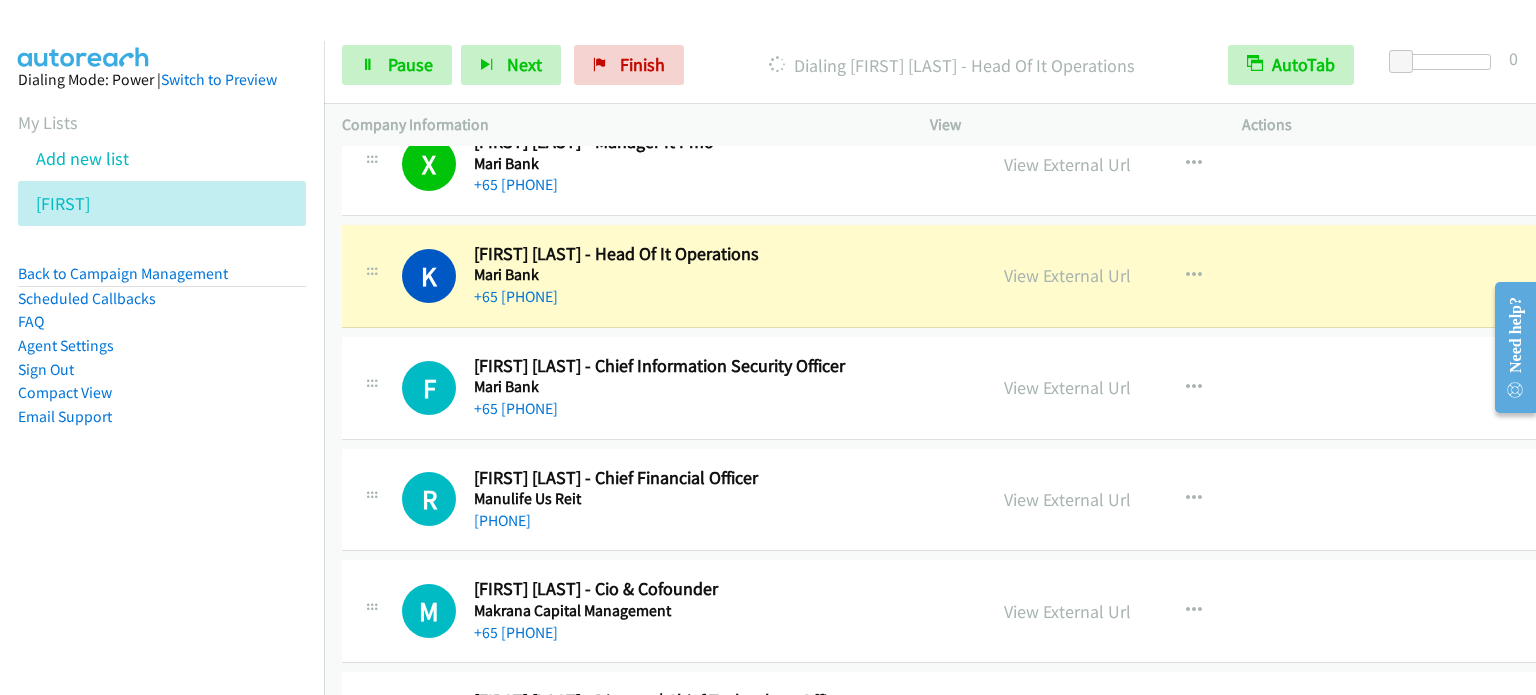 scroll, scrollTop: 16300, scrollLeft: 0, axis: vertical 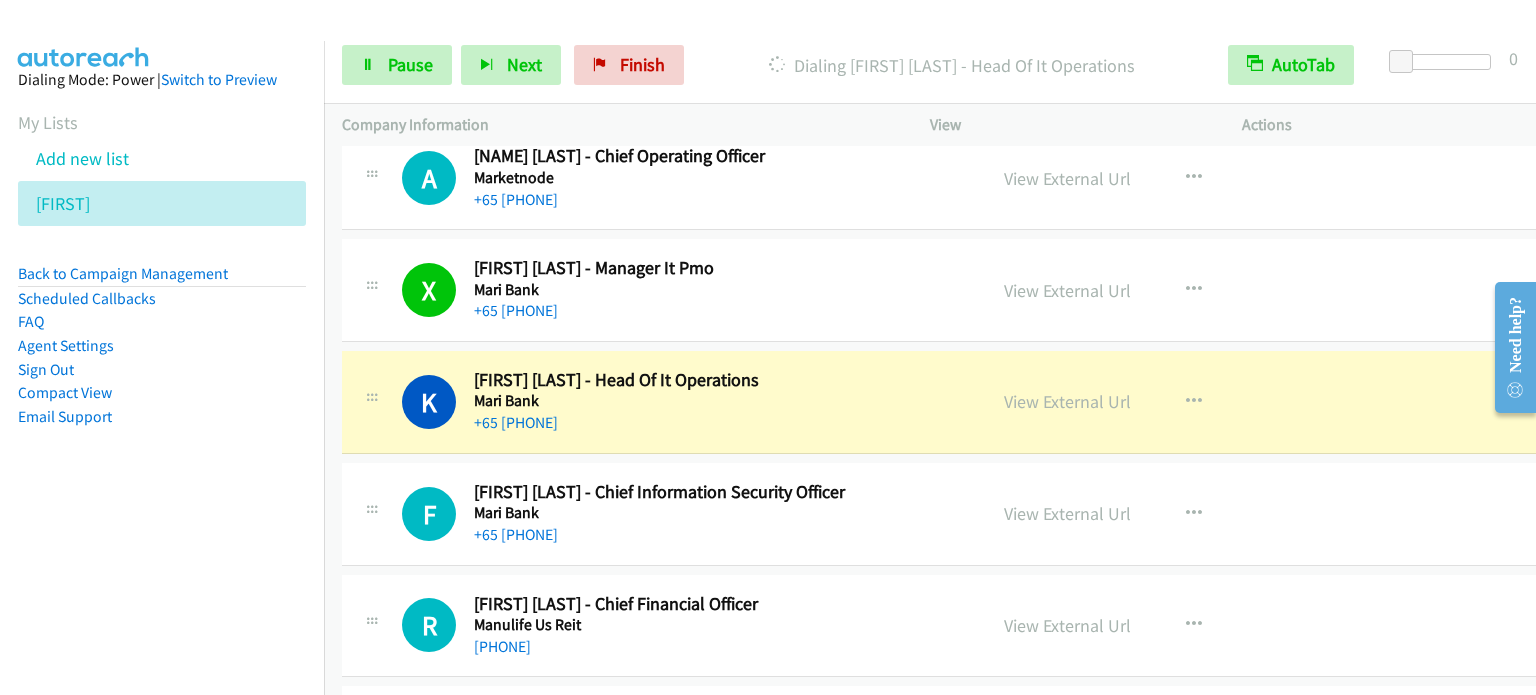 click on "X
Callback Scheduled
[NAME] [LAST] - Manager It Pmo
Mari Bank
Asia/Singapore
+65 [PHONE]
View External Url
View External Url
Schedule/Manage Callback
Start Calls Here
Remove from list
Add to do not call list
Reset Call Status" at bounding box center [950, 291] 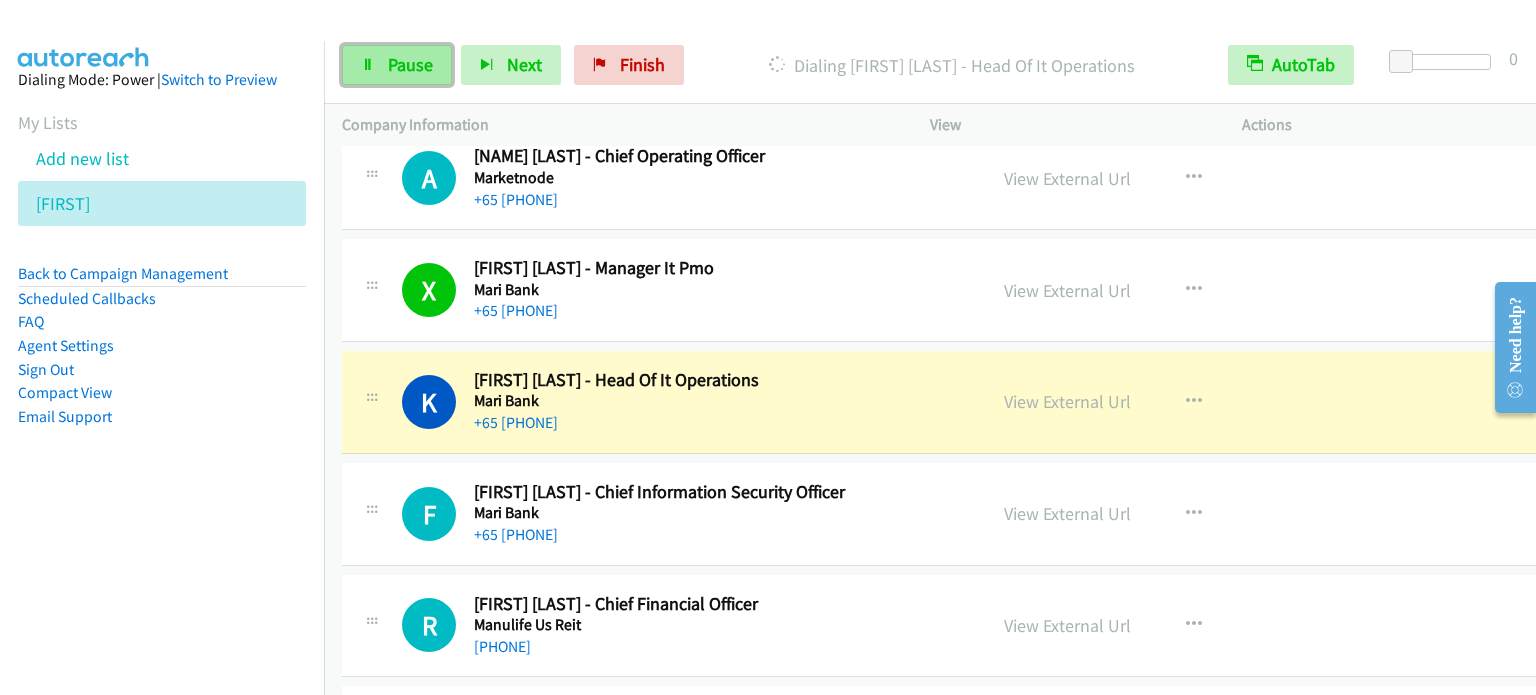 click on "Pause" at bounding box center (397, 65) 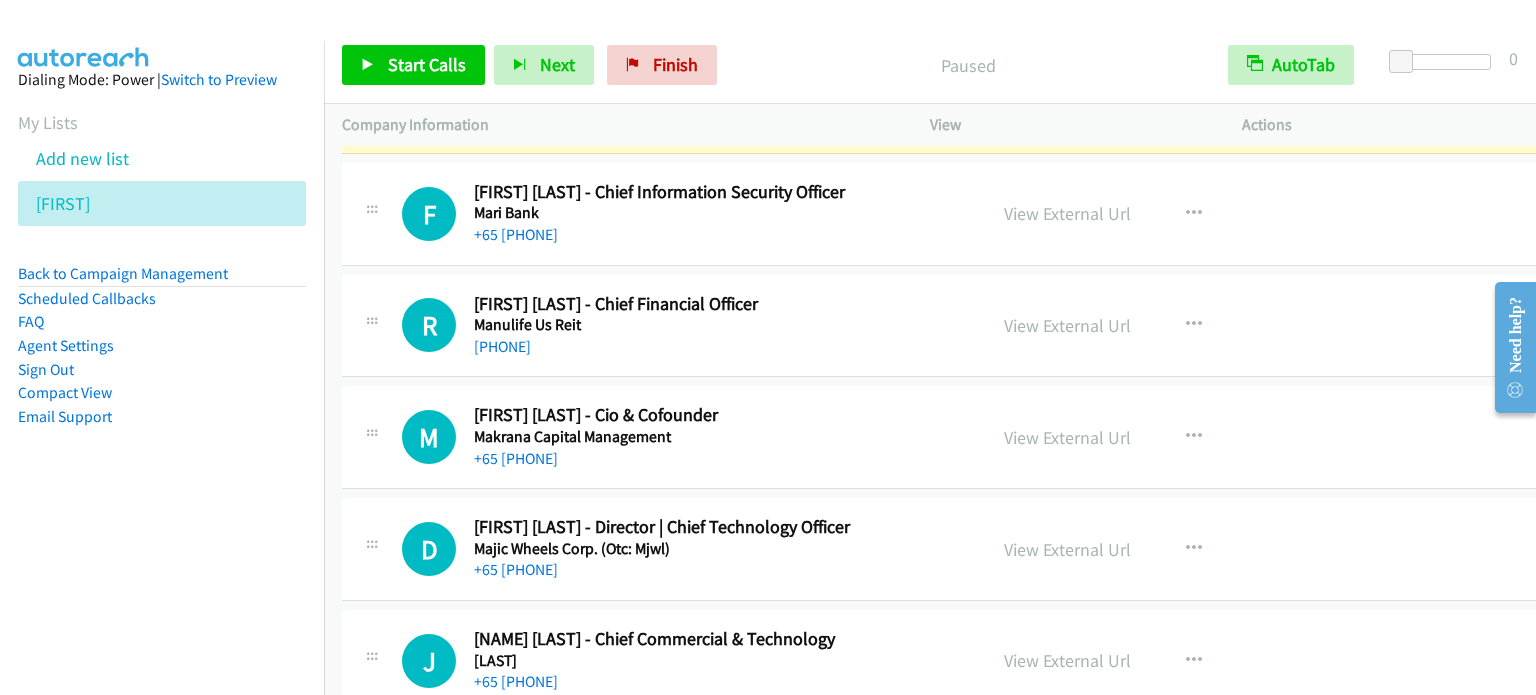scroll, scrollTop: 16700, scrollLeft: 0, axis: vertical 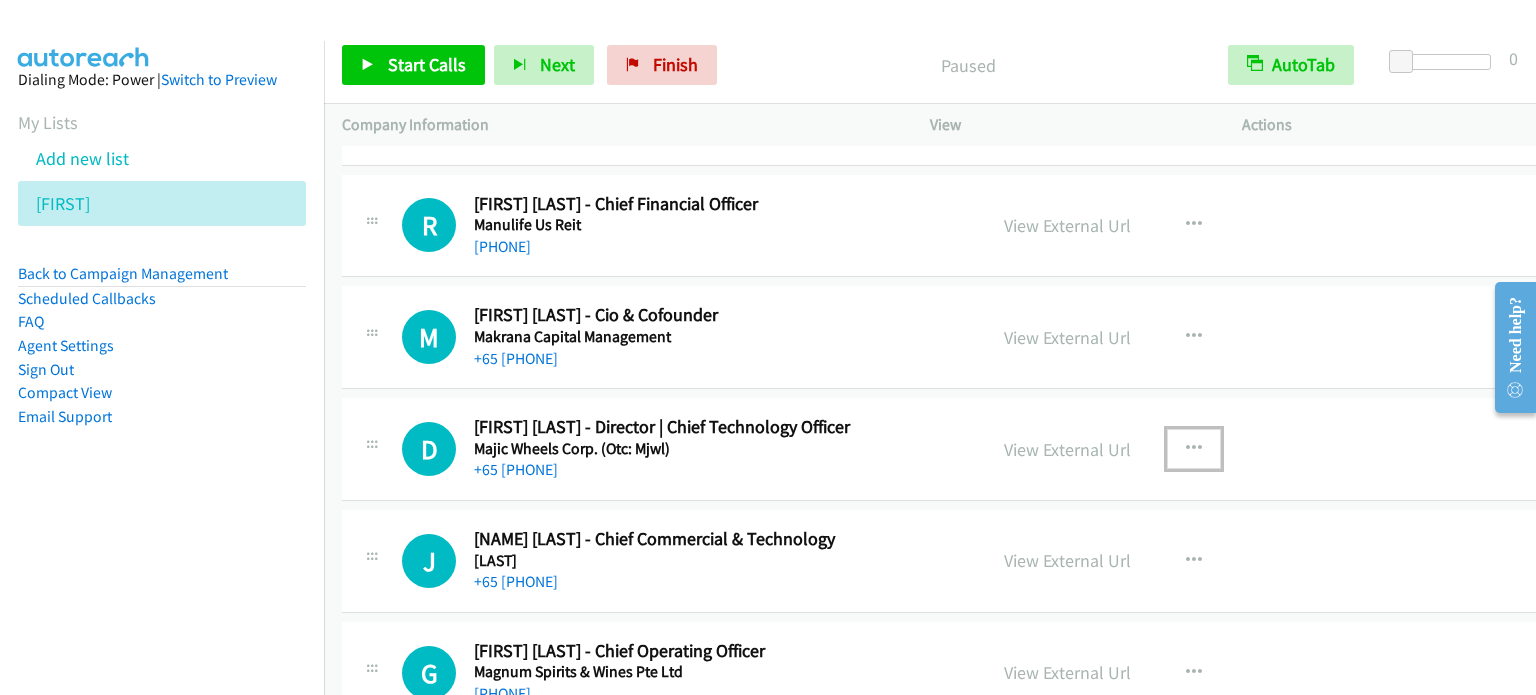 click at bounding box center (1194, 449) 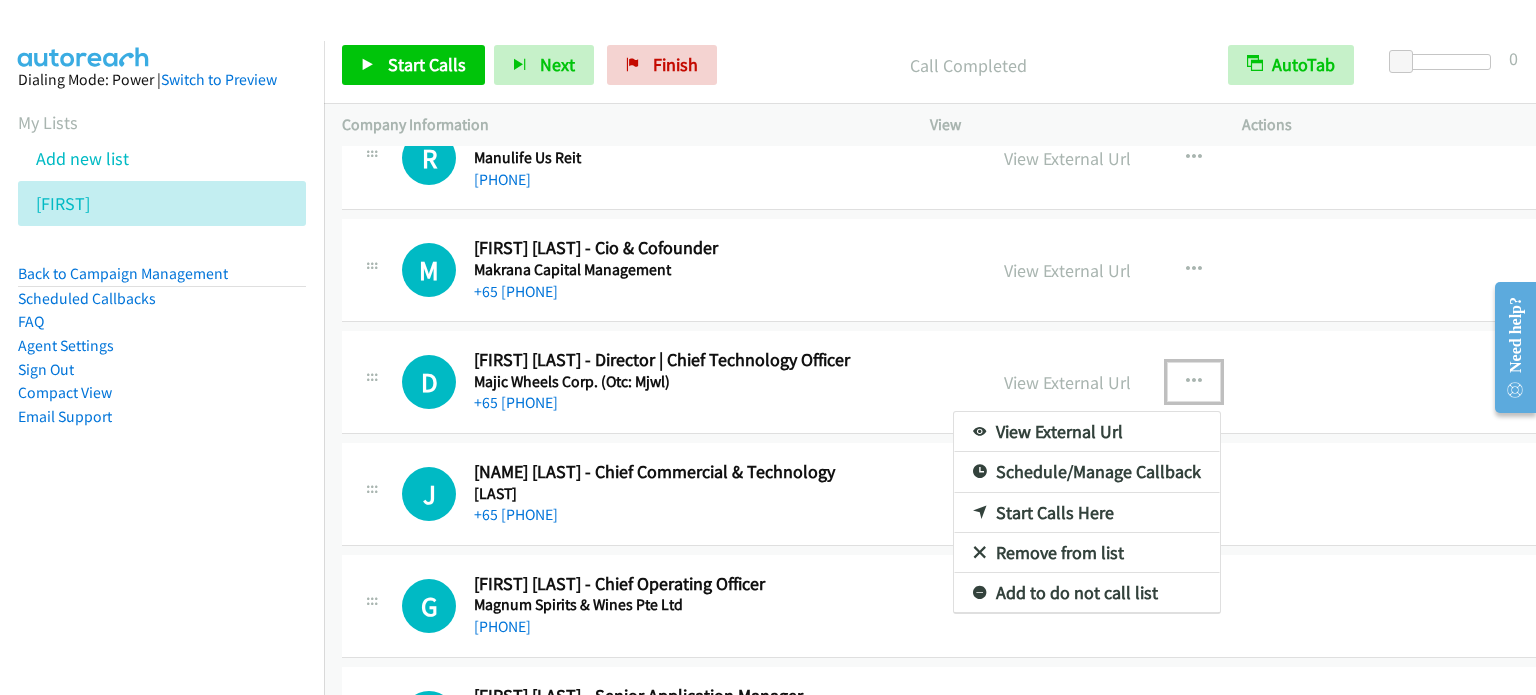 scroll, scrollTop: 16800, scrollLeft: 0, axis: vertical 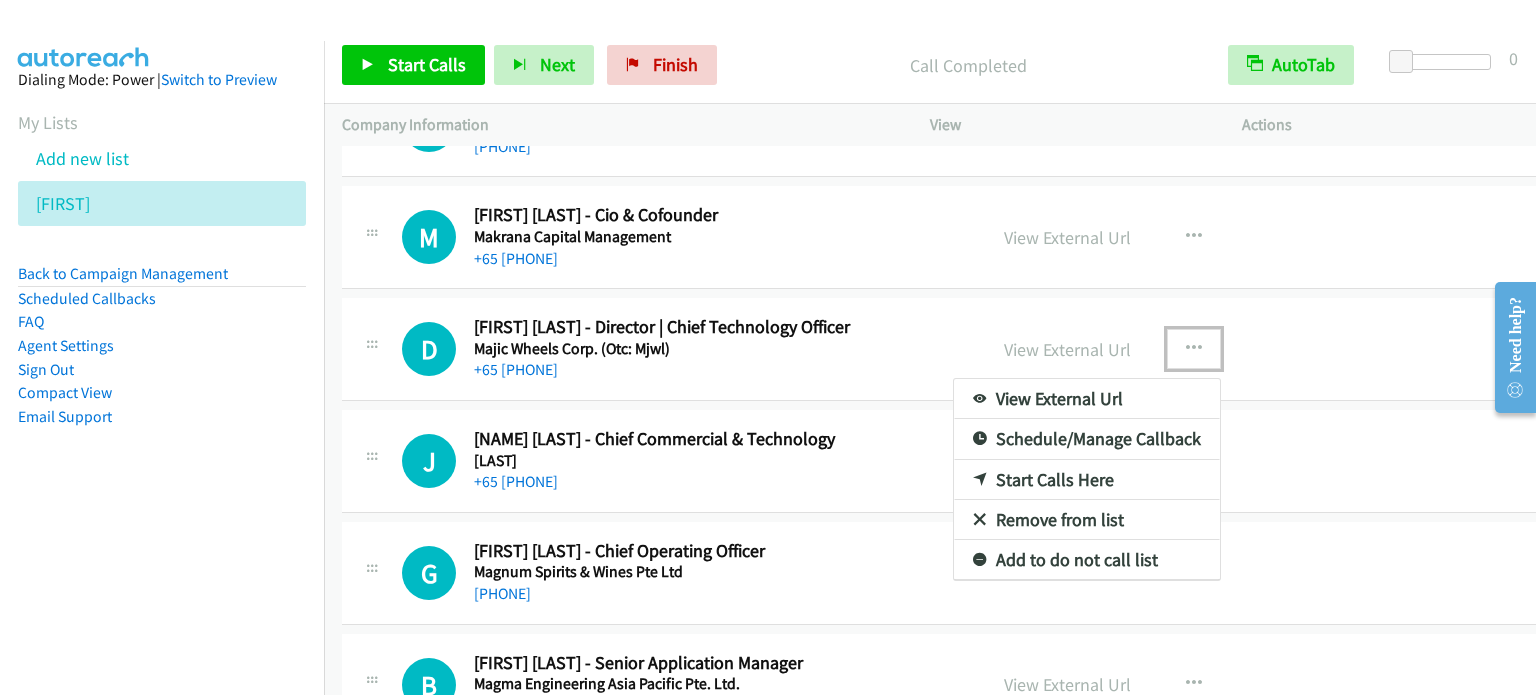 click at bounding box center [768, 347] 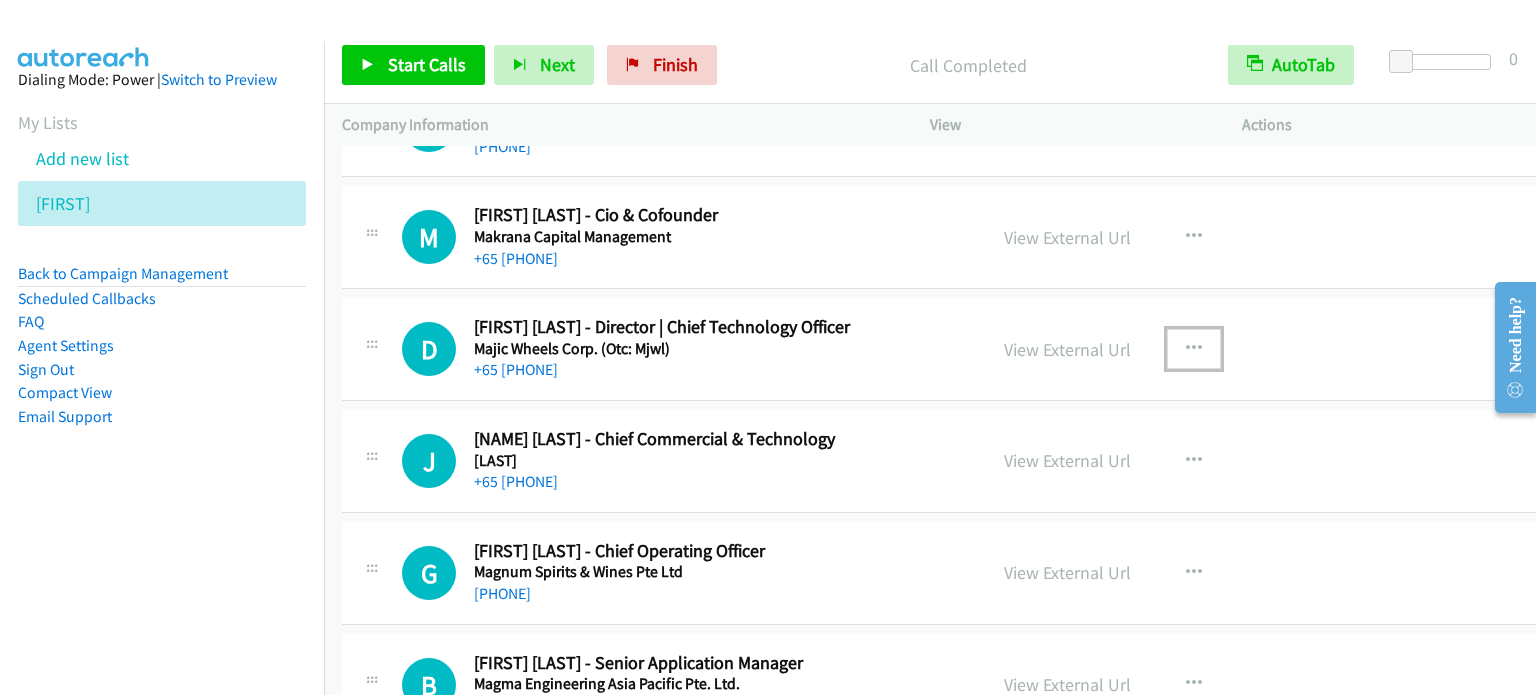 click at bounding box center (1194, 349) 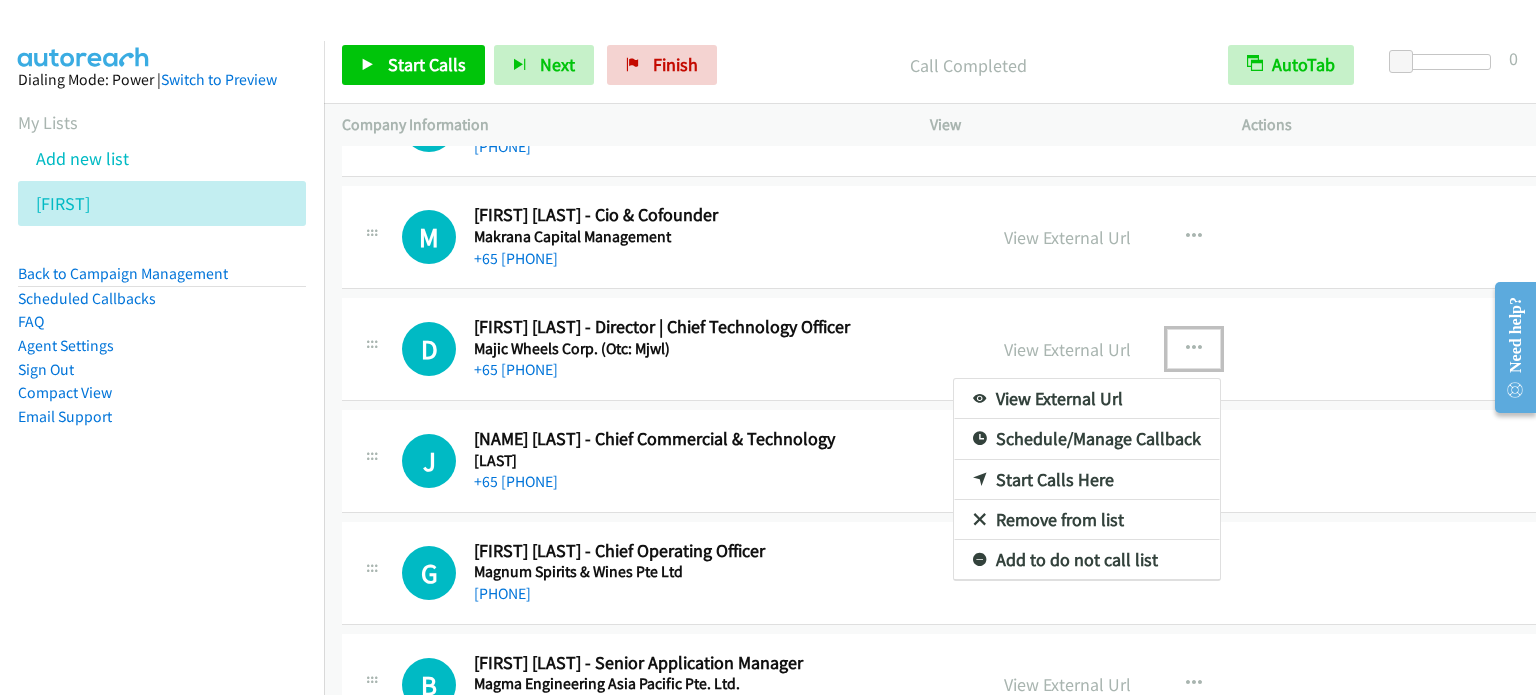 click on "Start Calls Here" at bounding box center [1087, 480] 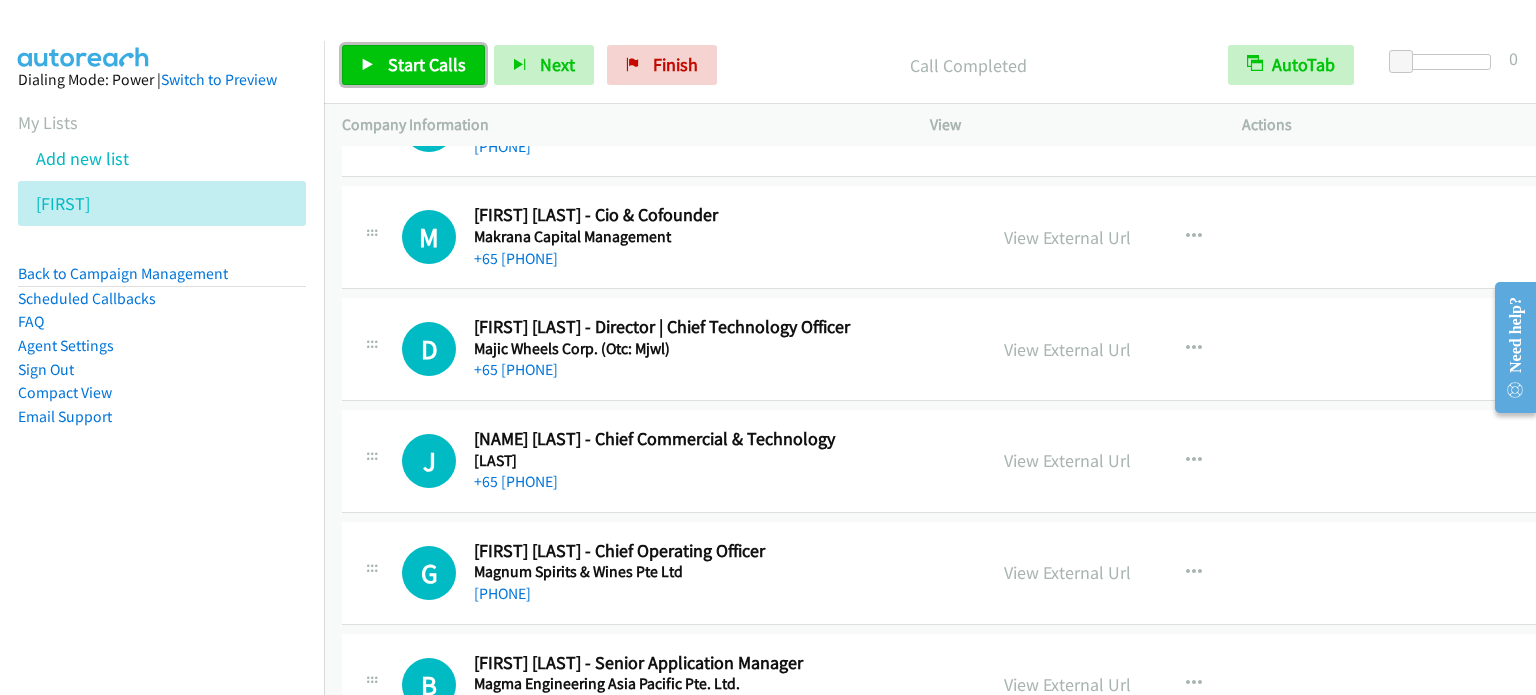 click on "Start Calls" at bounding box center [427, 64] 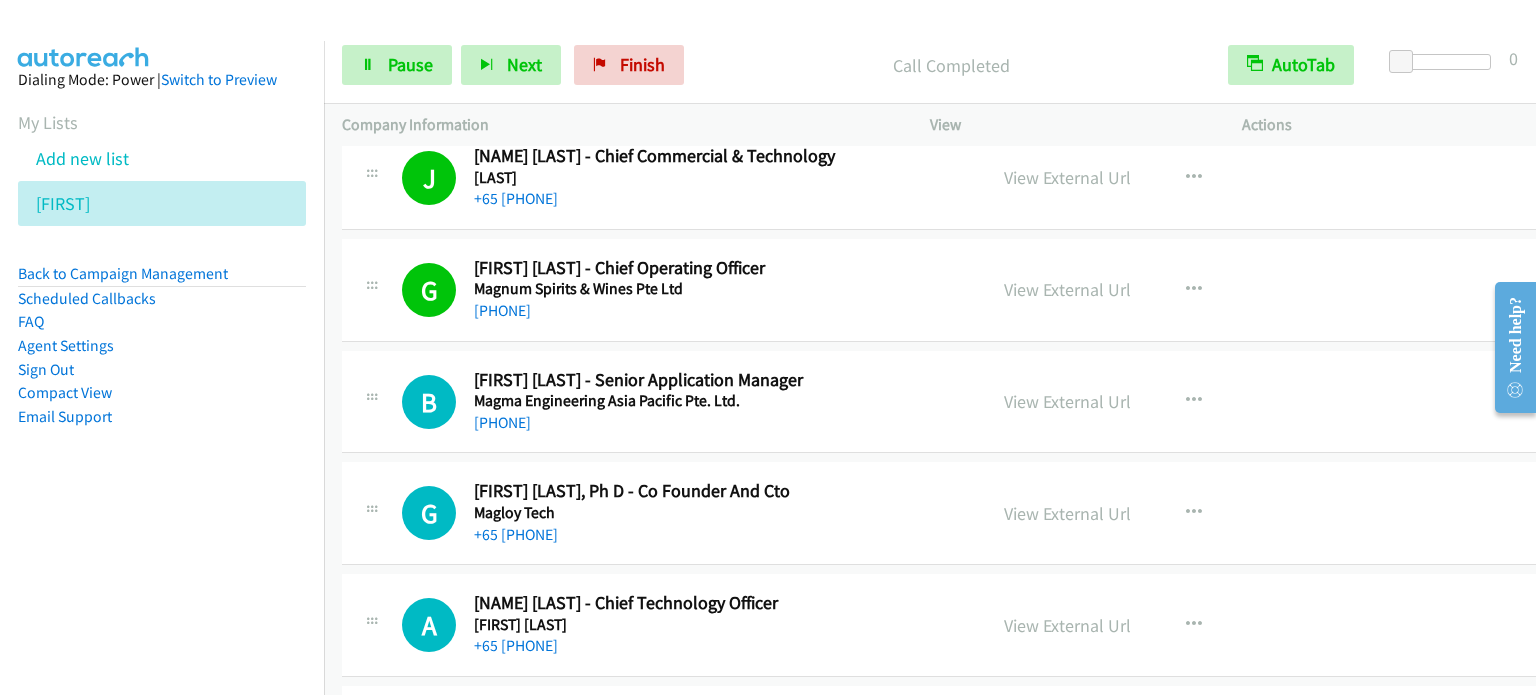 scroll, scrollTop: 17100, scrollLeft: 0, axis: vertical 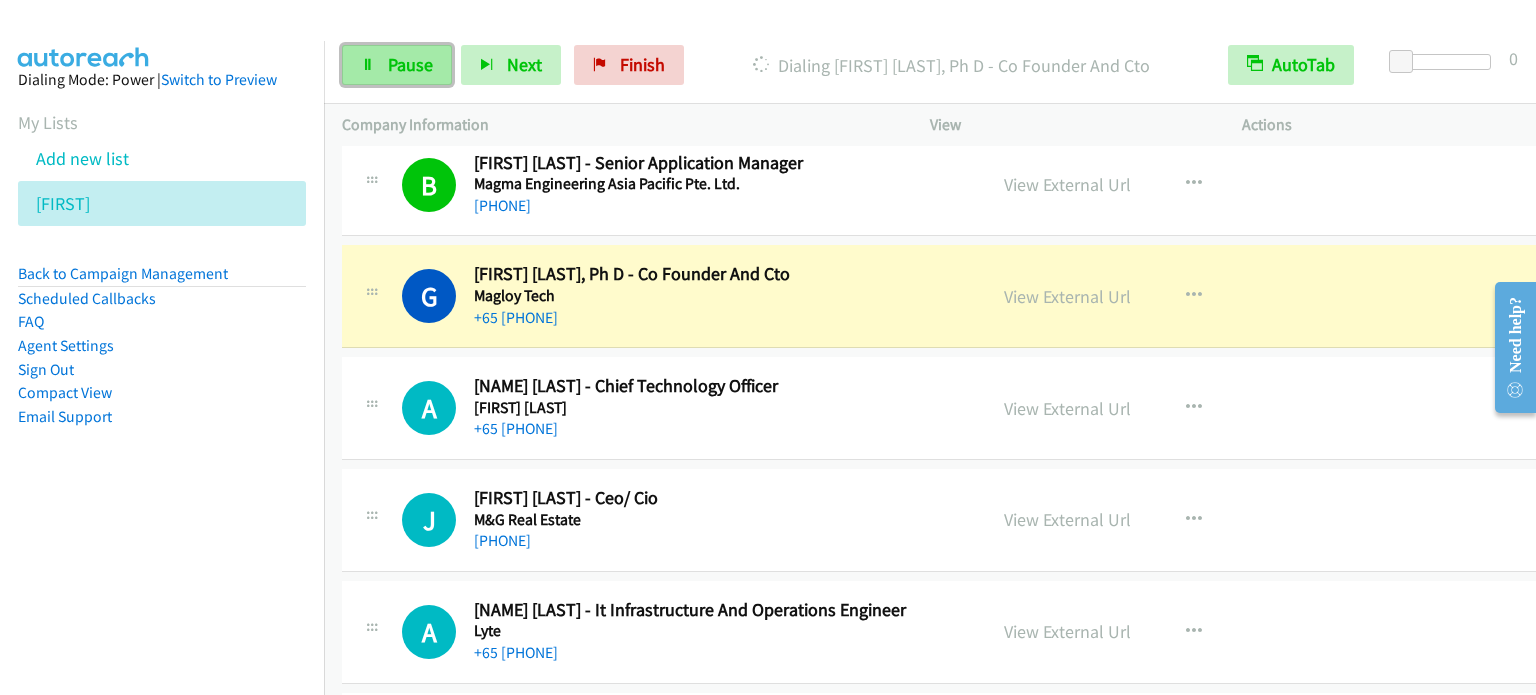 click on "Pause" at bounding box center (397, 65) 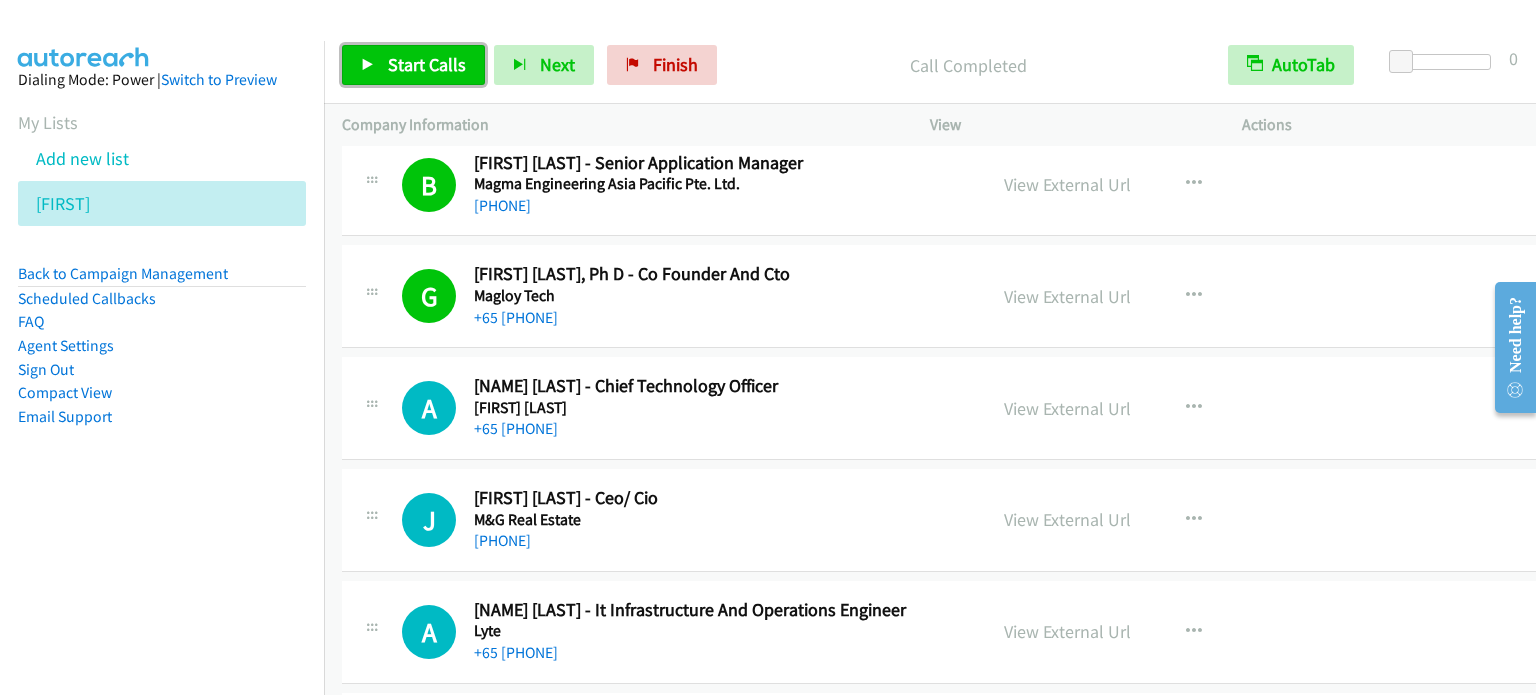 click on "Start Calls" at bounding box center (427, 64) 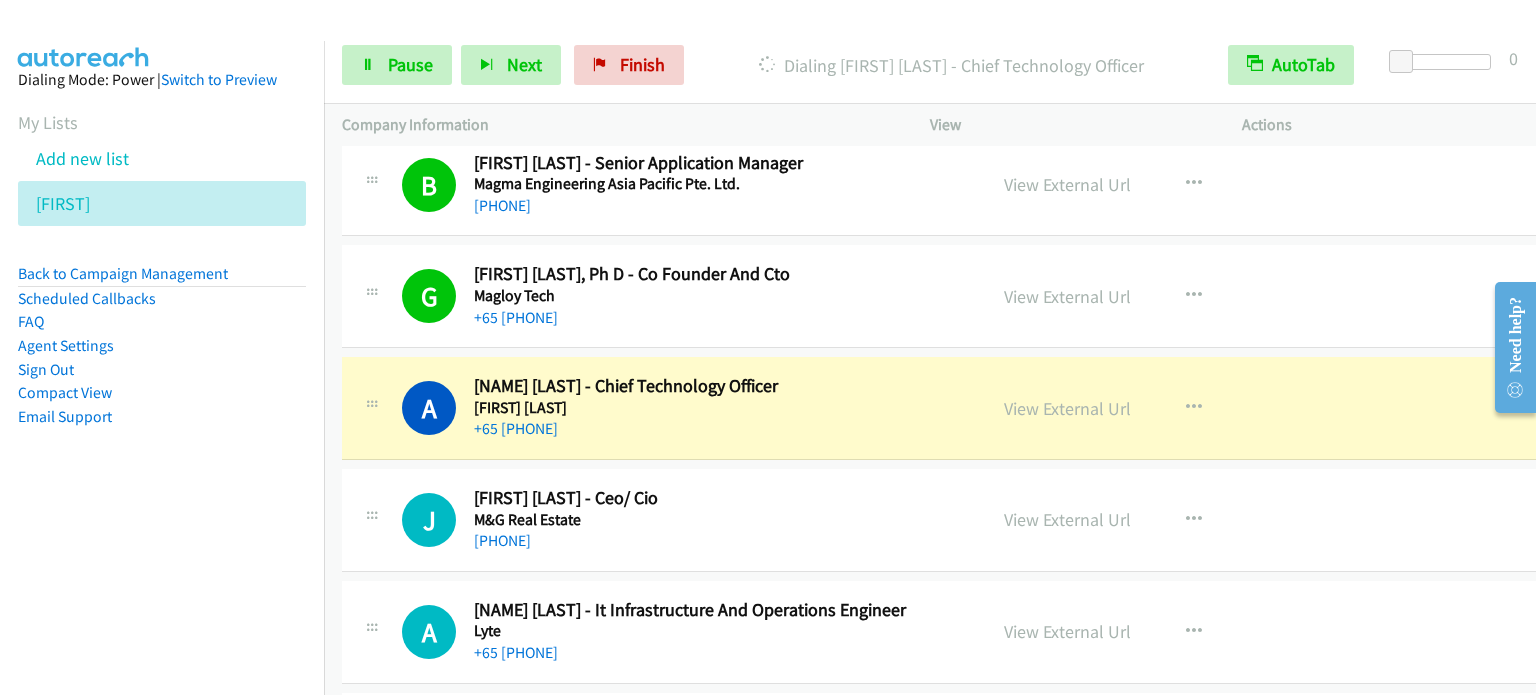 scroll, scrollTop: 17400, scrollLeft: 0, axis: vertical 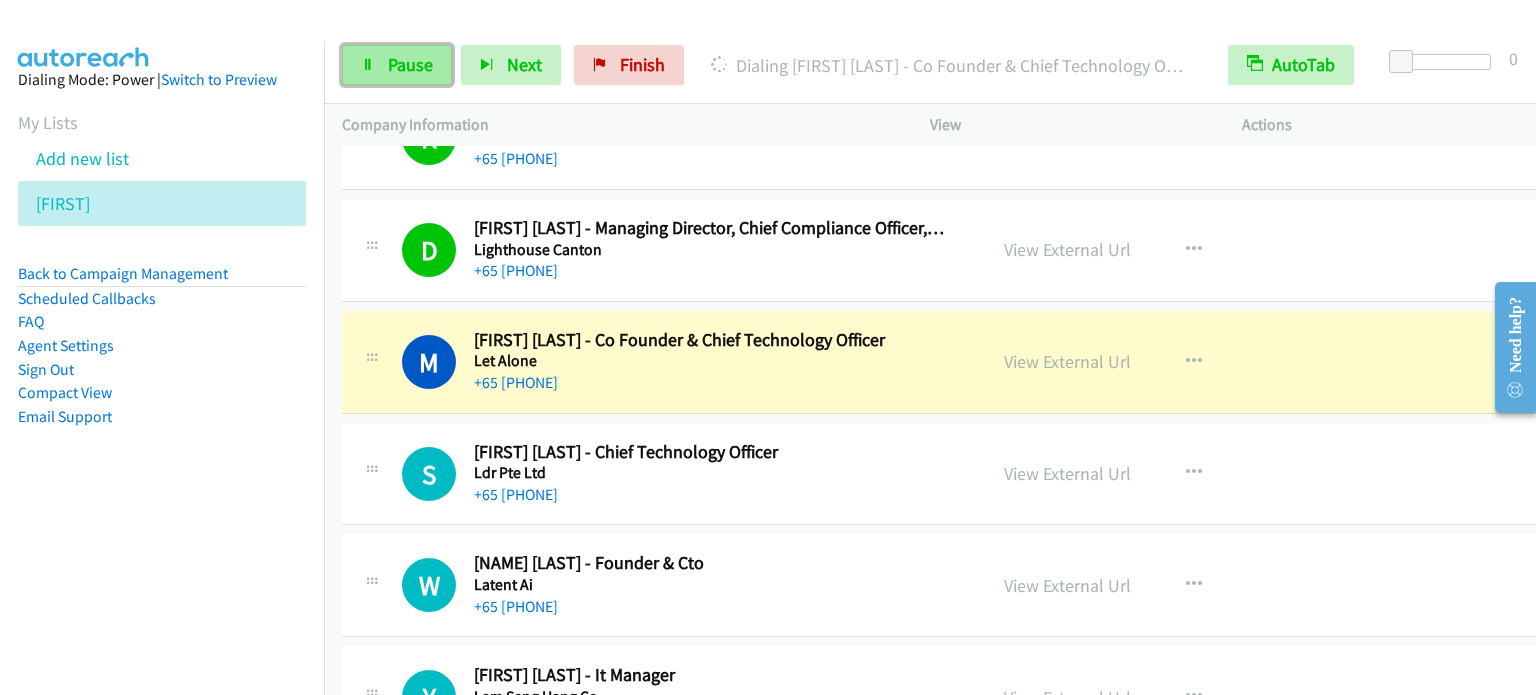 click on "Pause" at bounding box center [410, 64] 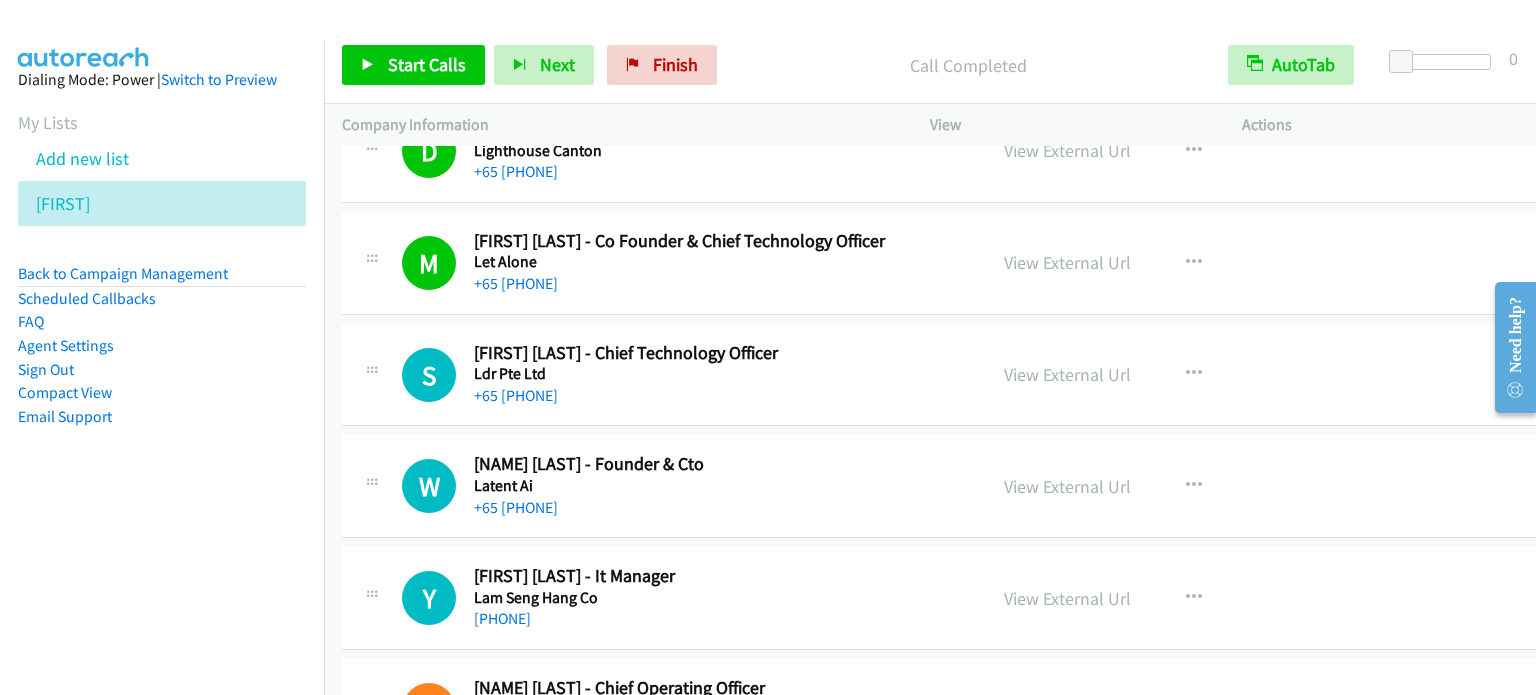 scroll, scrollTop: 18900, scrollLeft: 0, axis: vertical 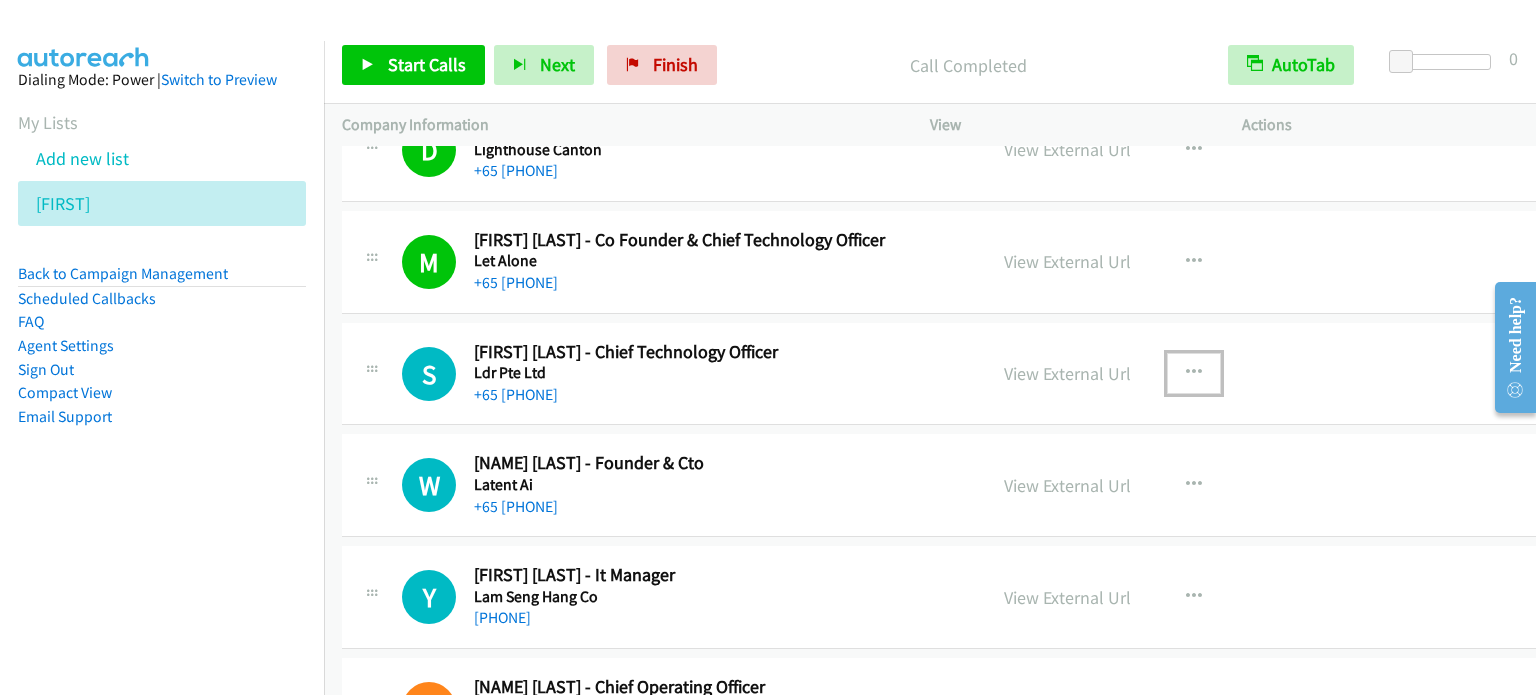 click at bounding box center [1194, 373] 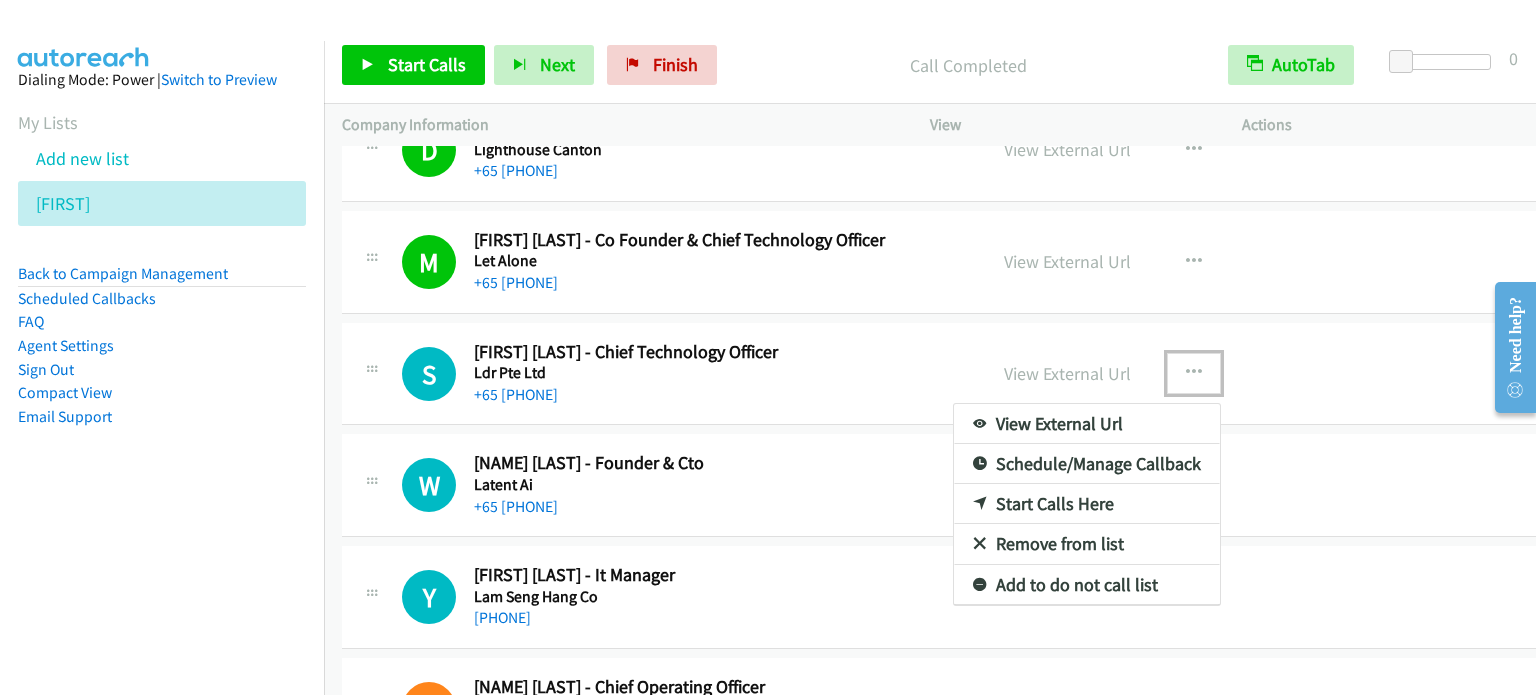 click on "Start Calls Here" at bounding box center (1087, 504) 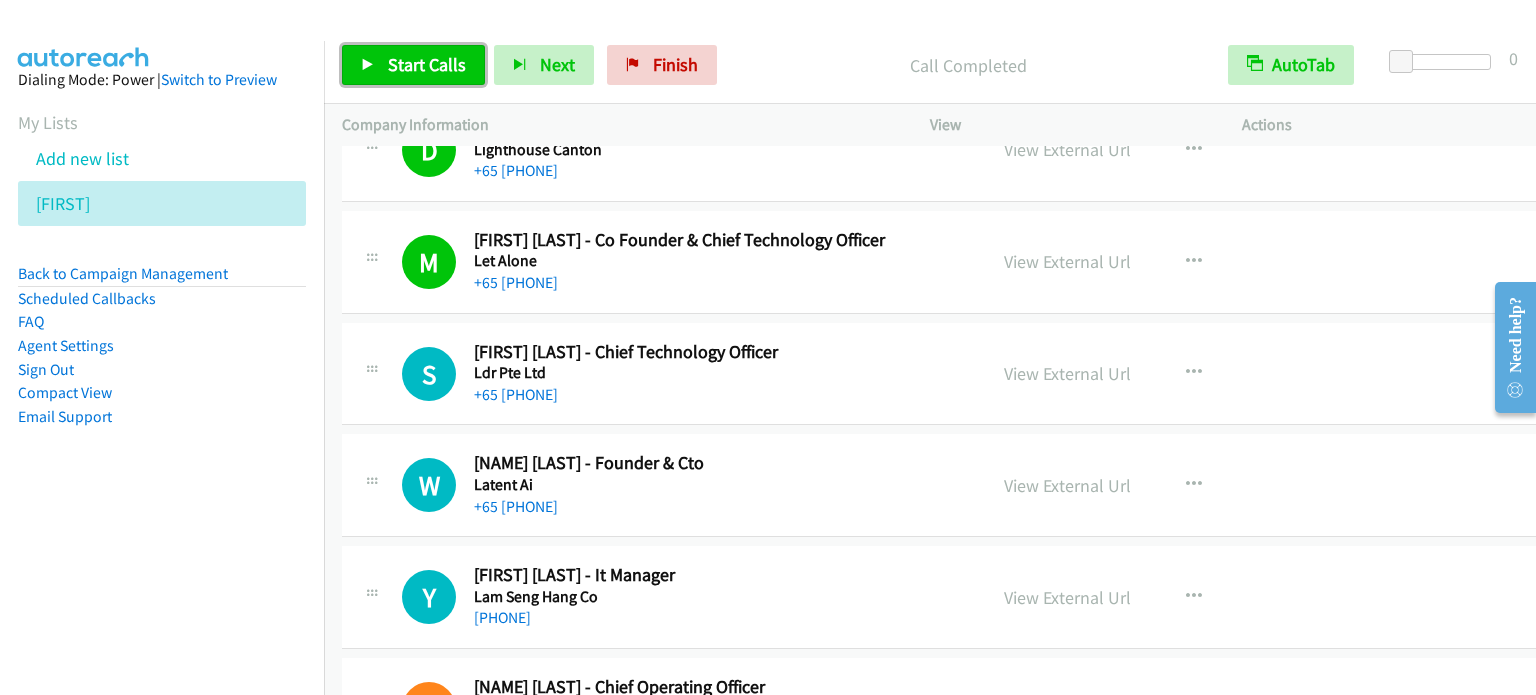 click on "Start Calls" at bounding box center (427, 64) 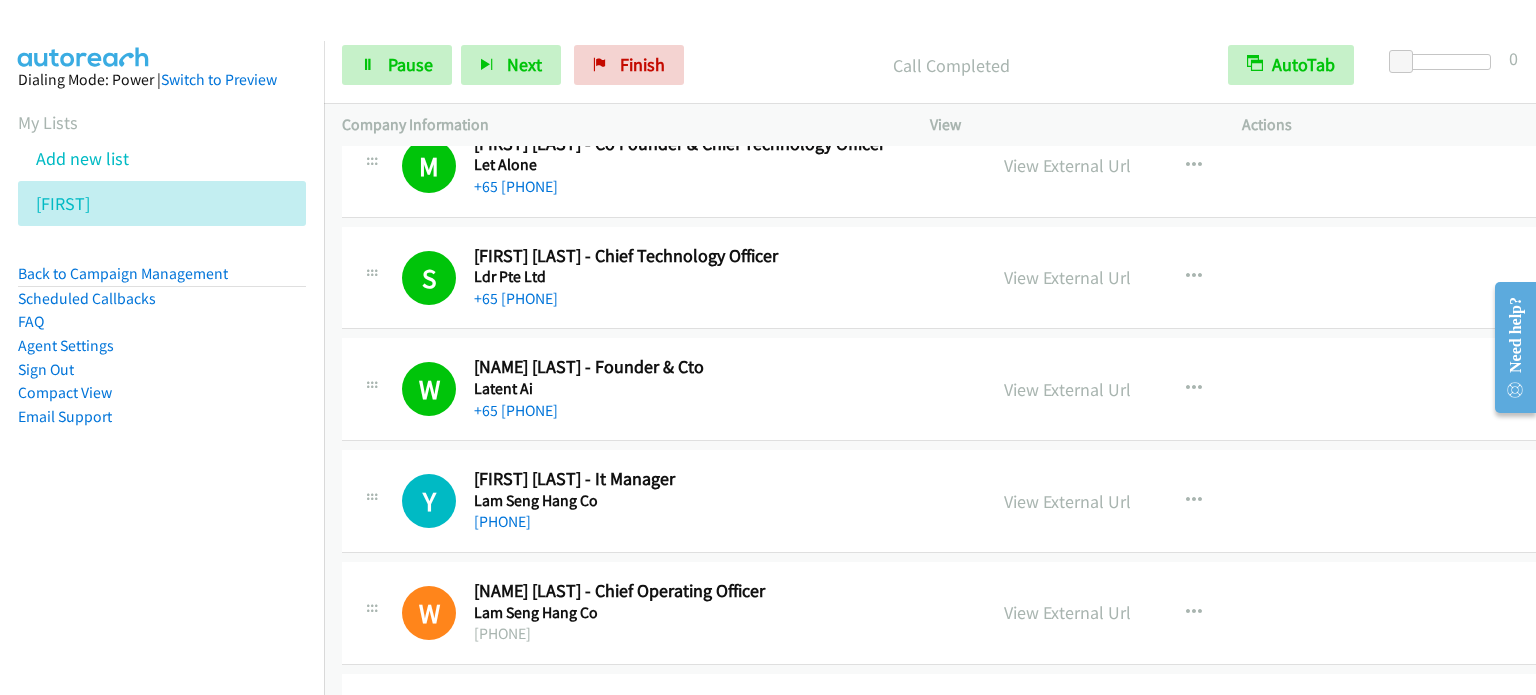 scroll, scrollTop: 19100, scrollLeft: 0, axis: vertical 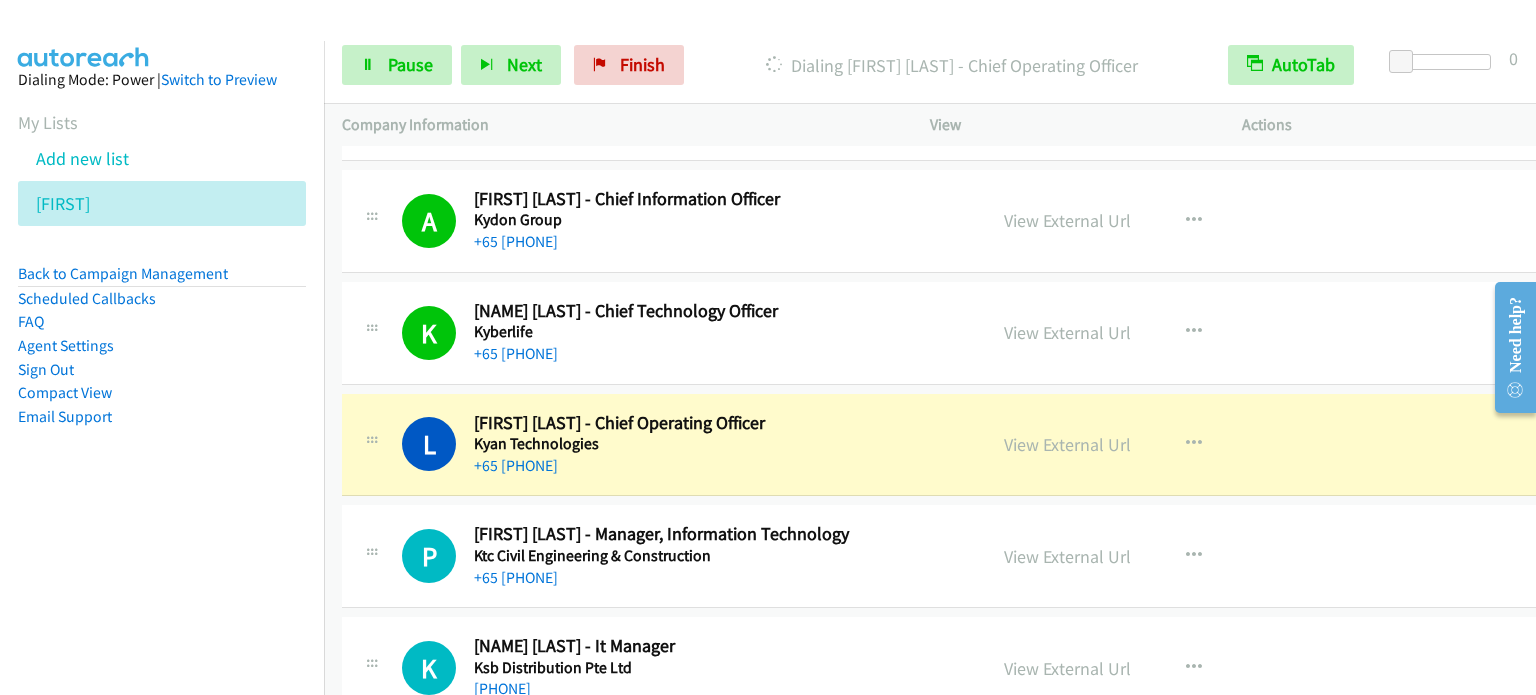 drag, startPoint x: 325, startPoint y: 260, endPoint x: 1035, endPoint y: 528, distance: 758.89655 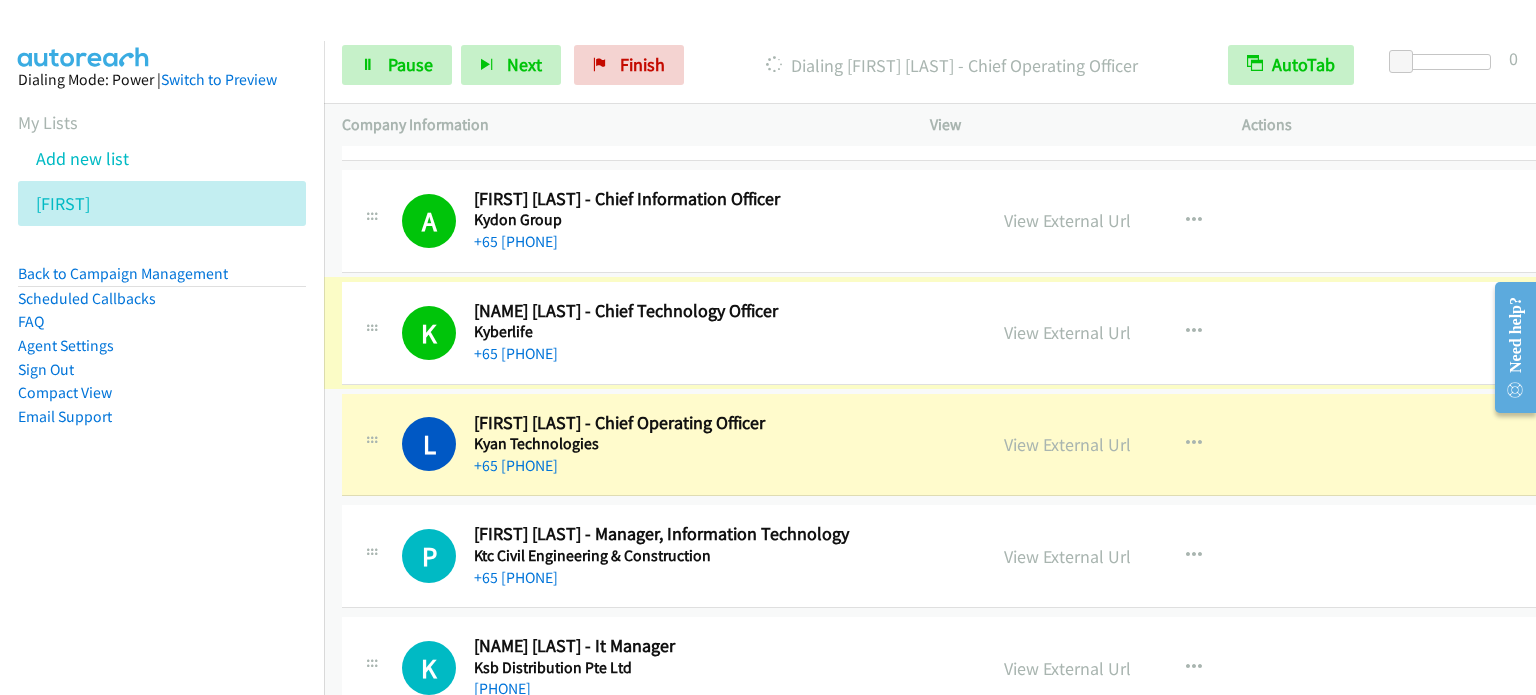 scroll, scrollTop: 19600, scrollLeft: 0, axis: vertical 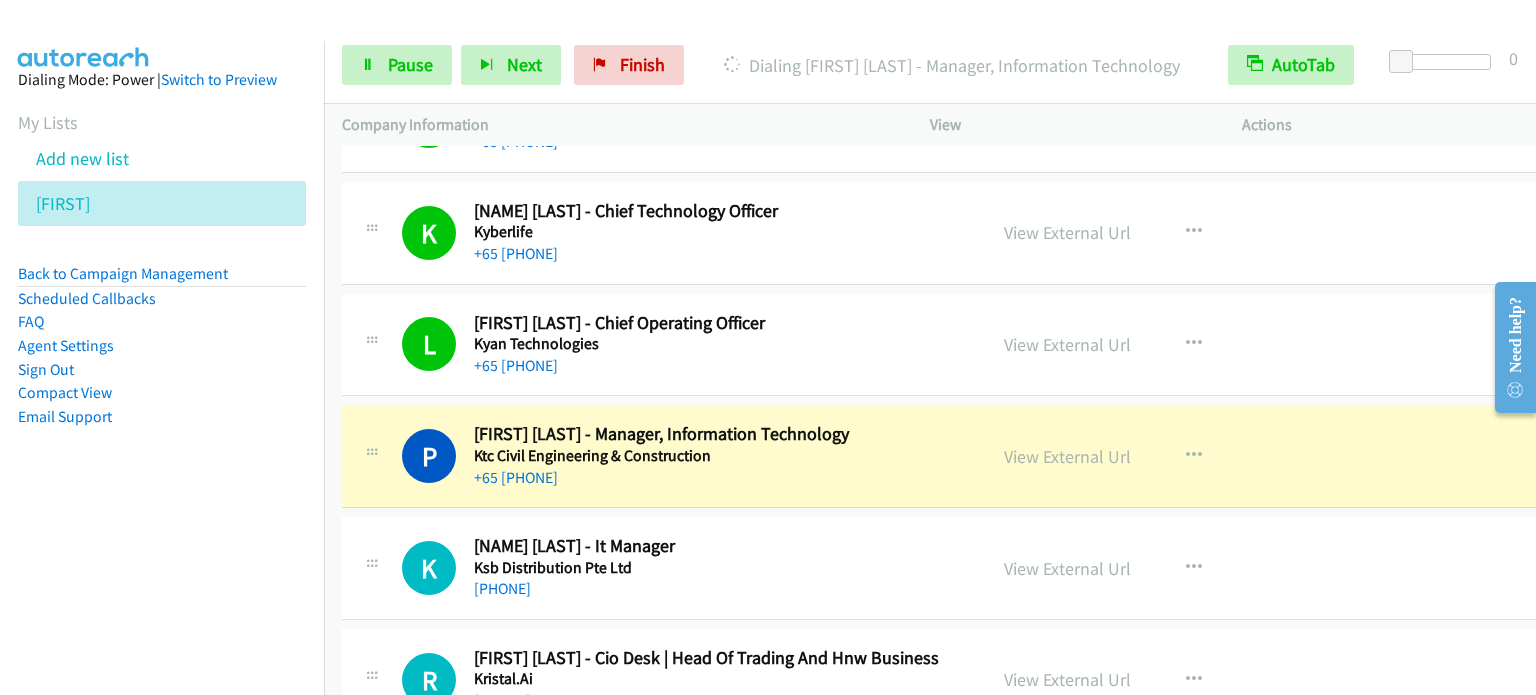 drag, startPoint x: 328, startPoint y: 297, endPoint x: 1398, endPoint y: 463, distance: 1082.8 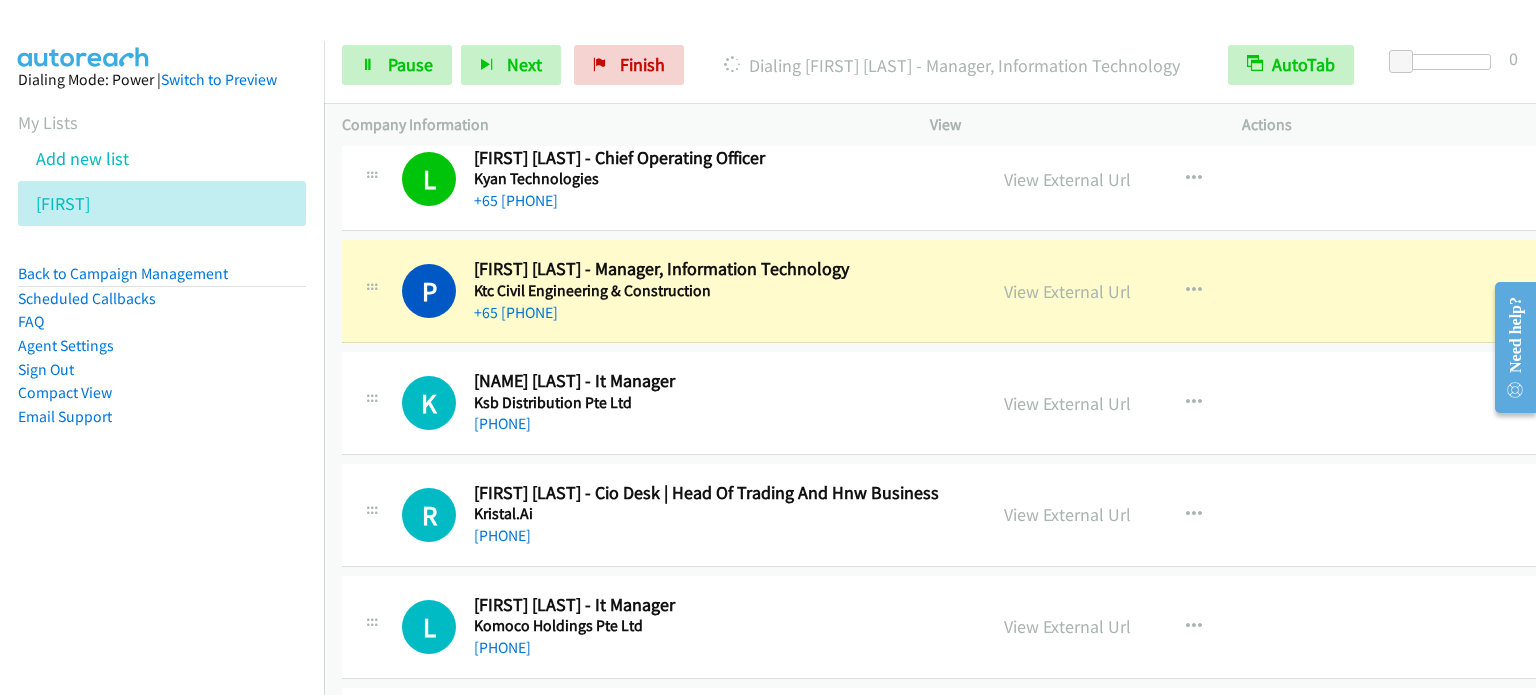 scroll, scrollTop: 19800, scrollLeft: 0, axis: vertical 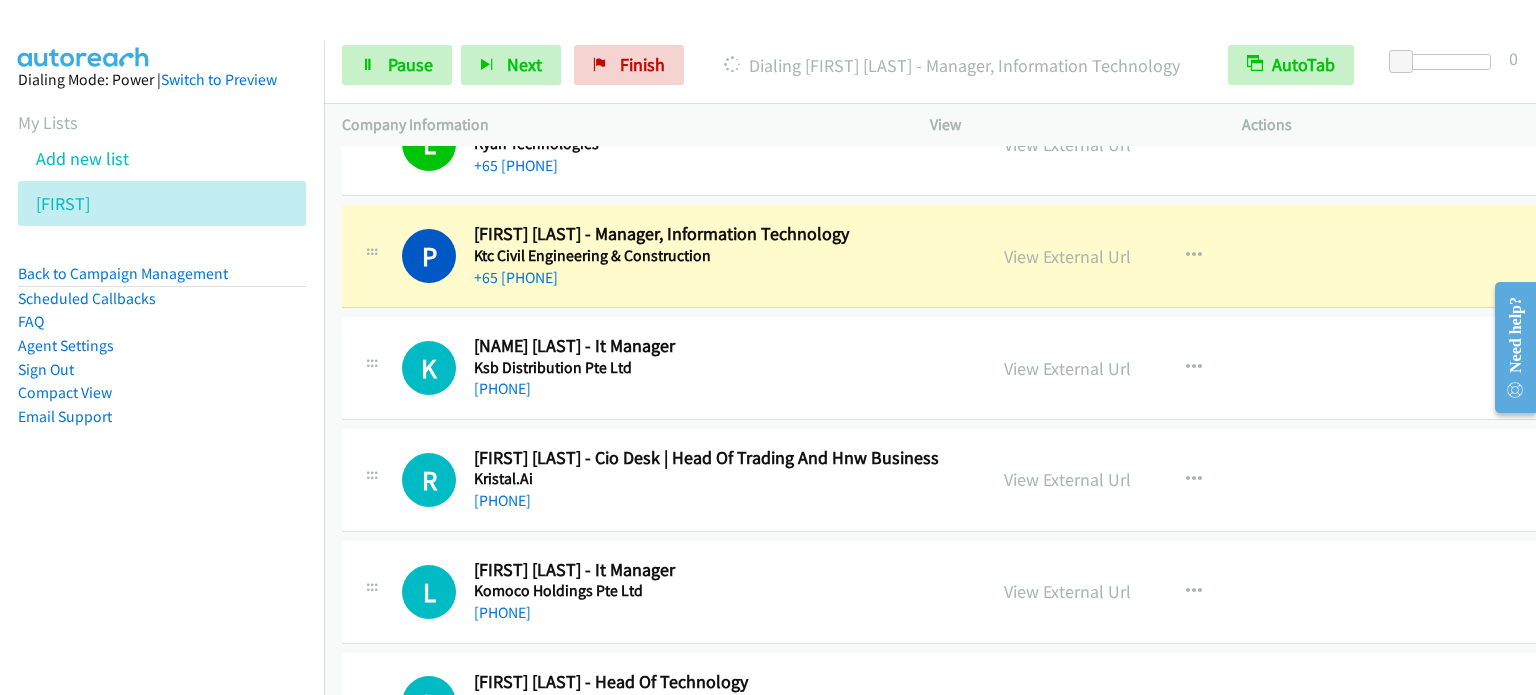 drag, startPoint x: 327, startPoint y: 274, endPoint x: 807, endPoint y: 7, distance: 549.2622 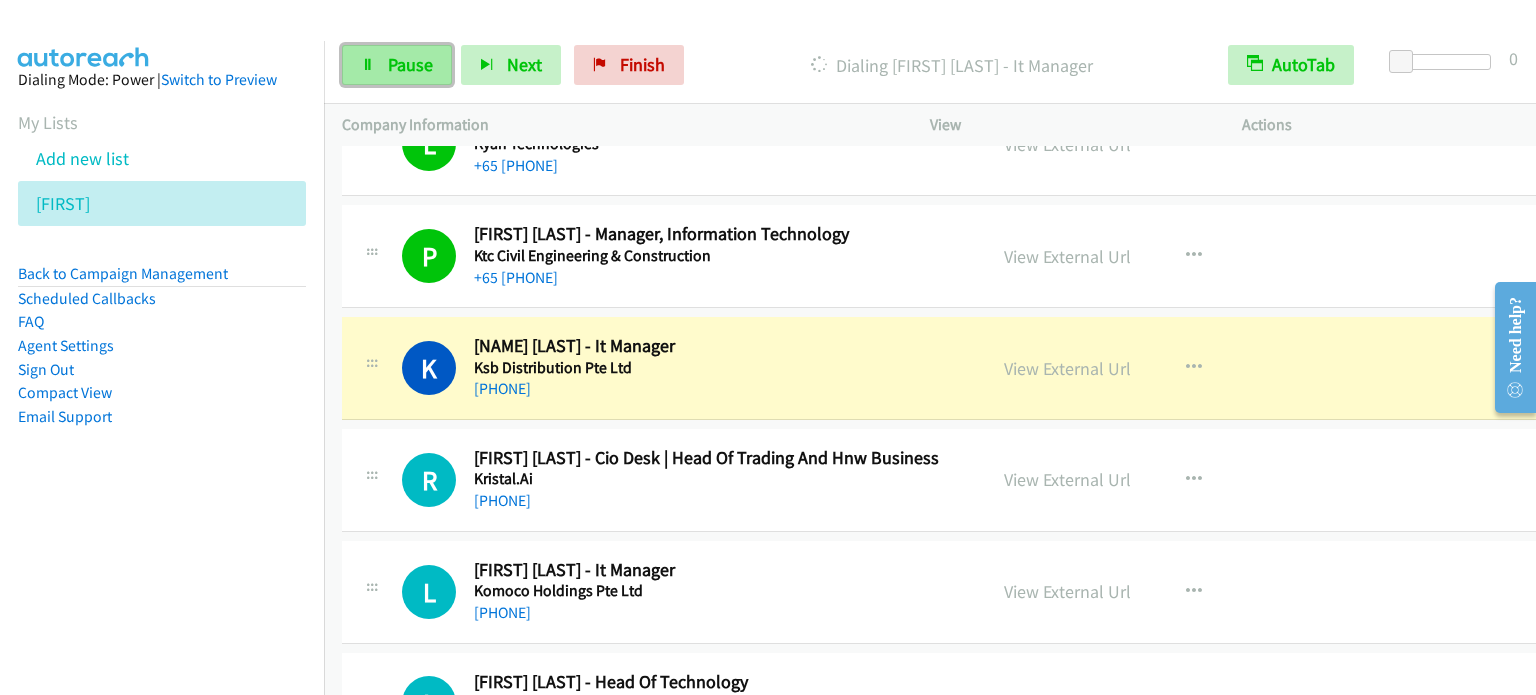 click on "Pause" at bounding box center (410, 64) 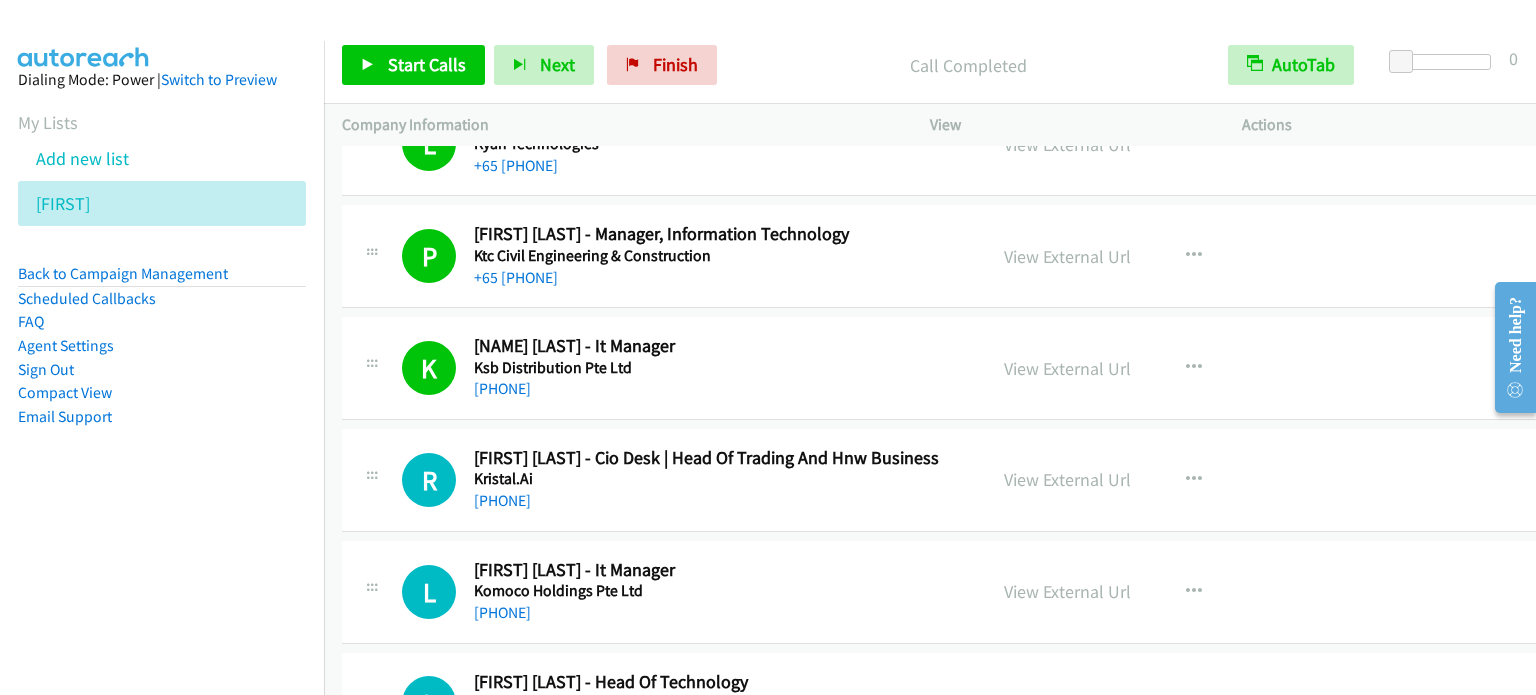 scroll, scrollTop: 19900, scrollLeft: 0, axis: vertical 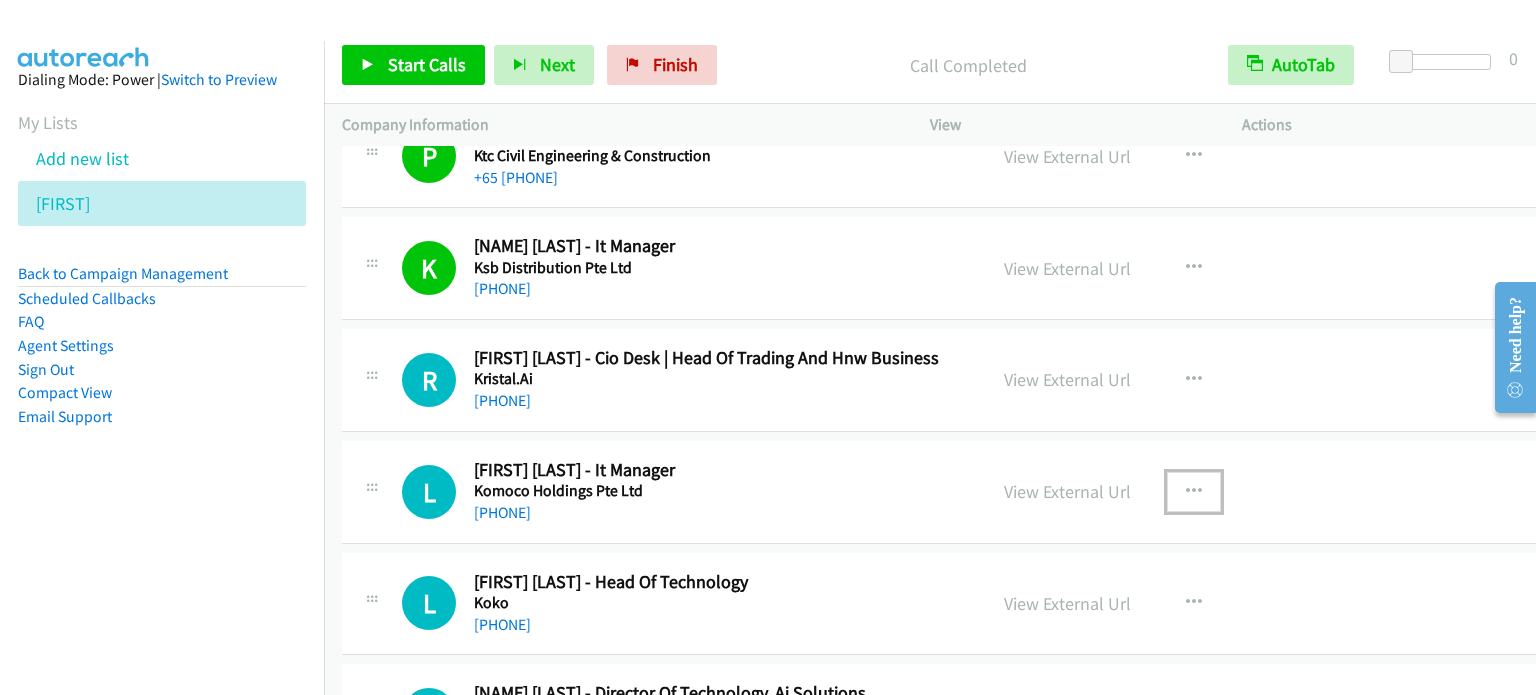 click at bounding box center (1194, 492) 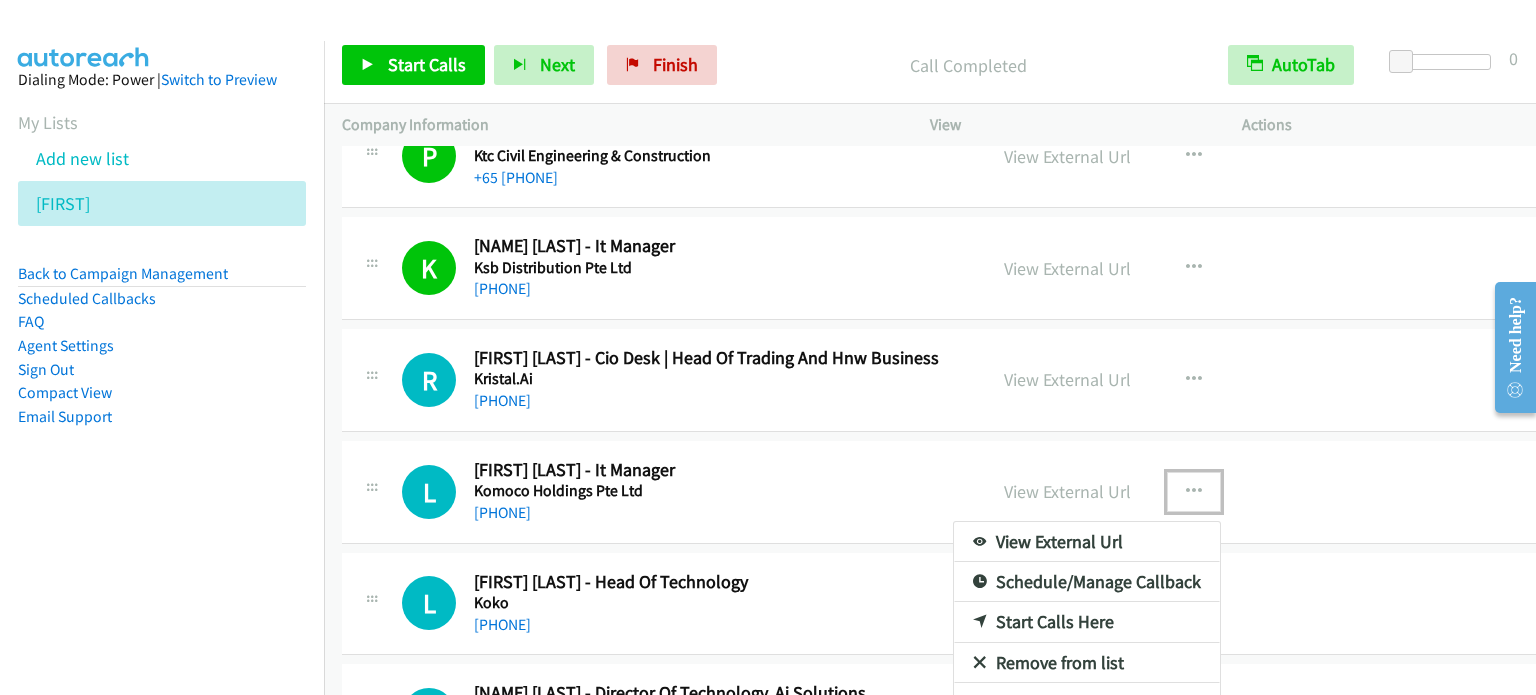 click on "Start Calls Here" at bounding box center [1087, 622] 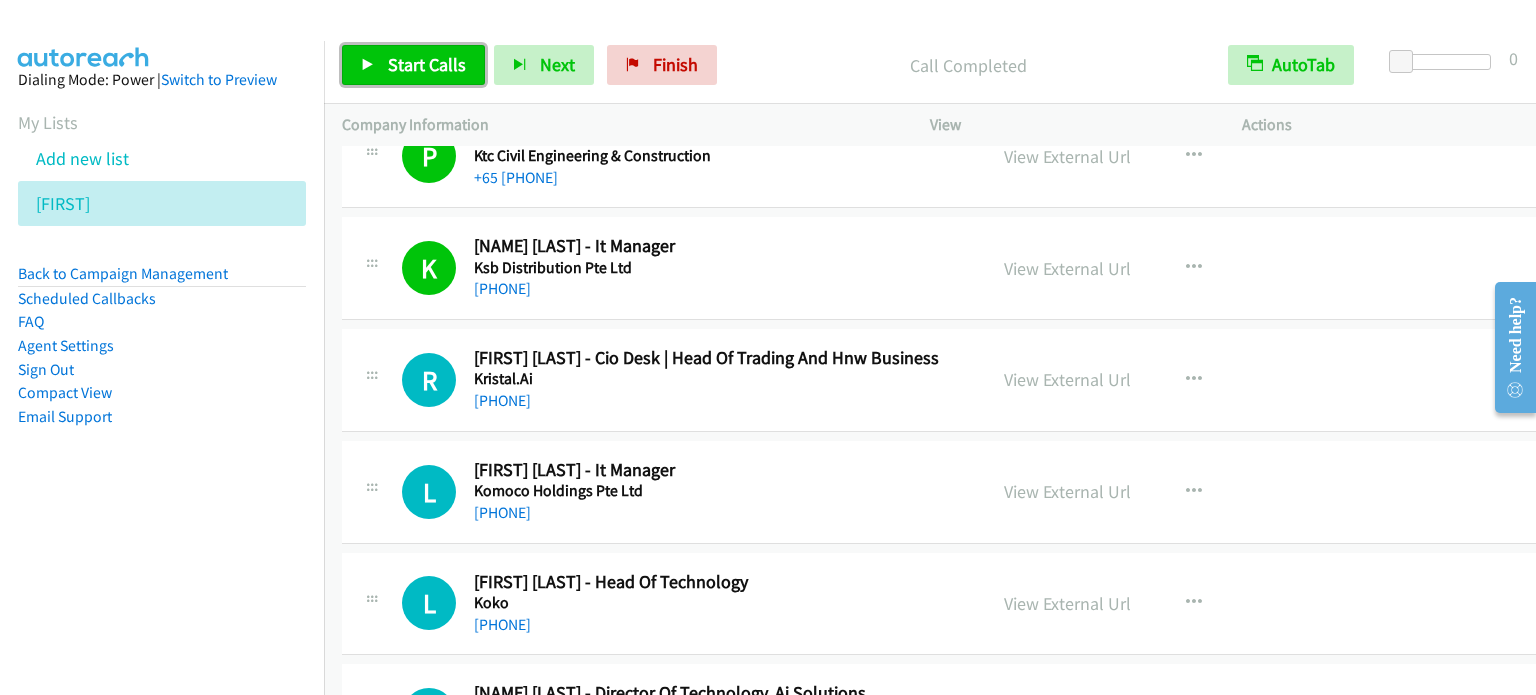 drag, startPoint x: 454, startPoint y: 63, endPoint x: 498, endPoint y: 89, distance: 51.10773 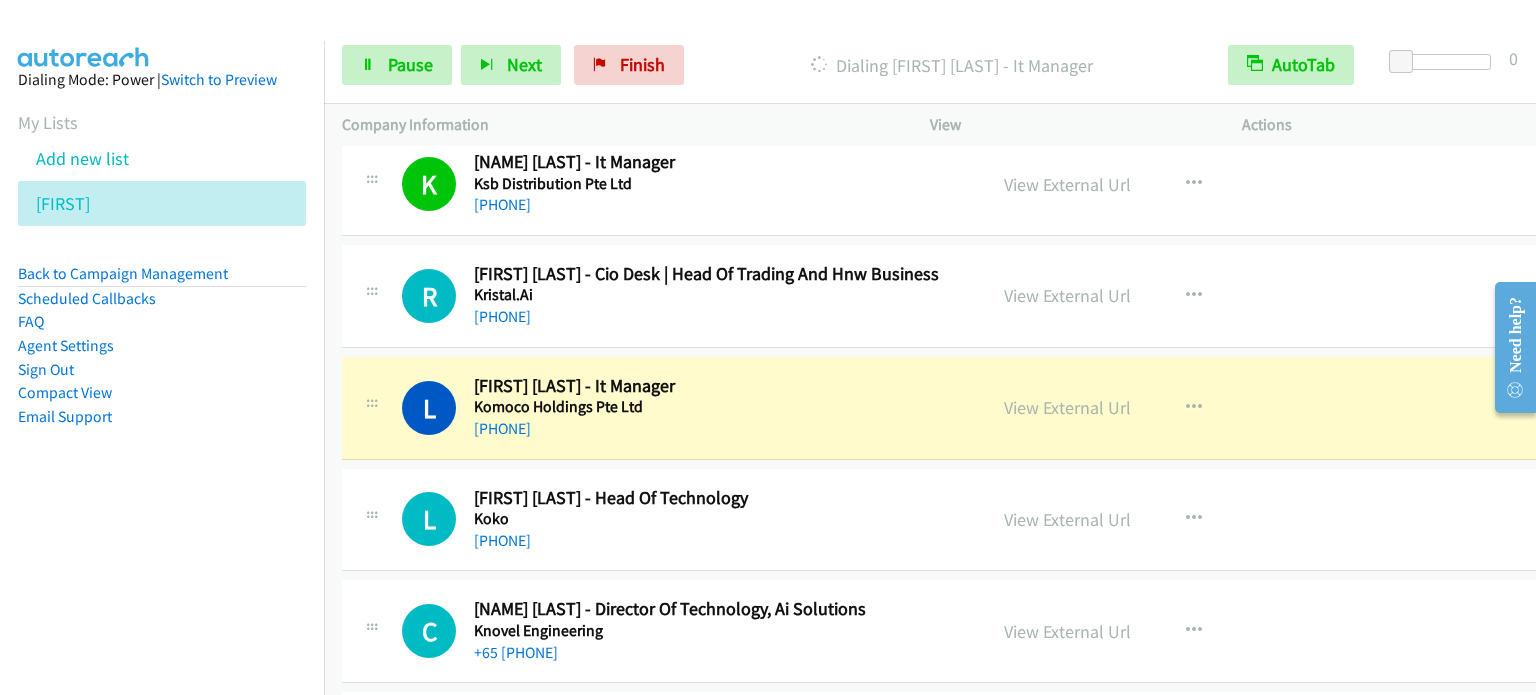 scroll, scrollTop: 20100, scrollLeft: 0, axis: vertical 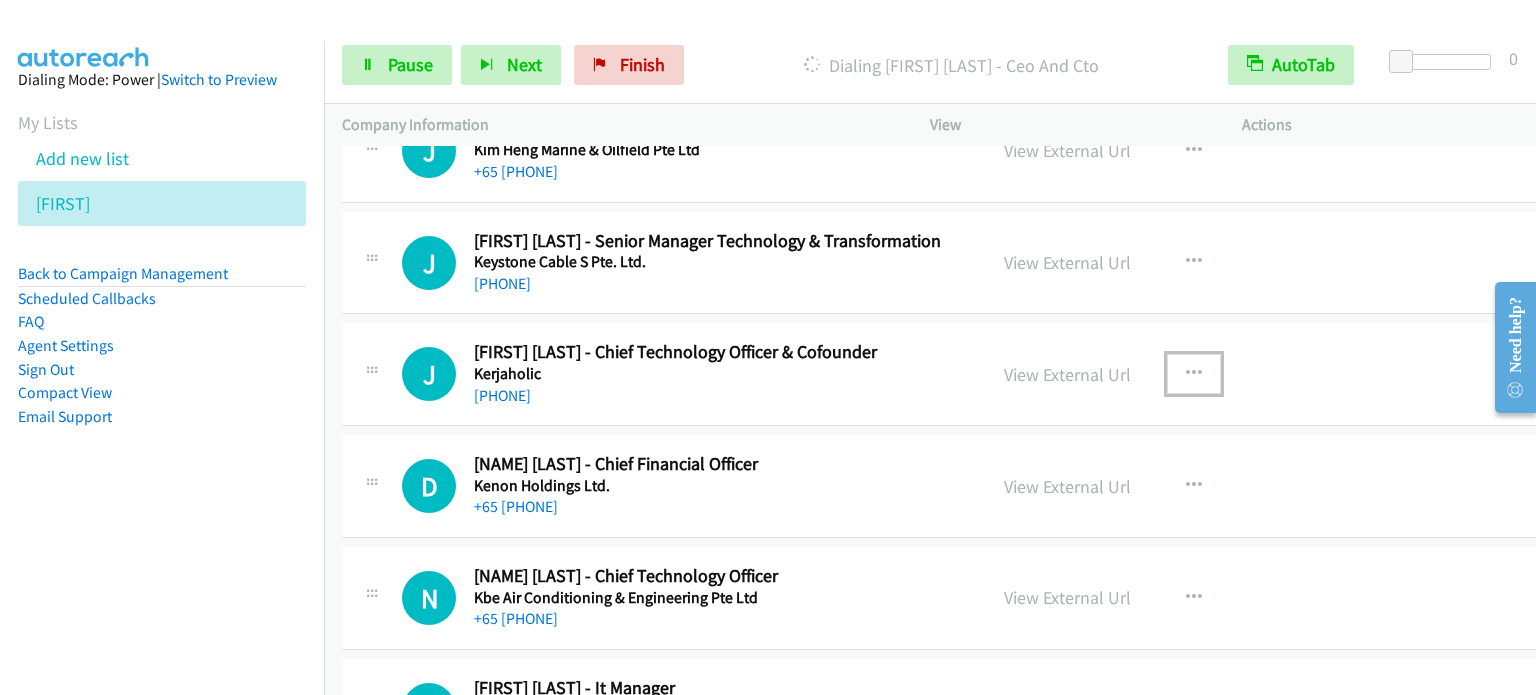 click at bounding box center [1194, 374] 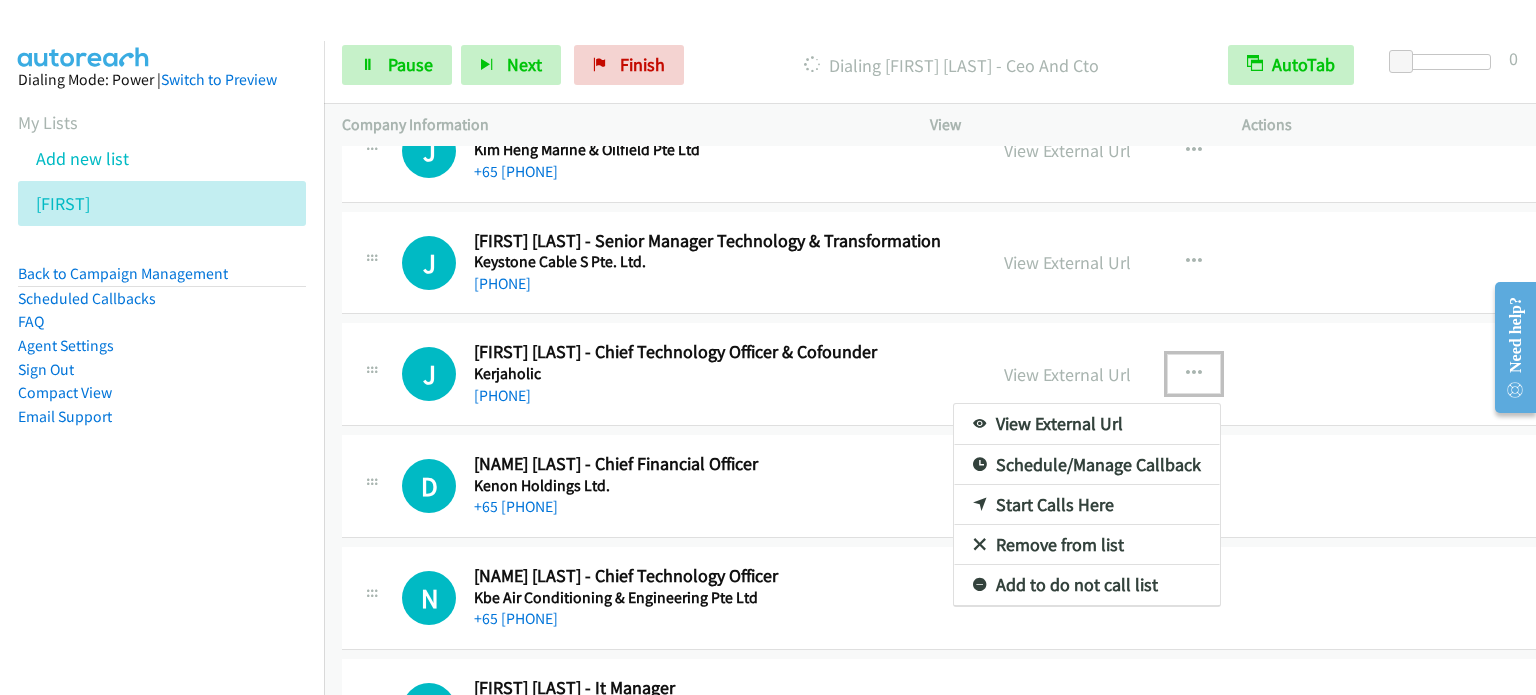 click at bounding box center (768, 347) 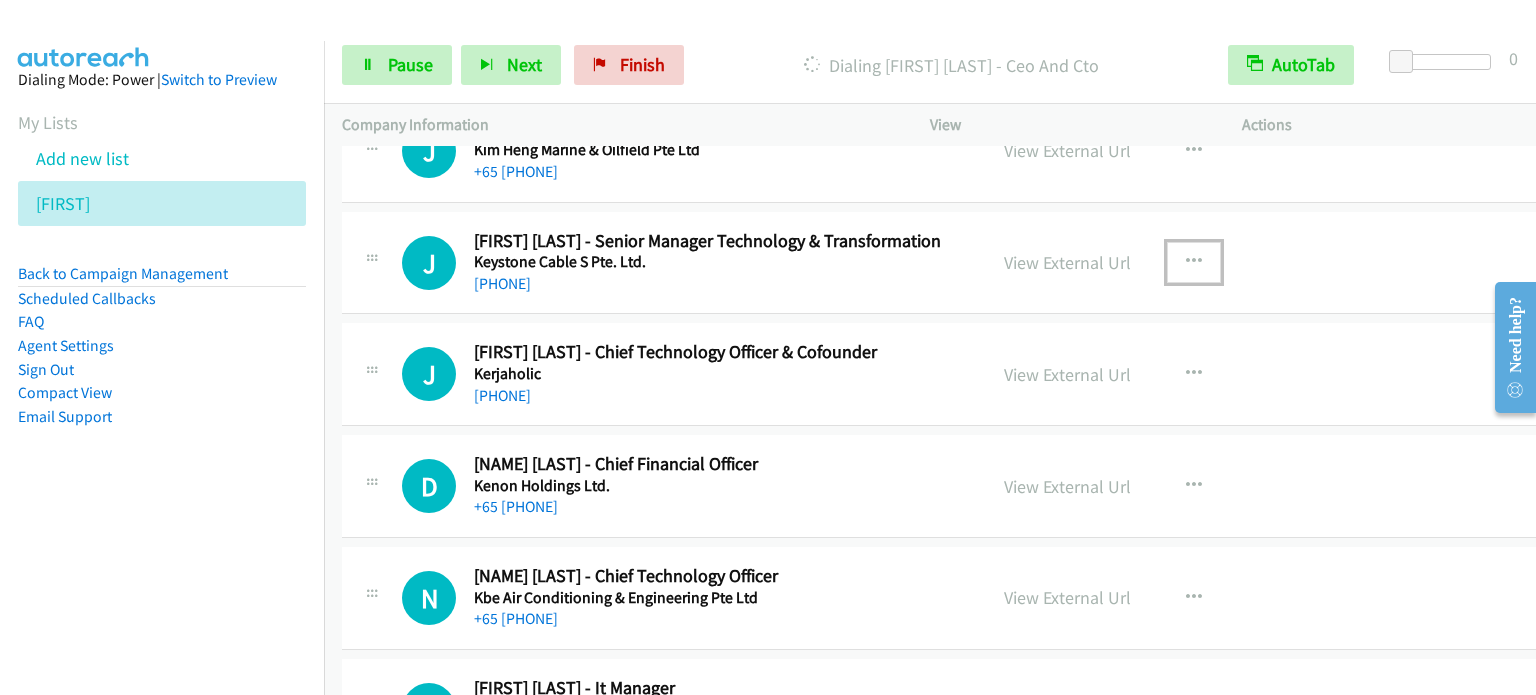 click at bounding box center (1194, 262) 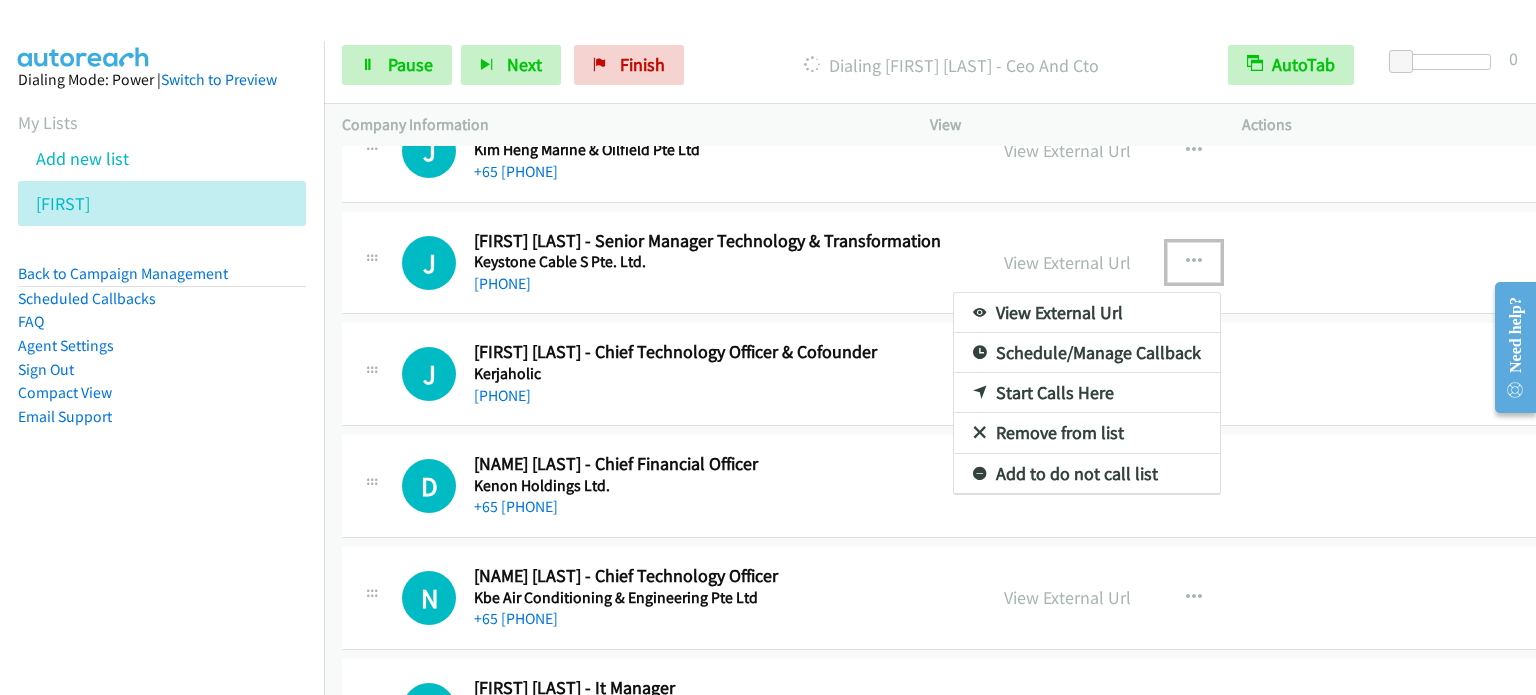 click on "Start Calls Here" at bounding box center (1087, 393) 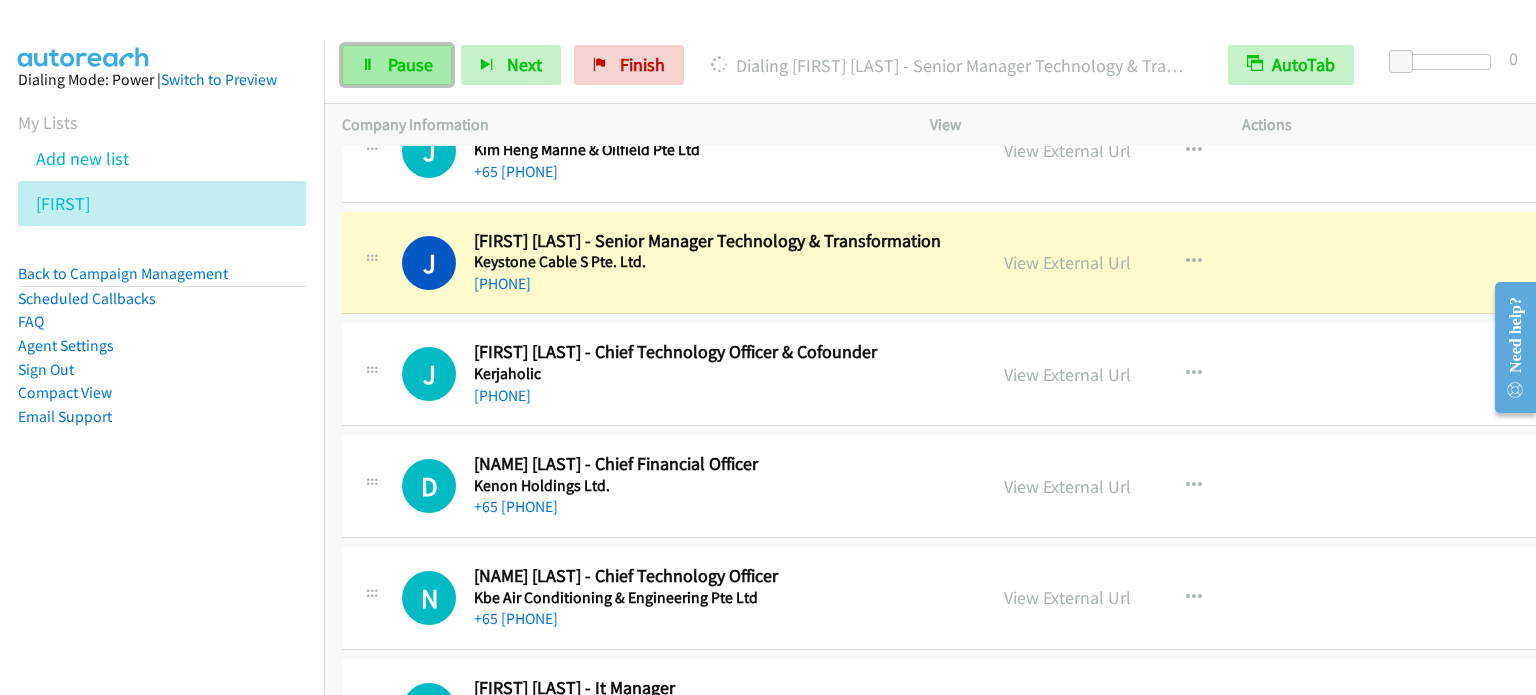click on "Pause" at bounding box center (410, 64) 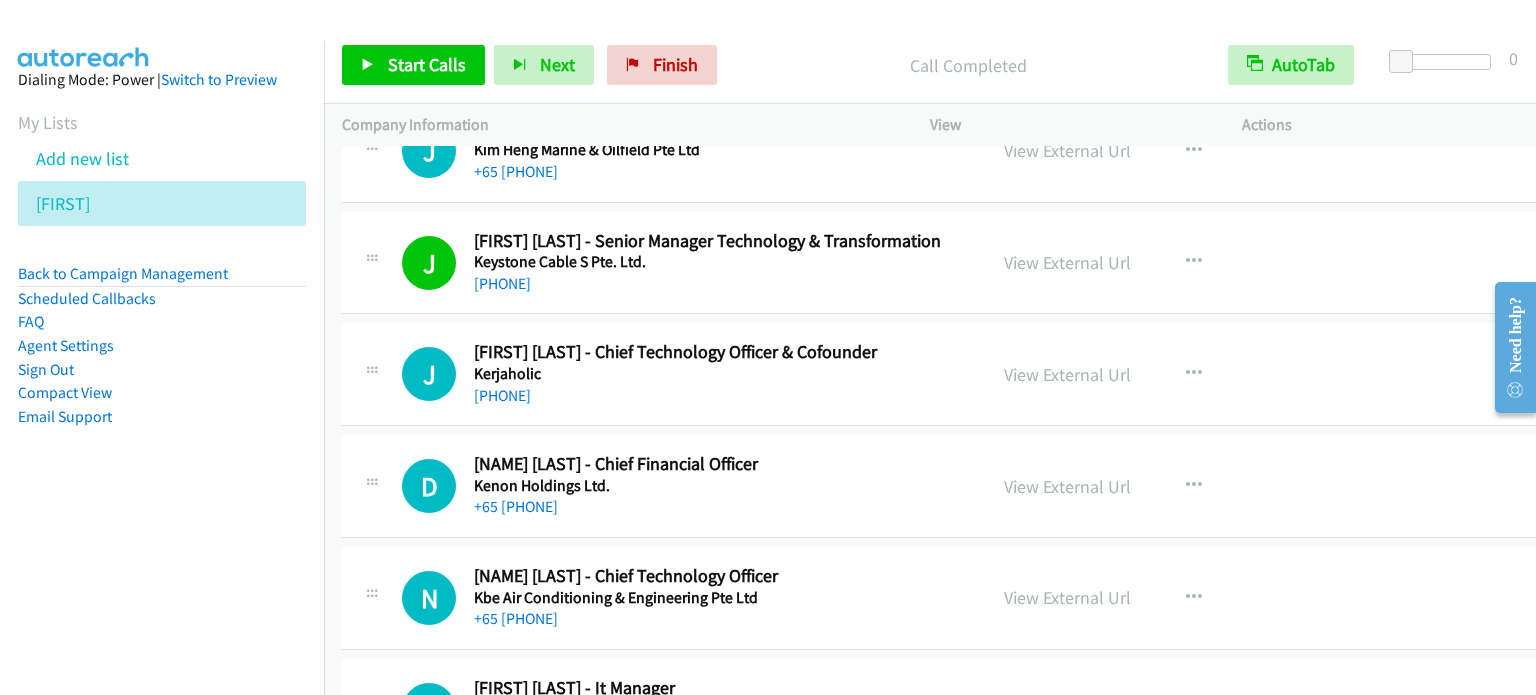 click on "Start Calls
Pause
Next
Finish
Call Completed
AutoTab
AutoTab
0" at bounding box center [930, 65] 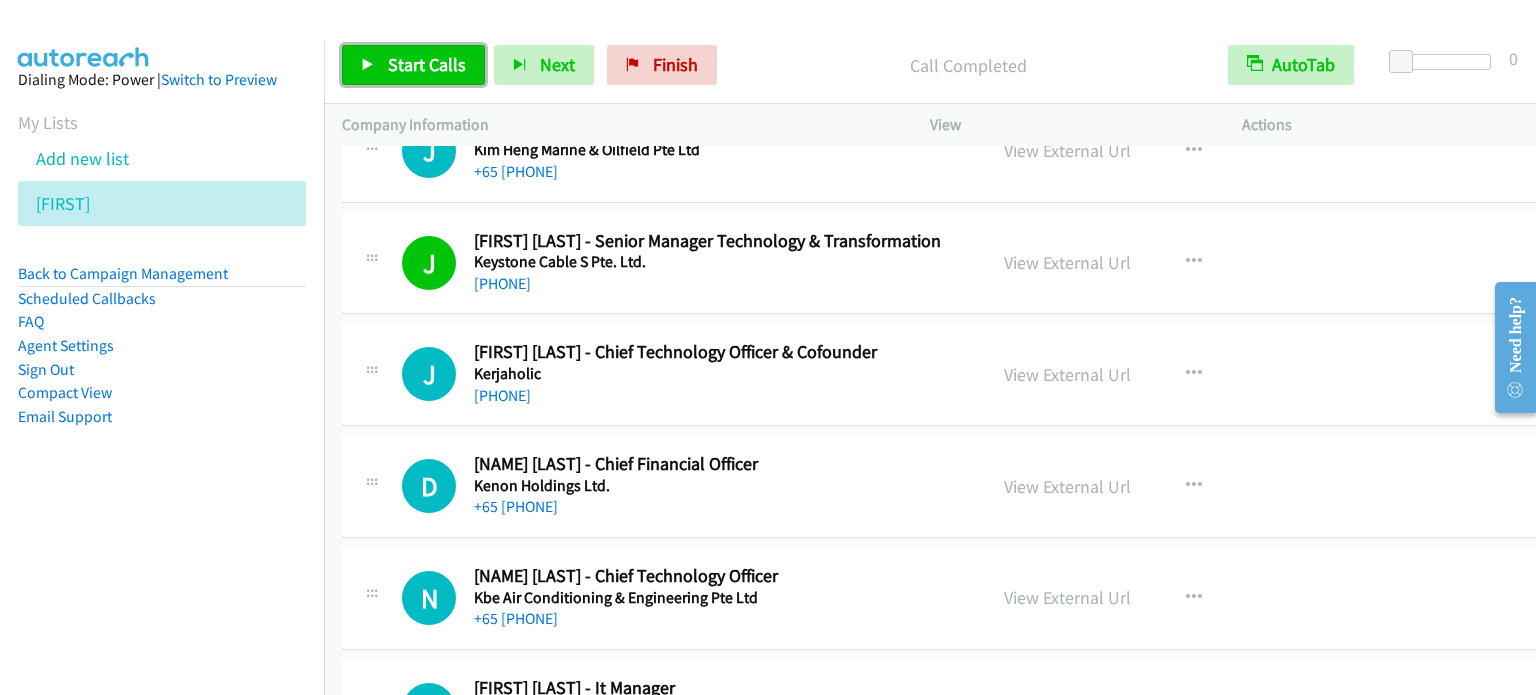 click on "Start Calls" at bounding box center (427, 64) 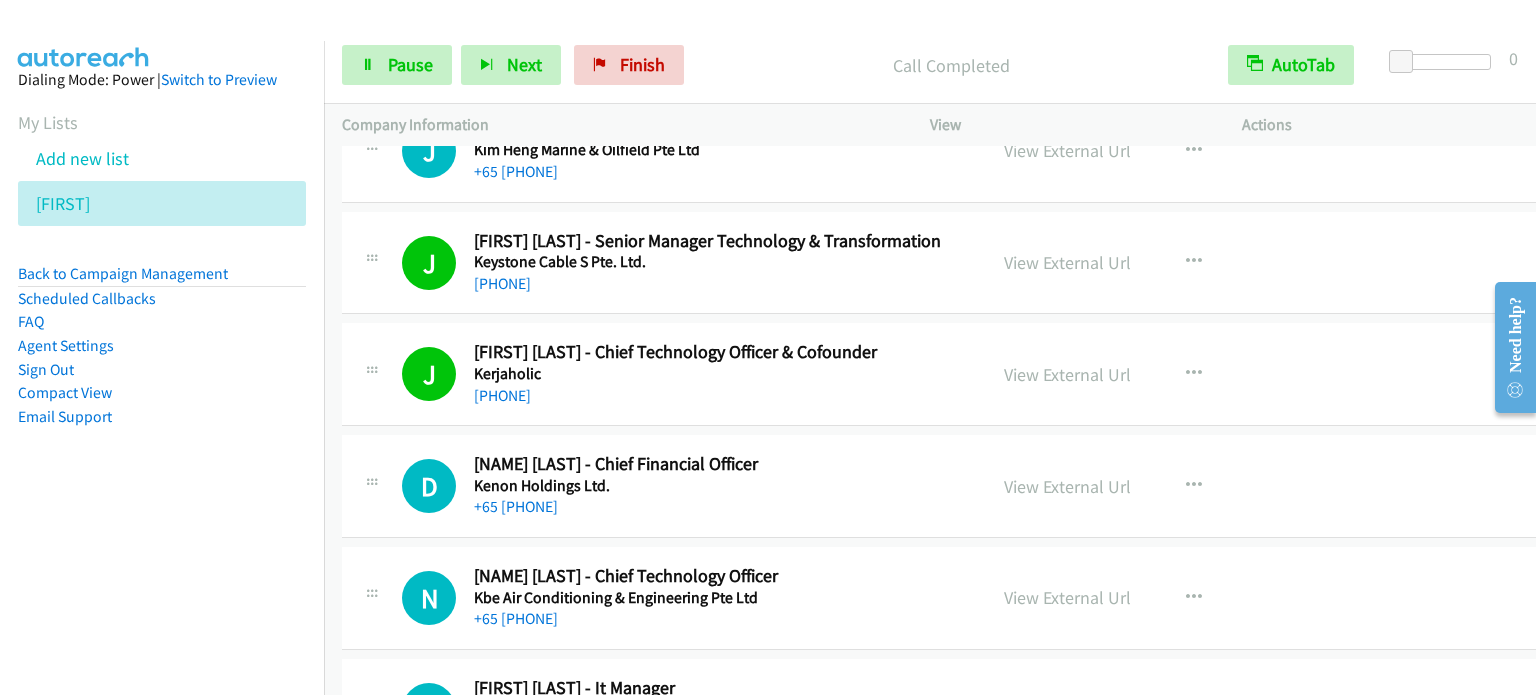 scroll, scrollTop: 20900, scrollLeft: 0, axis: vertical 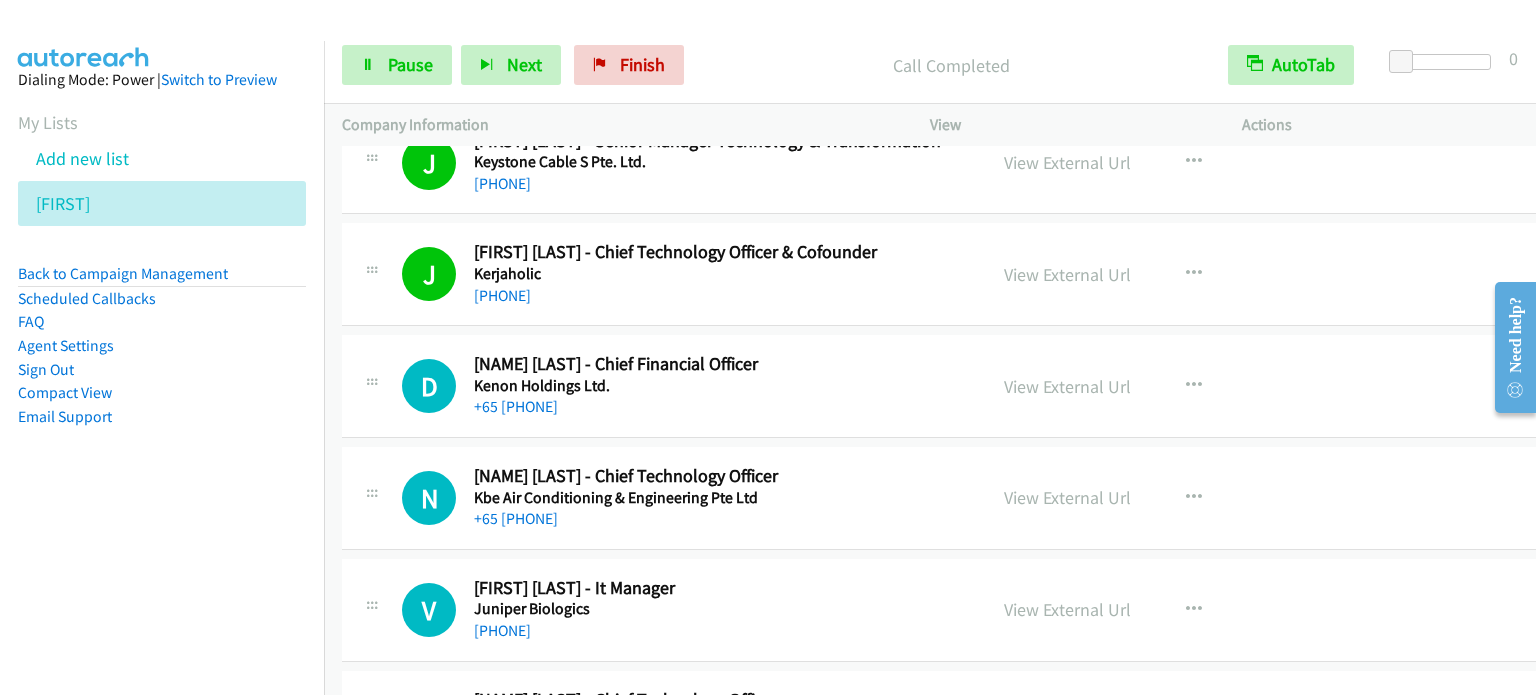 drag, startPoint x: 1108, startPoint y: 581, endPoint x: 1256, endPoint y: 535, distance: 154.98387 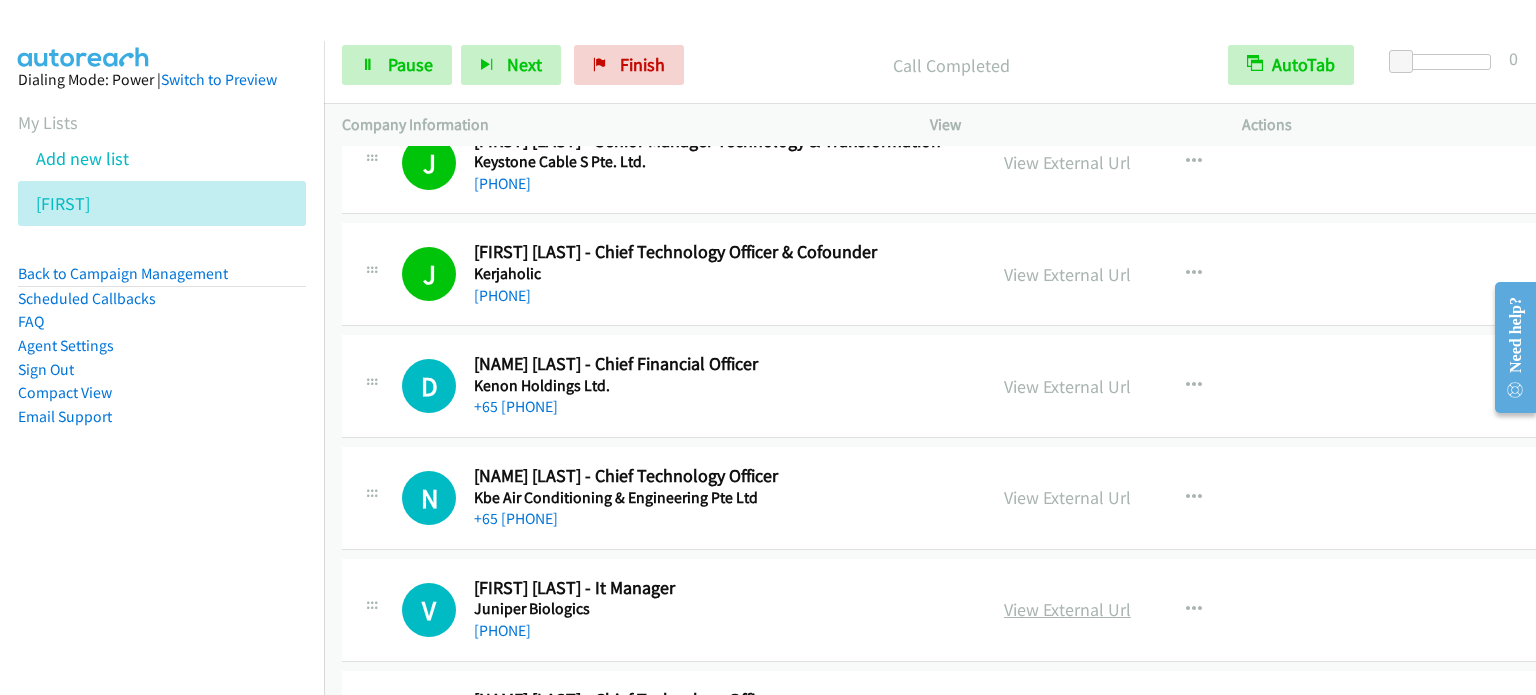 click on "View External Url" at bounding box center (1067, 609) 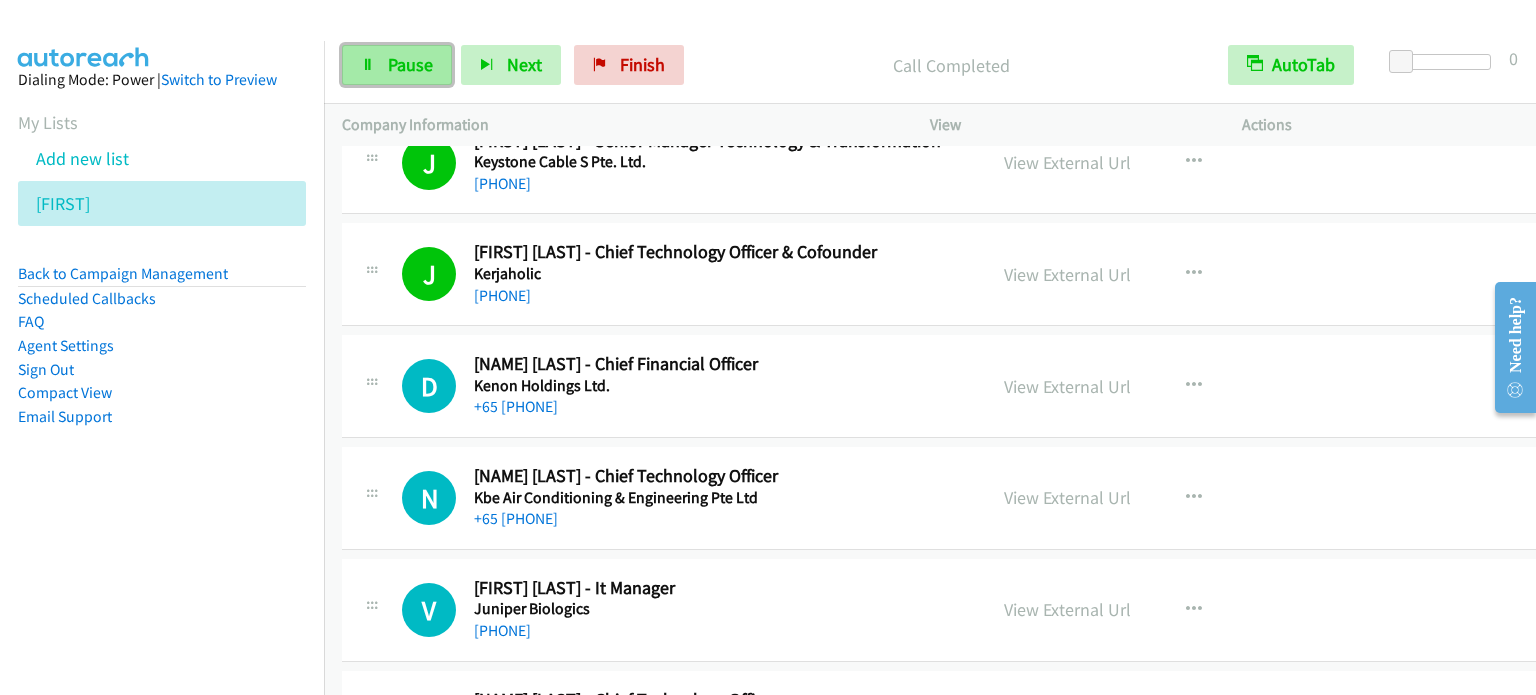 click on "Pause" at bounding box center (397, 65) 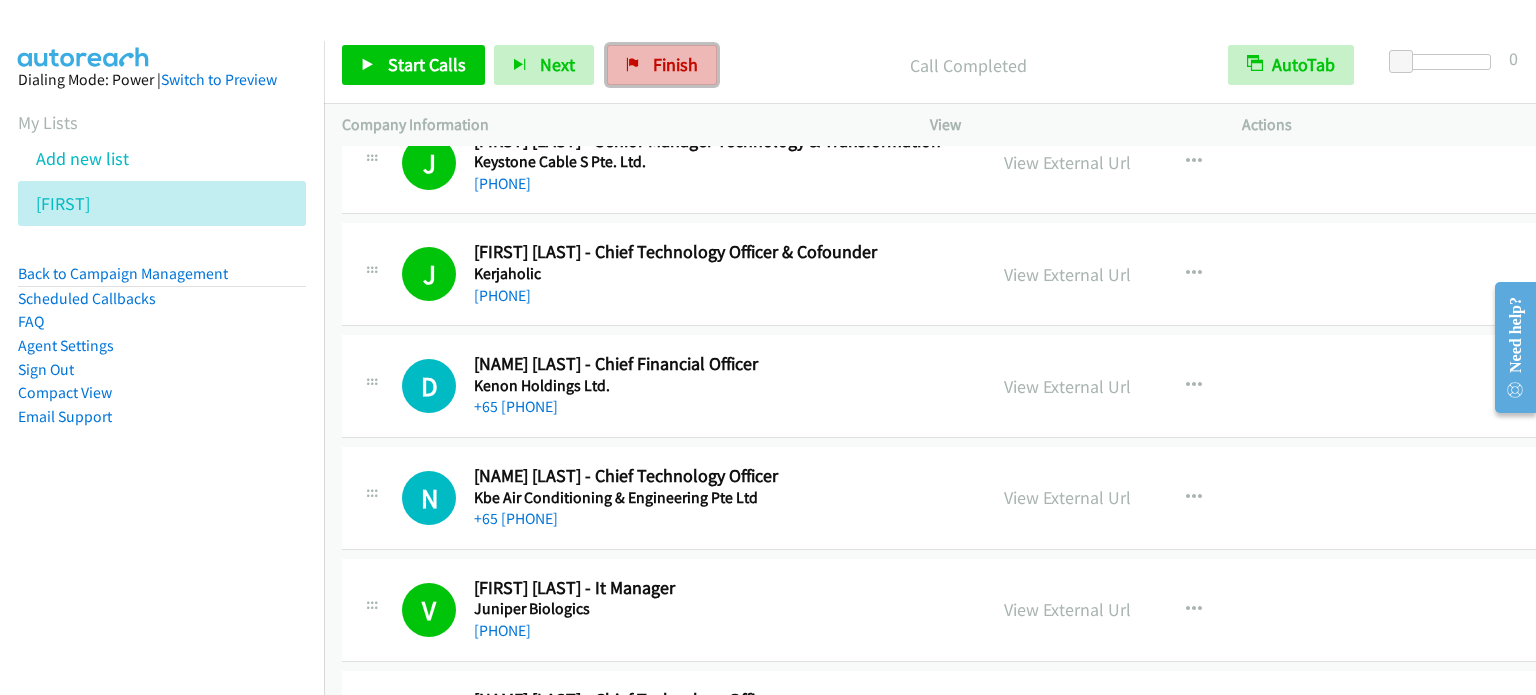 click on "Finish" at bounding box center (675, 64) 